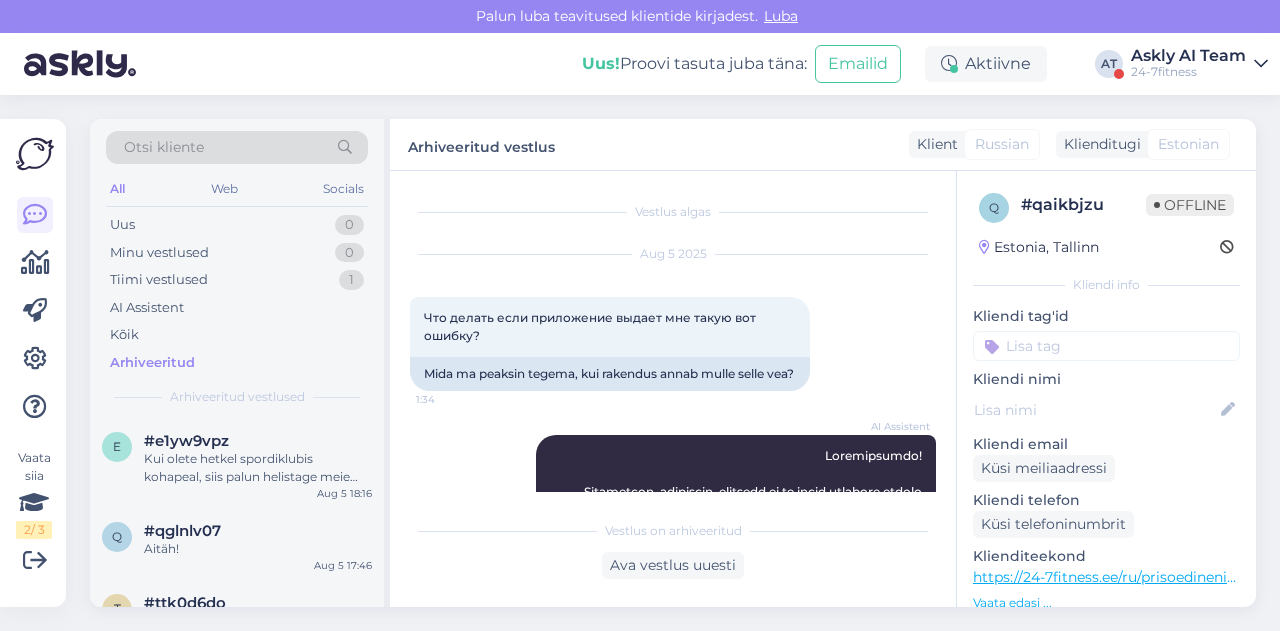scroll, scrollTop: 0, scrollLeft: 0, axis: both 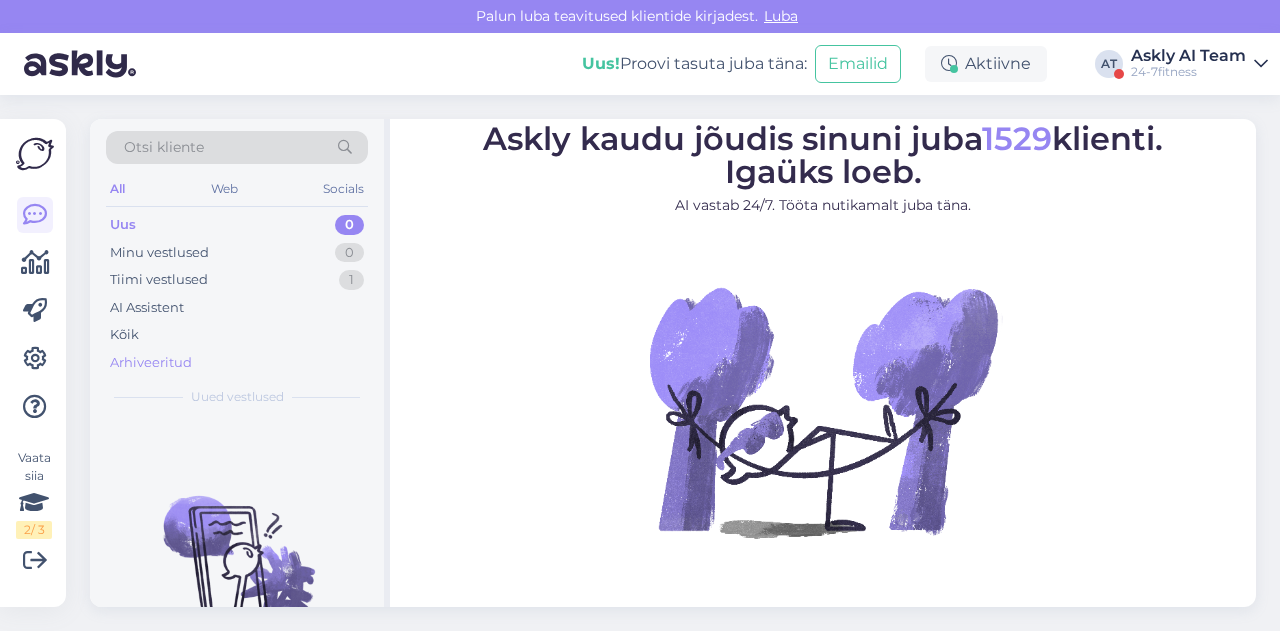 click on "Arhiveeritud" at bounding box center [151, 363] 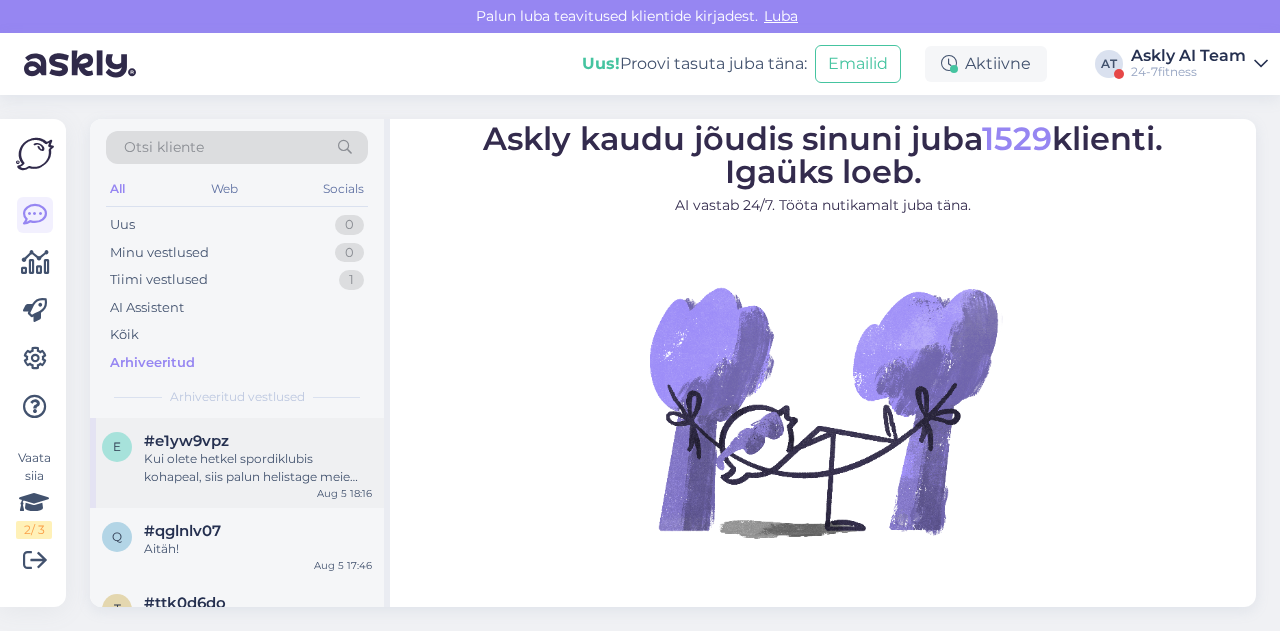 scroll, scrollTop: 62, scrollLeft: 0, axis: vertical 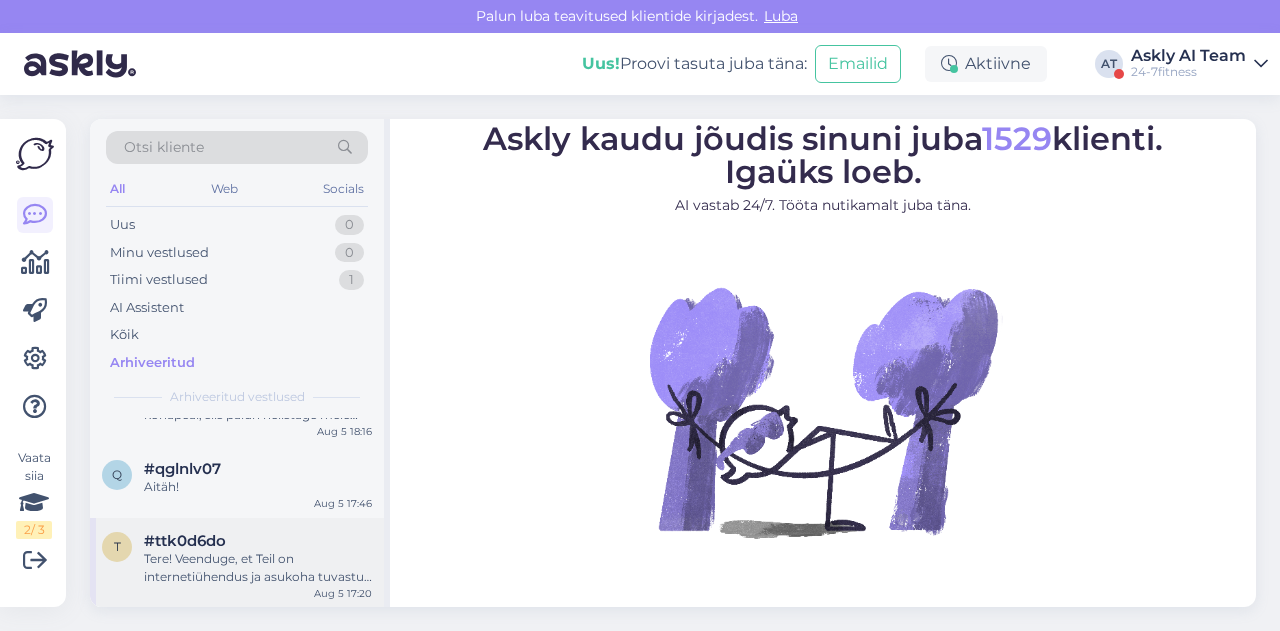 click on "#ttk0d6do" at bounding box center [258, 541] 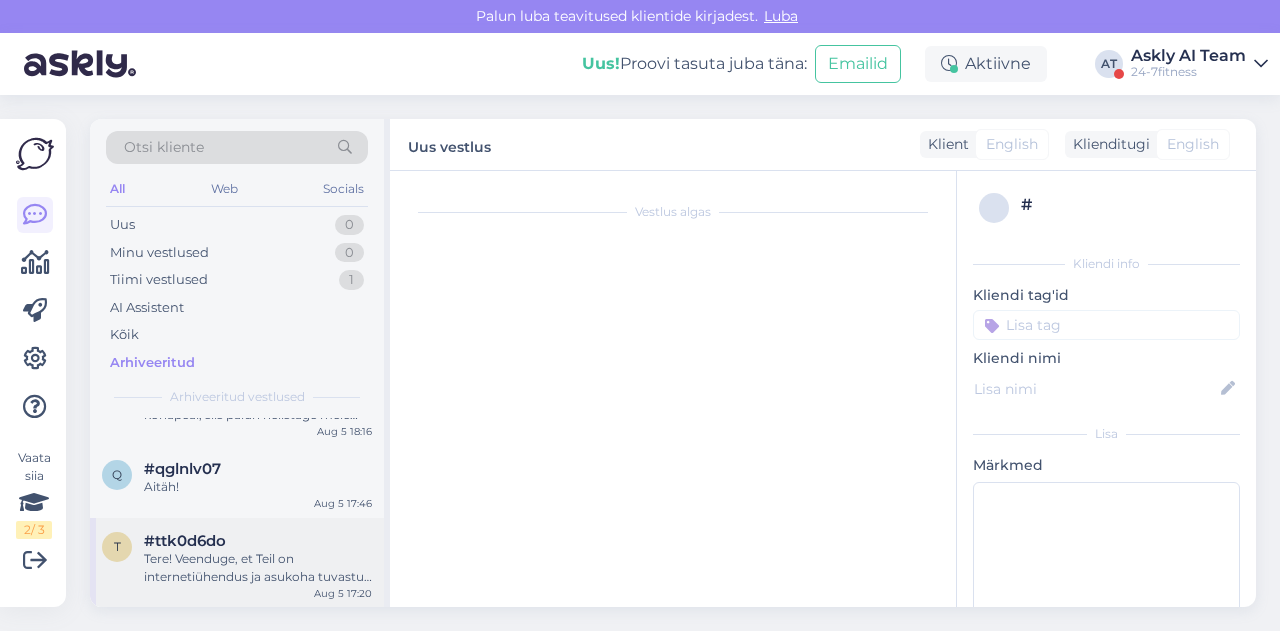 scroll, scrollTop: 132, scrollLeft: 0, axis: vertical 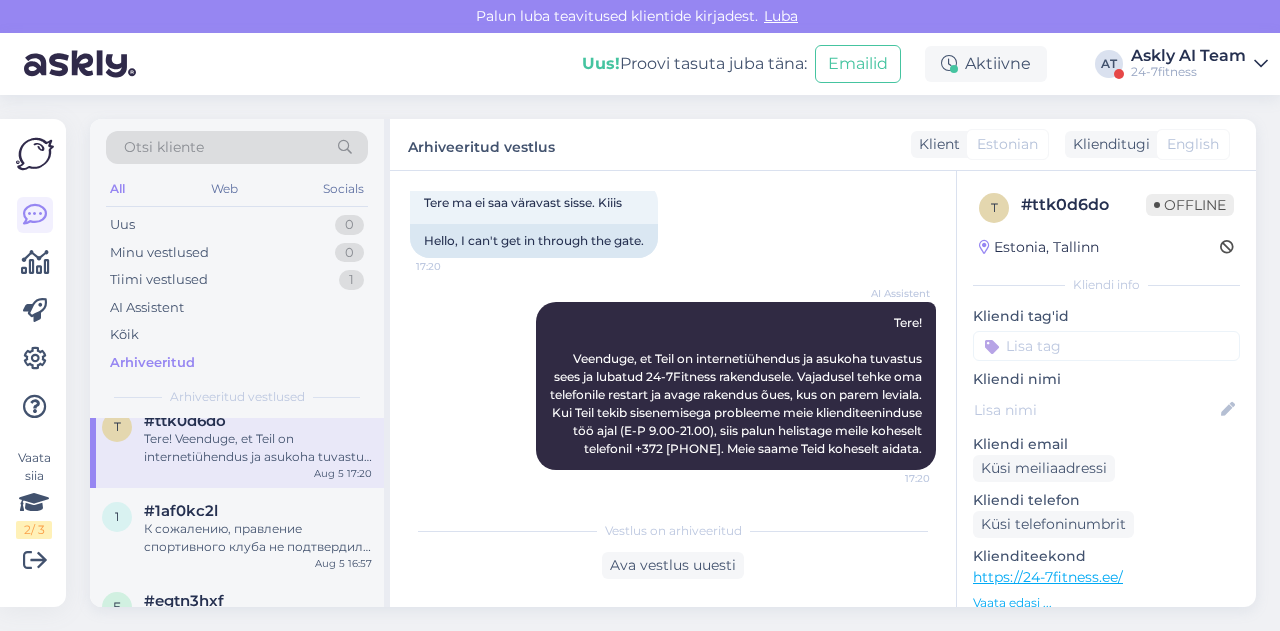 click on "К сожалению, правление спортивного клуба не подтвердило дату открытия спортивного клуба, поэтому у нас нет никакой информации, которую мы могли бы вам предоставить. Как только появится конкретная дата открытия, мы обязательно объявим об этом на нашем сайте и в социальных сетях." at bounding box center [258, 538] 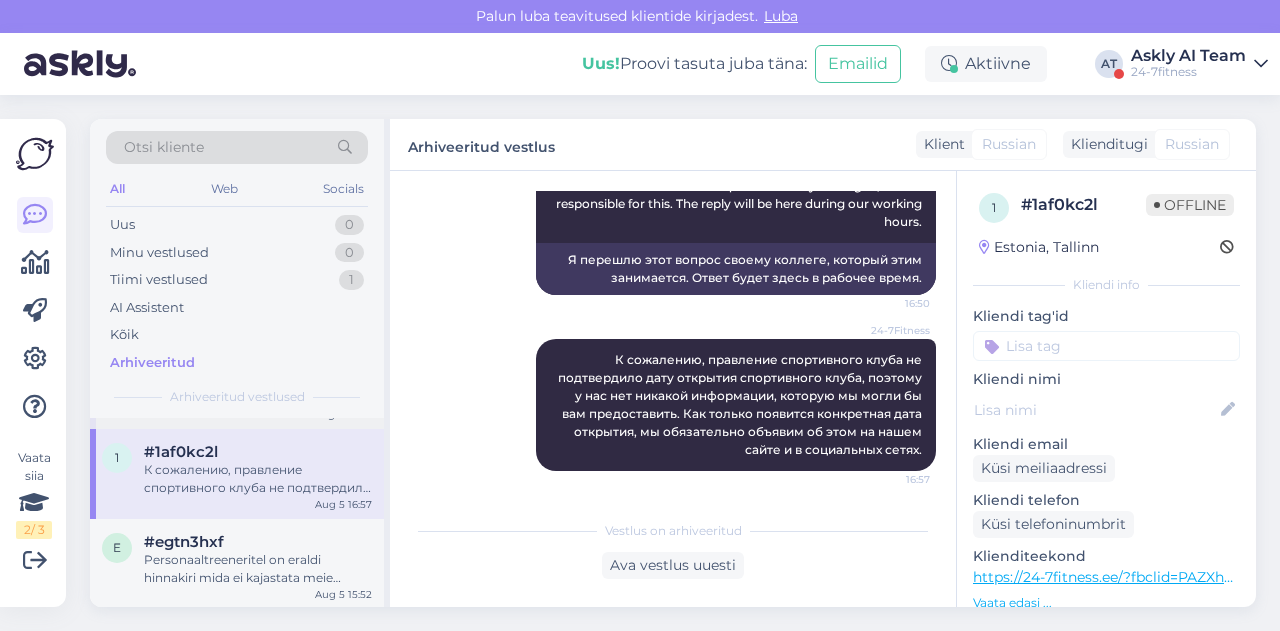 scroll, scrollTop: 246, scrollLeft: 0, axis: vertical 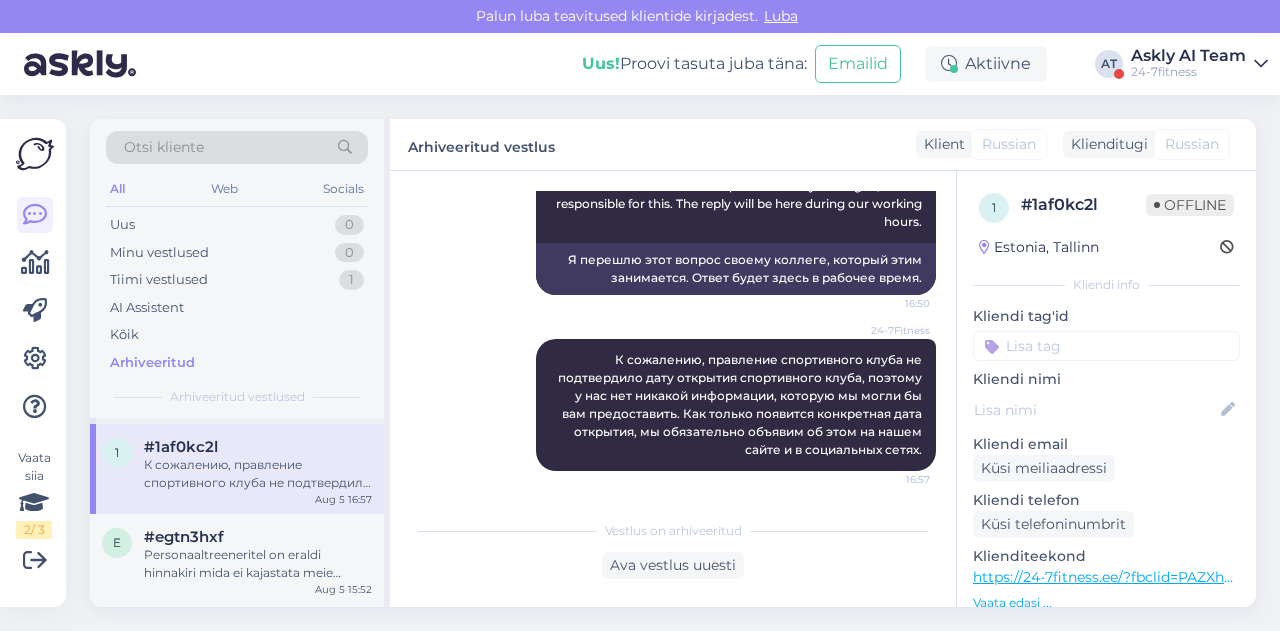 click on "#egtn3hxf" at bounding box center (258, 537) 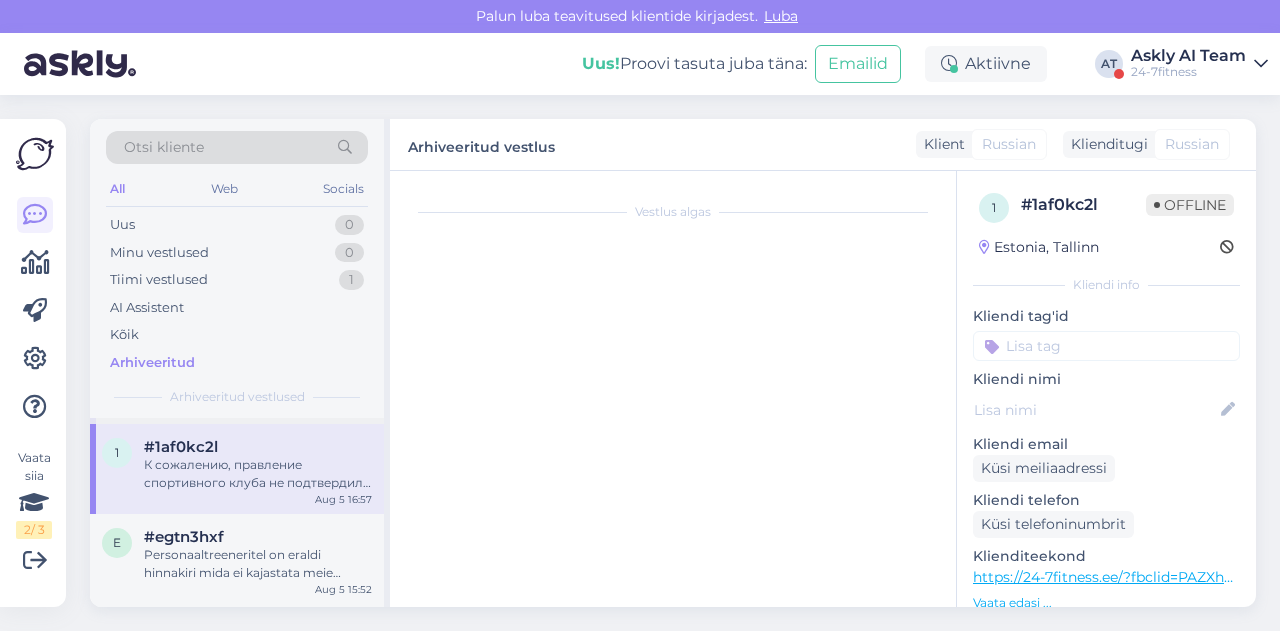scroll, scrollTop: 1010, scrollLeft: 0, axis: vertical 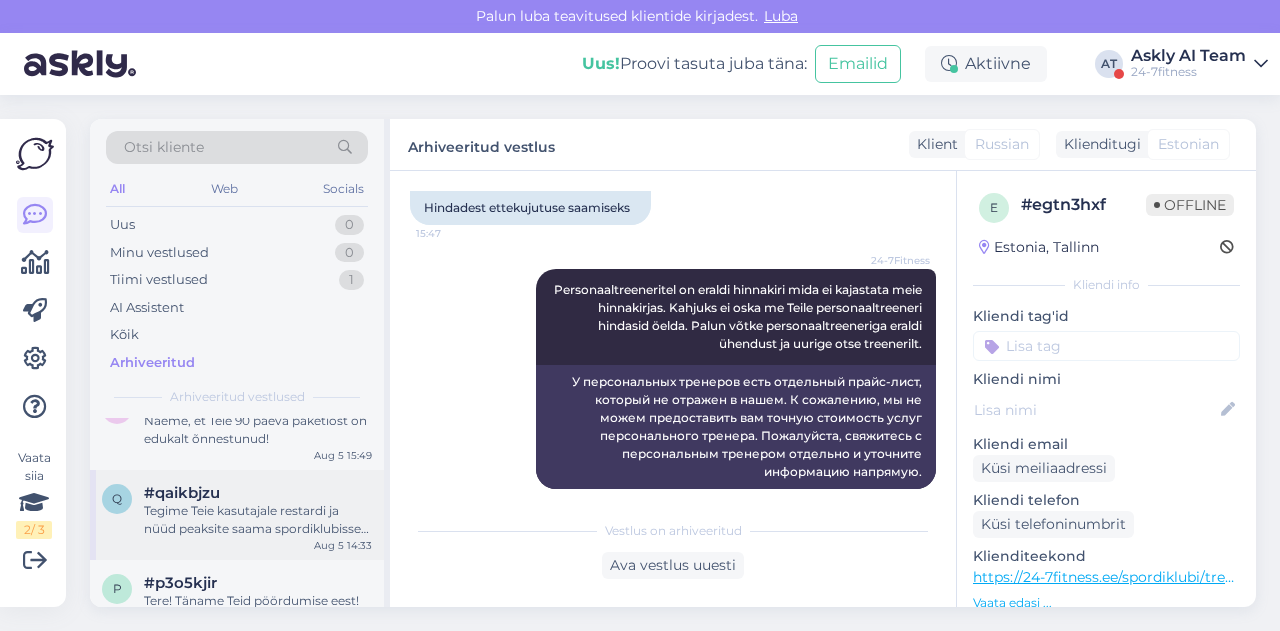 click on "Tegime Teie kasutajale restardi ja nüüd peaksite saama spordiklubisse siseneda. Vabandame ebamugavuste pärast!
Kui Teil tekib sisenemisega probleeme meie klienditeeninduse töö ajal, siis palun helistage meile koheselt. Klienditeenindus on avatud iga päev 9.00-21.00. Telefon +372 [PHONE]. Meie saame Teid koheselt aidata." at bounding box center (258, 520) 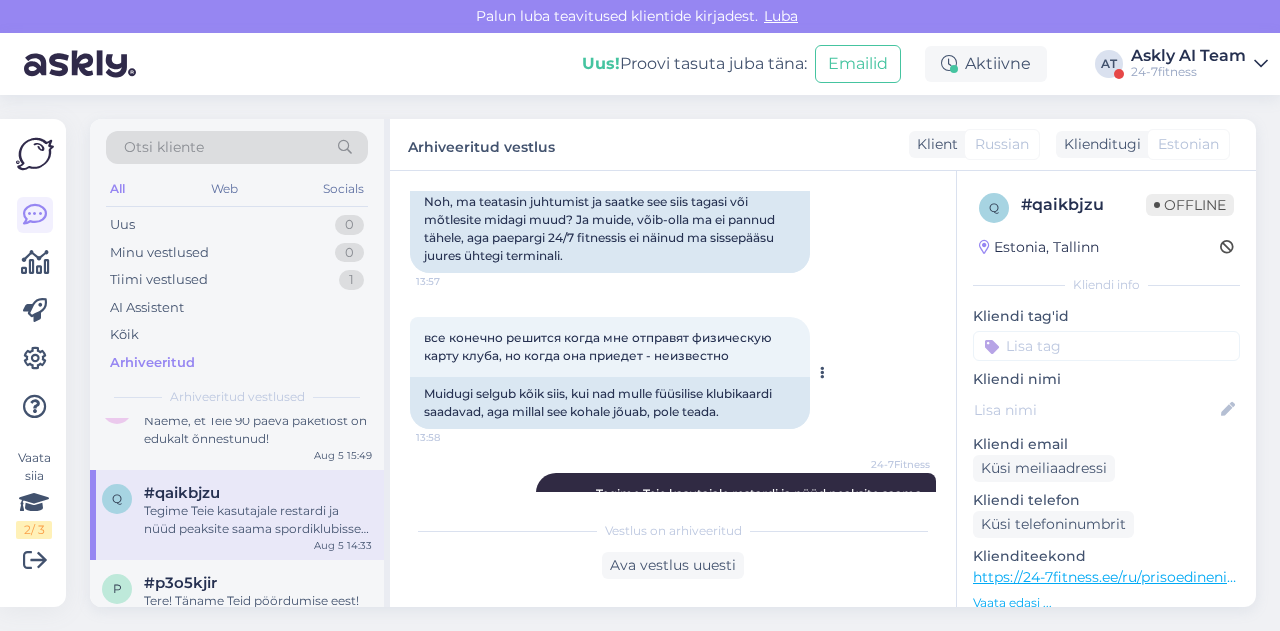 scroll, scrollTop: 2475, scrollLeft: 0, axis: vertical 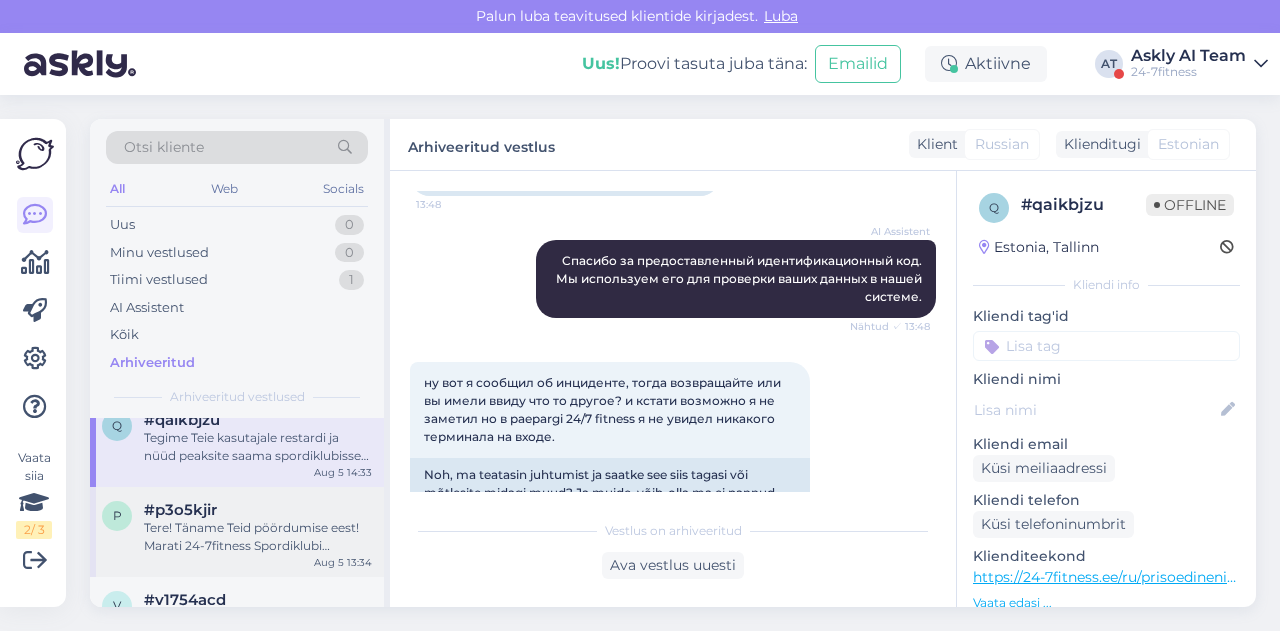 drag, startPoint x: 596, startPoint y: 345, endPoint x: 196, endPoint y: 540, distance: 445 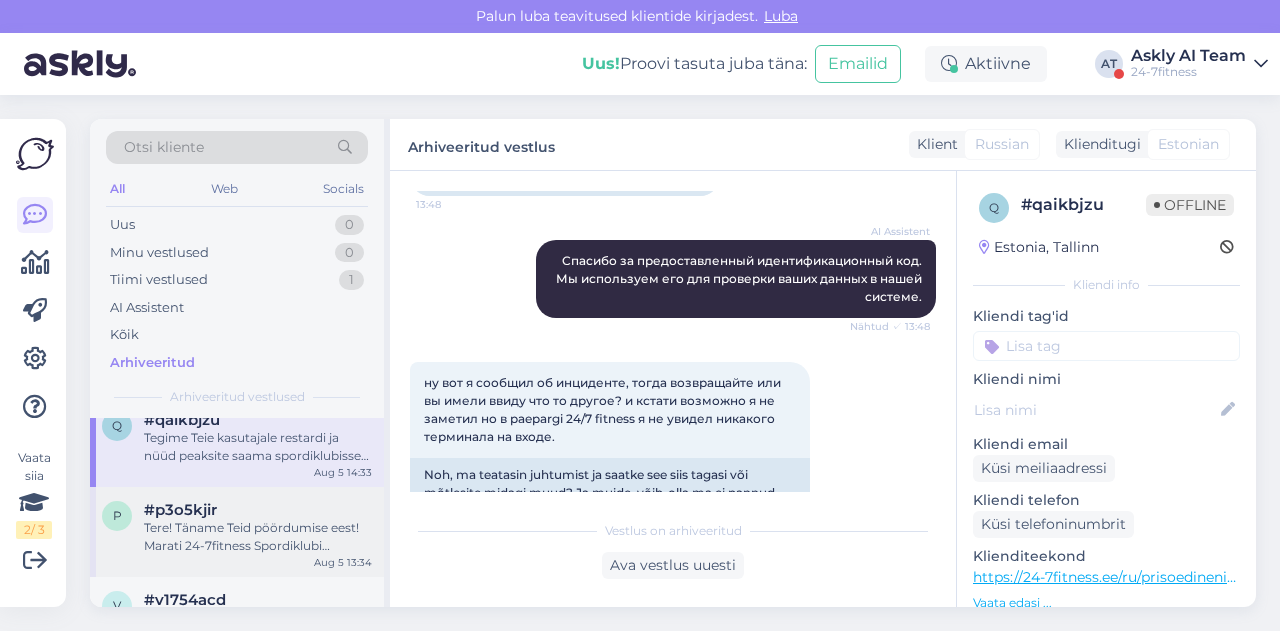 click on "Tere!
Täname Teid pöördumise eest!
Marati 24-7fitness Spordiklubi avamine on planeeritud suvel 2025, kuid kahjuks hetkel me ei oska avamise kuupäeva öelda. Kui kuupäev on selgunud, siis anname sellest teada nii meie kodulehel kui ka sotsiaalmeedia kaudu." at bounding box center [258, 537] 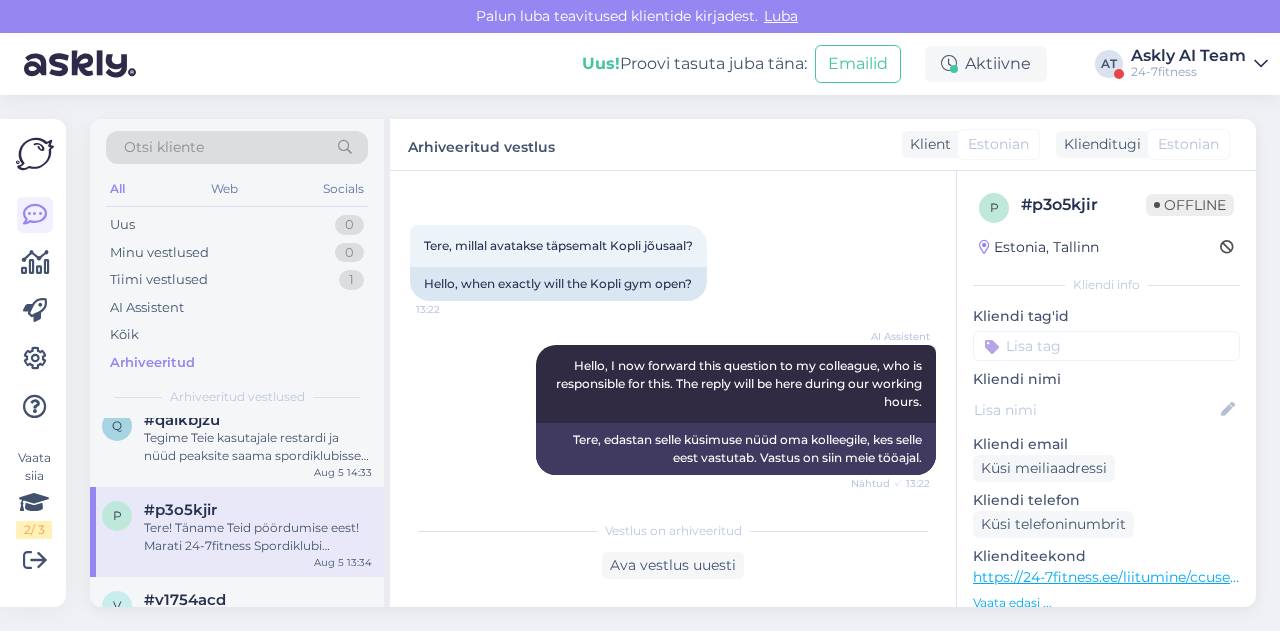 scroll, scrollTop: 66, scrollLeft: 0, axis: vertical 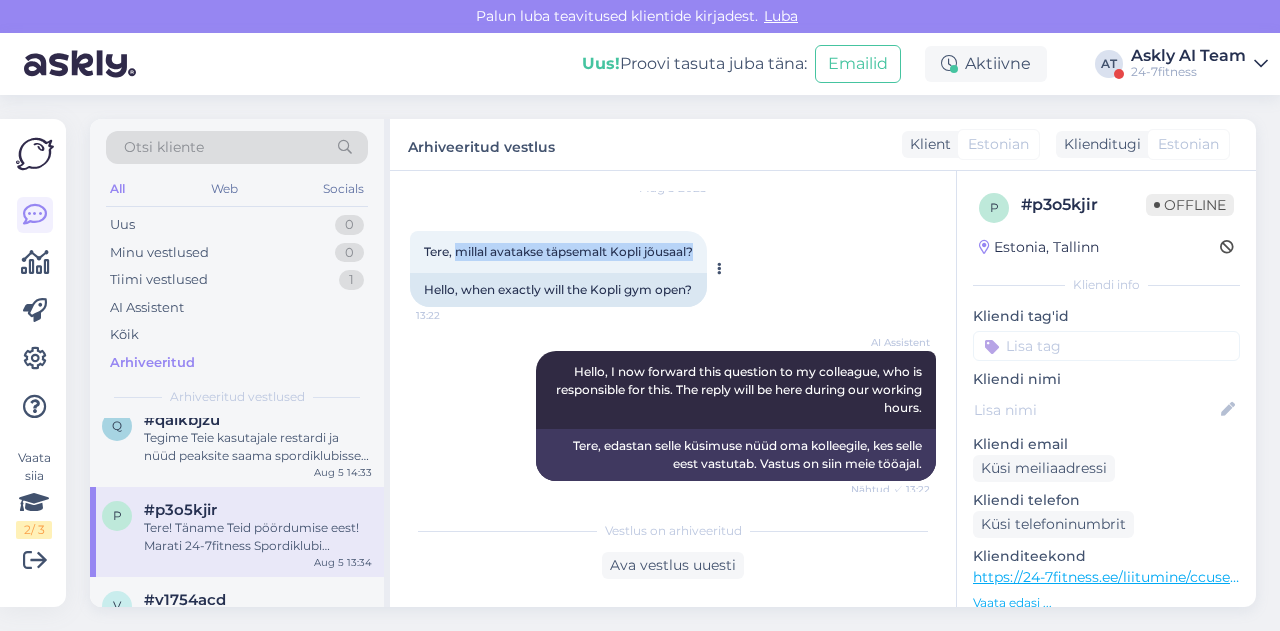 drag, startPoint x: 457, startPoint y: 248, endPoint x: 708, endPoint y: 247, distance: 251.002 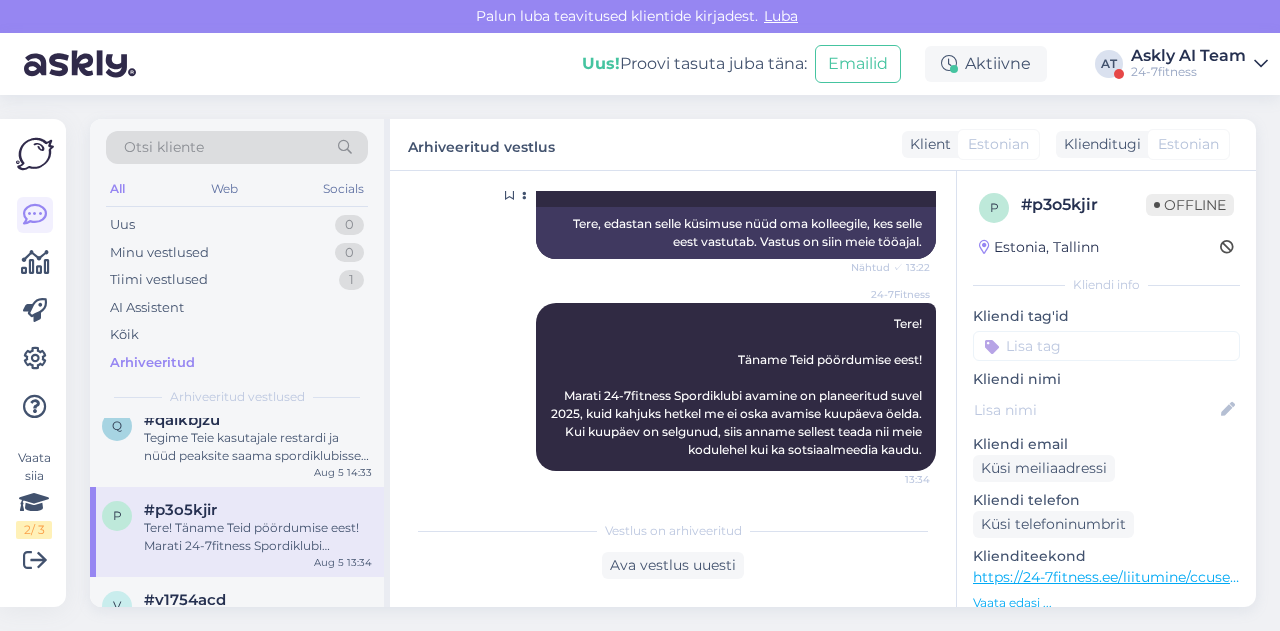 scroll, scrollTop: 288, scrollLeft: 0, axis: vertical 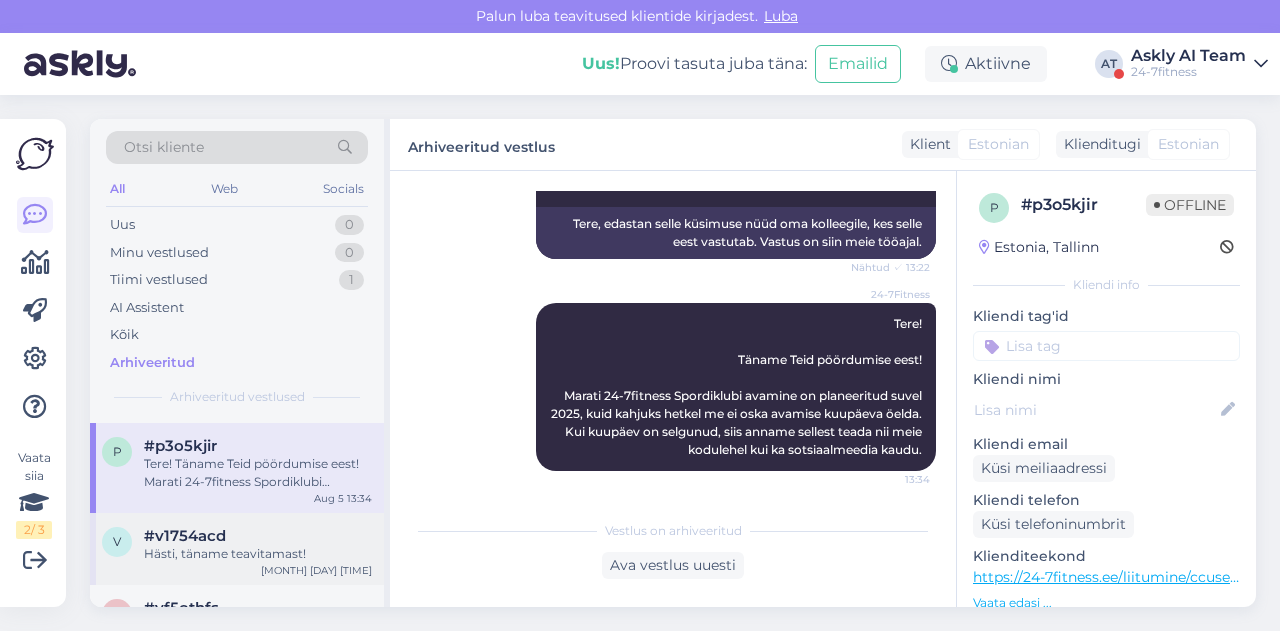 click on "#v1754acd" at bounding box center (185, 536) 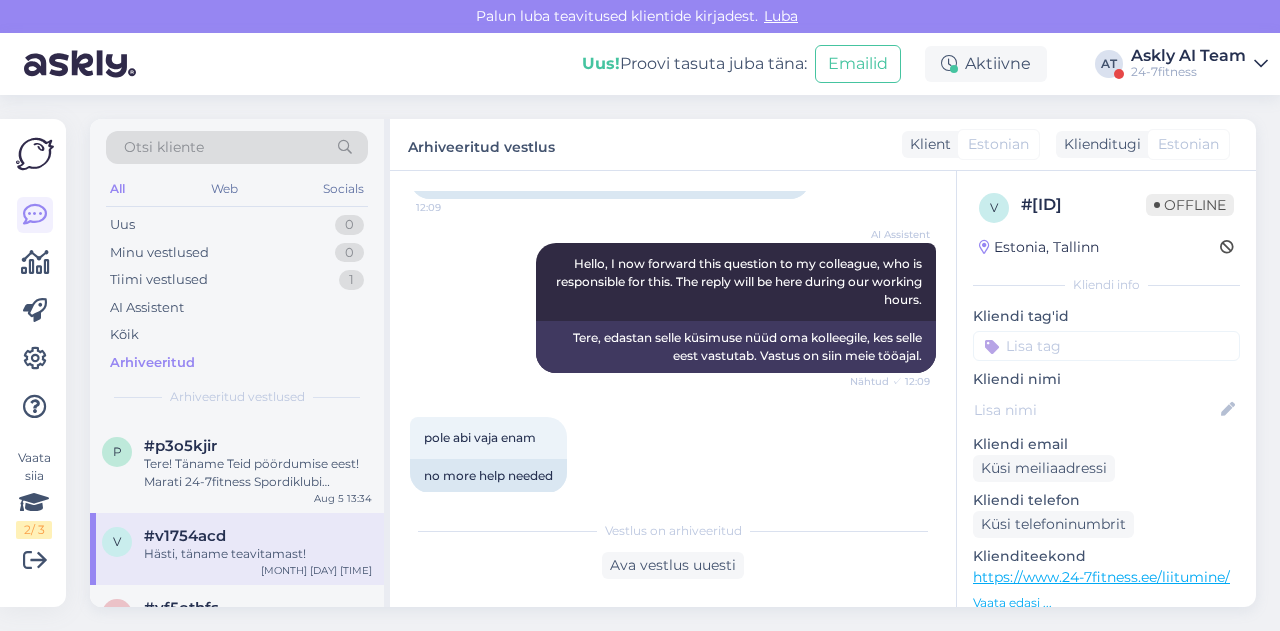 scroll, scrollTop: 318, scrollLeft: 0, axis: vertical 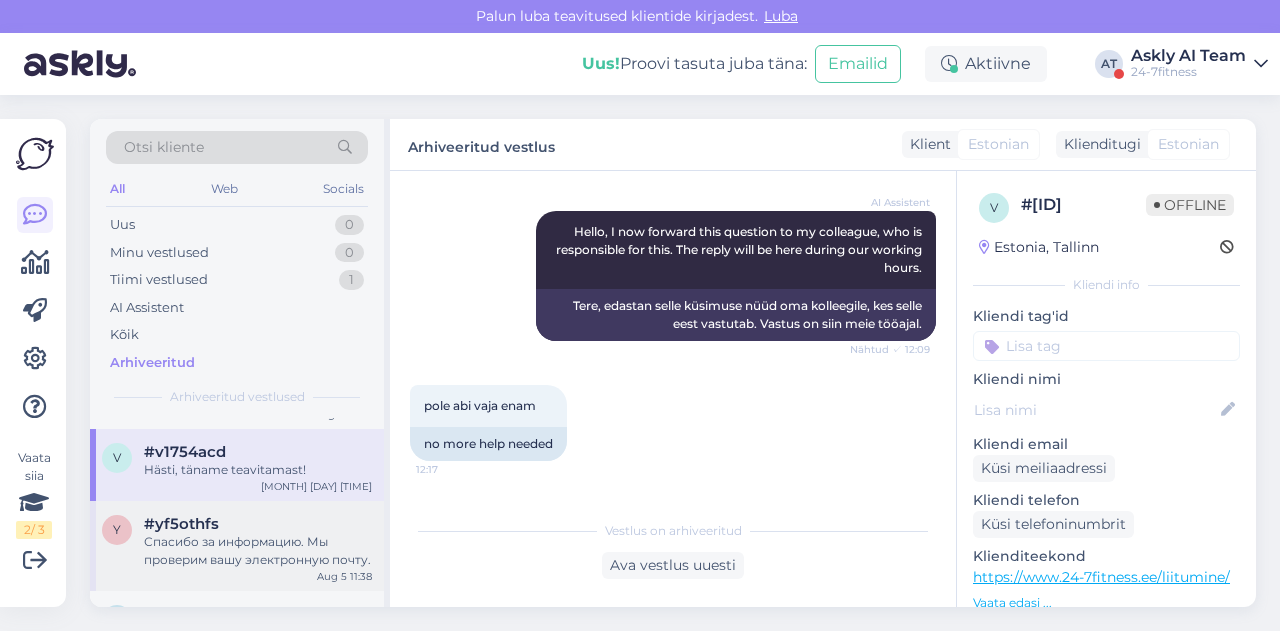 click on "Спасибо за информацию. Мы проверим вашу электронную почту." at bounding box center [258, 551] 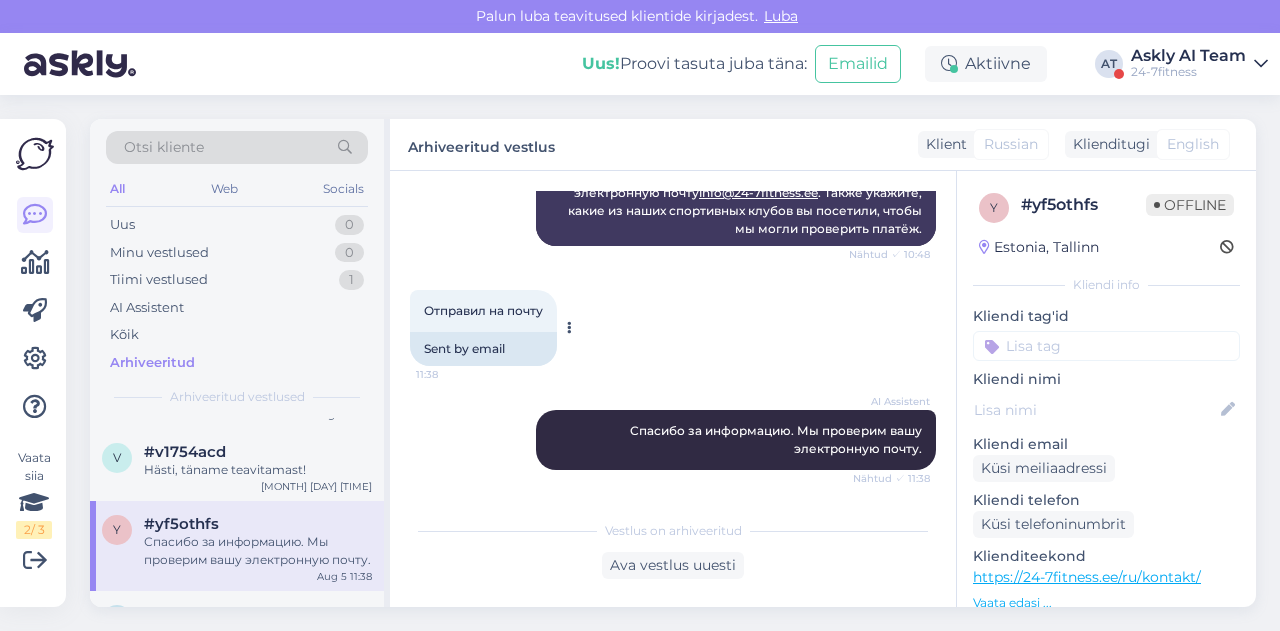 scroll, scrollTop: 2473, scrollLeft: 0, axis: vertical 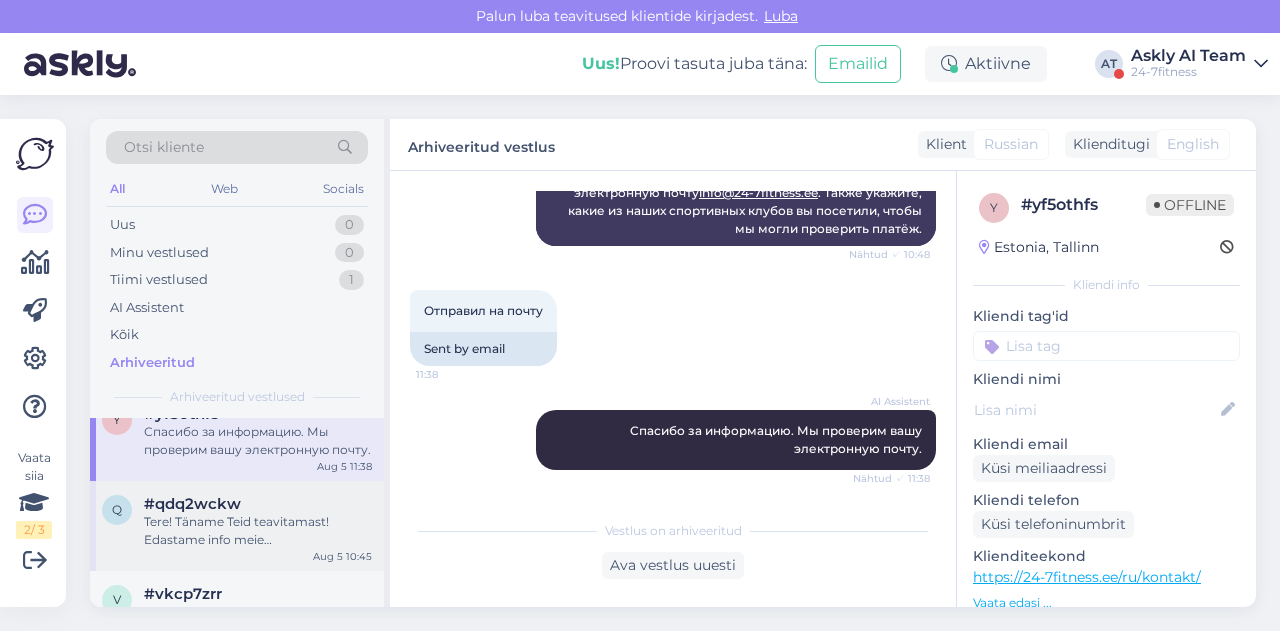 click on "Tere!
Täname Teid teavitamast! Edastame info meie hooldustehnikule." at bounding box center (258, 531) 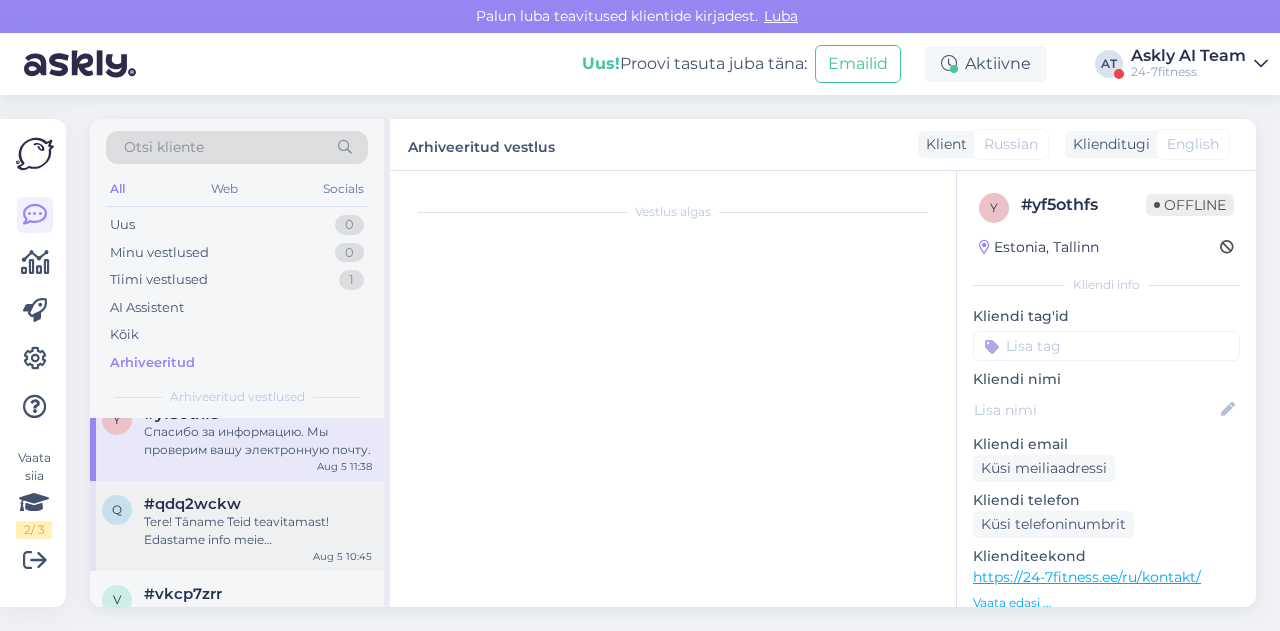 scroll, scrollTop: 2158, scrollLeft: 0, axis: vertical 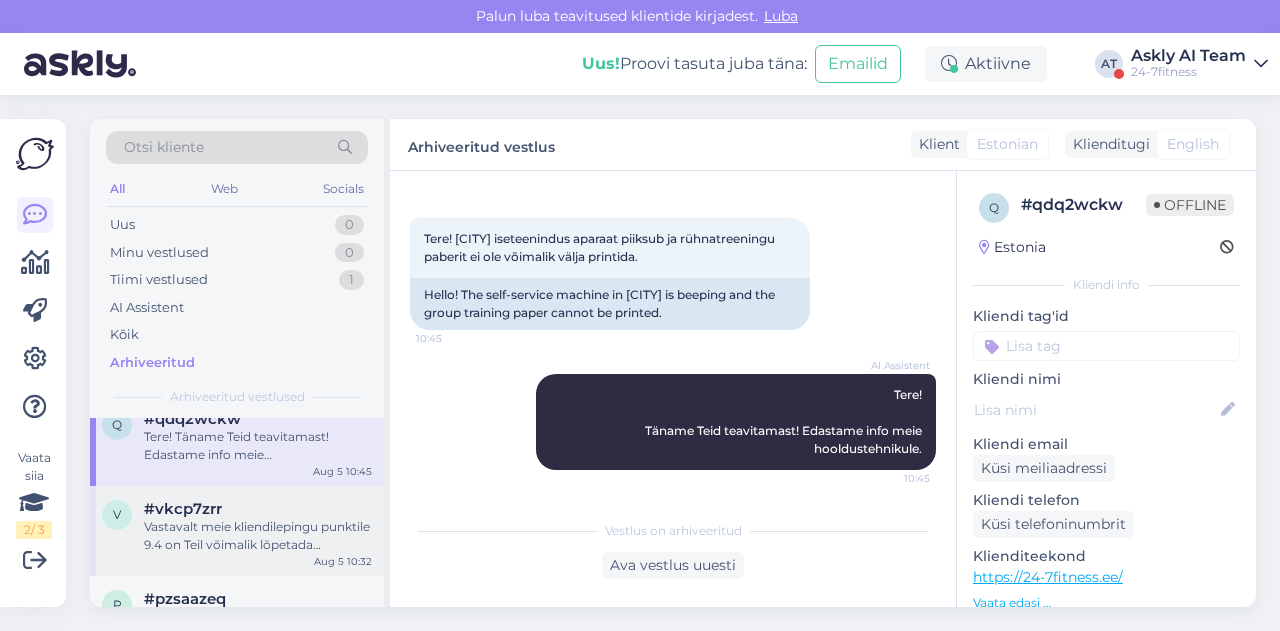 click on "#vkcp7zrr" at bounding box center (183, 509) 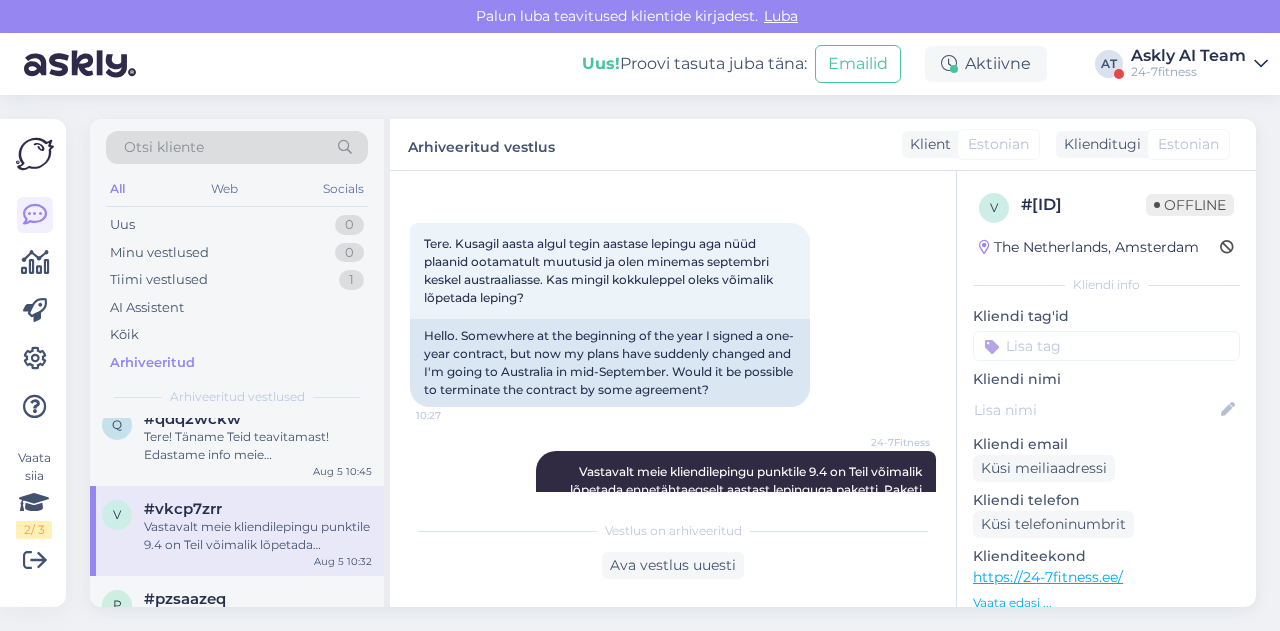 scroll, scrollTop: 368, scrollLeft: 0, axis: vertical 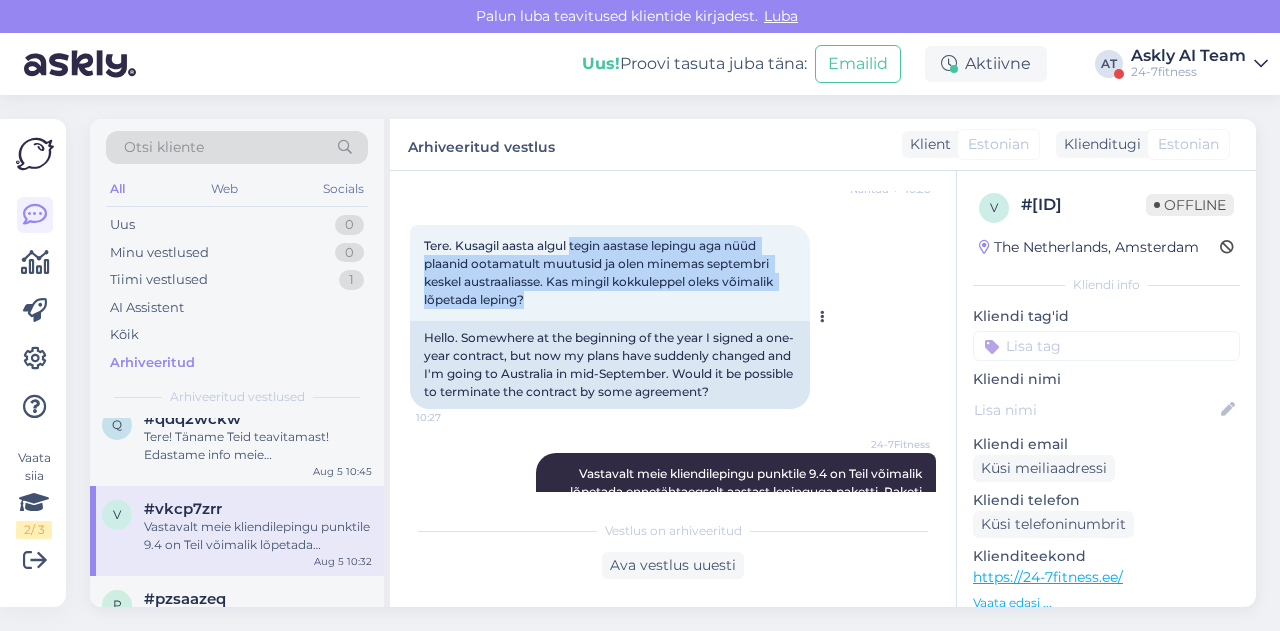 drag, startPoint x: 572, startPoint y: 242, endPoint x: 602, endPoint y: 310, distance: 74.323616 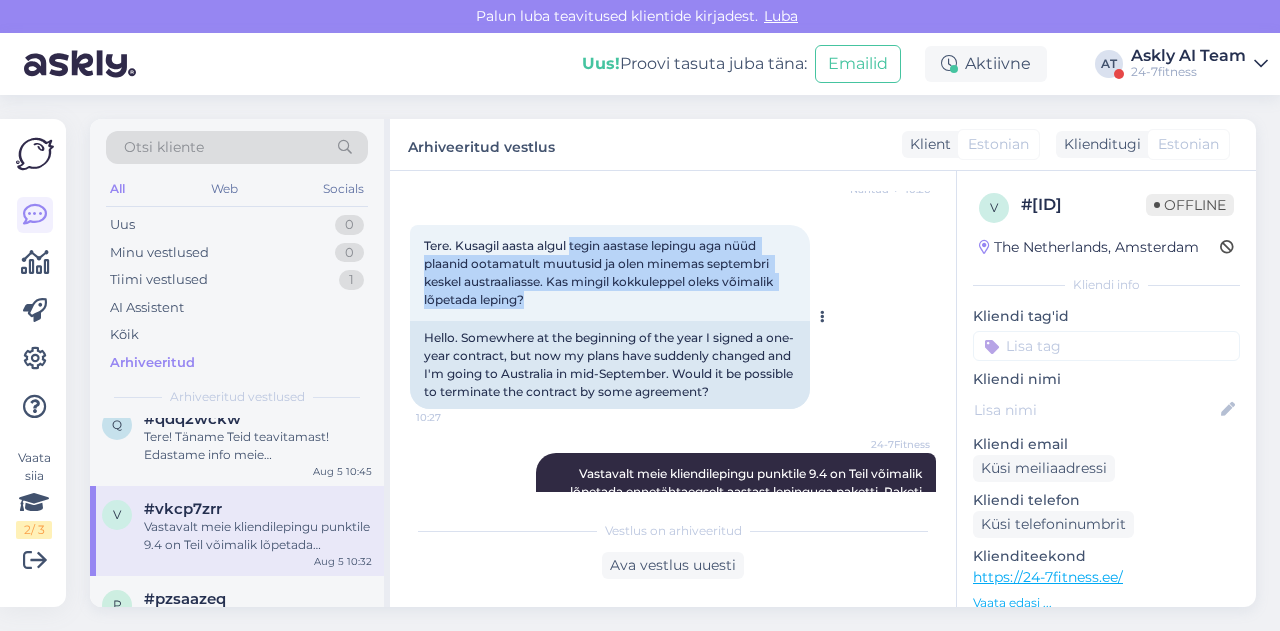 click on "Tere. Kusagil aasta algul tegin aastase lepingu aga nüüd plaanid ootamatult muutusid ja olen minemas septembri keskel austraaliasse. Kas mingil kokkuleppel oleks võimalik lõpetada leping? 10:27" at bounding box center (610, 273) 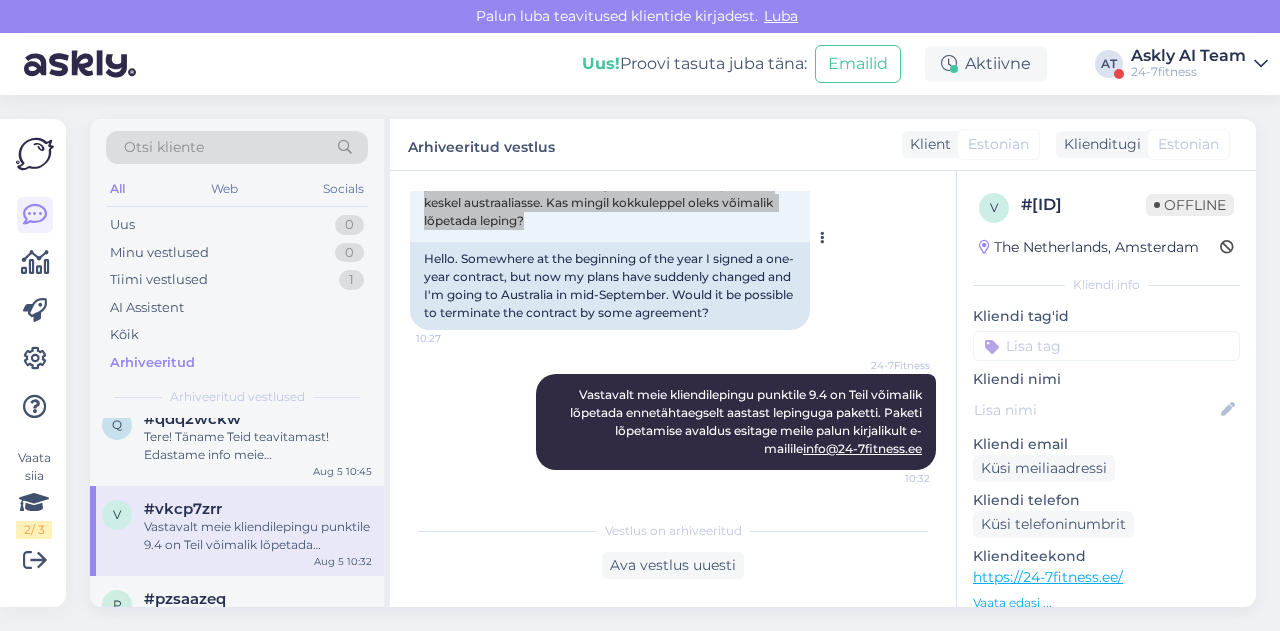 scroll, scrollTop: 464, scrollLeft: 0, axis: vertical 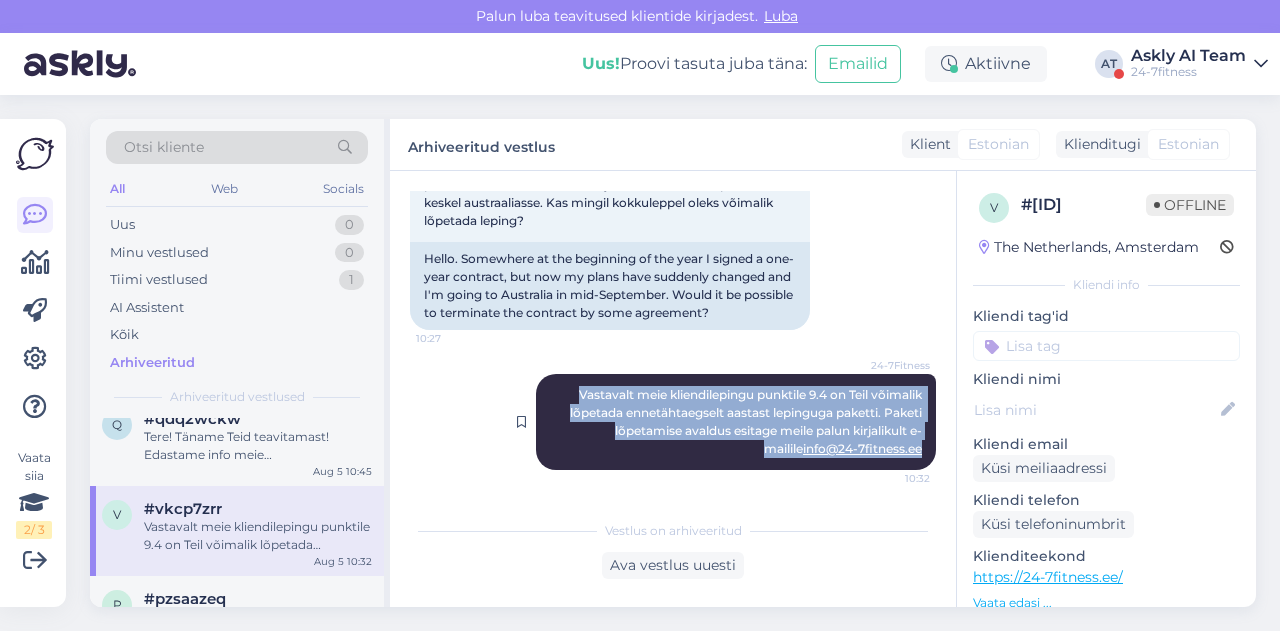 drag, startPoint x: 550, startPoint y: 394, endPoint x: 912, endPoint y: 454, distance: 366.9387 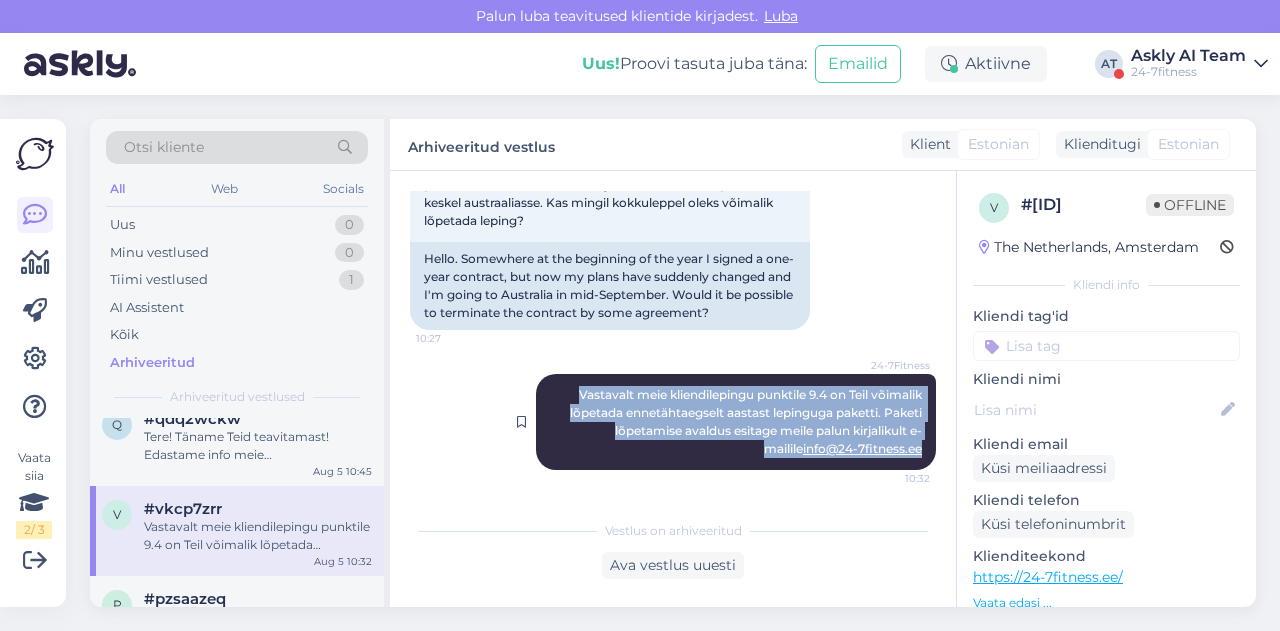 click on "24-7Fitness Vastavalt meie kliendilepingu punktile 9.4 on Teil võimalik lõpetada ennetähtaegselt aastast lepinguga paketti. Paketi lõpetamise avaldus esitage meile palun kirjalikult e-mailile  info@24-7fitness.ee 10:32" at bounding box center [736, 422] 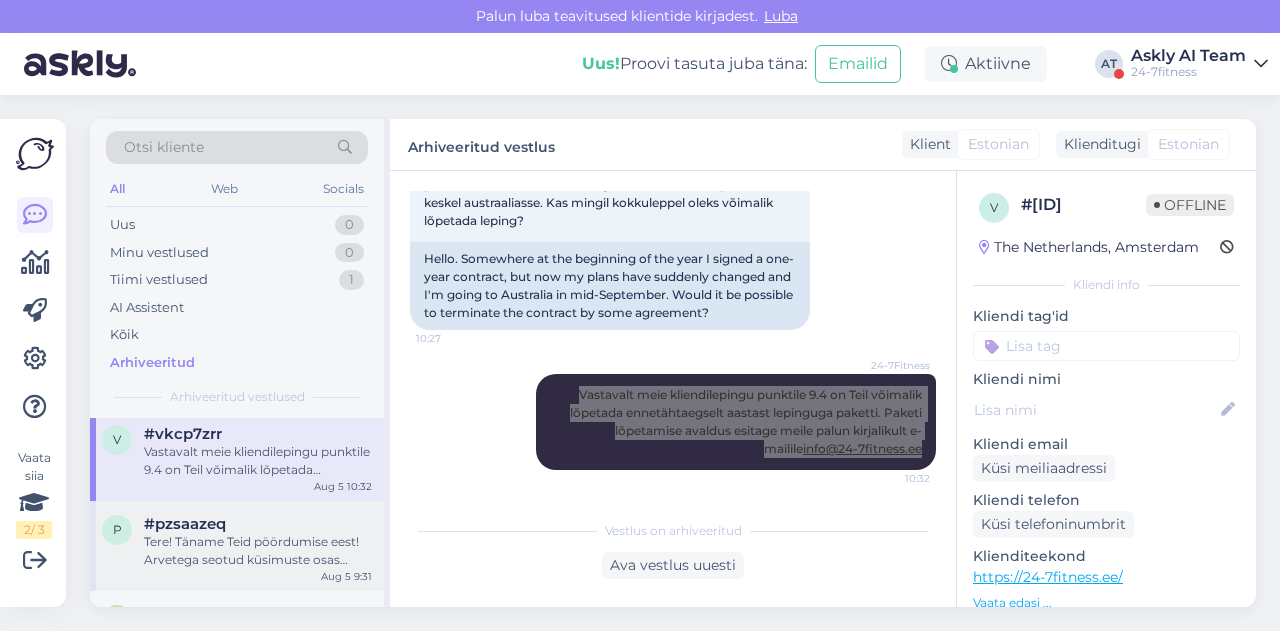 scroll, scrollTop: 962, scrollLeft: 0, axis: vertical 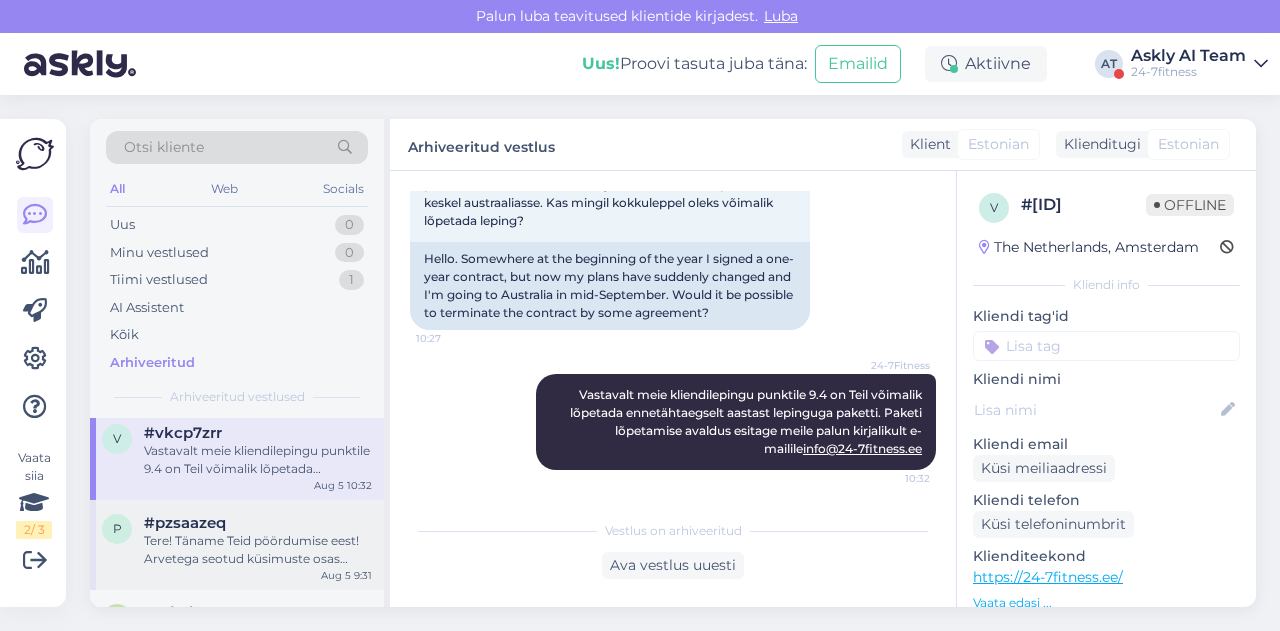 click on "#pzsaazeq" at bounding box center [258, 523] 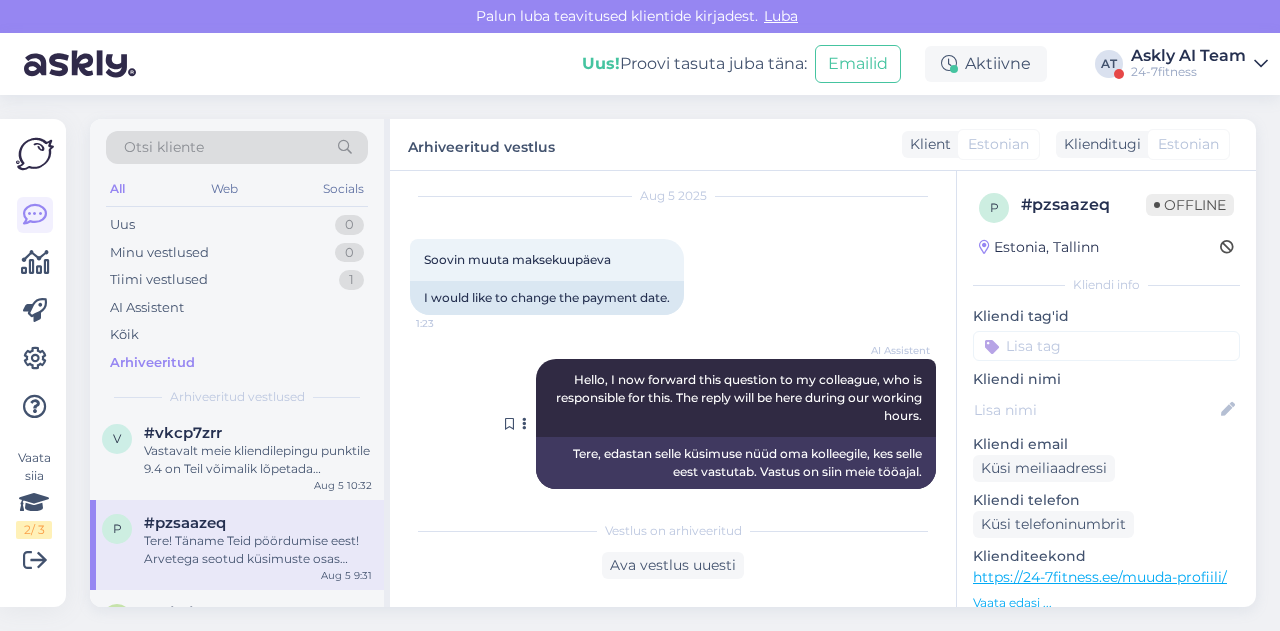 scroll, scrollTop: 46, scrollLeft: 0, axis: vertical 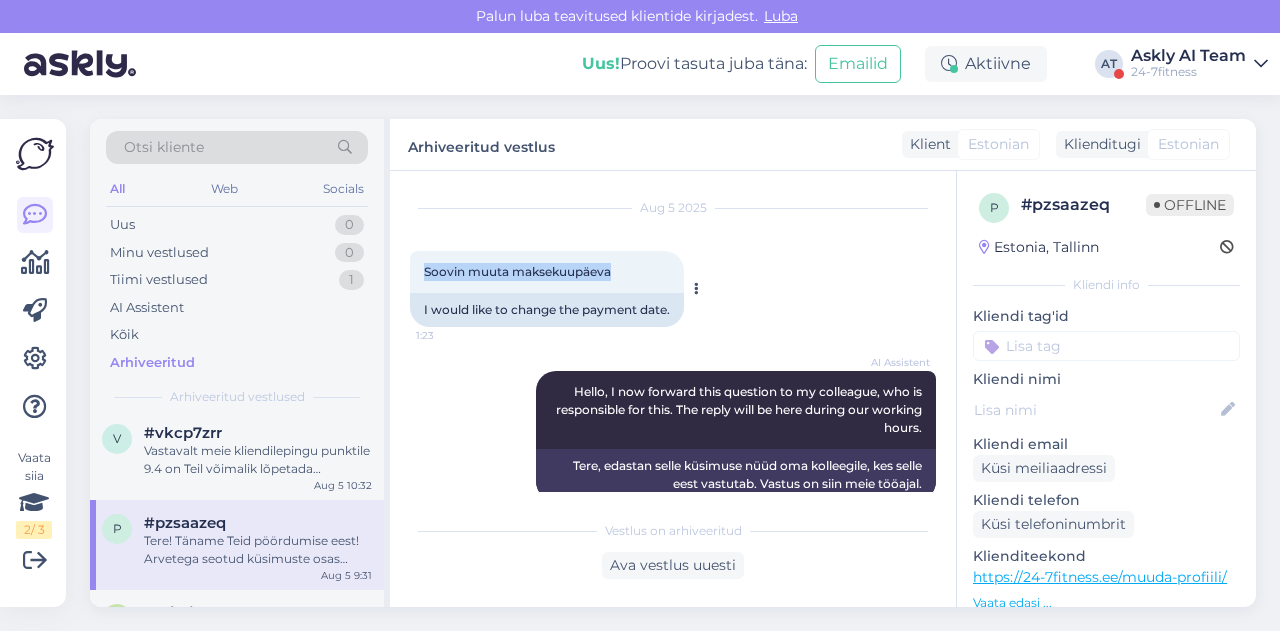 drag, startPoint x: 416, startPoint y: 268, endPoint x: 635, endPoint y: 267, distance: 219.00229 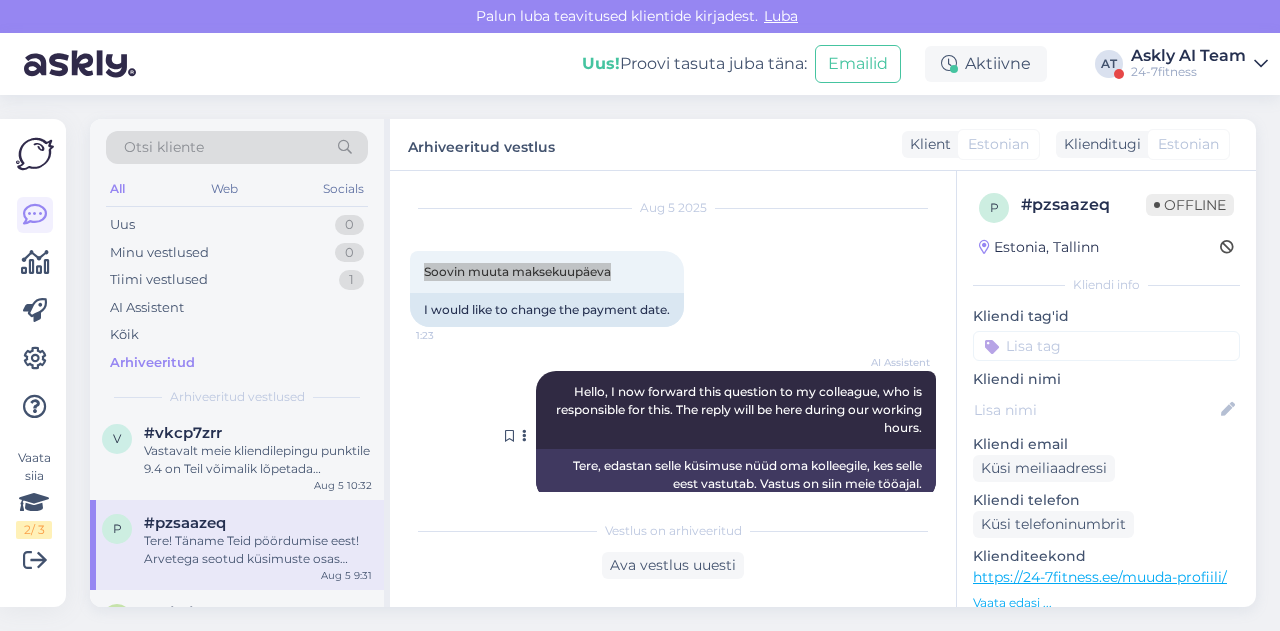scroll, scrollTop: 180, scrollLeft: 0, axis: vertical 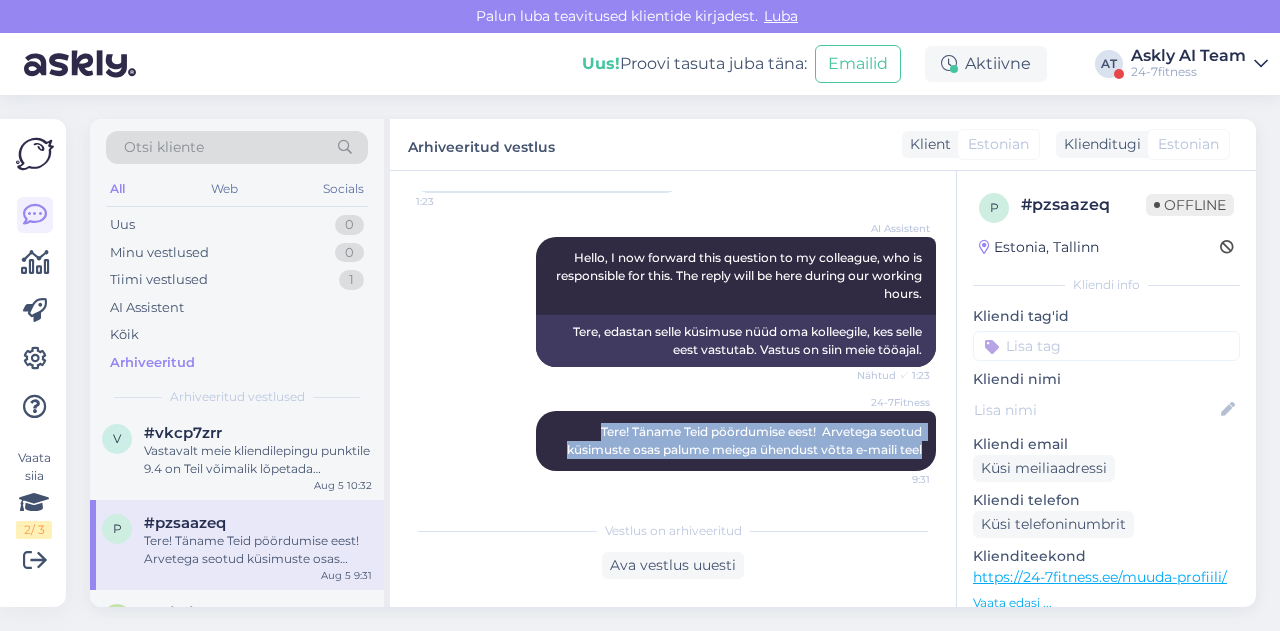 drag, startPoint x: 560, startPoint y: 419, endPoint x: 926, endPoint y: 445, distance: 366.92233 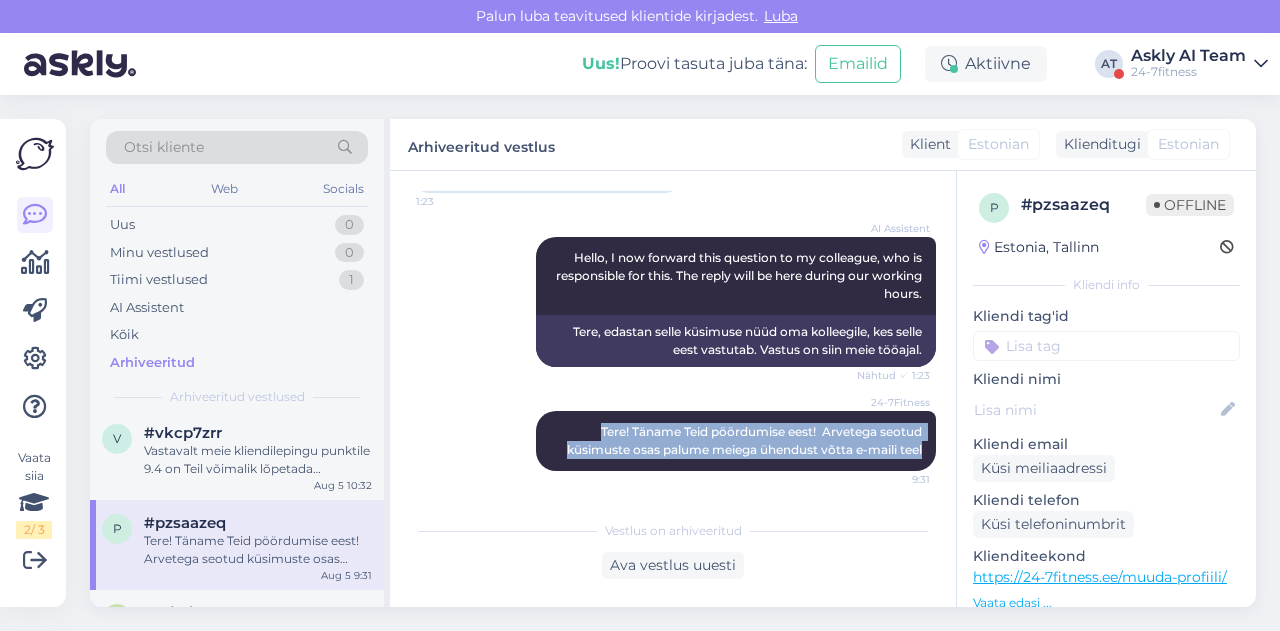 click on "Vestlus algas Aug 5 2025 Soovin muuta maksekuupäeva 1:23  I would like to change the payment date. AI Assistent Hello, I now forward this question to my colleague, who is responsible for this. The reply will be here during our working hours. Nähtud ✓ 1:23  Tere, edastan selle küsimuse nüüd oma kolleegile, kes selle eest vastutab. Vastus on siin meie tööajal. 24-7Fitness Tere! Täname Teid pöördumise eest!  Arvetega seotud küsimuste osas palume meiega ühendust võtta e-maili teel 9:31" at bounding box center (682, 341) 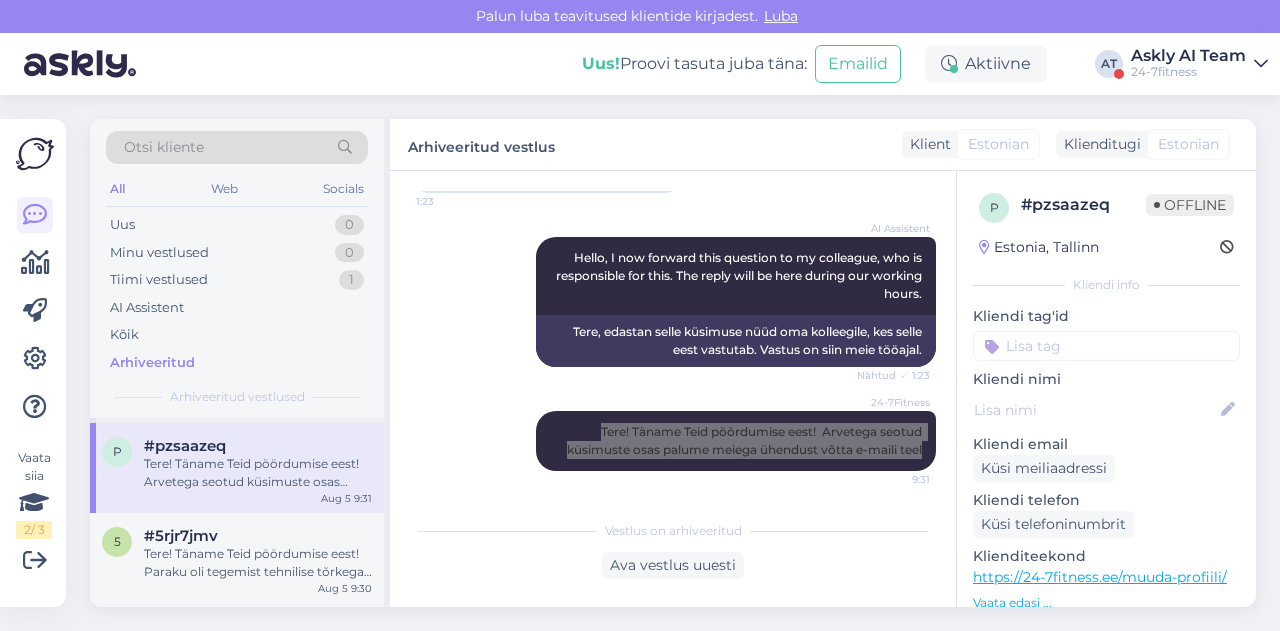 scroll, scrollTop: 1051, scrollLeft: 0, axis: vertical 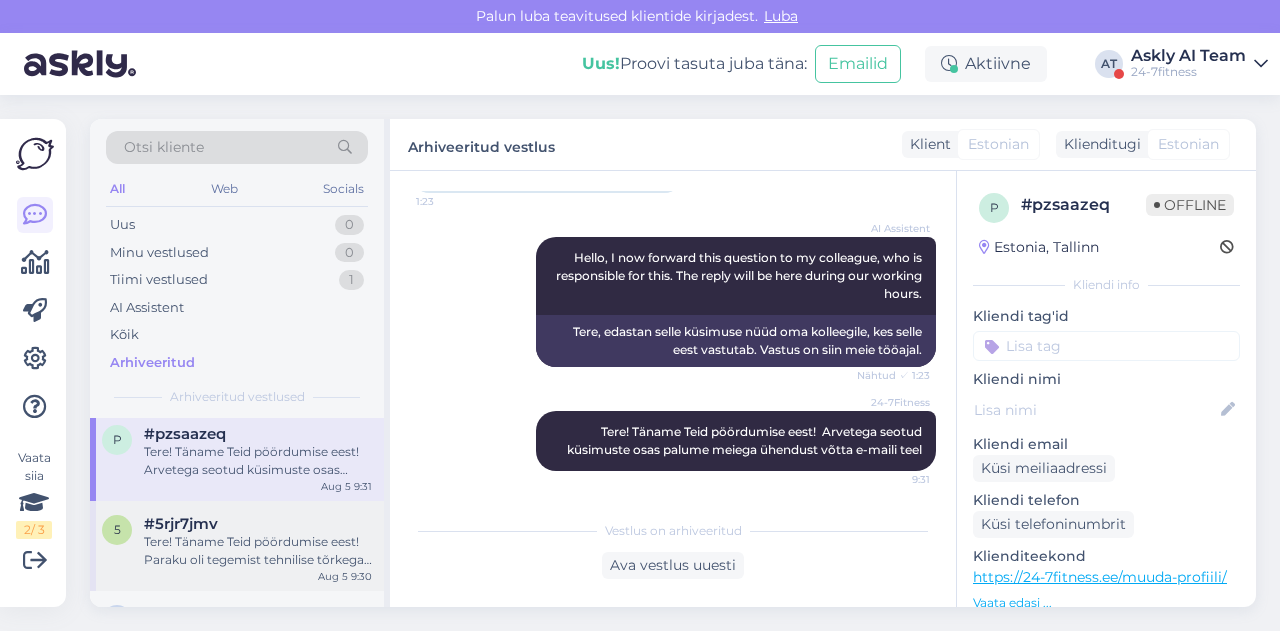 click on "#5rjr7jmv" at bounding box center [258, 524] 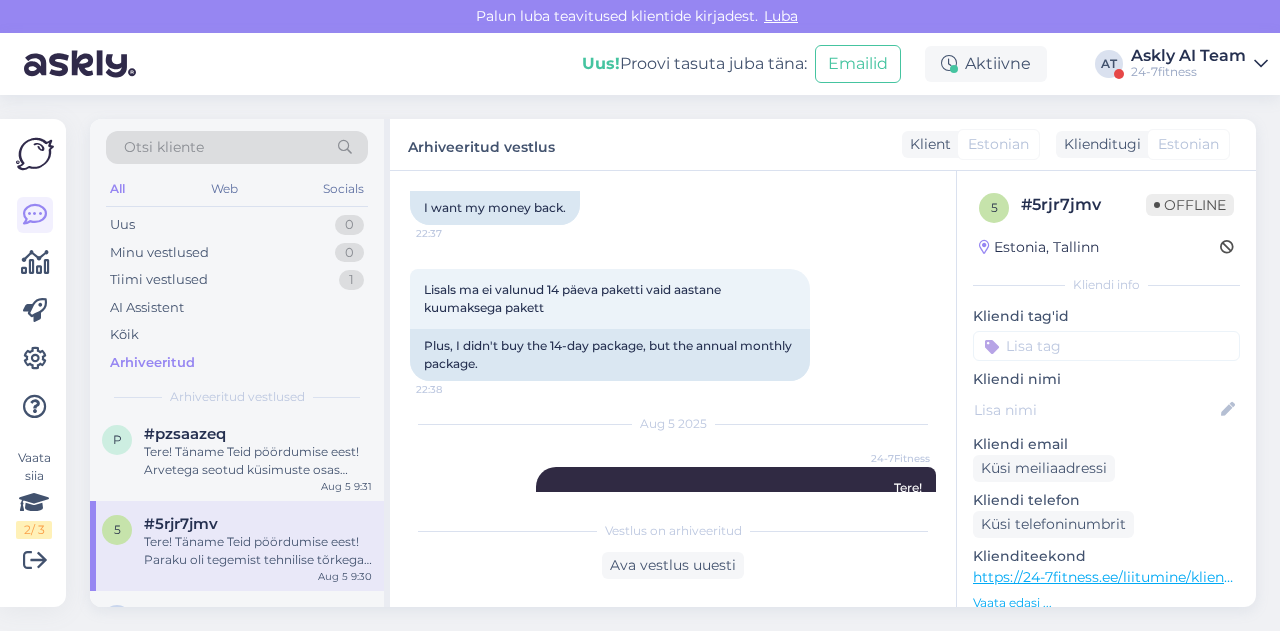 scroll, scrollTop: 1871, scrollLeft: 0, axis: vertical 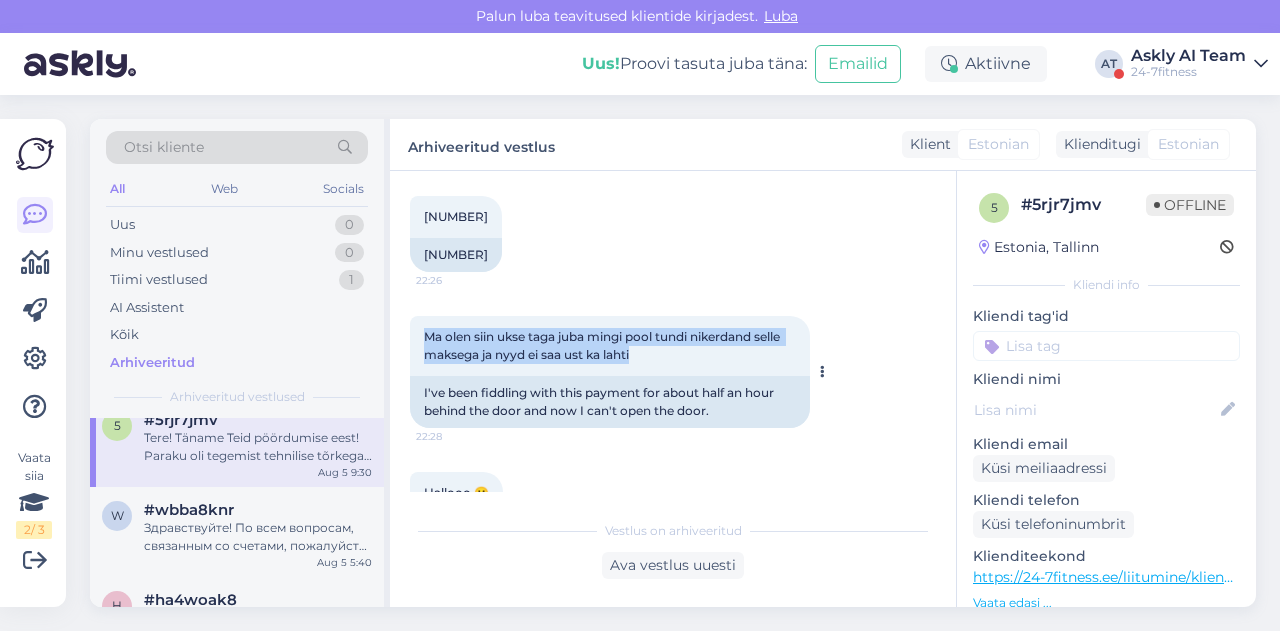 drag, startPoint x: 418, startPoint y: 337, endPoint x: 654, endPoint y: 356, distance: 236.7636 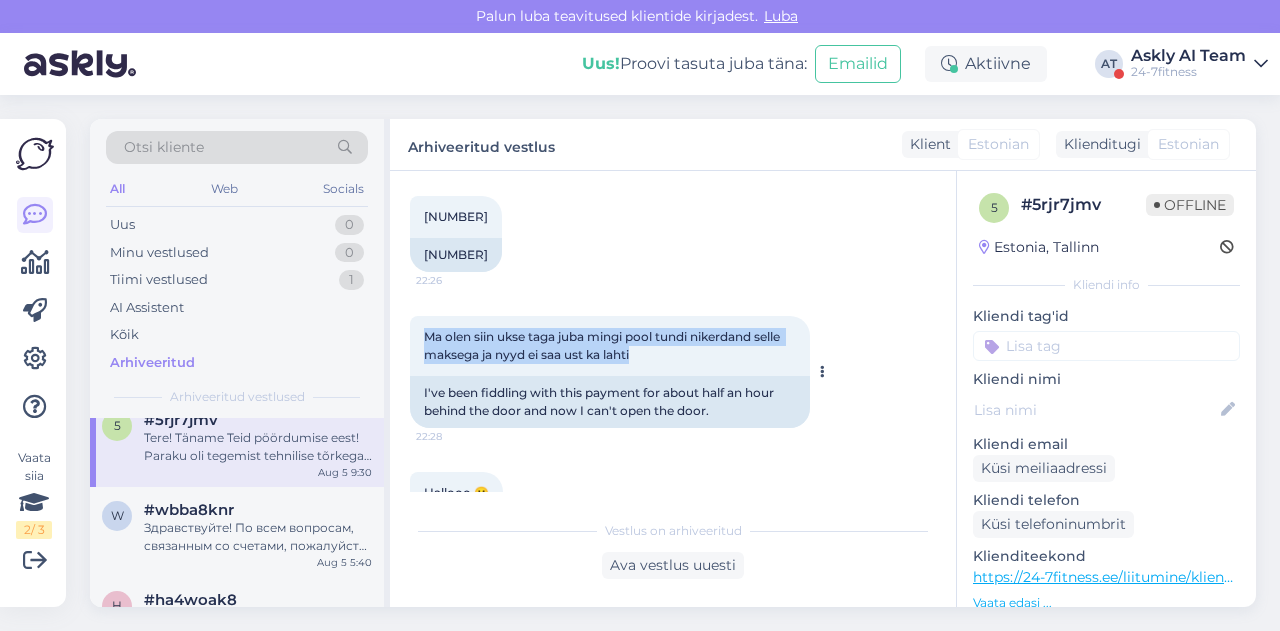 click on "Ma olen siin ukse taga juba mingi pool tundi nikerdand selle maksega ja nyyd ei saa ust ka lahti 22:28" at bounding box center (610, 346) 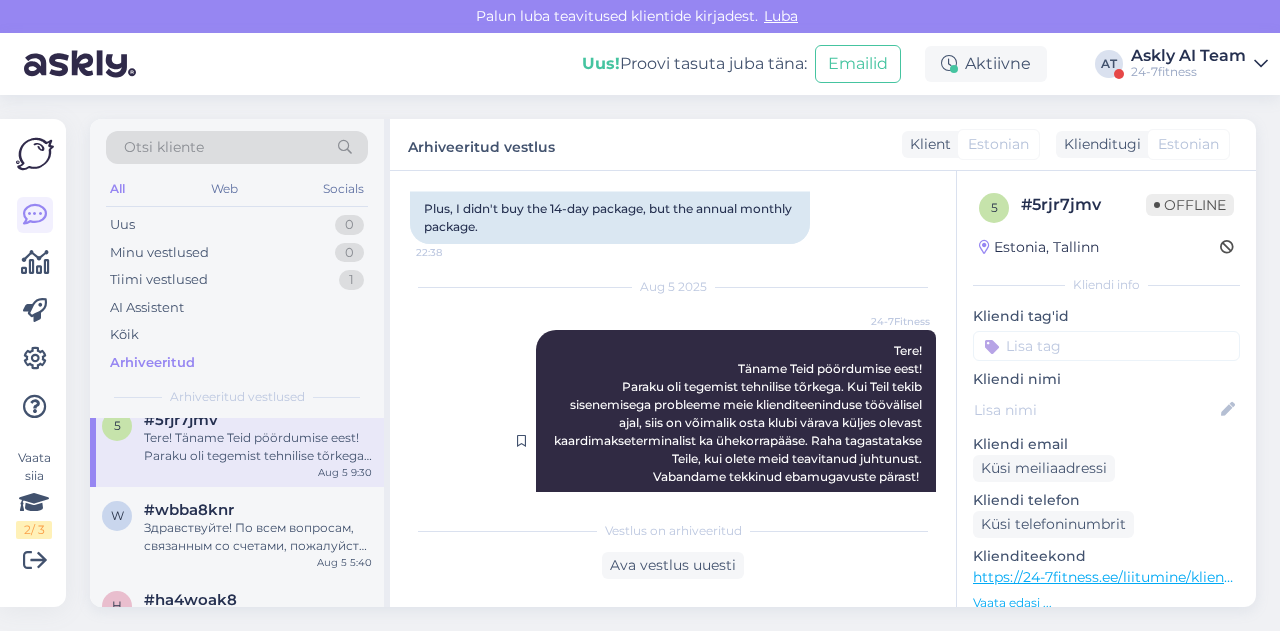 scroll, scrollTop: 2009, scrollLeft: 0, axis: vertical 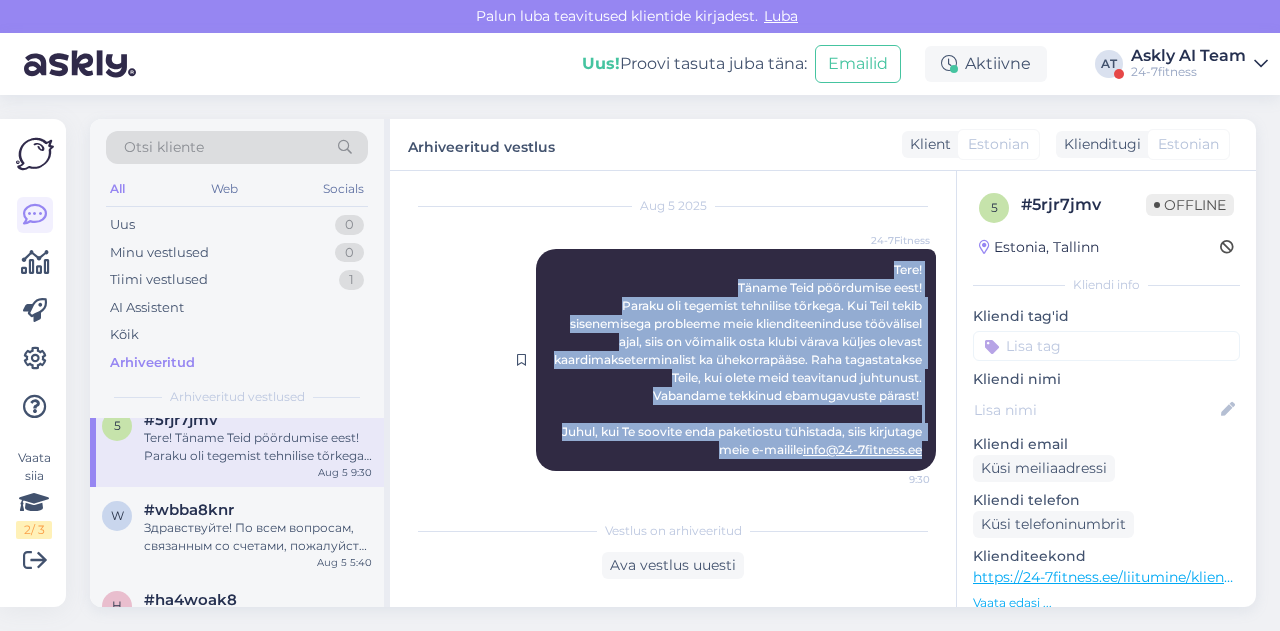 drag, startPoint x: 872, startPoint y: 347, endPoint x: 914, endPoint y: 457, distance: 117.74549 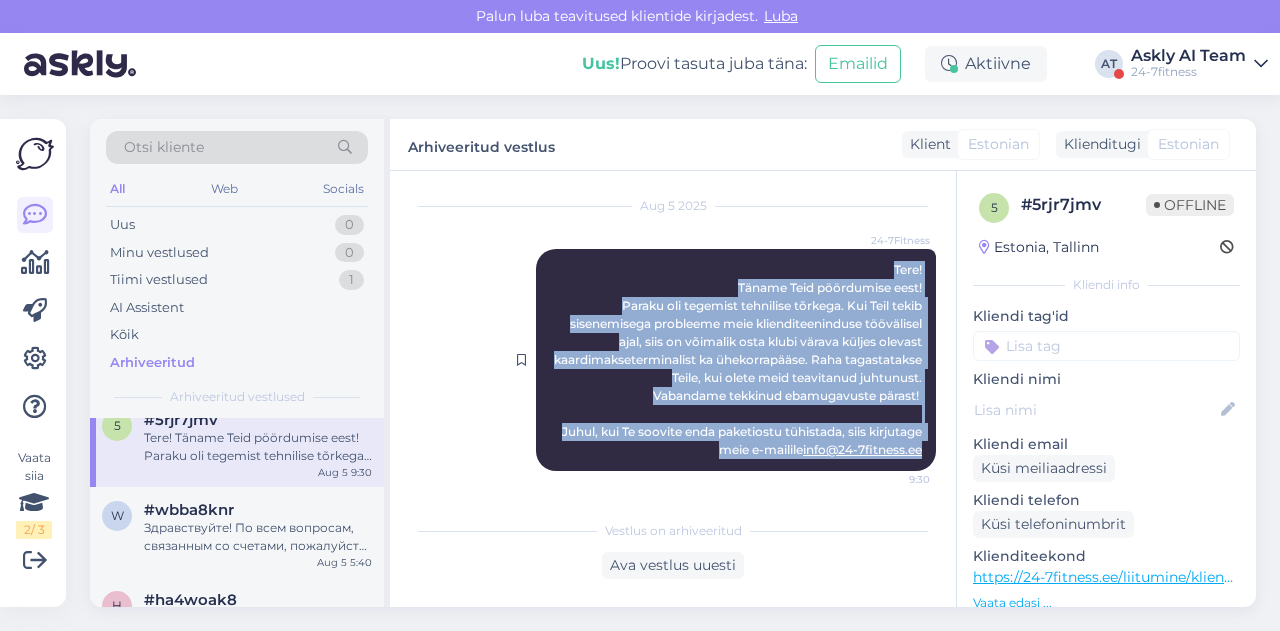 click on "24-7Fitness Tere!
Täname Teid pöördumise eest!
Paraku oli tegemist tehnilise tõrkega. Kui Teil tekib sisenemisega probleeme meie klienditeeninduse töövälisel ajal, siis on võimalik osta klubi värava küljes olevast kaardimakseterminalist ka ühekorrapääse. Raha tagastatakse Teile, kui olete meid teavitanud juhtunust.
Vabandame tekkinud ebamugavuste pärast!
Juhul, kui Te soovite enda paketiostu tühistada, siis kirjutage meie e-mailile  info@24-7fitness.ee 9:30" at bounding box center [736, 360] 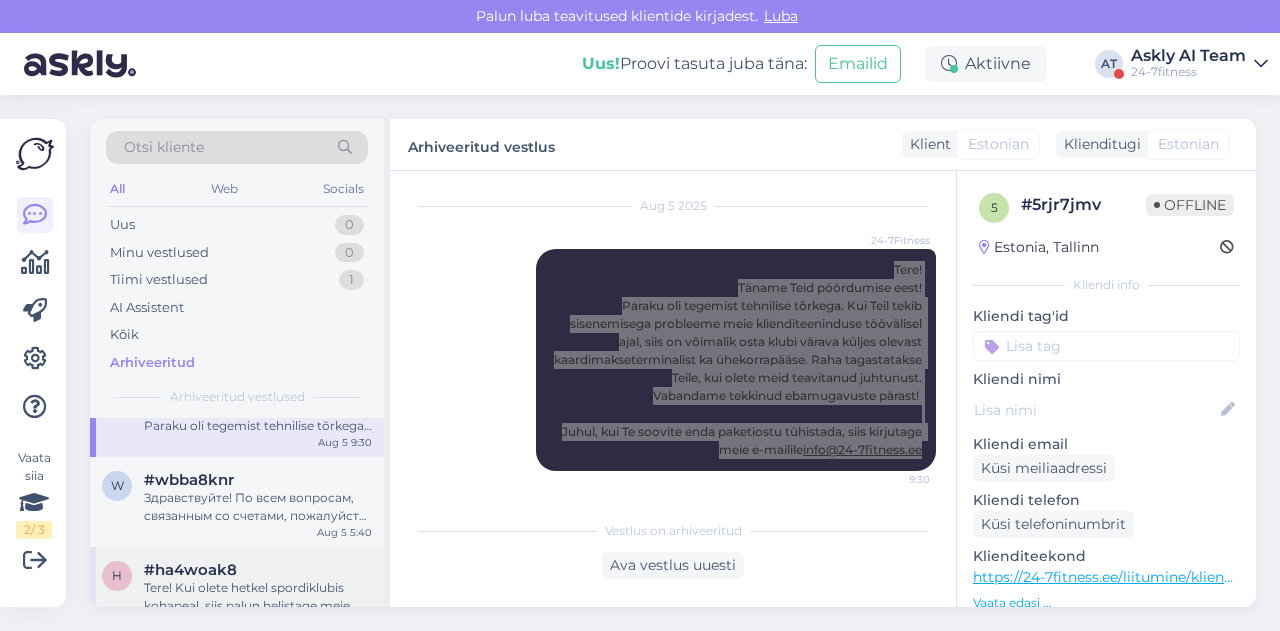 scroll, scrollTop: 1183, scrollLeft: 0, axis: vertical 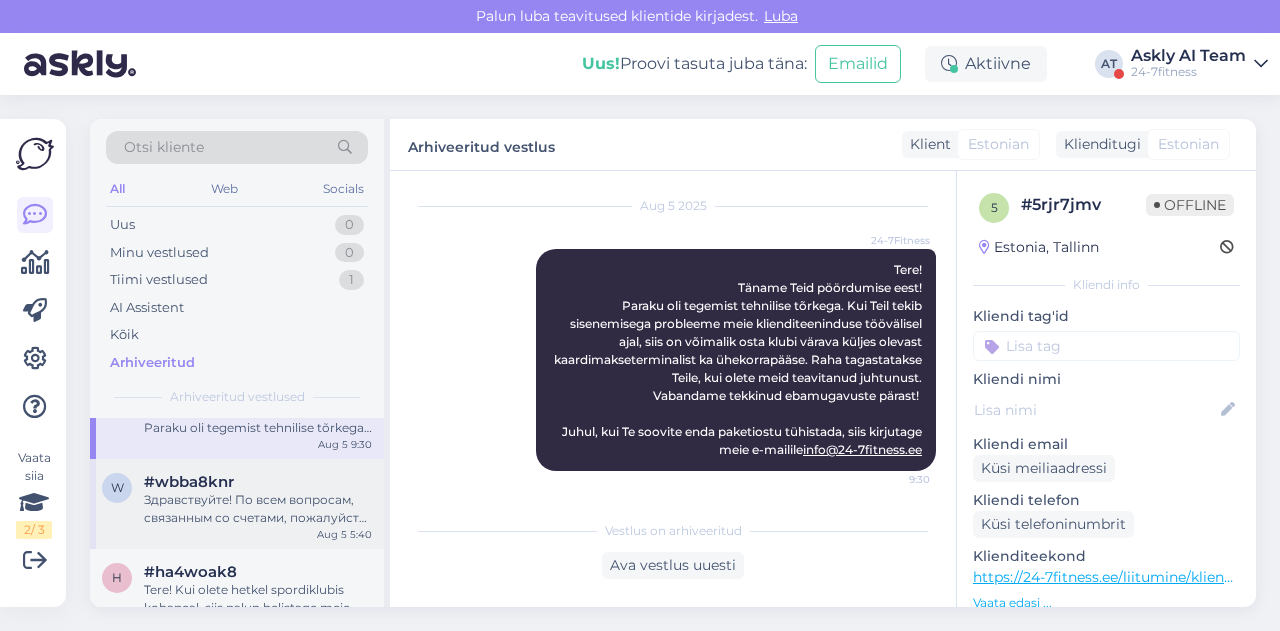 click on "Здравствуйте!
По всем вопросам, связанным со счетами, пожалуйста, свяжитесь с нами по электронной почте info@24-7fitness.ee." at bounding box center (258, 509) 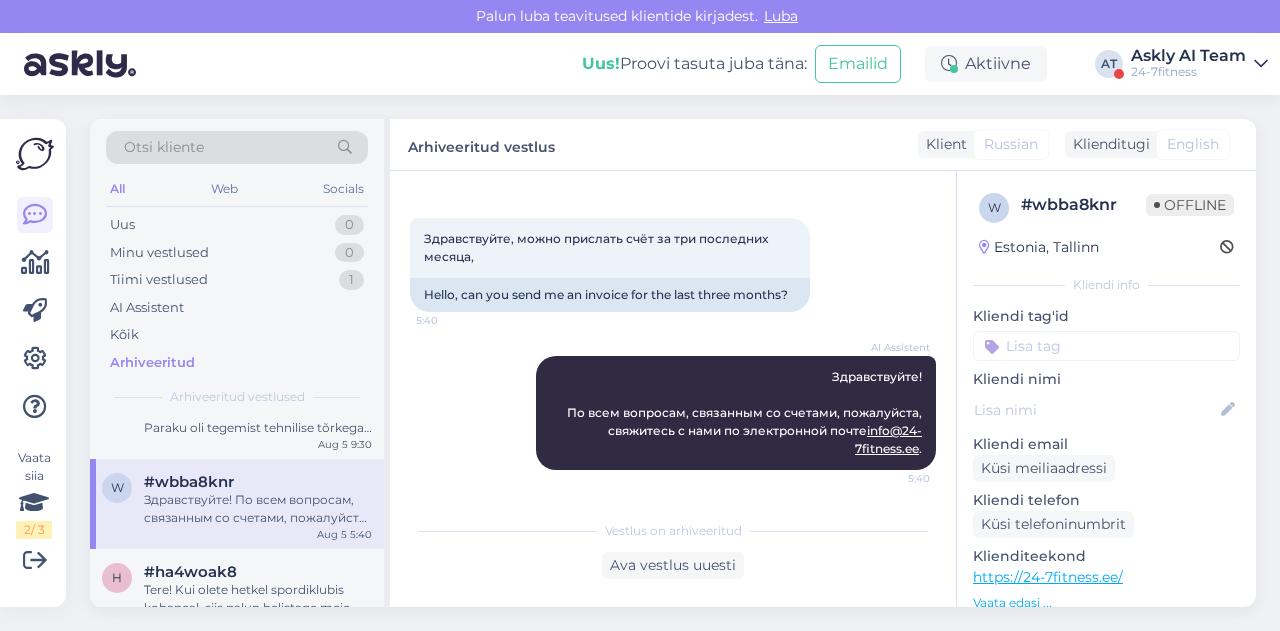 scroll, scrollTop: 78, scrollLeft: 0, axis: vertical 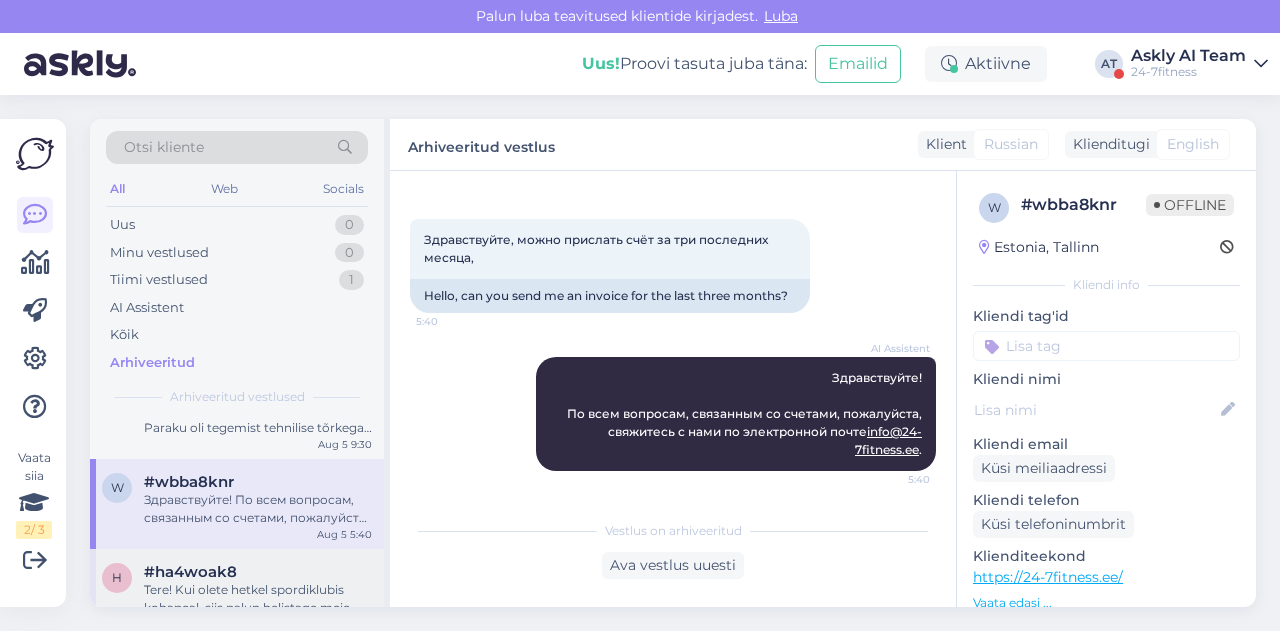 click on "#ha4woak8" at bounding box center [190, 572] 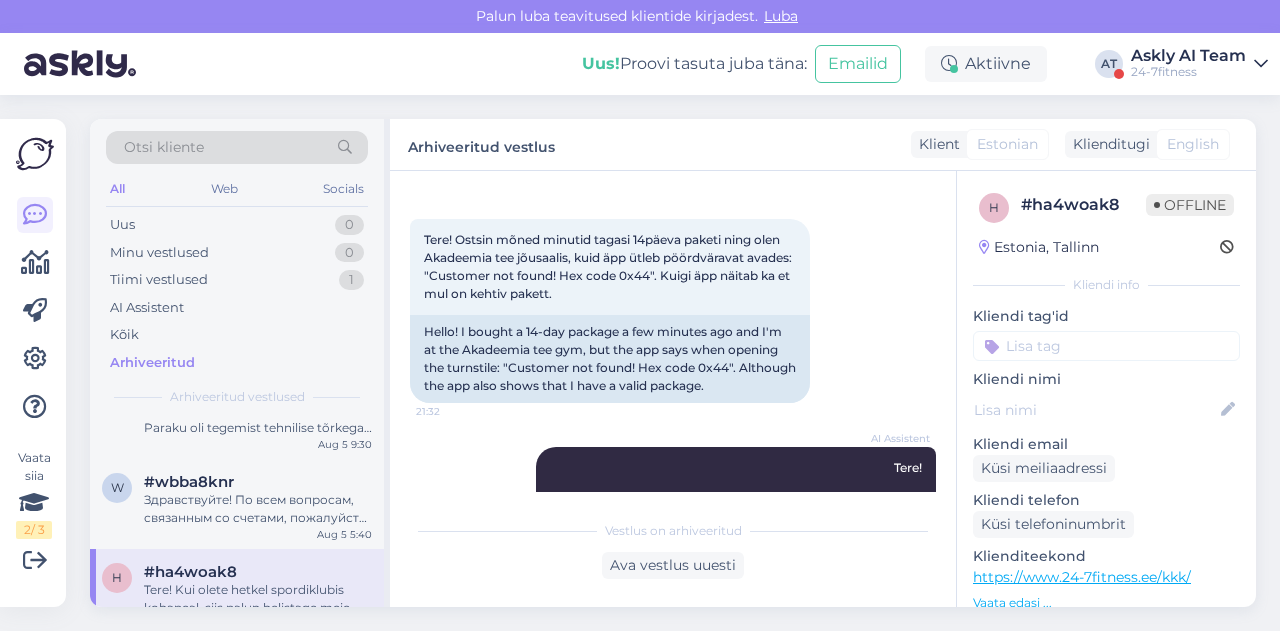 scroll, scrollTop: 222, scrollLeft: 0, axis: vertical 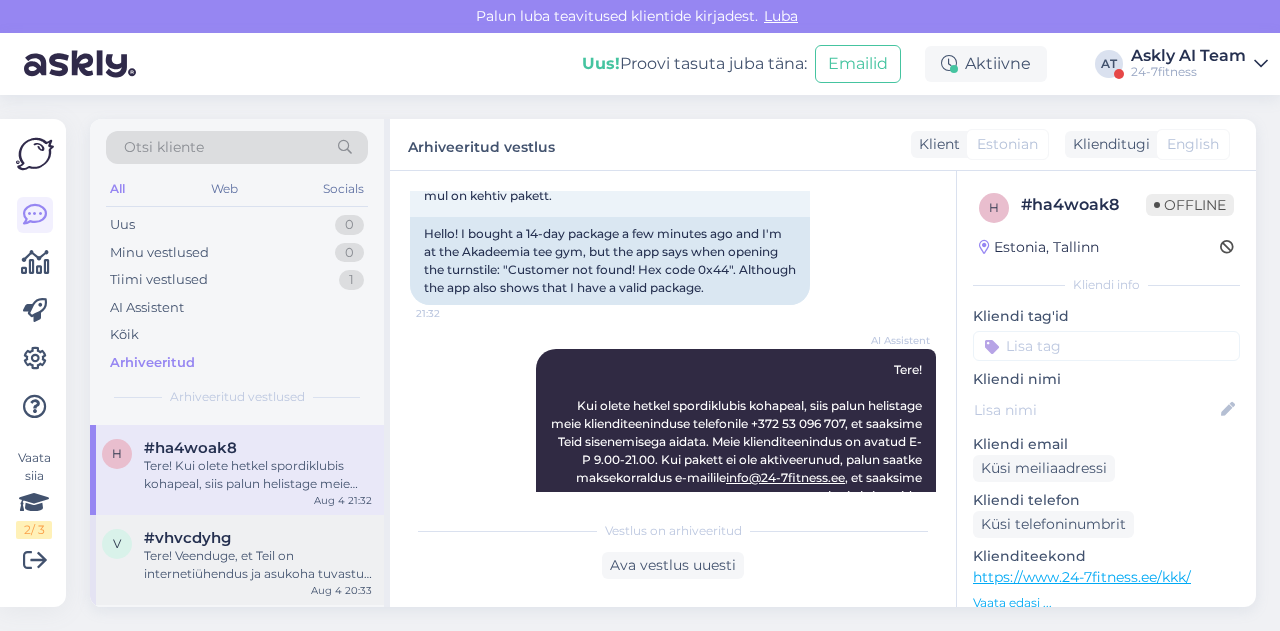 click on "Tere!
Veenduge, et Teil on internetiühendus ja asukoha tuvastus sees ja lubatud 24-7Fitness rakendusele. Vajadusel tehke oma telefonile restart ja avage rakendus õues, kus on parem leviala. Sisenemiseks tuleb seista värava ees. Kui olete rakenduses "ava pöördvärav" nuppu vajutanud, siis palun oodake rohelise tule süttimist väraval ning seejärel võite minna värava sektori vahele ja hakata väravat sisenemise suunas lükkama. Kui Teil tekib sisenemisega probleeme meie klienditeeninduse tööajal (iga päev 9-21), siis palun helistage meile koheselt telefonil +372 53 096 707. Meie saame Teid koheselt aidata." at bounding box center (258, 565) 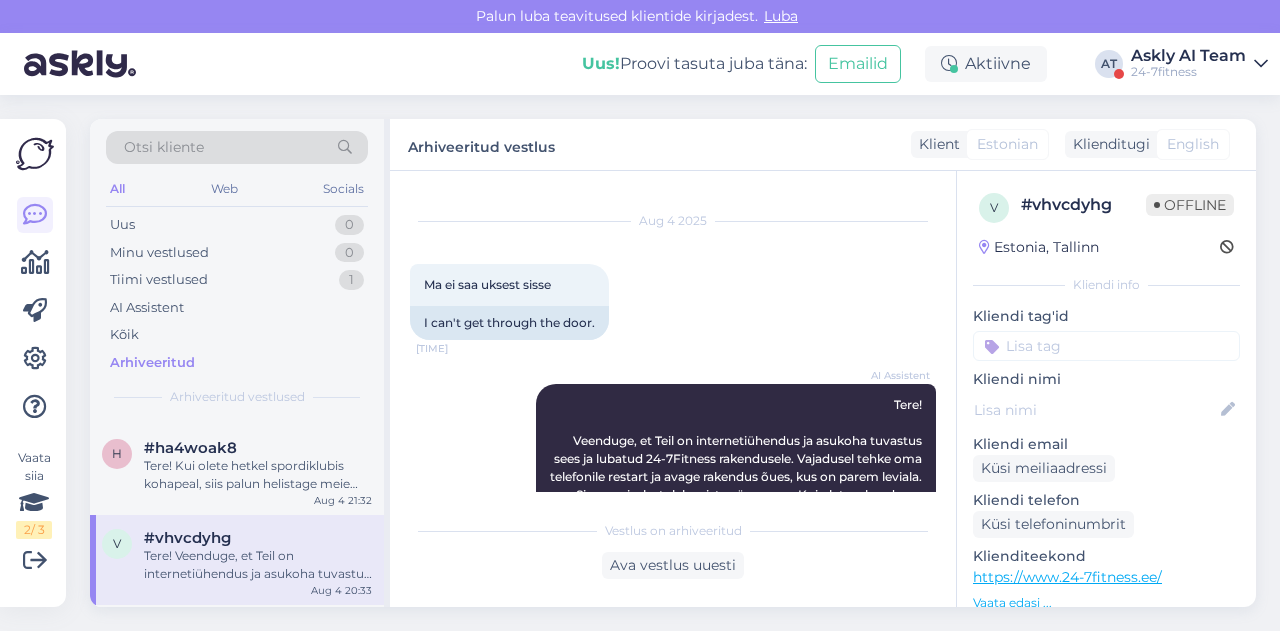 scroll, scrollTop: 34, scrollLeft: 0, axis: vertical 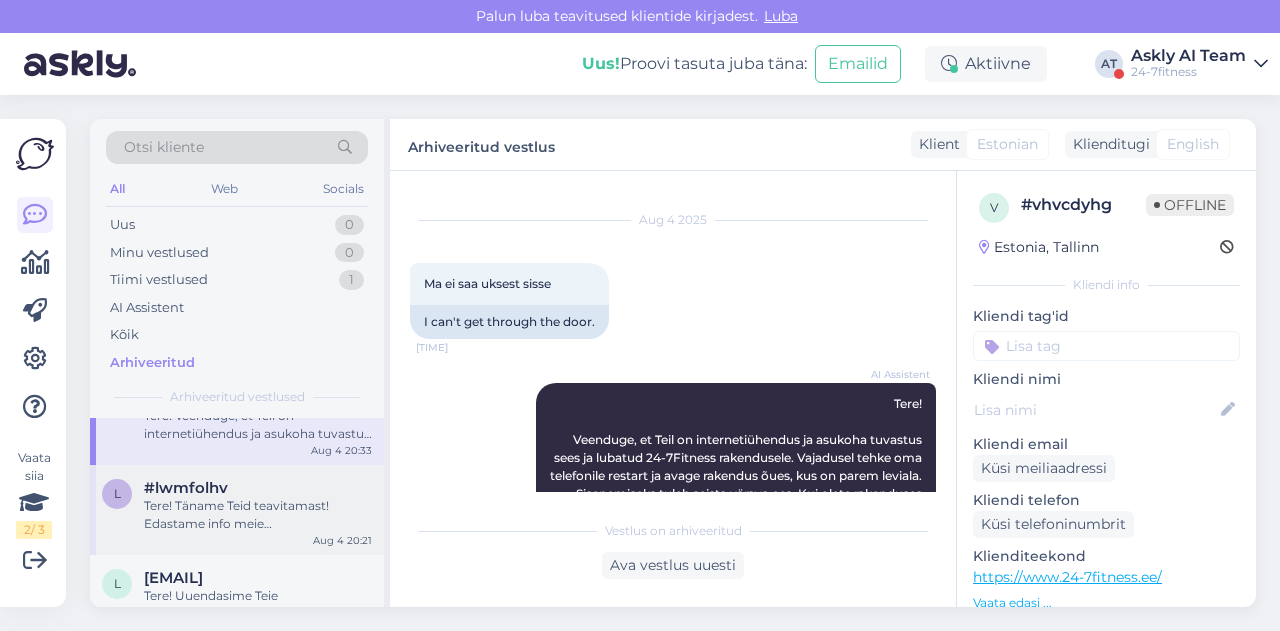 click on "Tere!
Täname Teid teavitamast! Edastame info meie hooldustehnikule." at bounding box center (258, 515) 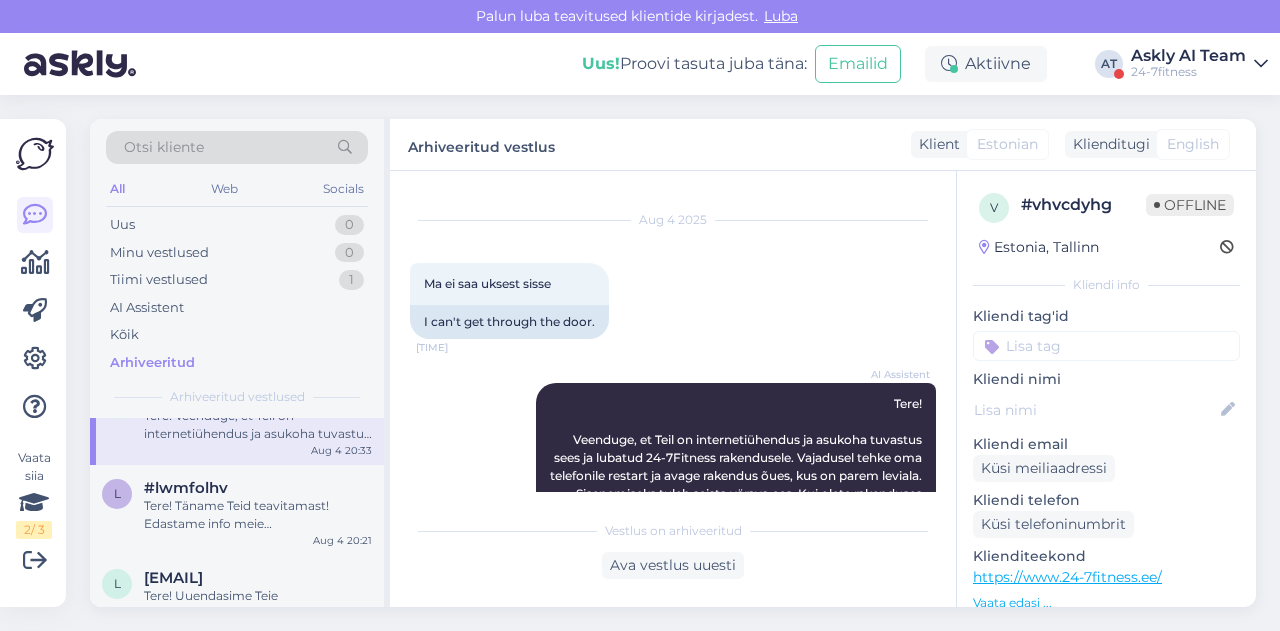 scroll, scrollTop: 96, scrollLeft: 0, axis: vertical 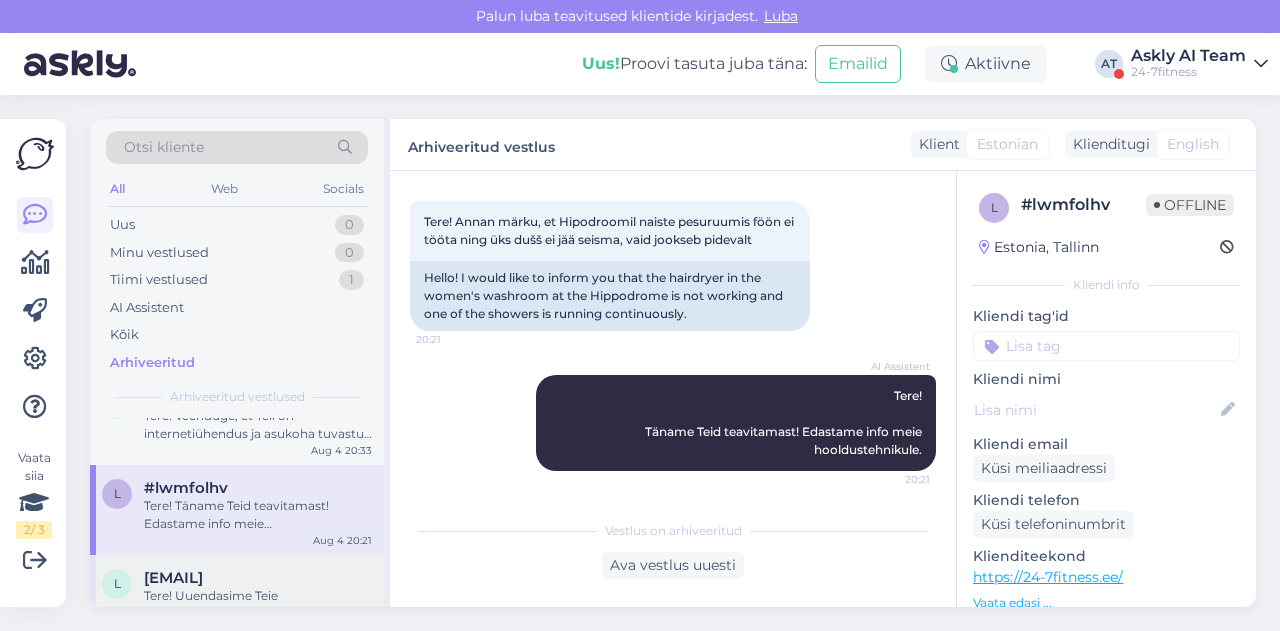 click on "Tere! Uuendasime Teie sissepääsuõigust, palun proovige nüüd uuesti väravat avada." at bounding box center (258, 605) 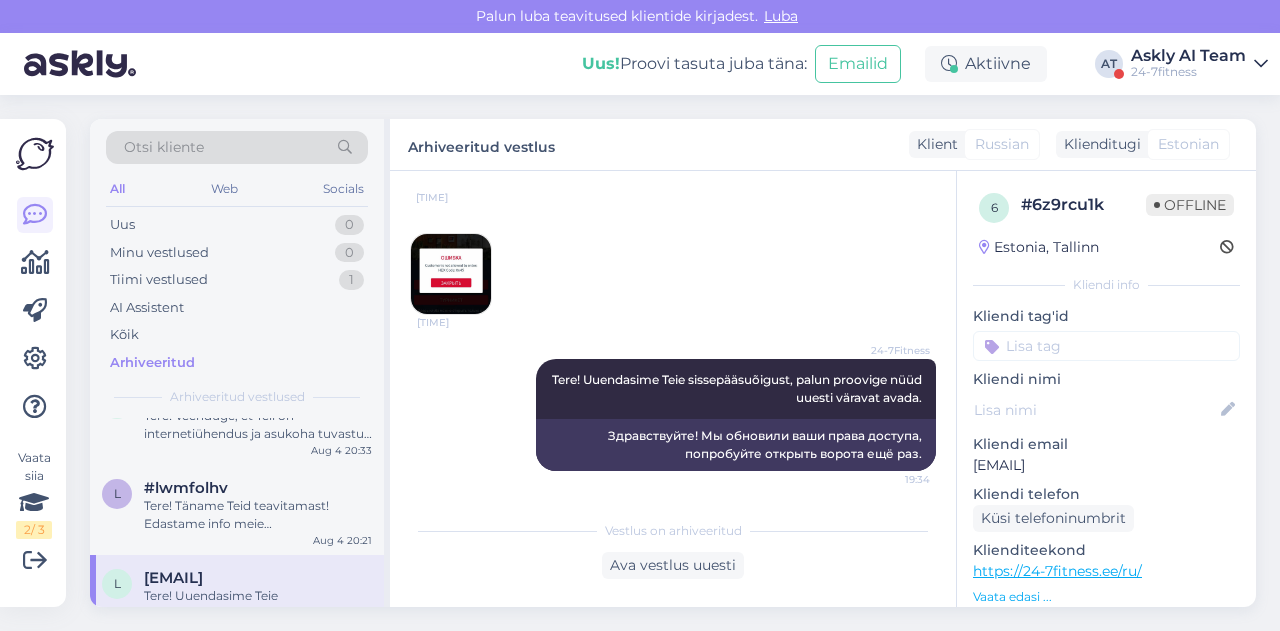 scroll, scrollTop: 309, scrollLeft: 0, axis: vertical 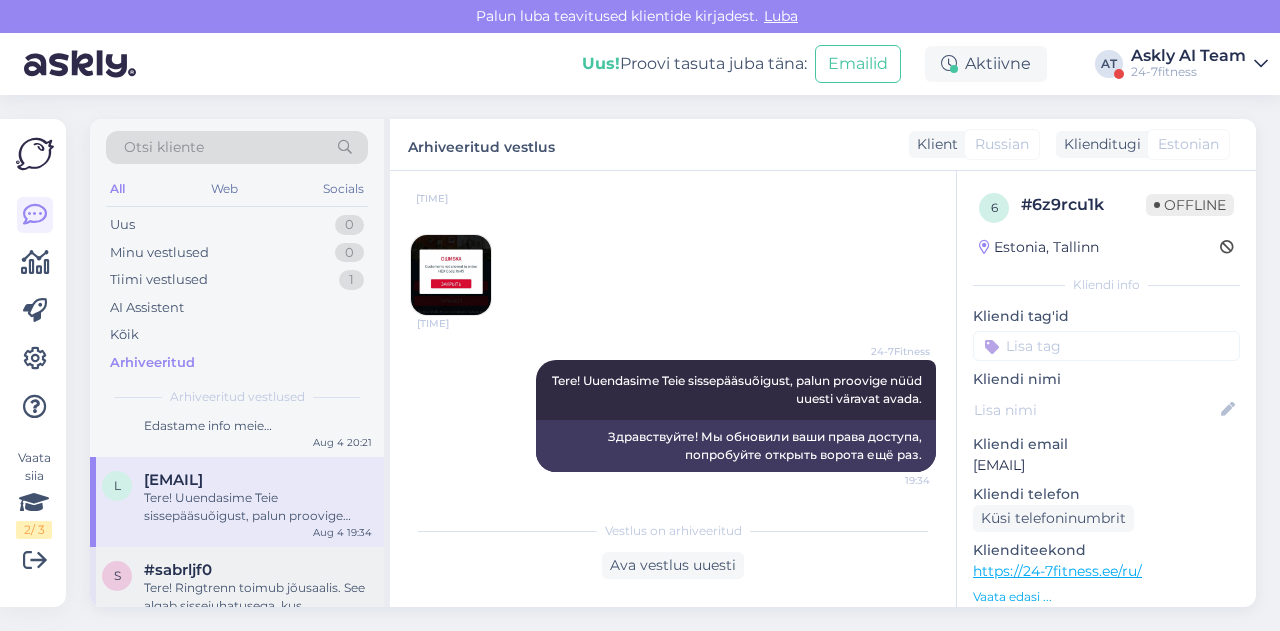 click on "#sabrljf0" at bounding box center [178, 570] 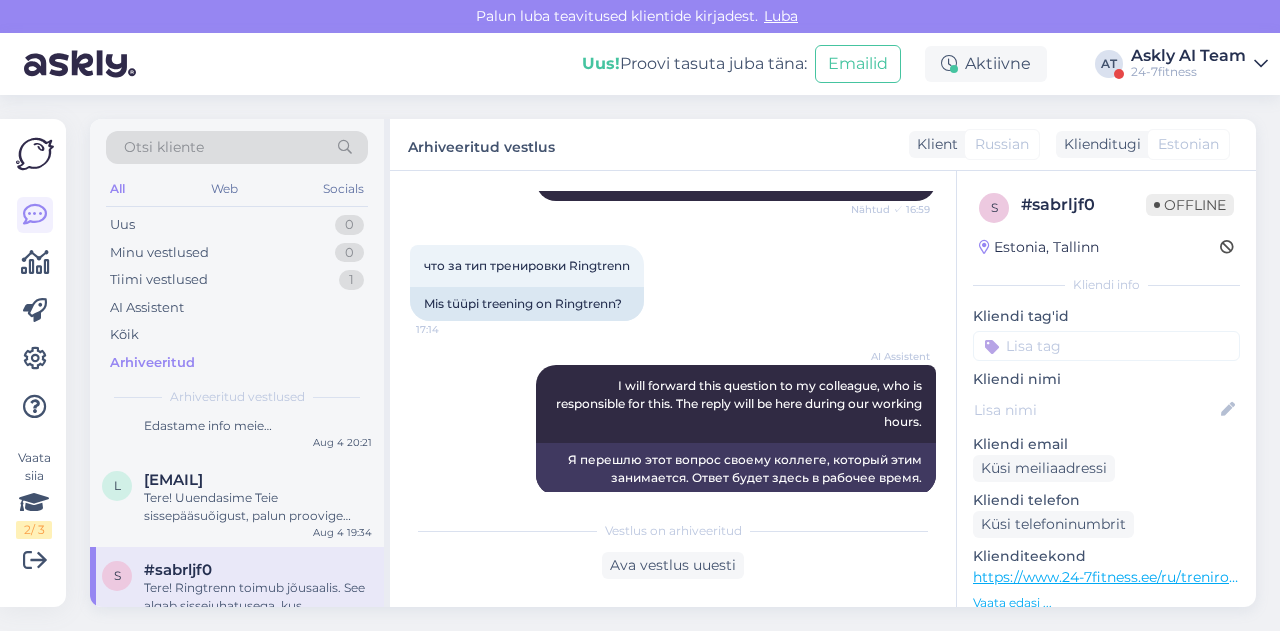 scroll, scrollTop: 628, scrollLeft: 0, axis: vertical 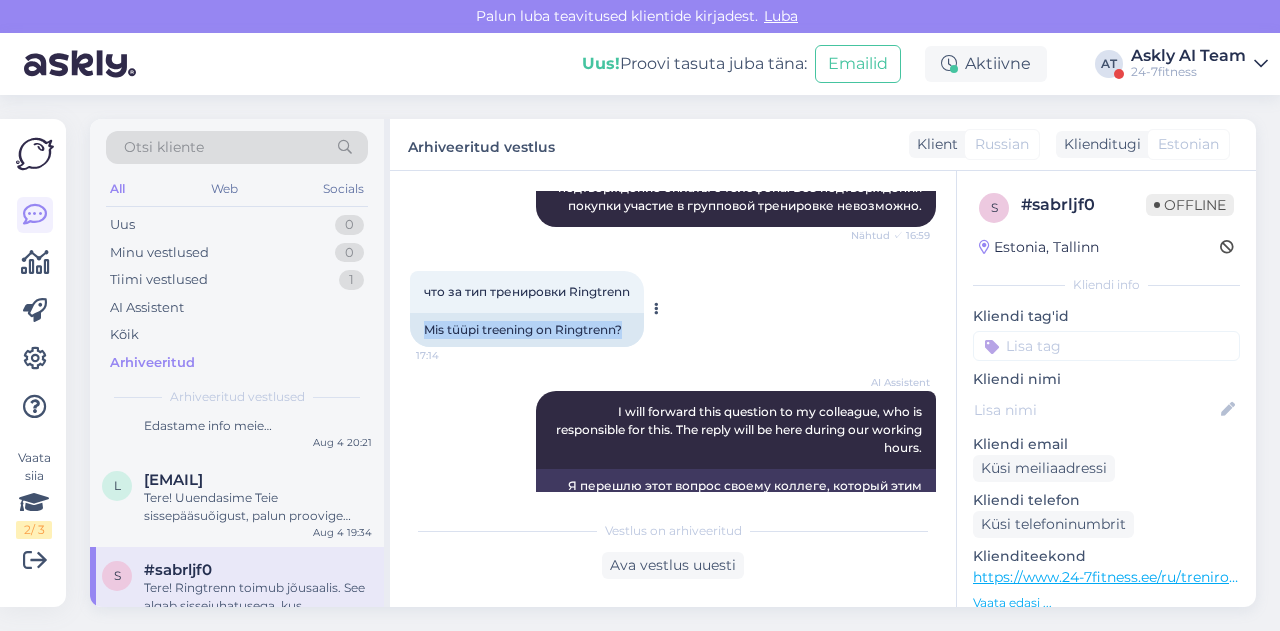 drag, startPoint x: 424, startPoint y: 326, endPoint x: 625, endPoint y: 329, distance: 201.02238 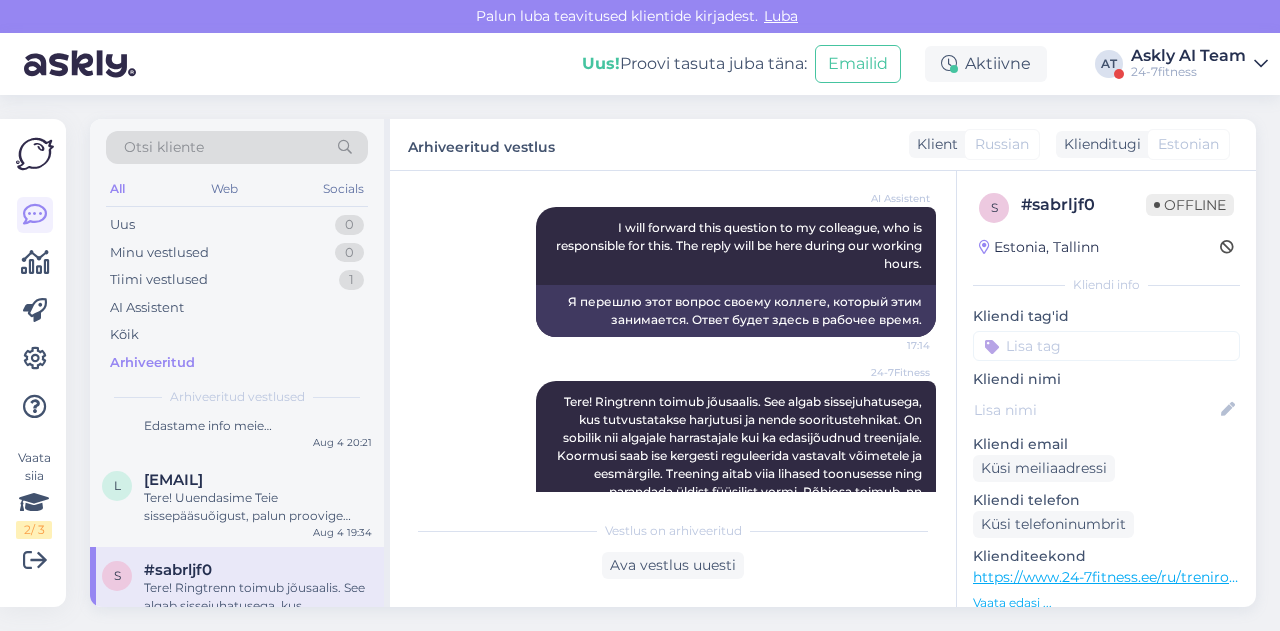 scroll, scrollTop: 833, scrollLeft: 0, axis: vertical 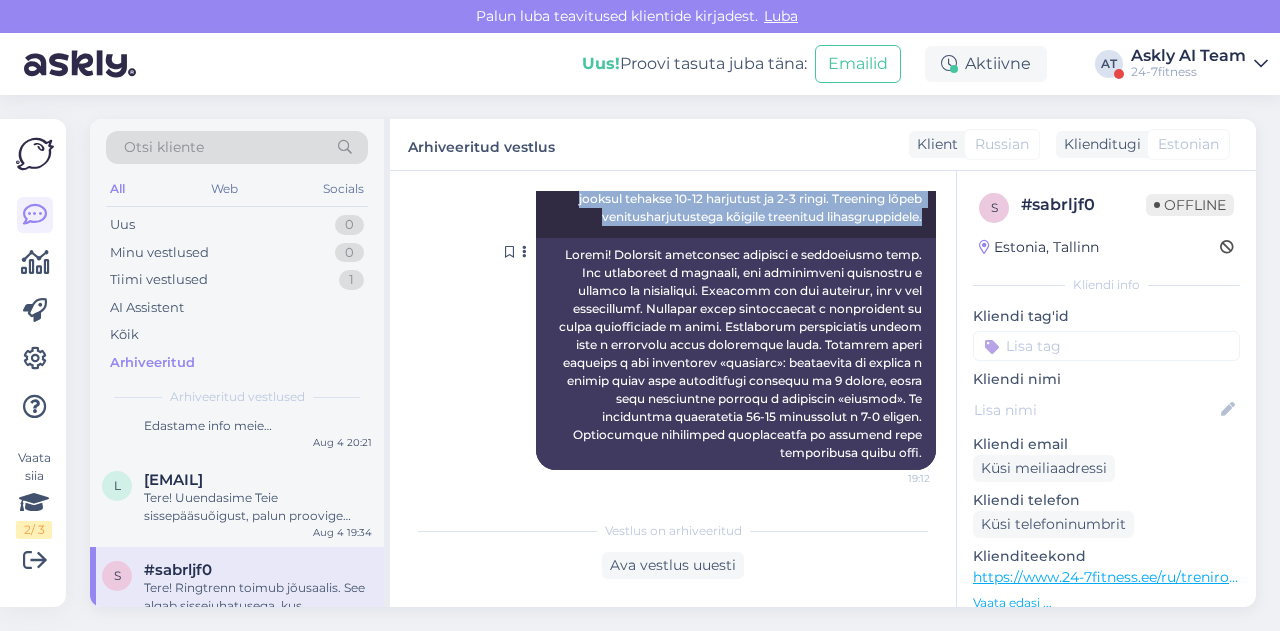 drag, startPoint x: 540, startPoint y: 381, endPoint x: 913, endPoint y: 214, distance: 408.67834 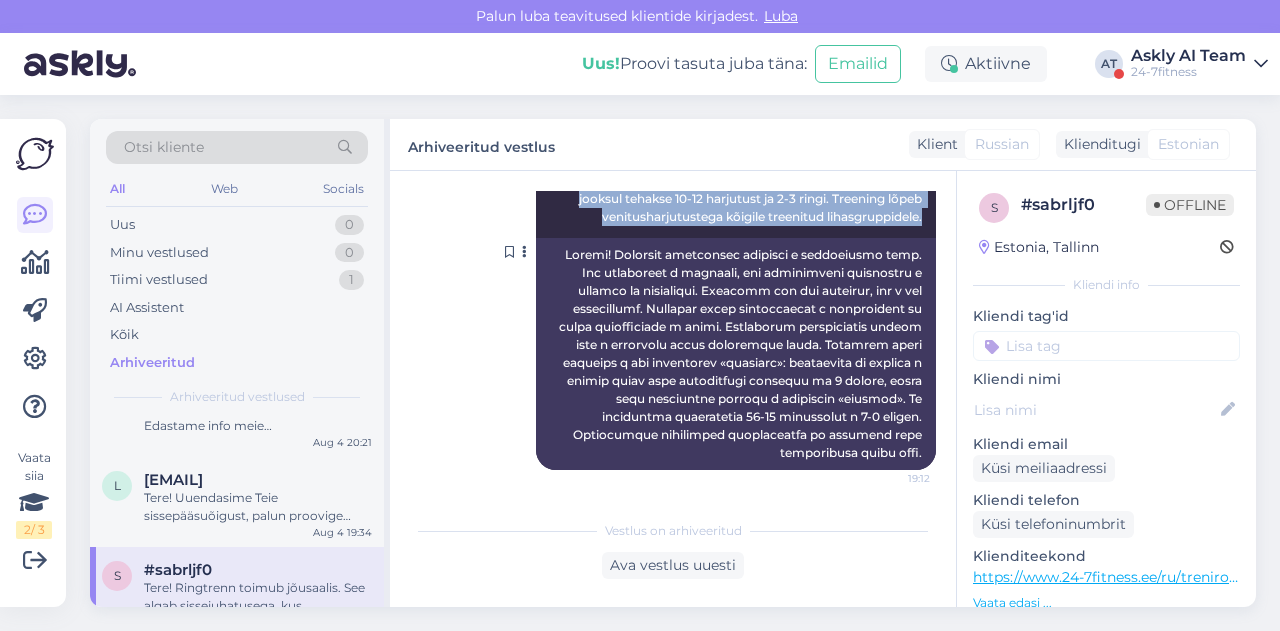click on "24-7Fitness Tere! Ringtrenn toimub jõusaalis. See algab sissejuhatusega, kus tutvustatakse harjutusi ja nende sooritustehnikat. On sobilik nii algajale harrastajale kui ka edasijõudnud treenijale. Koormusi saab ise kergesti reguleerida vastavalt võimetele ja eesmärgile. Treening aitab viia lihased toonusesse ning parandada üldist füüsilist vormi. Põhiosa toimub  nn “jaamades”, sooritades harjutusi nii üla- kui alakehale ~1 minuti jooksul, liikudes seejärel järgmisse “jaama”. Treeningu jooksul tehakse 10-12 harjutust ja 2-3 ringi. Treening lõpeb venitusharjutustega kõigile treenitud lihasgruppidele. 19:12" at bounding box center (736, 136) 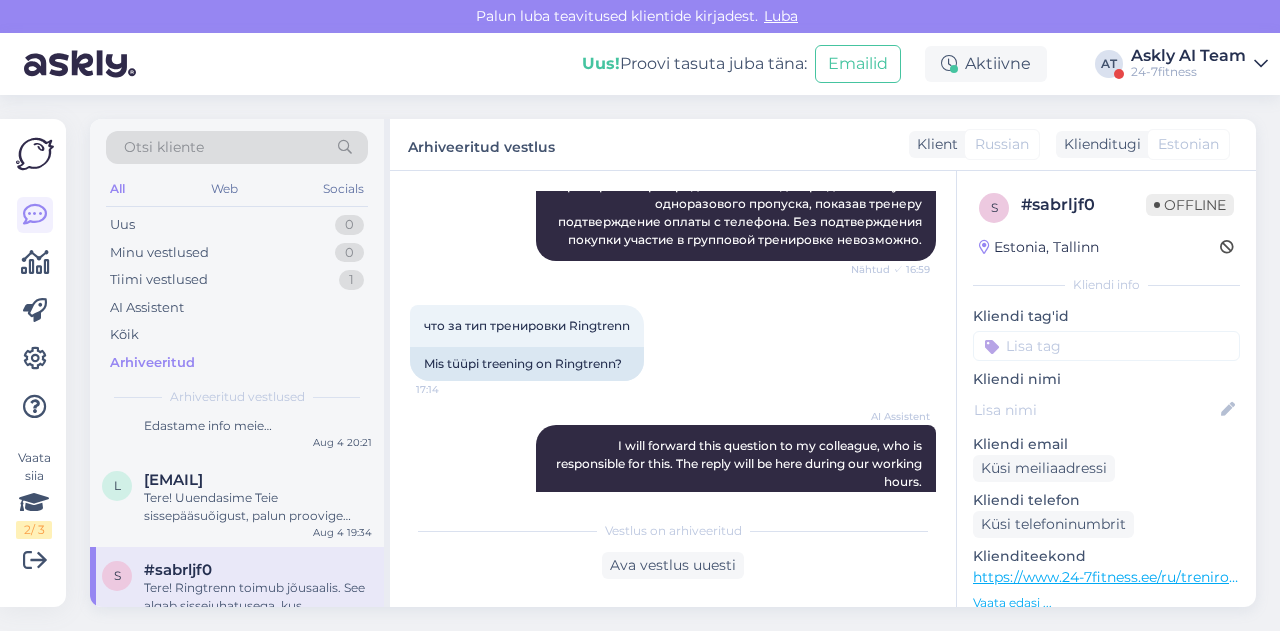 click on "что за тип тренировки Ringtrenn 17:14  Mis tüüpi treening on Ringtrenn?" at bounding box center [673, 343] 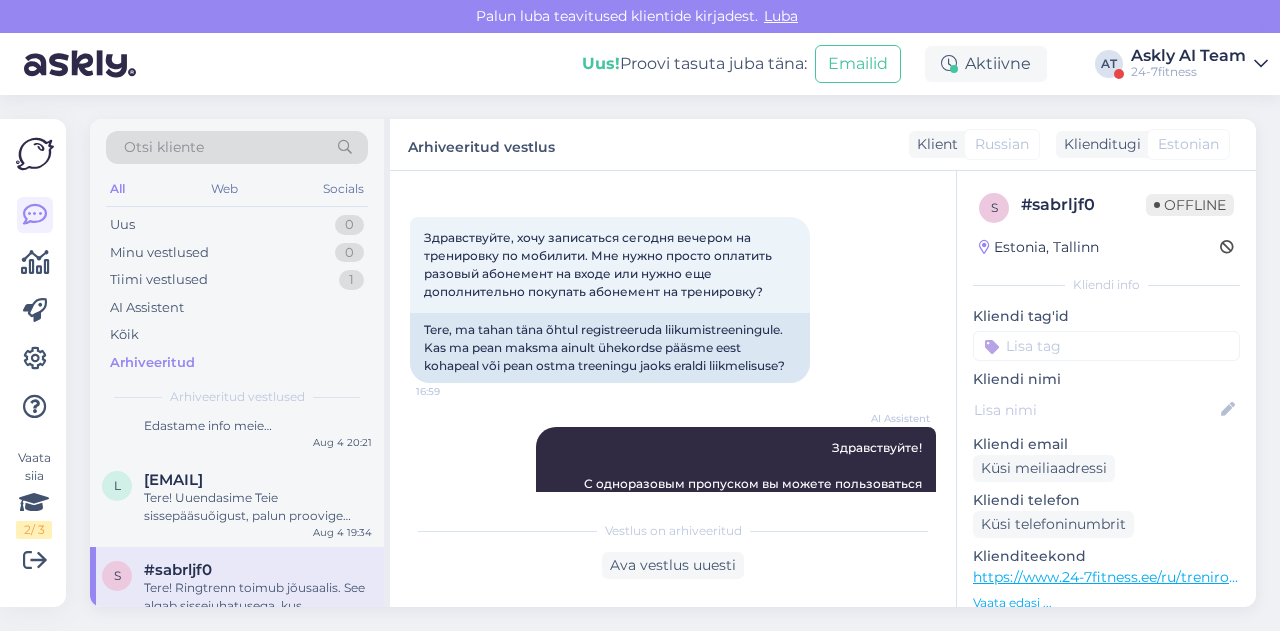 scroll, scrollTop: 84, scrollLeft: 0, axis: vertical 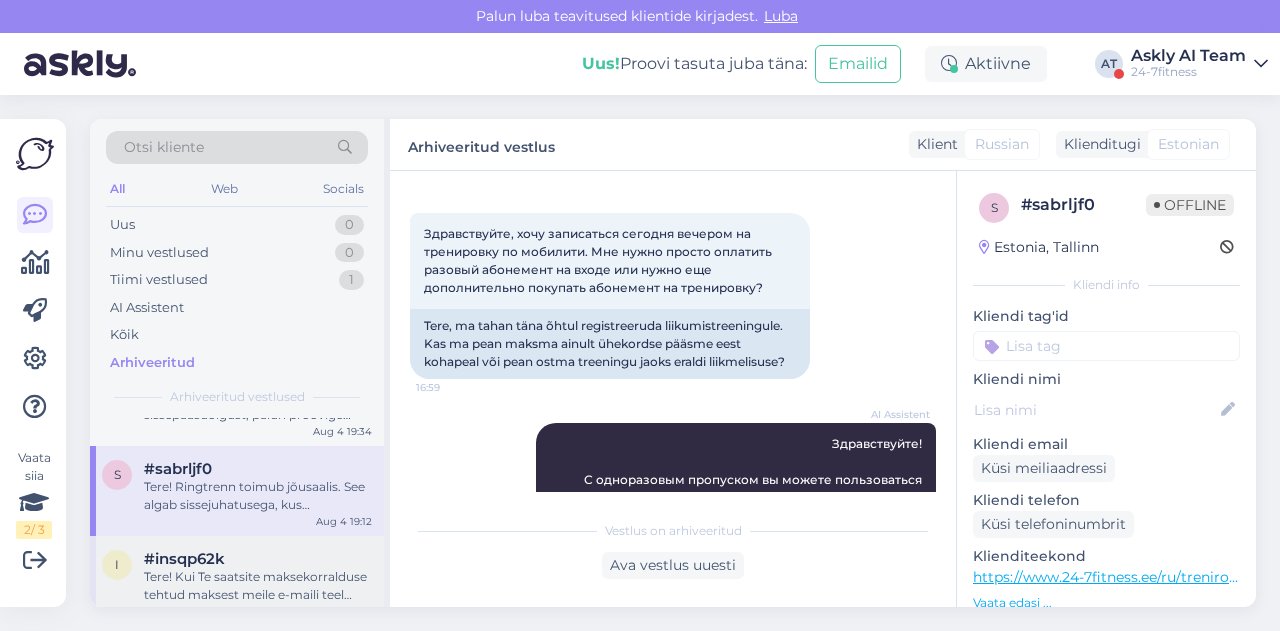 click on "Tere! Kui Te saatsite maksekorralduse tehtud maksest meile e-maili teel info@24-7fitness.ee, siis me avame kaardi täna ja vastame Teie kirjale seejäel." at bounding box center (258, 586) 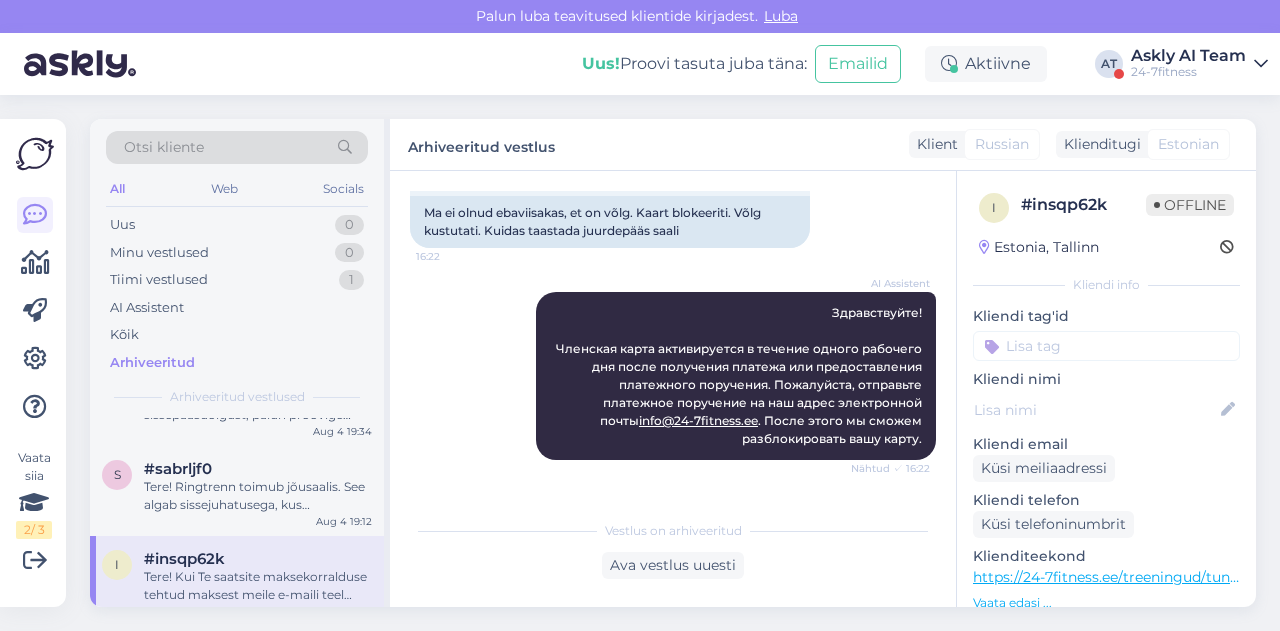 scroll, scrollTop: 184, scrollLeft: 0, axis: vertical 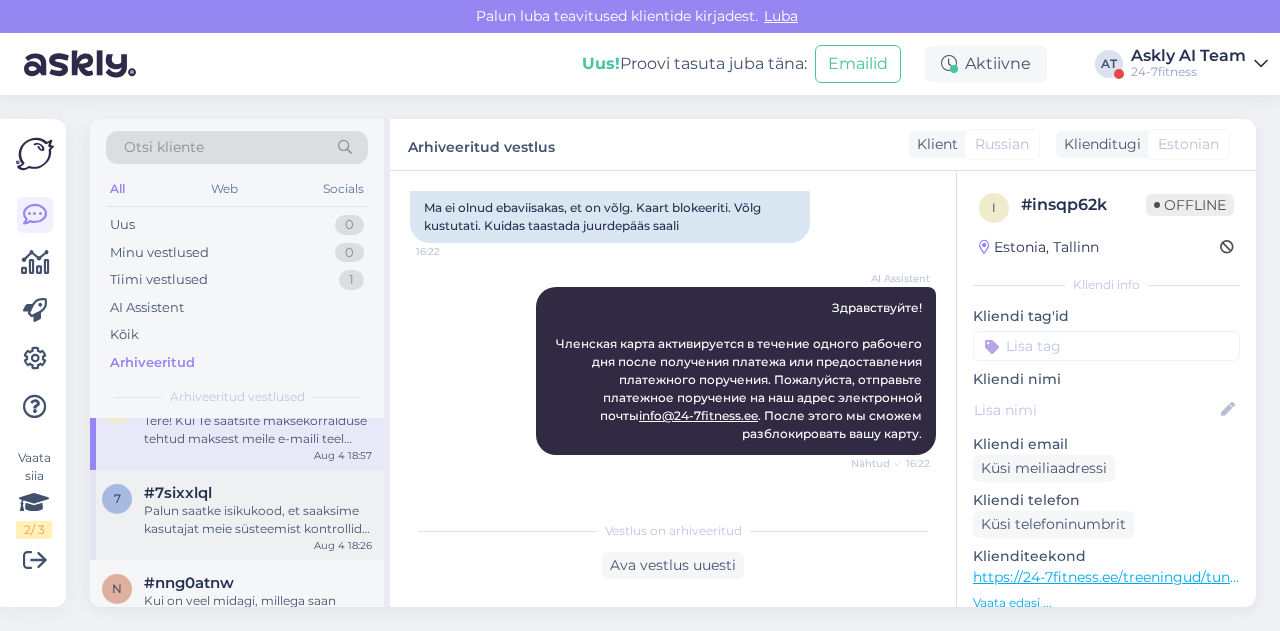 click on "Palun saatke isikukood, et saaksime kasutajat meie süsteemist kontrollida. Kui olete hetkel spordiklubis kohapeal, siis saate koheselt helistada meie klienditeeninduse telefonile [PHONE] ja me saame Teid sisenemisega aidata. Meie klienditeenindus on avatud E-P 9.00-21.00." at bounding box center [258, 520] 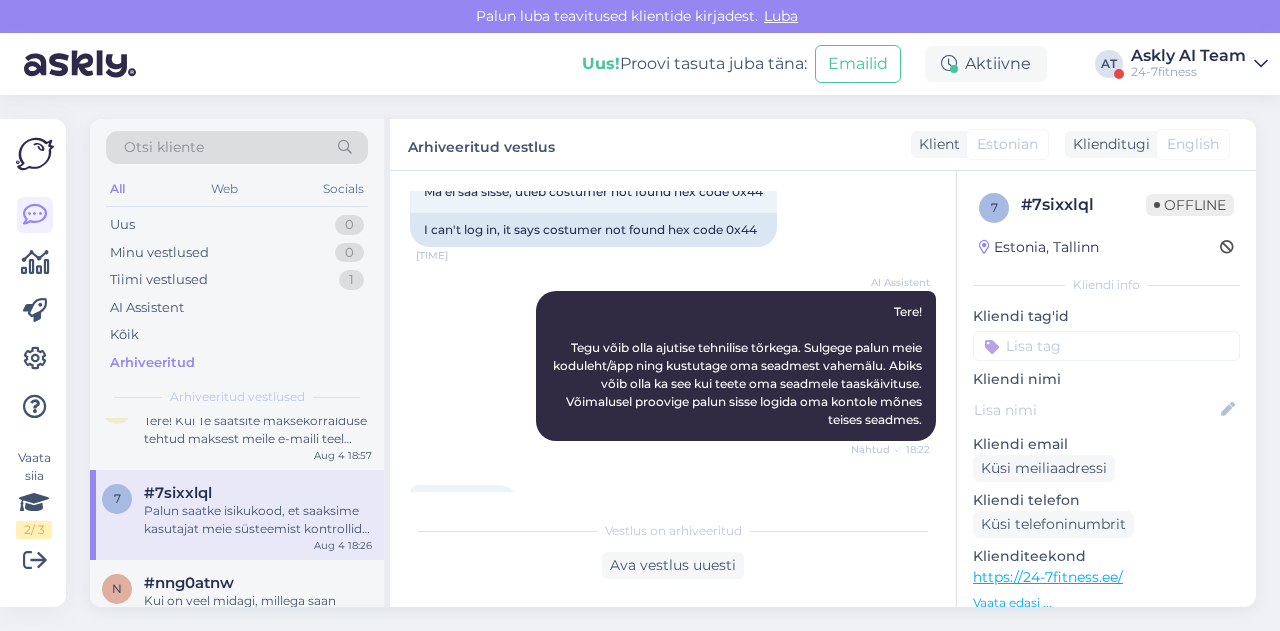 scroll, scrollTop: 128, scrollLeft: 0, axis: vertical 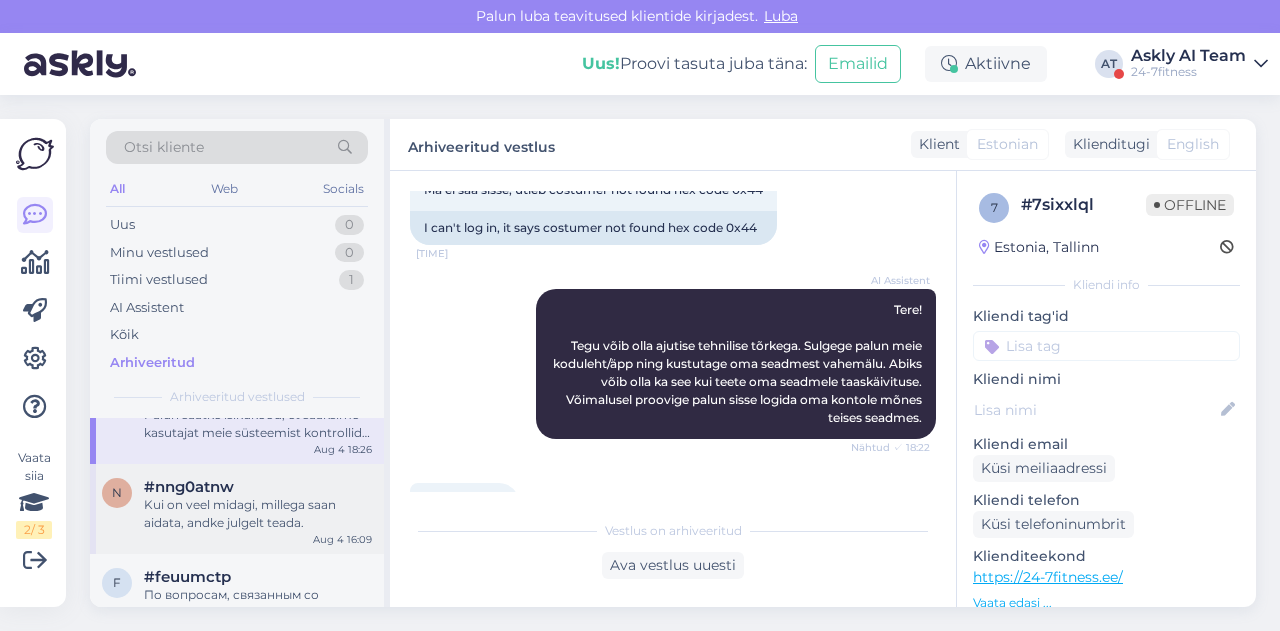 click on "Kui on veel midagi, millega saan aidata, andke julgelt teada." at bounding box center (258, 514) 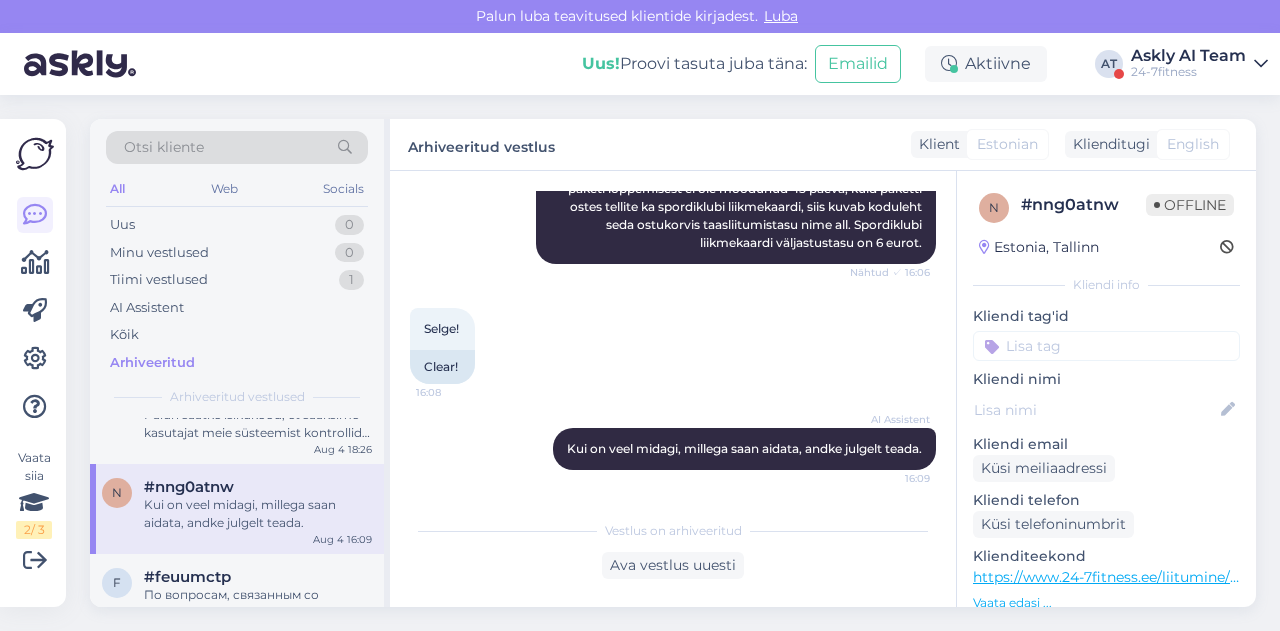 scroll, scrollTop: 626, scrollLeft: 0, axis: vertical 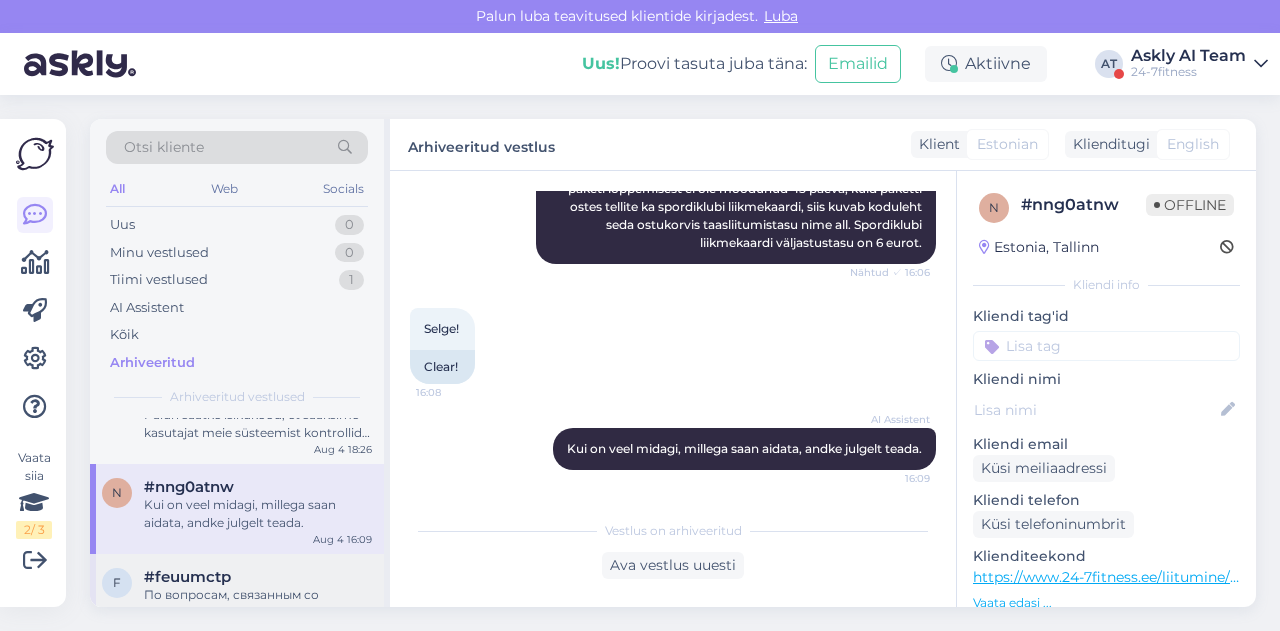 click on "По вопросам, связанным со счетами, пожалуйста, пишите на info@24-7fitness.ee." at bounding box center [258, 604] 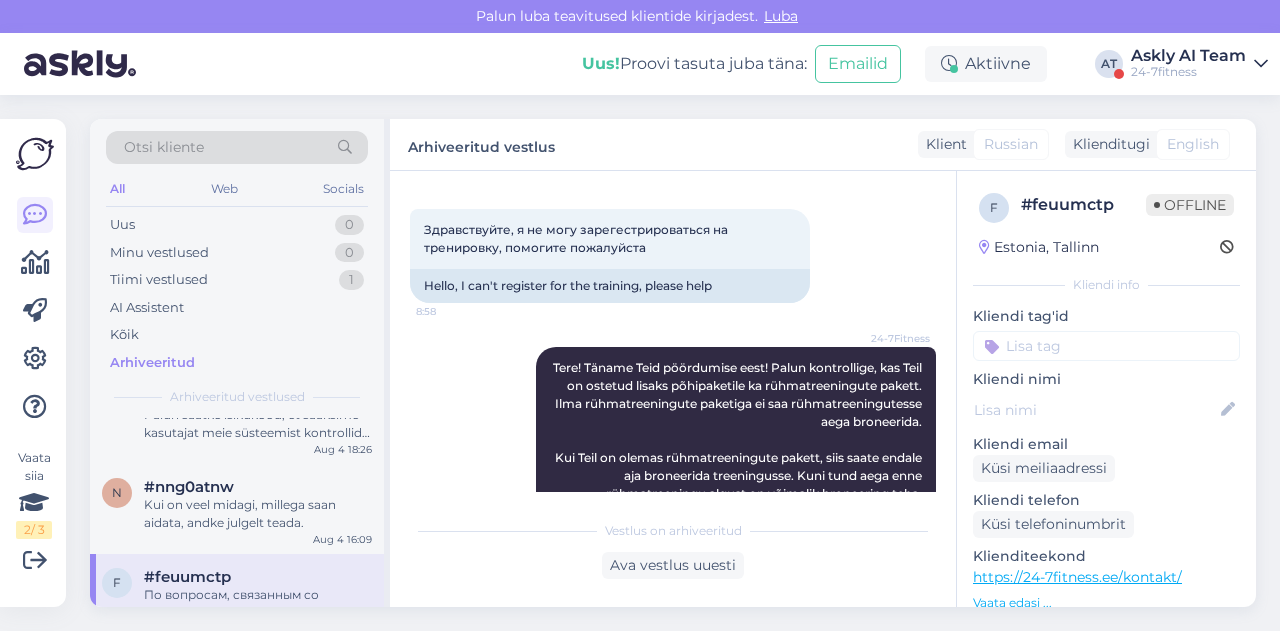 scroll, scrollTop: 308, scrollLeft: 0, axis: vertical 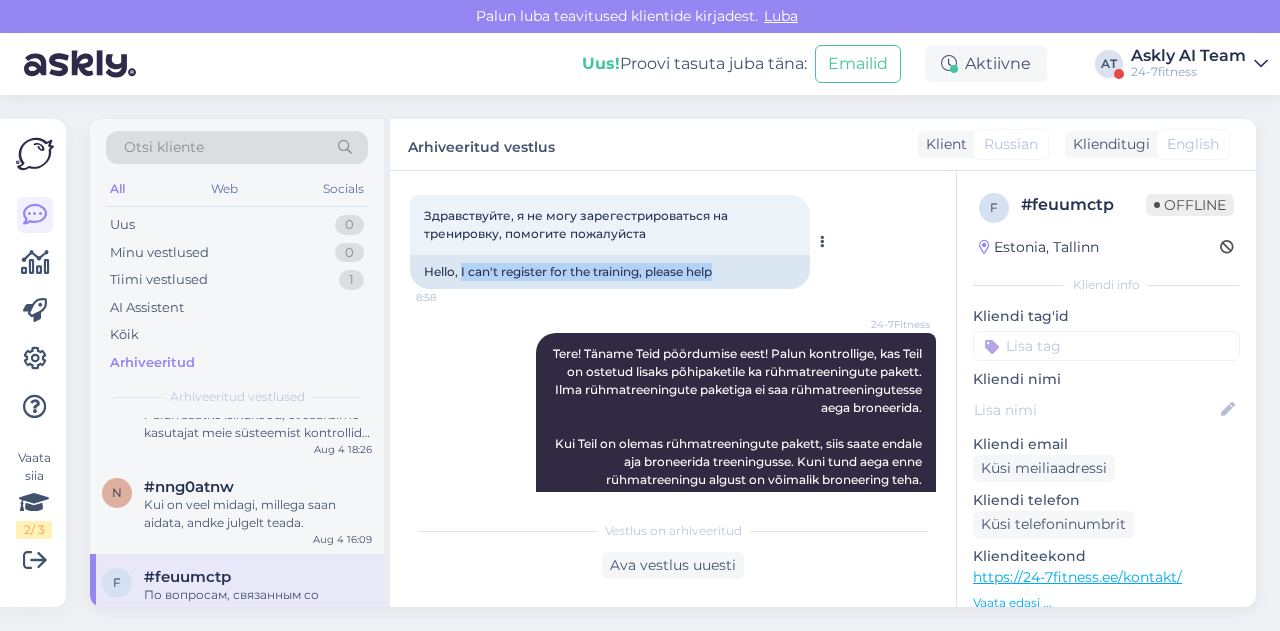 drag, startPoint x: 460, startPoint y: 267, endPoint x: 742, endPoint y: 271, distance: 282.02838 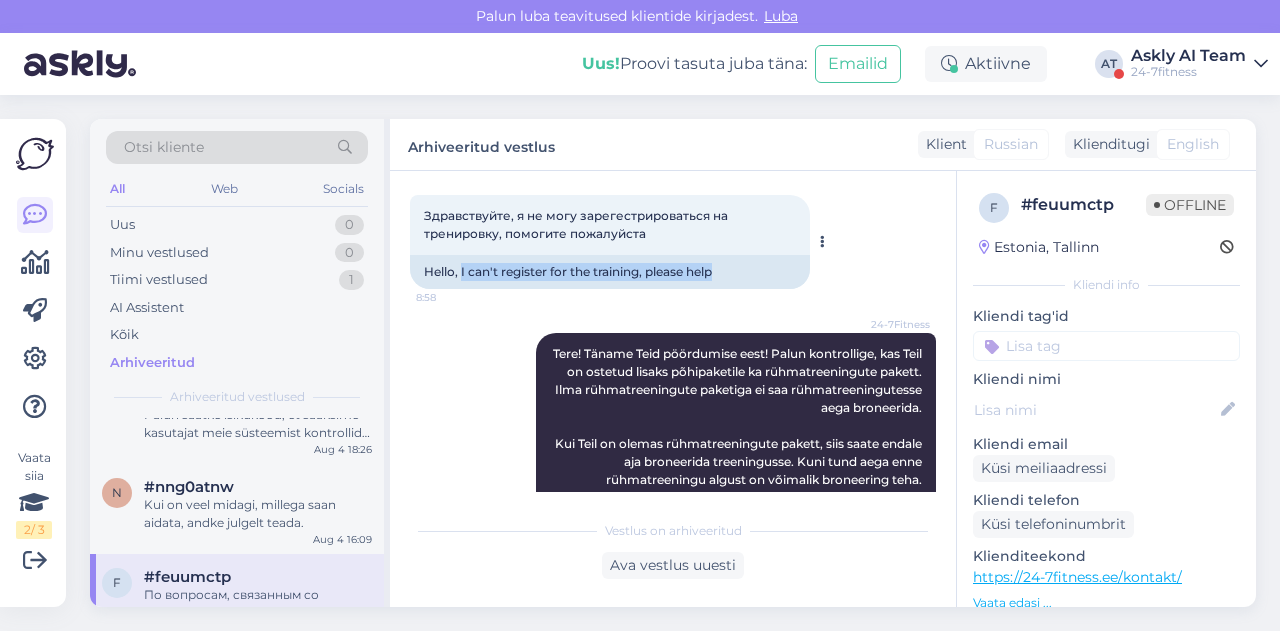 click on "Hello, I can't register for the training, please help" at bounding box center (610, 272) 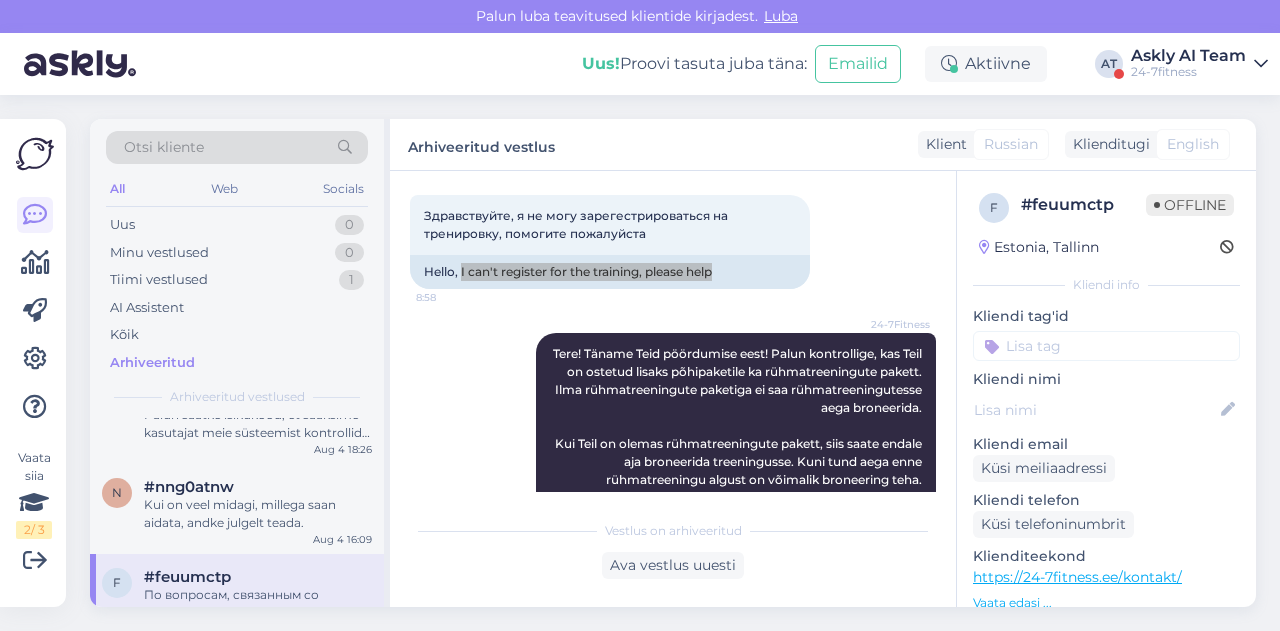 scroll, scrollTop: 320, scrollLeft: 0, axis: vertical 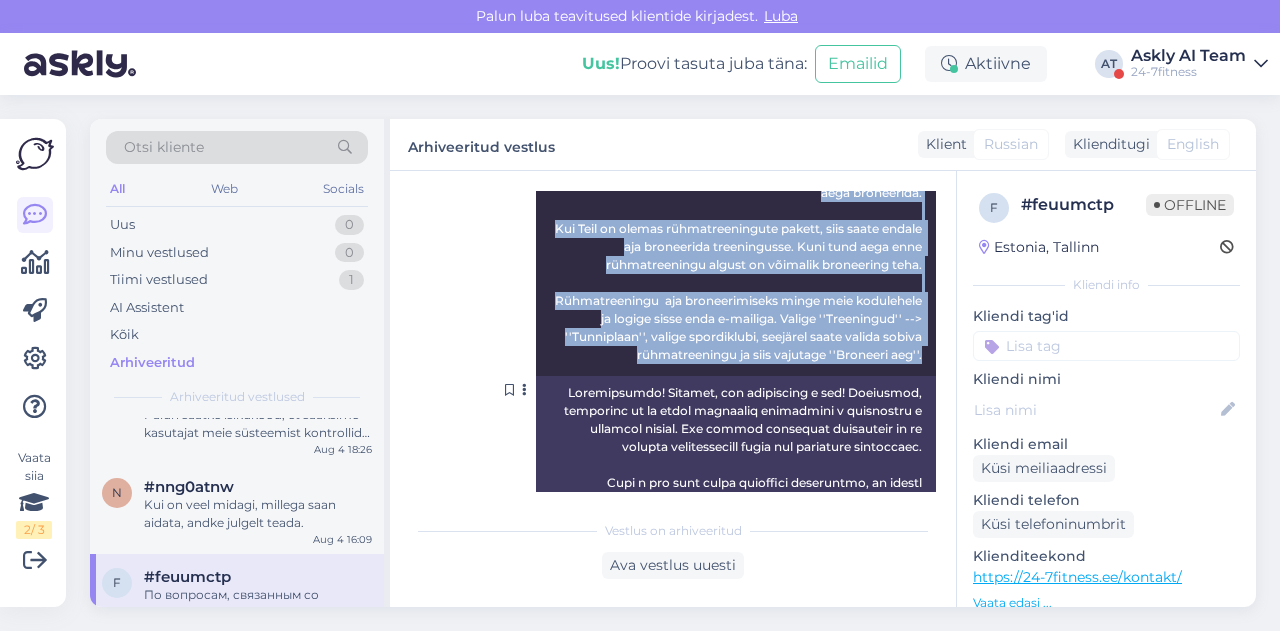 drag, startPoint x: 547, startPoint y: 343, endPoint x: 920, endPoint y: 375, distance: 374.37015 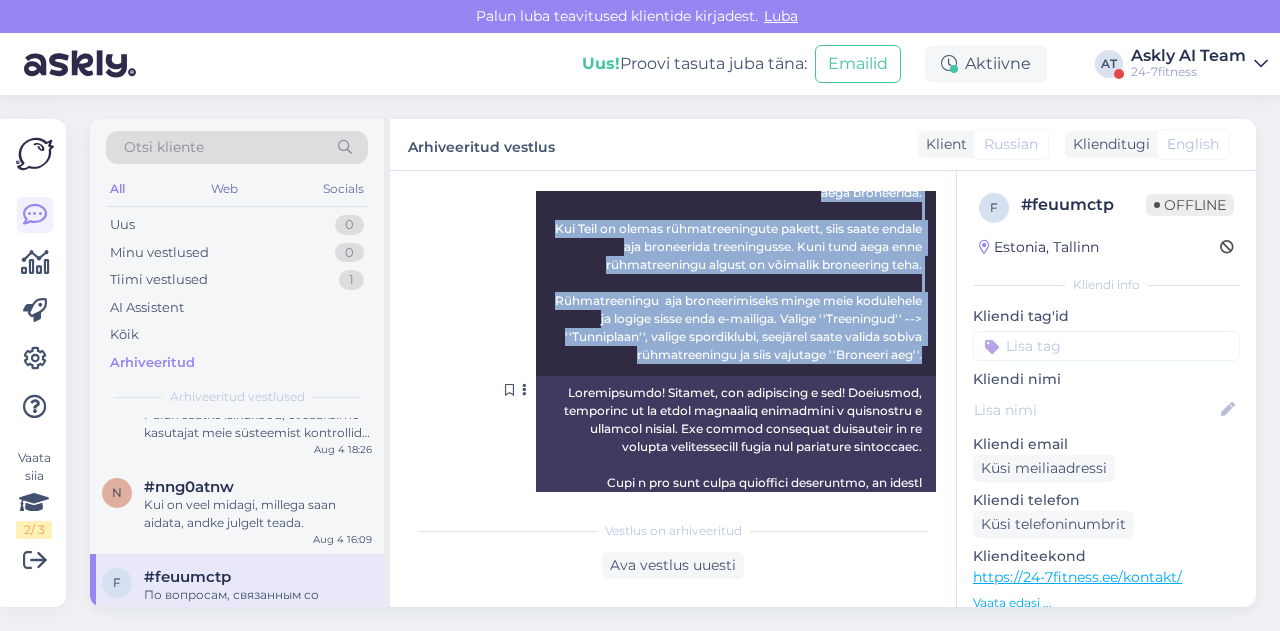 click on "24-7Fitness Tere! Täname Teid pöördumise eest! Palun kontrollige, kas Teil on ostetud lisaks põhipaketile ka rühmatreeningute pakett. Ilma rühmatreeningute paketiga ei saa rühmatreeningutesse aega broneerida.
Kui Teil on olemas rühmatreeningute pakett, siis saate endale aja broneerida treeningusse. Kuni tund aega enne rühmatreeningu algust on võimalik broneering teha.
Rühmatreeningu  aja broneerimiseks minge meie kodulehele ja logige sisse enda e-mailiga. Valige ''Treeningud'' --> ''Tunniplaan'', valige spordiklubi, seejärel saate valida sobiva rühmatreeningu ja siis vajutage ''Broneeri aeg''. Nähtud ✓ 9:16" at bounding box center (736, 247) 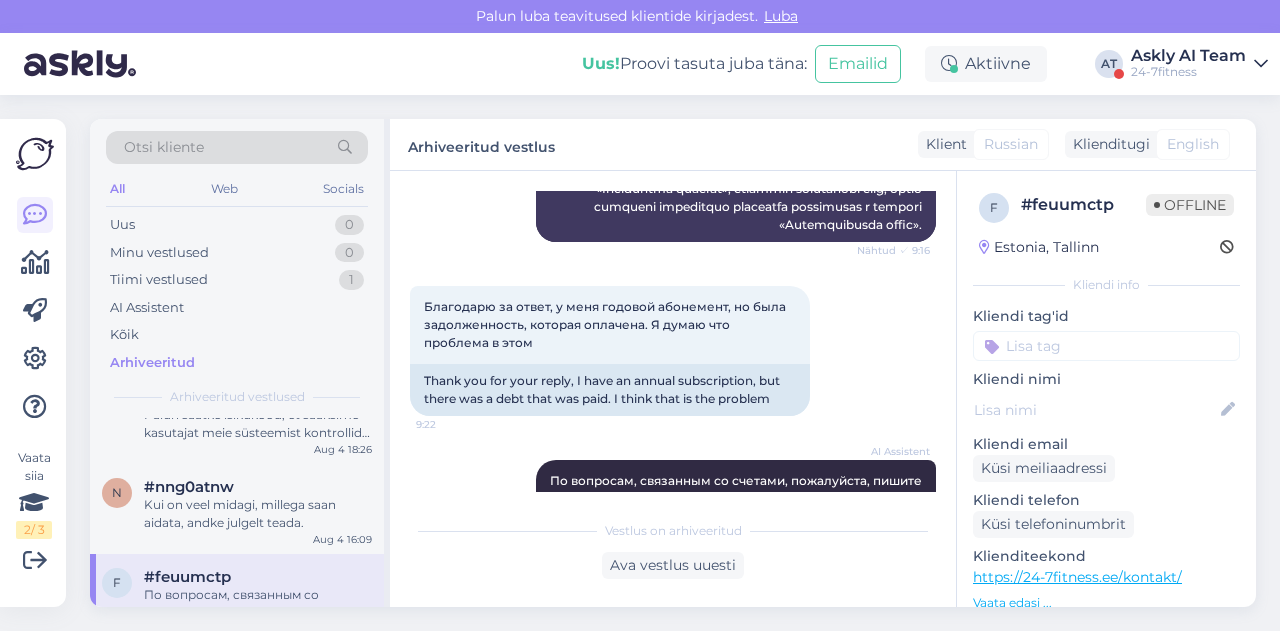 scroll, scrollTop: 943, scrollLeft: 0, axis: vertical 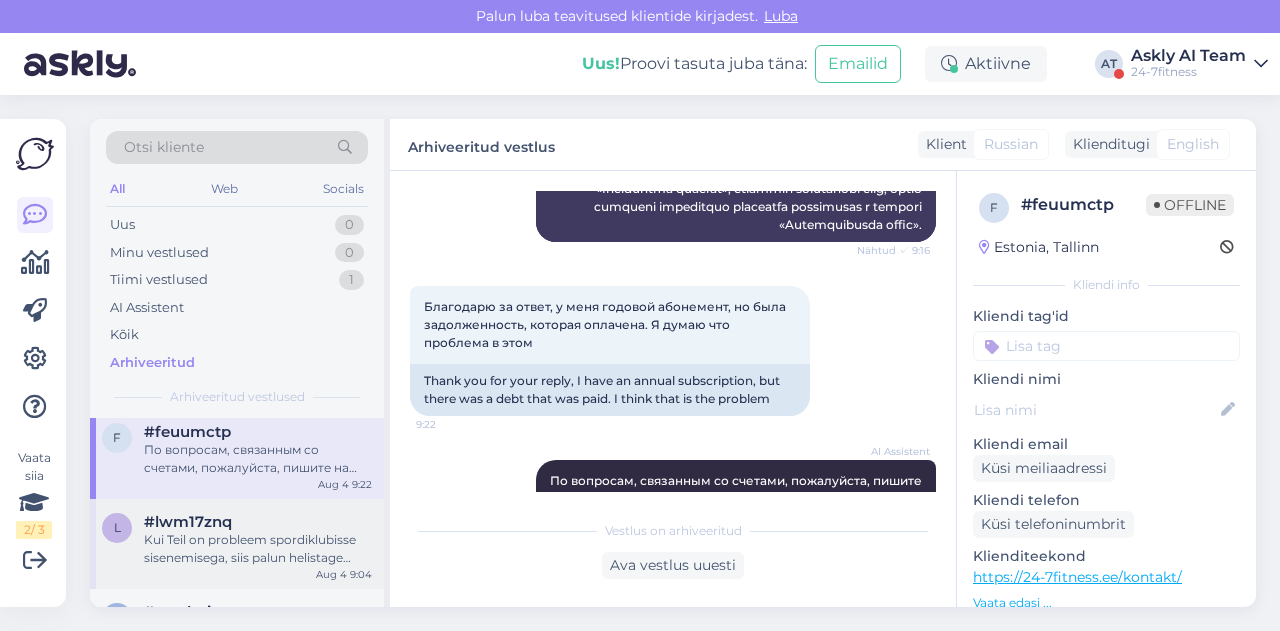 click on "Kui Teil on probleem spordiklubisse sisenemisega, siis palun helistage meie infotelefonile [PHONE]." at bounding box center [258, 549] 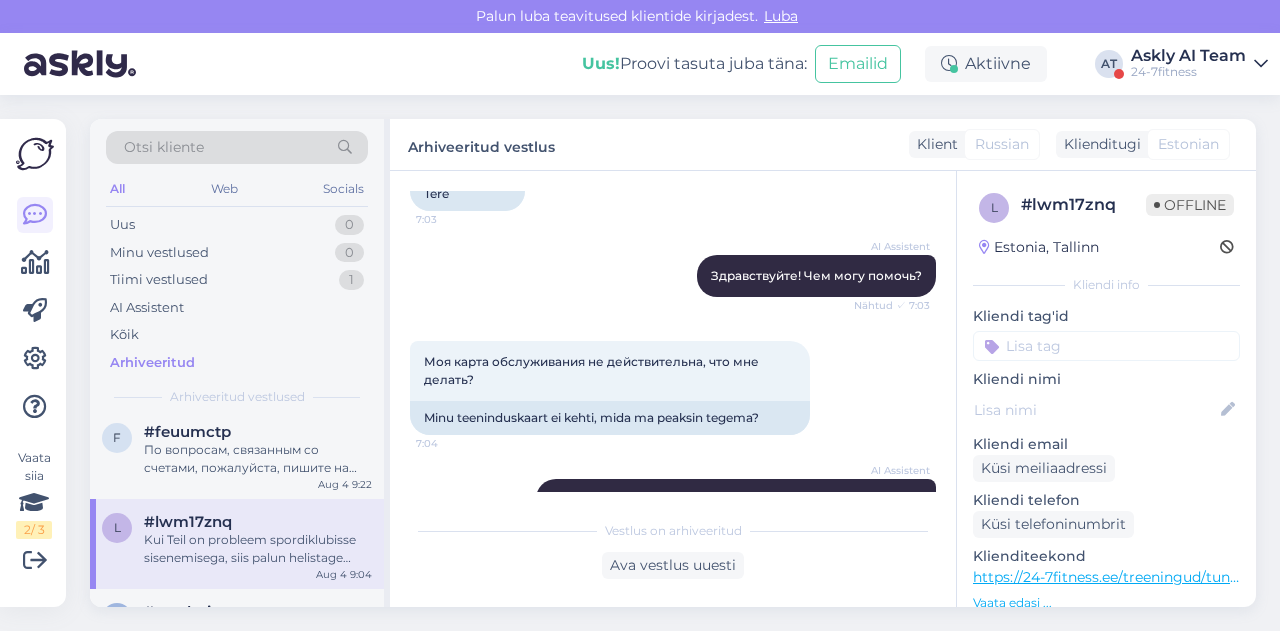 scroll, scrollTop: 162, scrollLeft: 0, axis: vertical 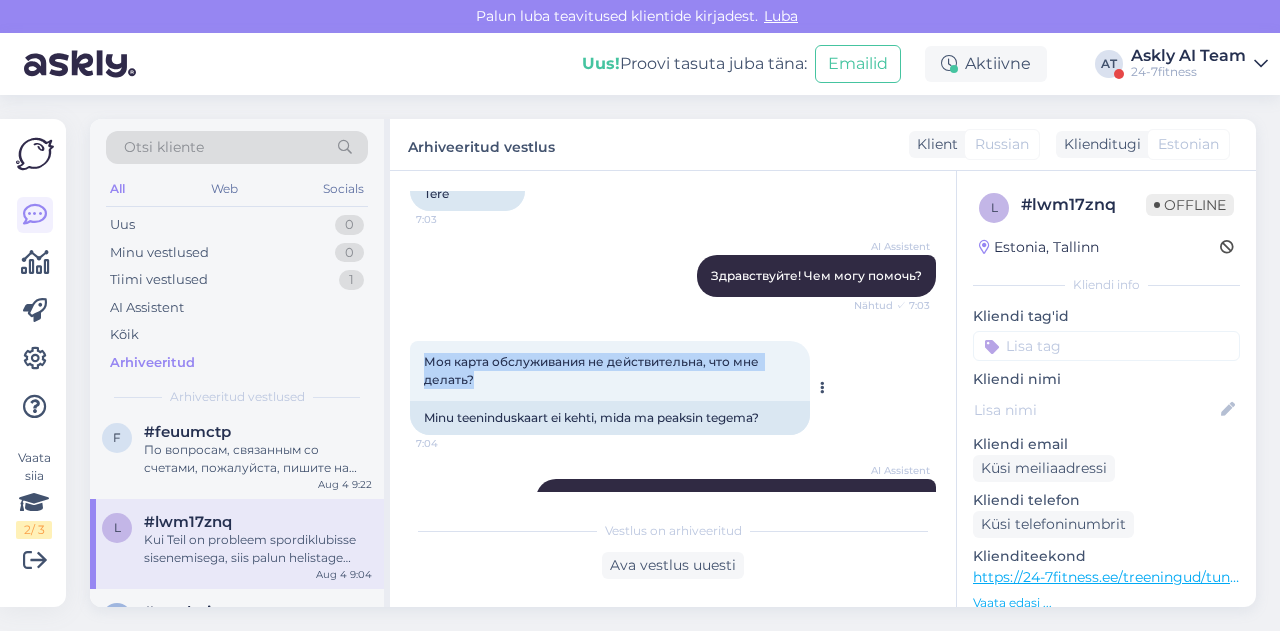 drag, startPoint x: 421, startPoint y: 362, endPoint x: 478, endPoint y: 382, distance: 60.40695 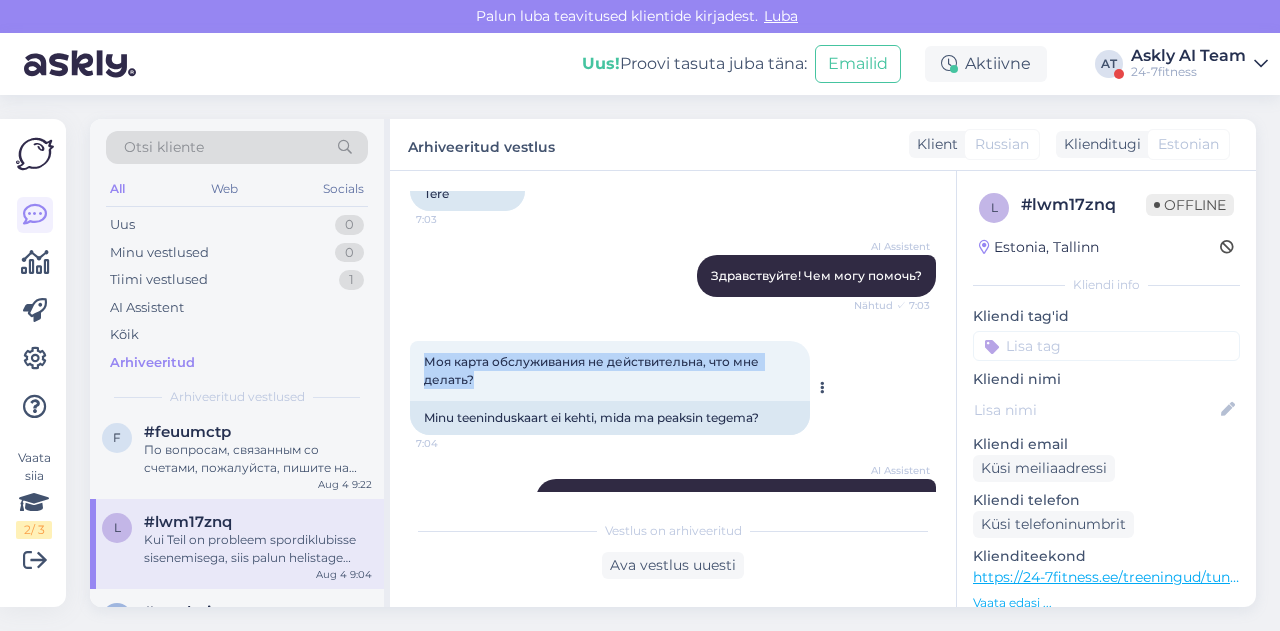 click on "Моя карта обслуживания не действительна, что мне делать? 7:04" at bounding box center [610, 371] 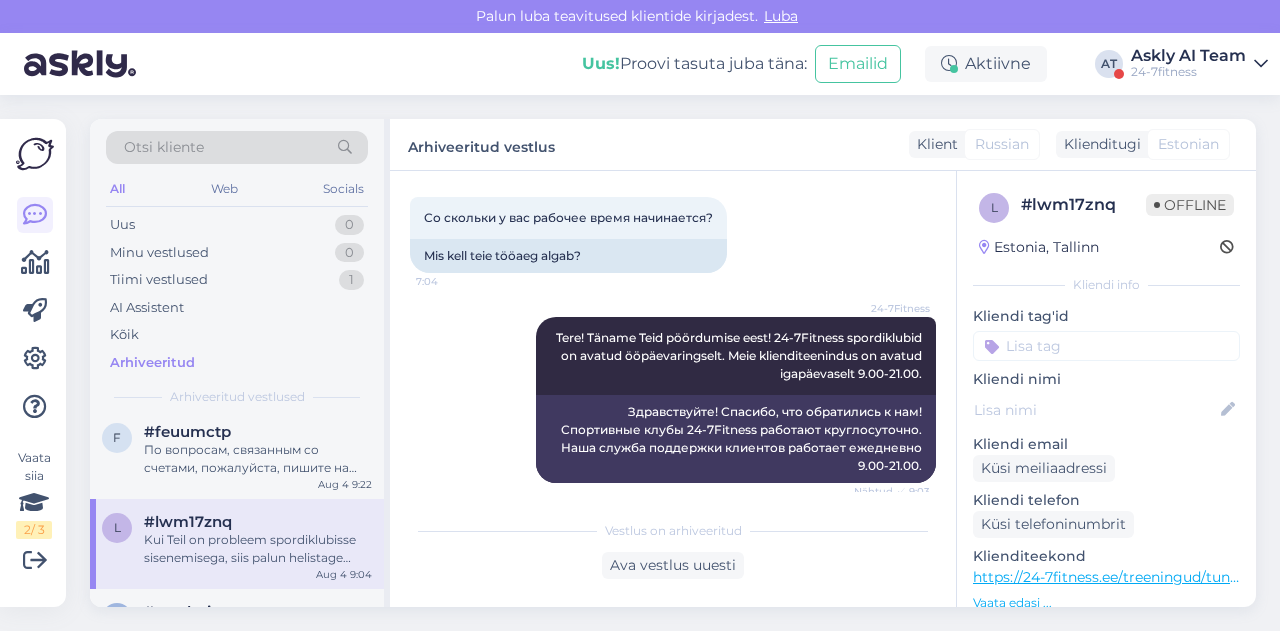 scroll, scrollTop: 604, scrollLeft: 0, axis: vertical 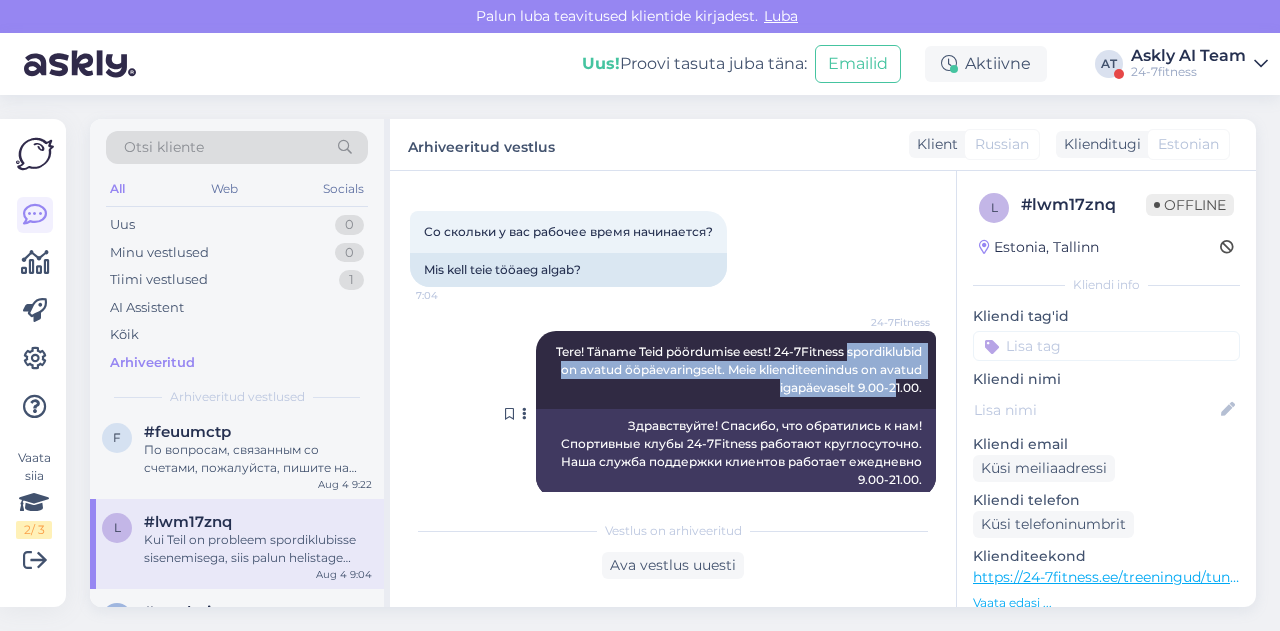 drag, startPoint x: 605, startPoint y: 361, endPoint x: 880, endPoint y: 395, distance: 277.09384 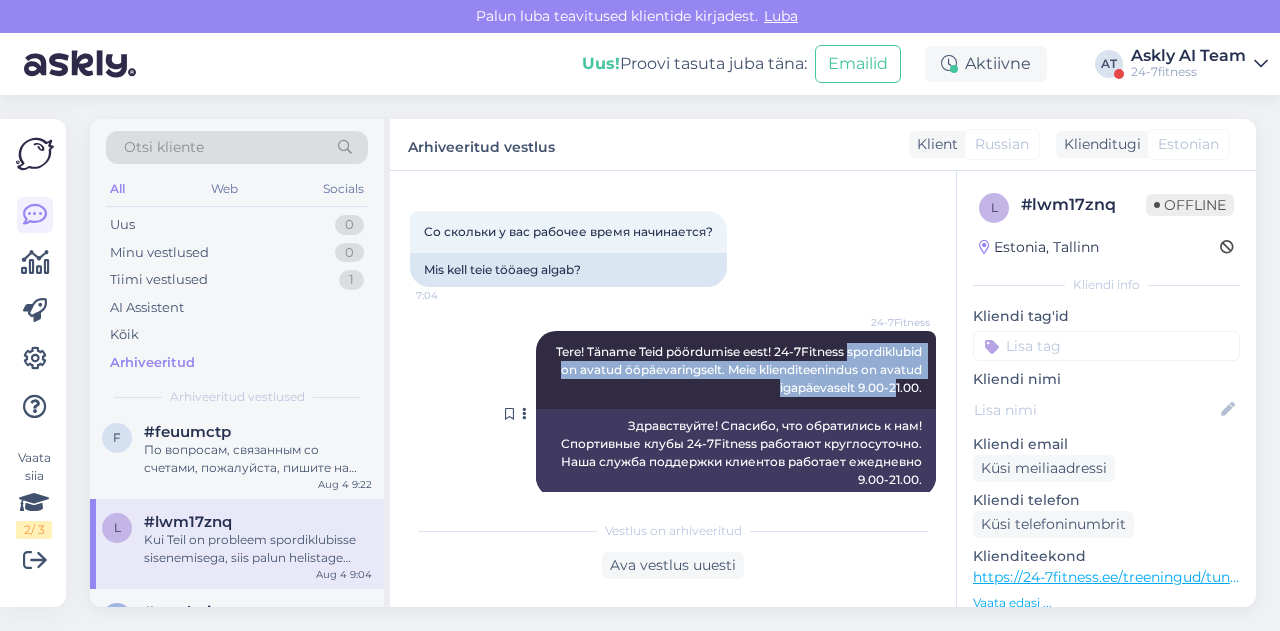 click on "24-7Fitness Tere! Täname Teid pöördumise eest! 24-7Fitness spordiklubid on avatud ööpäevaringselt. Meie klienditeenindus on avatud igapäevaselt 9.00-21.00. Nähtud ✓ 9:03" at bounding box center [736, 370] 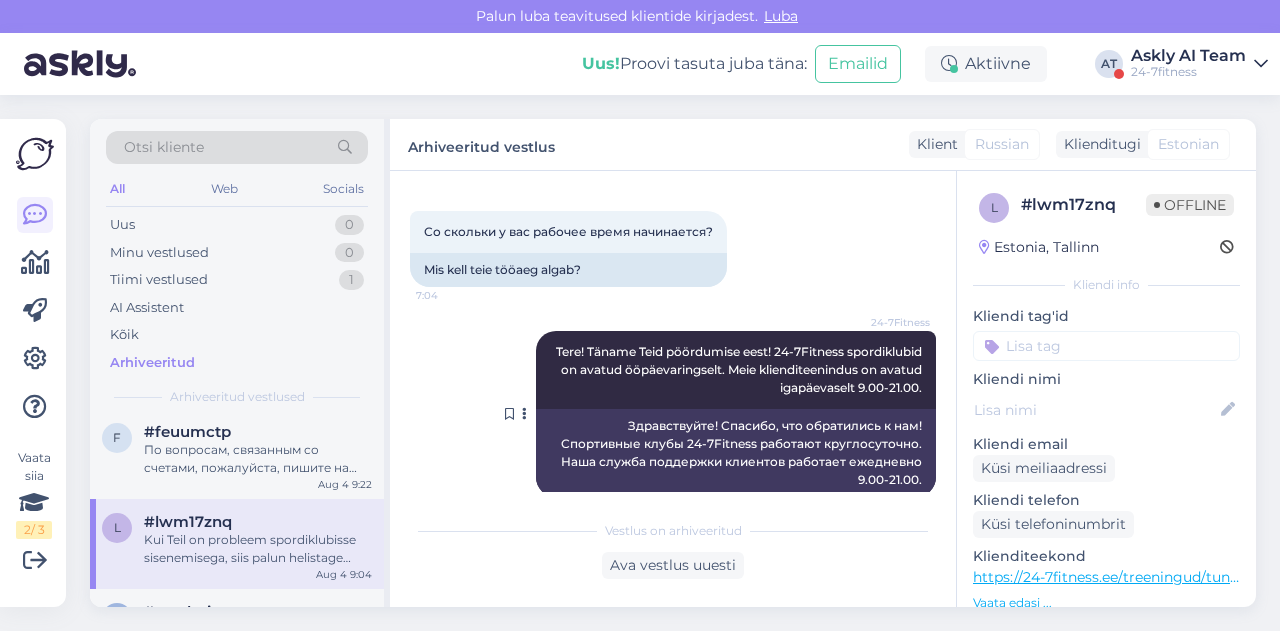 click on "24-7Fitness Tere! Täname Teid pöördumise eest! 24-7Fitness spordiklubid on avatud ööpäevaringselt. Meie klienditeenindus on avatud igapäevaselt 9.00-21.00. Nähtud ✓ 9:03" at bounding box center [736, 370] 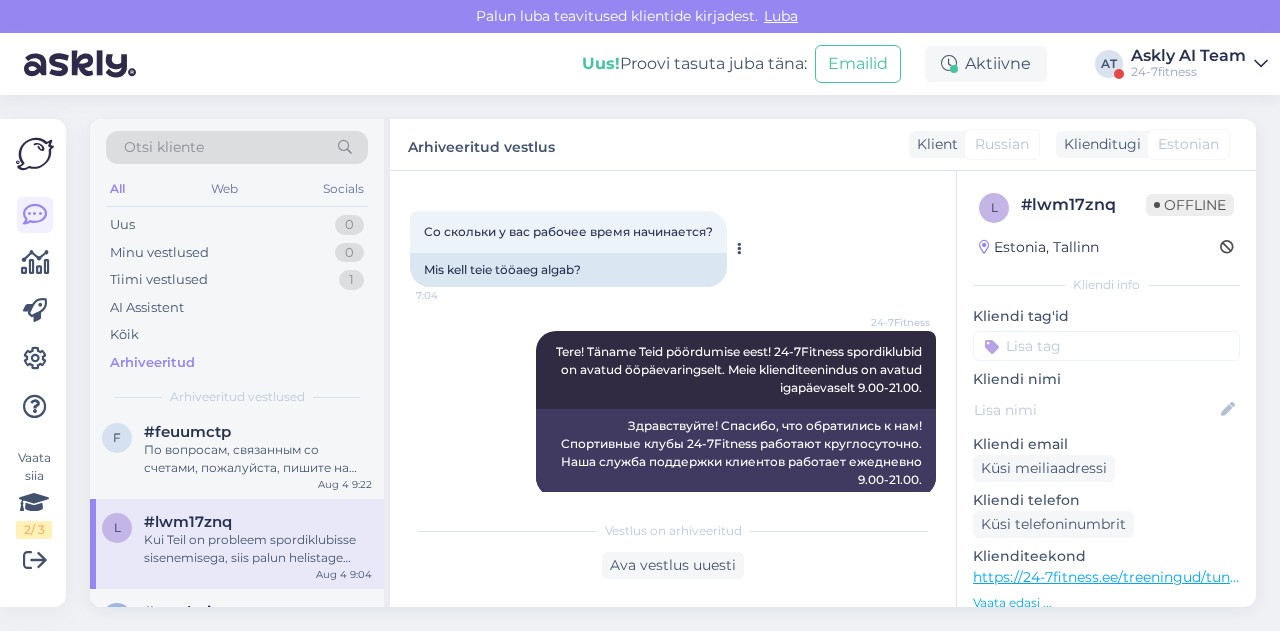 scroll, scrollTop: 0, scrollLeft: 0, axis: both 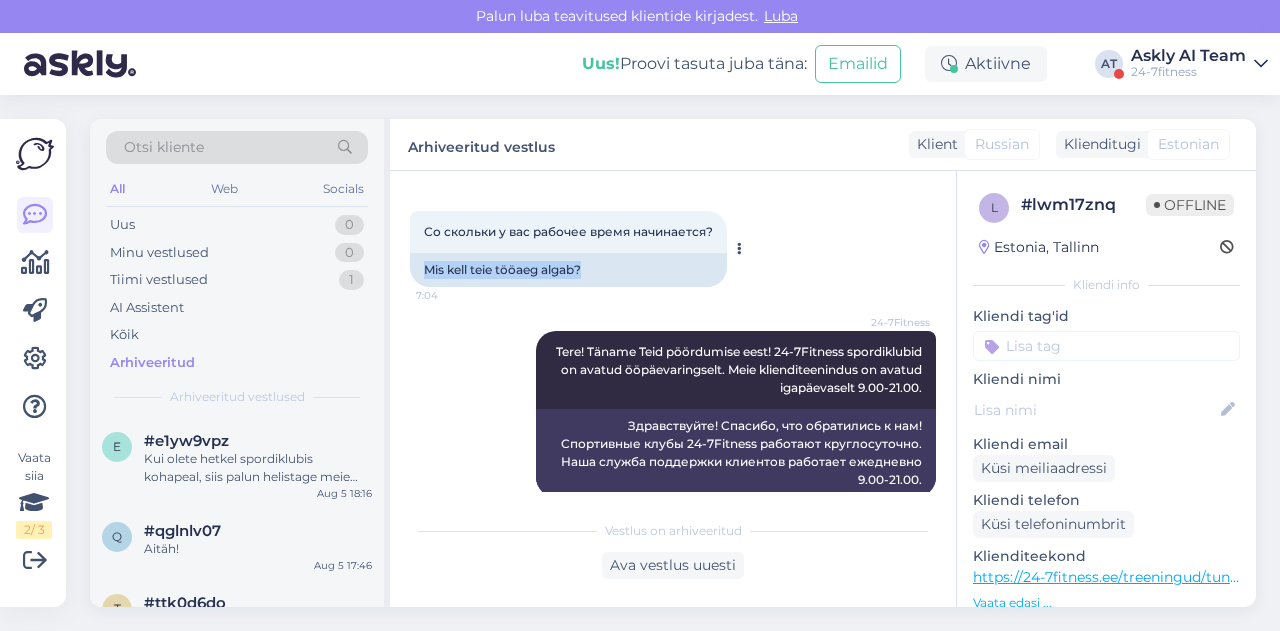 drag, startPoint x: 419, startPoint y: 265, endPoint x: 604, endPoint y: 263, distance: 185.0108 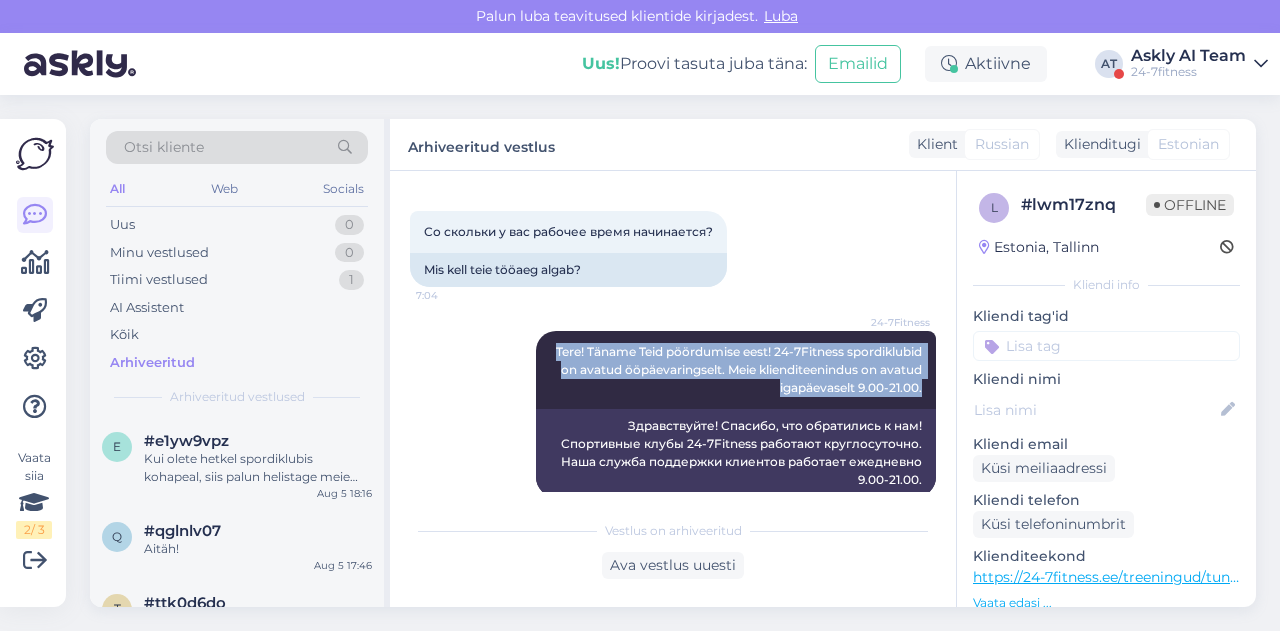 drag, startPoint x: 603, startPoint y: 349, endPoint x: 920, endPoint y: 385, distance: 319.03763 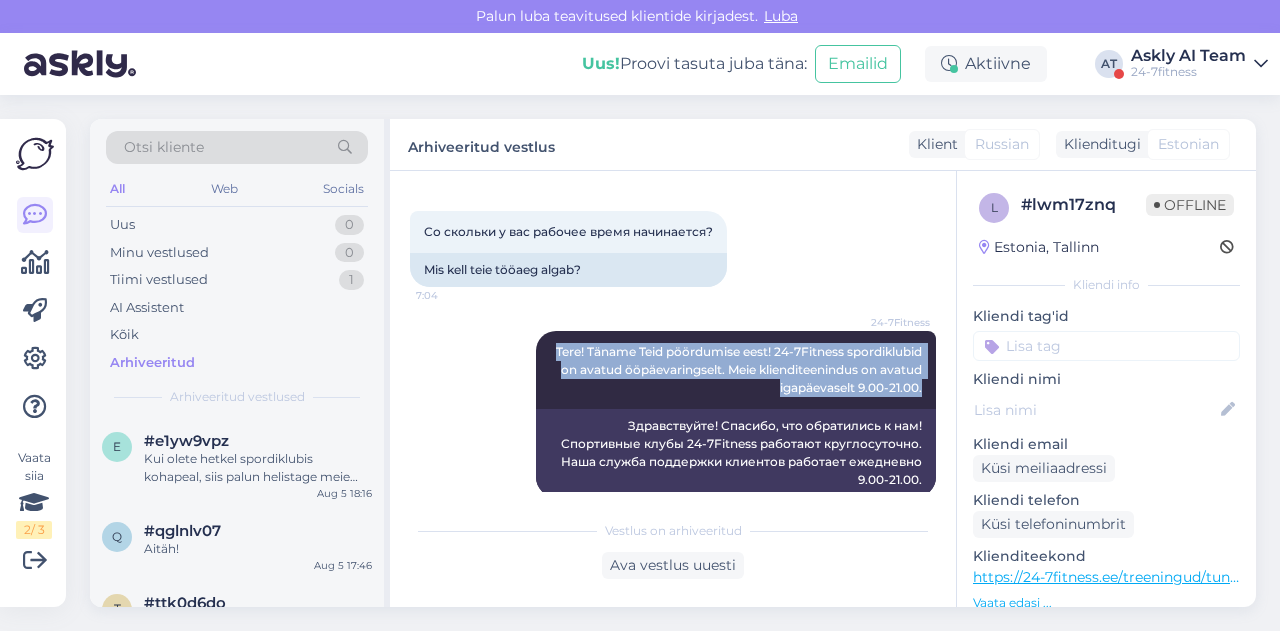 click on "Vestlus algas Aug 4 2025 Здравствуйте  7:03  Tere AI Assistent Здравствуйте! Чем могу помочь? Nähtud ✓ 7:03  Моя карта обслуживания не действительна, что мне делать? 7:04  Minu teeninduskaart ei kehti, mida ma peaksin tegema? AI Assistent I will forward this question to my colleague, who is responsible for this. The reply will be here during our working hours. Nähtud ✓ 7:04  Я перешлю этот вопрос своему коллеге, который этим занимается. Ответ будет здесь в рабочее время. Со скольки у вас рабочее время начинается? 7:04  Mis kell teie tööaeg algab? 24-7Fitness Tere! Täname Teid pöördumise eest! 24-7Fitness spordiklubid on avatud ööpäevaringselt. Meie klienditeenindus on avatud igapäevaselt 9.00-21.00. Nähtud ✓ 9:03  24-7Fitness Nähtud ✓ 9:04" at bounding box center [682, 341] 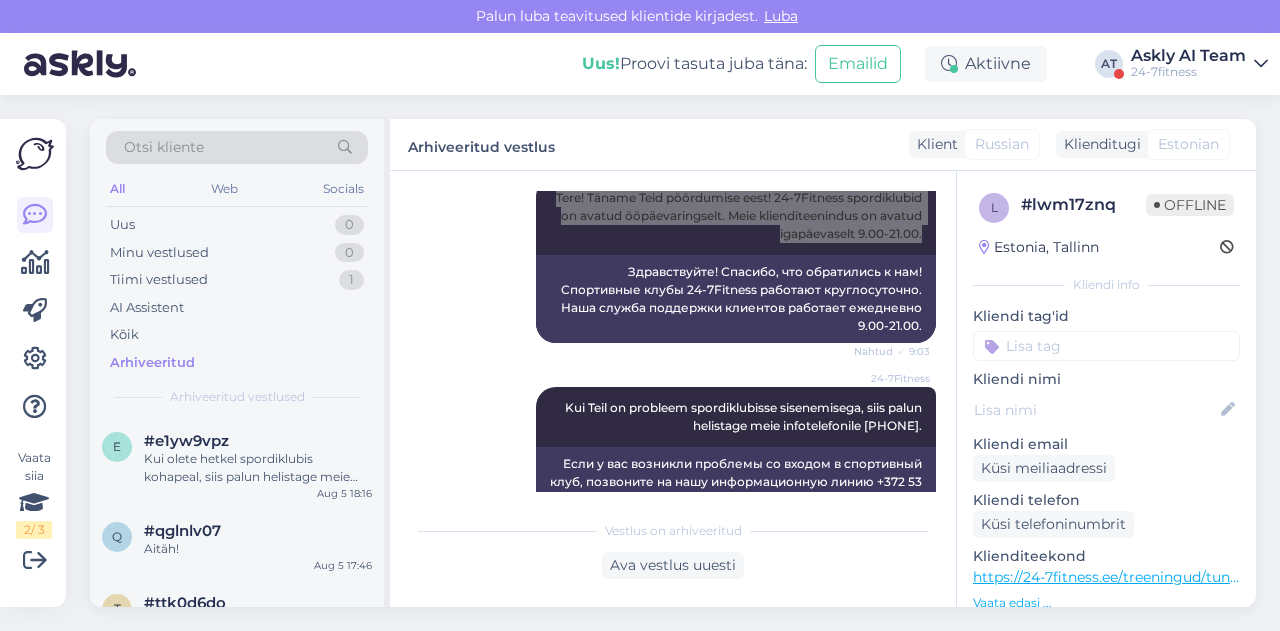 scroll, scrollTop: 796, scrollLeft: 0, axis: vertical 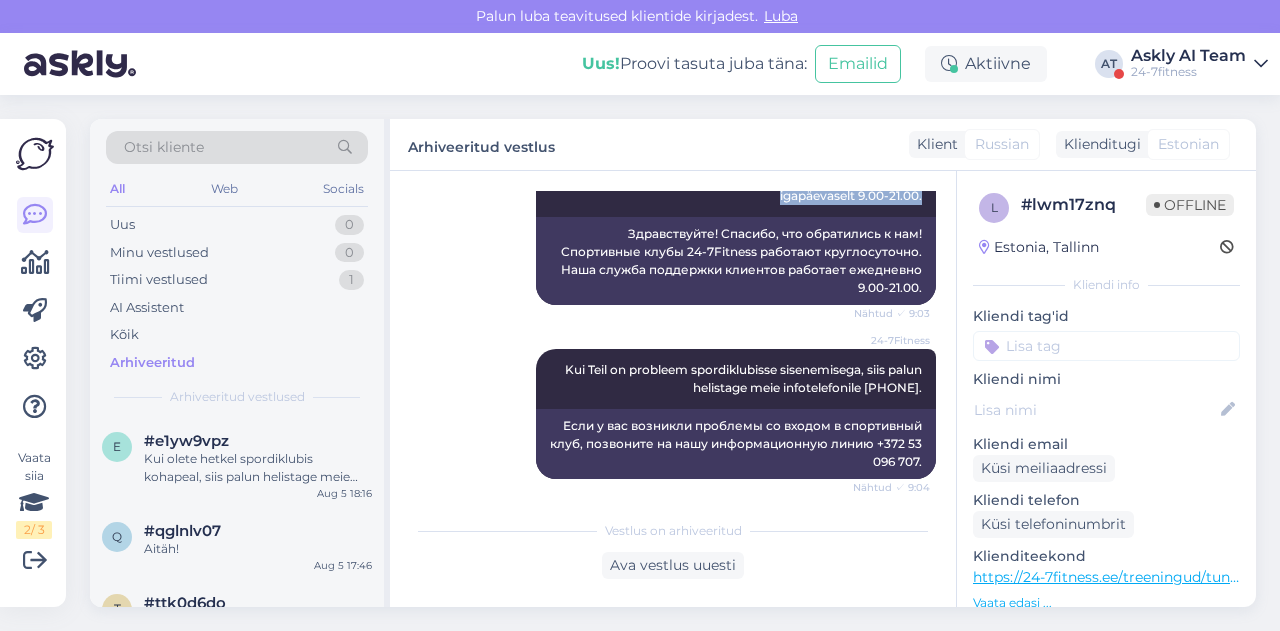 drag, startPoint x: 536, startPoint y: 371, endPoint x: 933, endPoint y: 397, distance: 397.85046 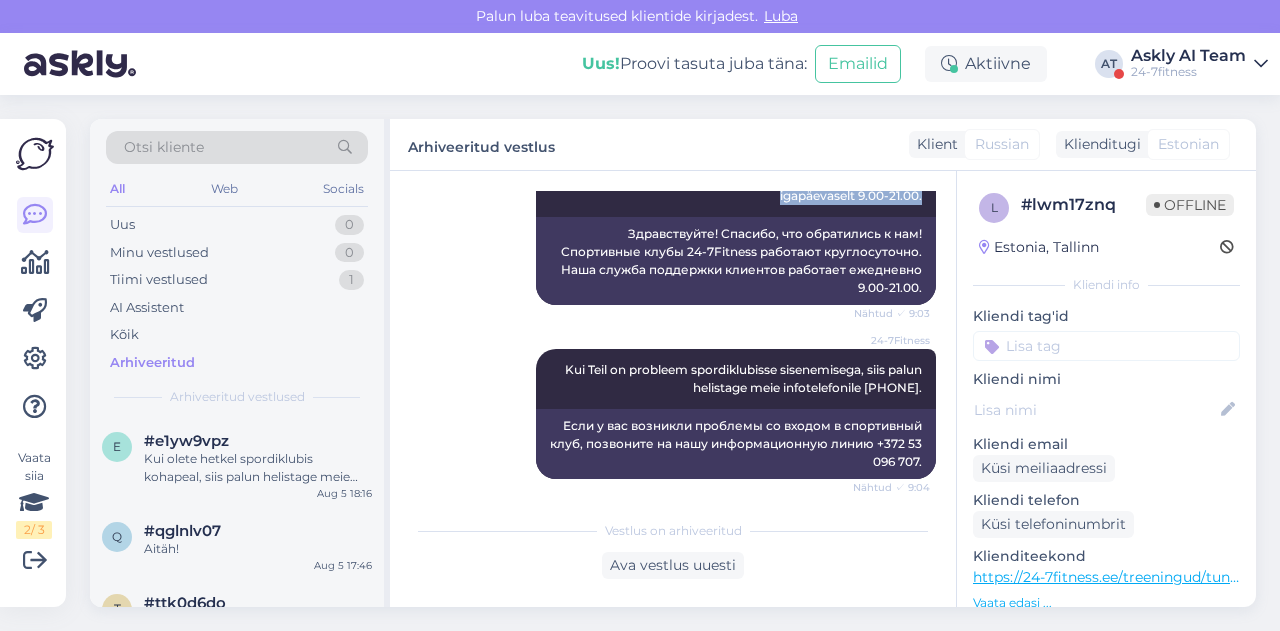 click on "Vestlus algas Aug 4 2025 Здравствуйте  7:03  Tere AI Assistent Здравствуйте! Чем могу помочь? Nähtud ✓ 7:03  Моя карта обслуживания не действительна, что мне делать? 7:04  Minu teeninduskaart ei kehti, mida ma peaksin tegema? AI Assistent I will forward this question to my colleague, who is responsible for this. The reply will be here during our working hours. Nähtud ✓ 7:04  Я перешлю этот вопрос своему коллеге, который этим занимается. Ответ будет здесь в рабочее время. Со скольки у вас рабочее время начинается? 7:04  Mis kell teie tööaeg algab? 24-7Fitness Tere! Täname Teid pöördumise eest! 24-7Fitness spordiklubid on avatud ööpäevaringselt. Meie klienditeenindus on avatud igapäevaselt 9.00-21.00. Nähtud ✓ 9:03  24-7Fitness Nähtud ✓ 9:04" at bounding box center [682, 341] 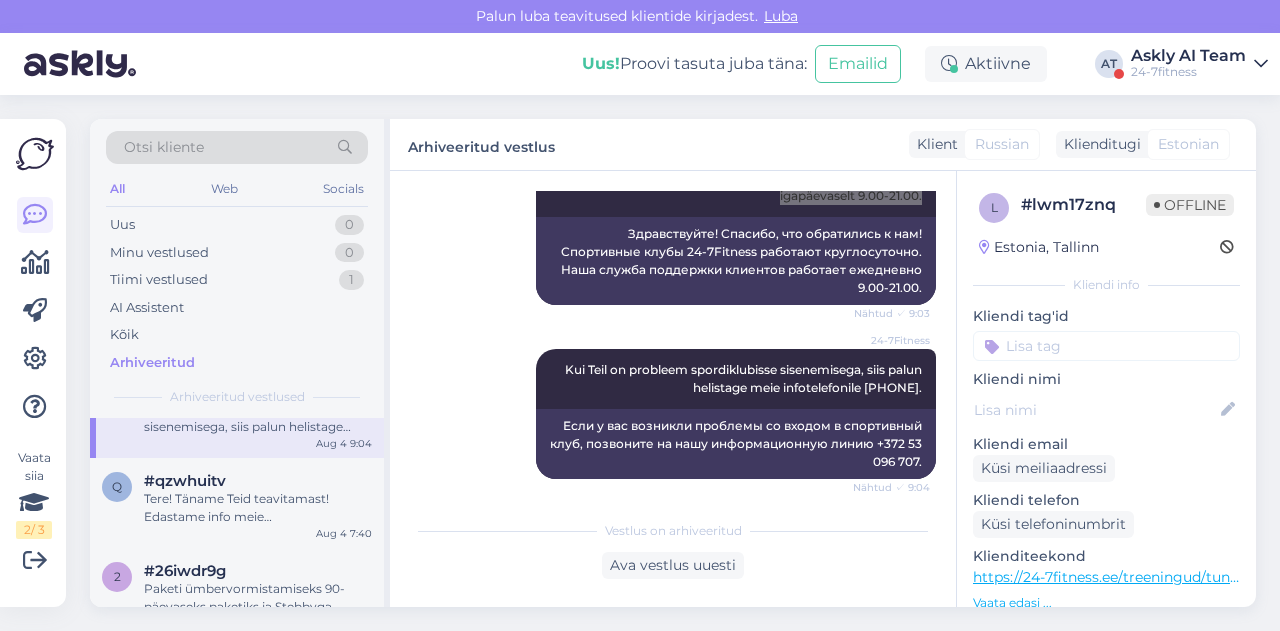 scroll, scrollTop: 2177, scrollLeft: 0, axis: vertical 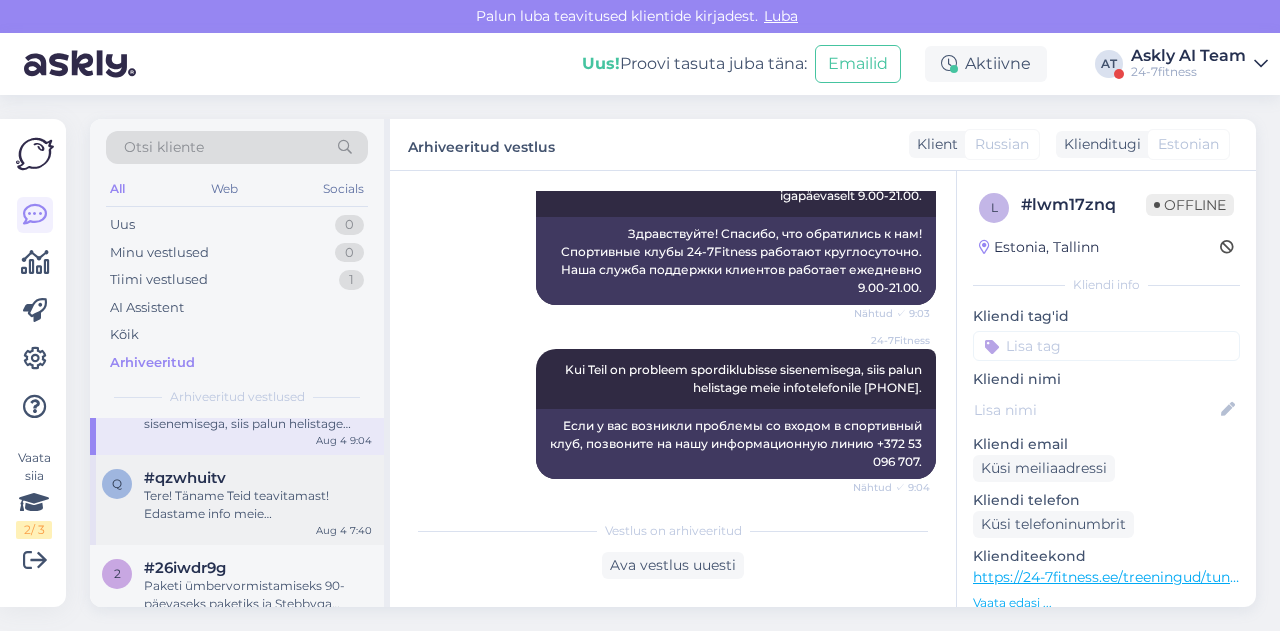click on "Tere!
Täname Teid teavitamast! Edastame info meie hooldustehnikule." at bounding box center [258, 505] 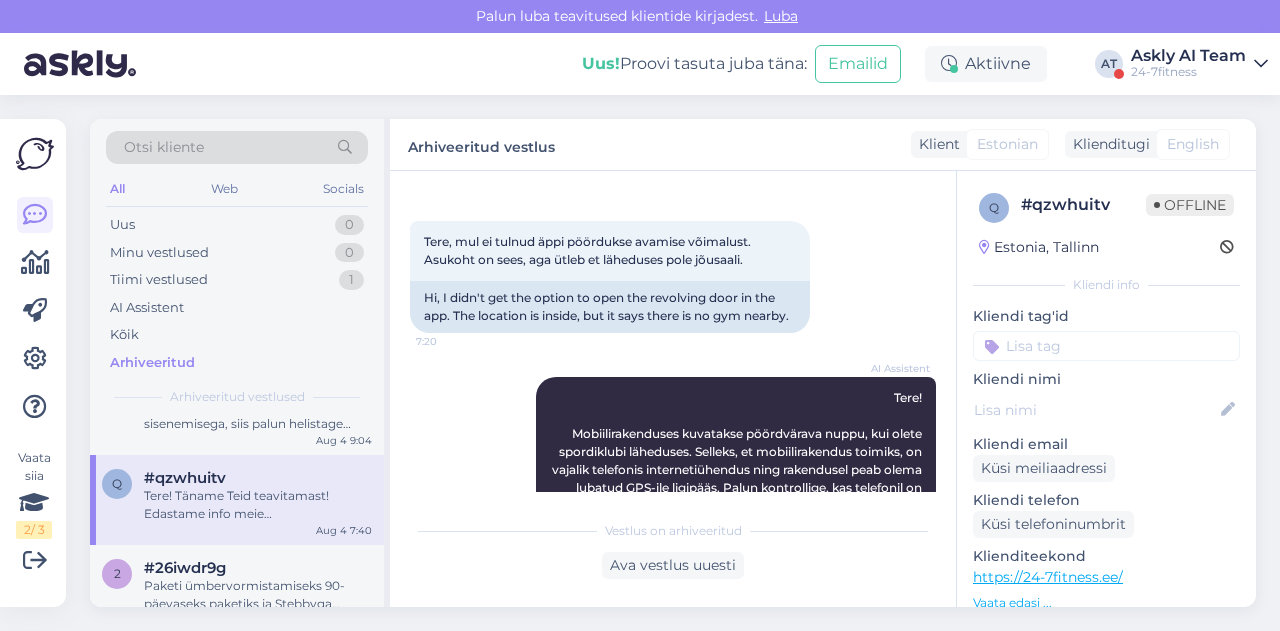 scroll, scrollTop: 0, scrollLeft: 0, axis: both 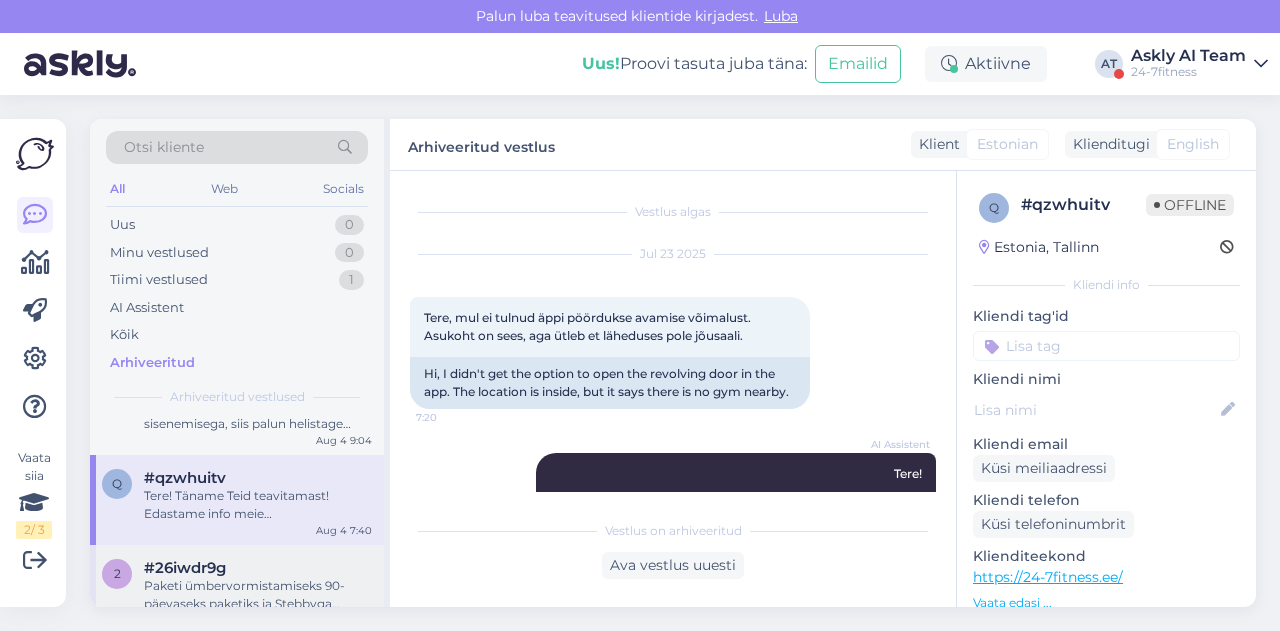 click on "#26iwdr9g" at bounding box center [258, 568] 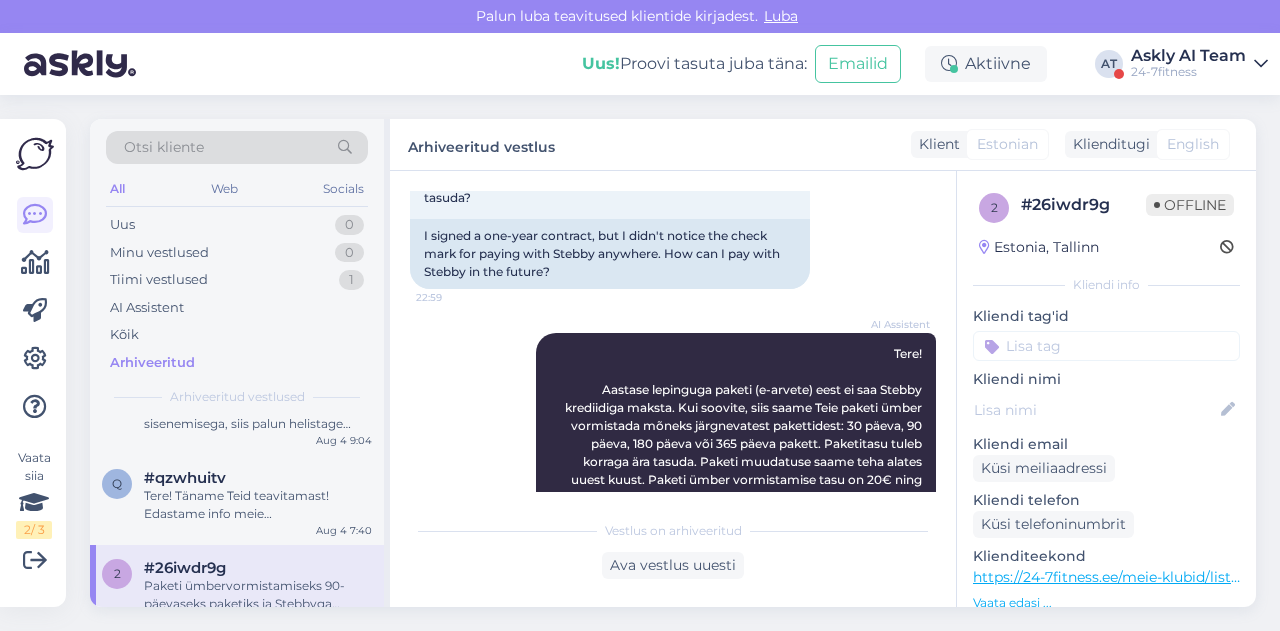 scroll, scrollTop: 146, scrollLeft: 0, axis: vertical 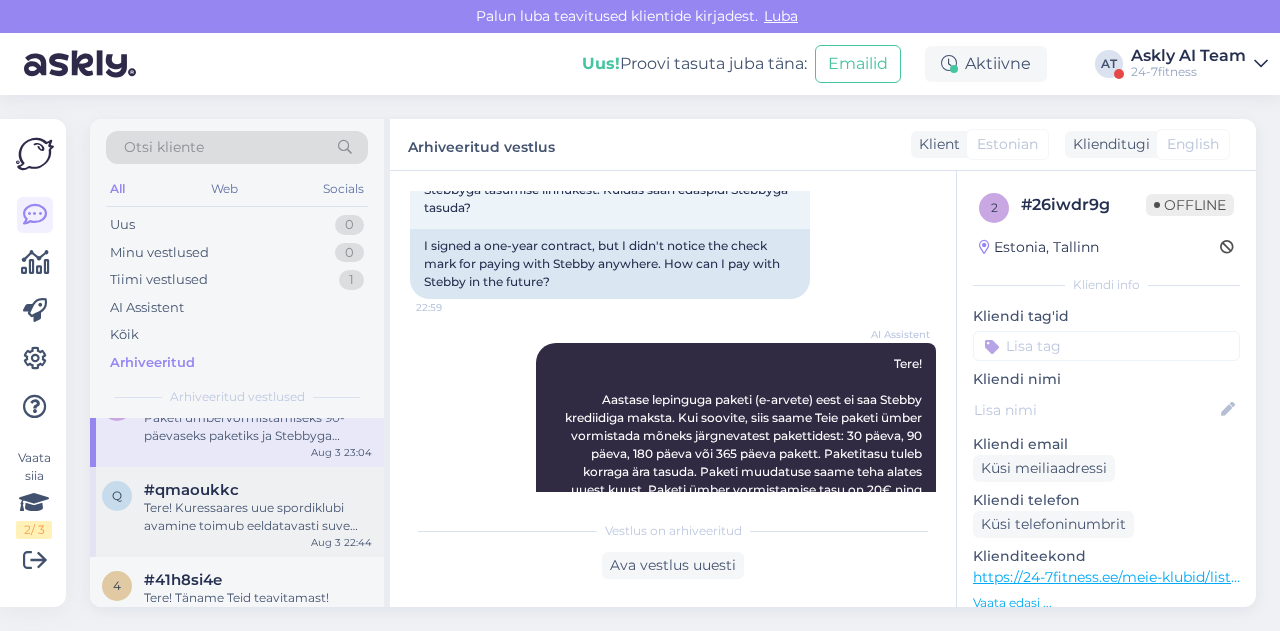 click on "Tere!
Kuressaares uue spordiklubi avamine toimub eeldatavasti suve teises pooles, kuid kindlat kuupäeva me veel kahjuks öelda ei oska. Kui selgub Kuressaare uue spordiklubi avamise kindel kuupäev, siis kuulutame seda infot kindlasti ka oma kodulehel ning sotsiaalmeedias." at bounding box center [258, 517] 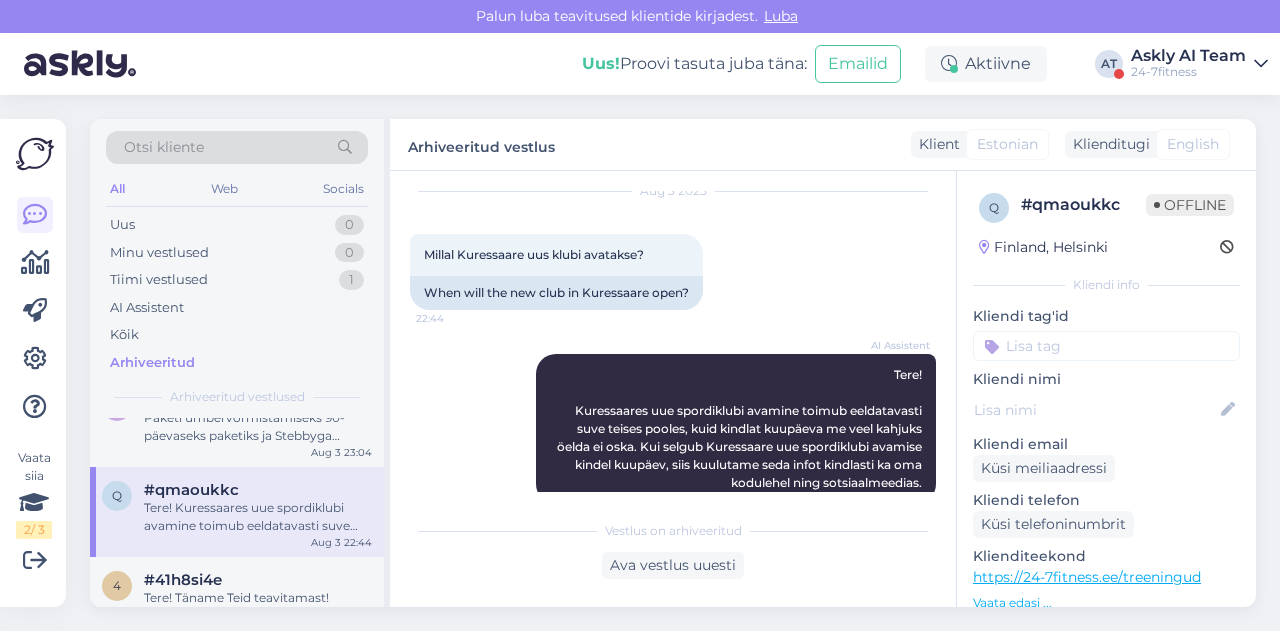 scroll, scrollTop: 96, scrollLeft: 0, axis: vertical 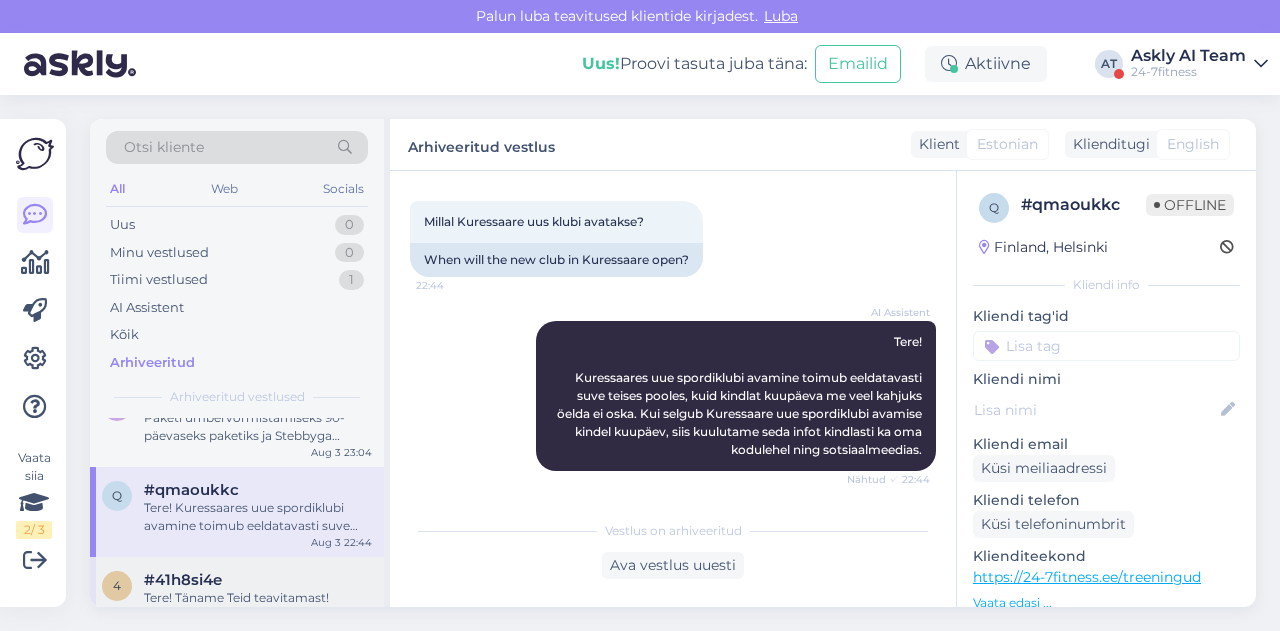 click on "4 #41h8si4e Tere!
Täname Teid teavitamast! Edastame info meie hooldustehnikule. Aug 3 16:09" at bounding box center (237, 602) 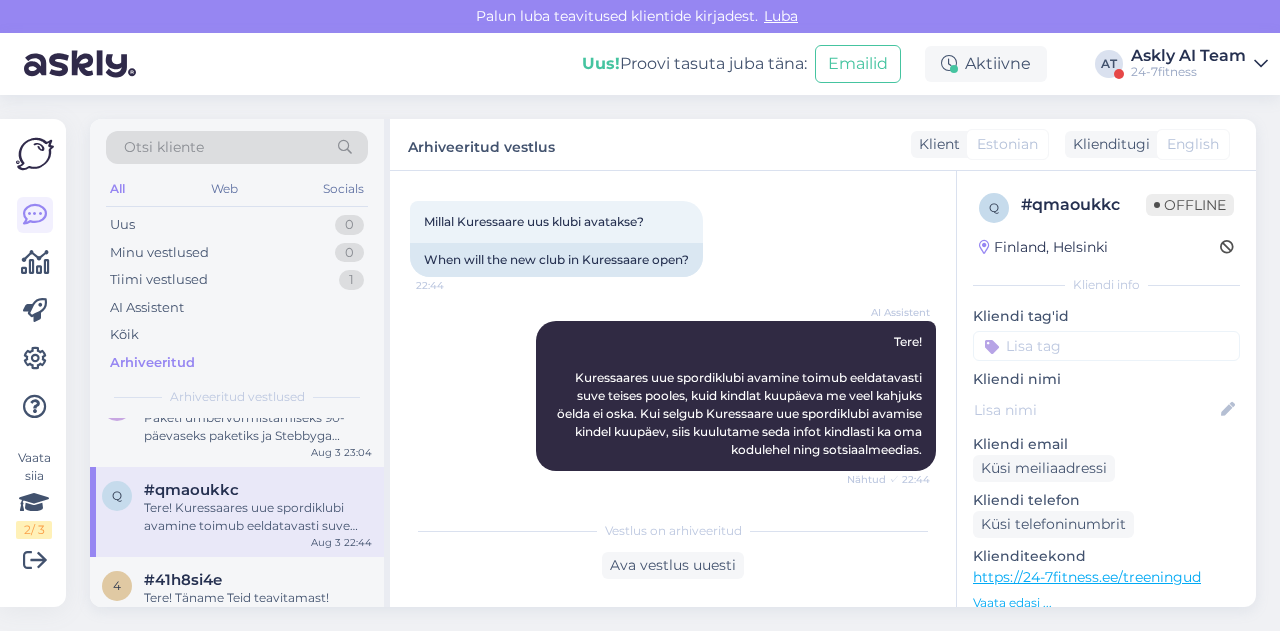 scroll, scrollTop: 96, scrollLeft: 0, axis: vertical 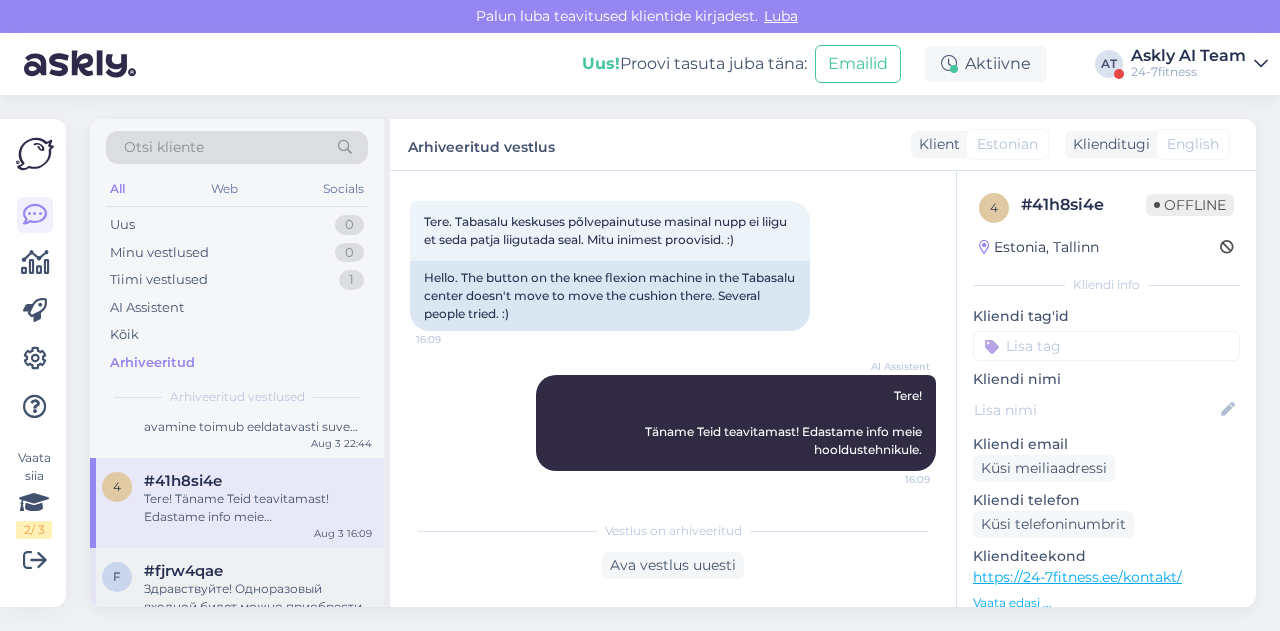 click on "#fjrw4qae" at bounding box center (258, 571) 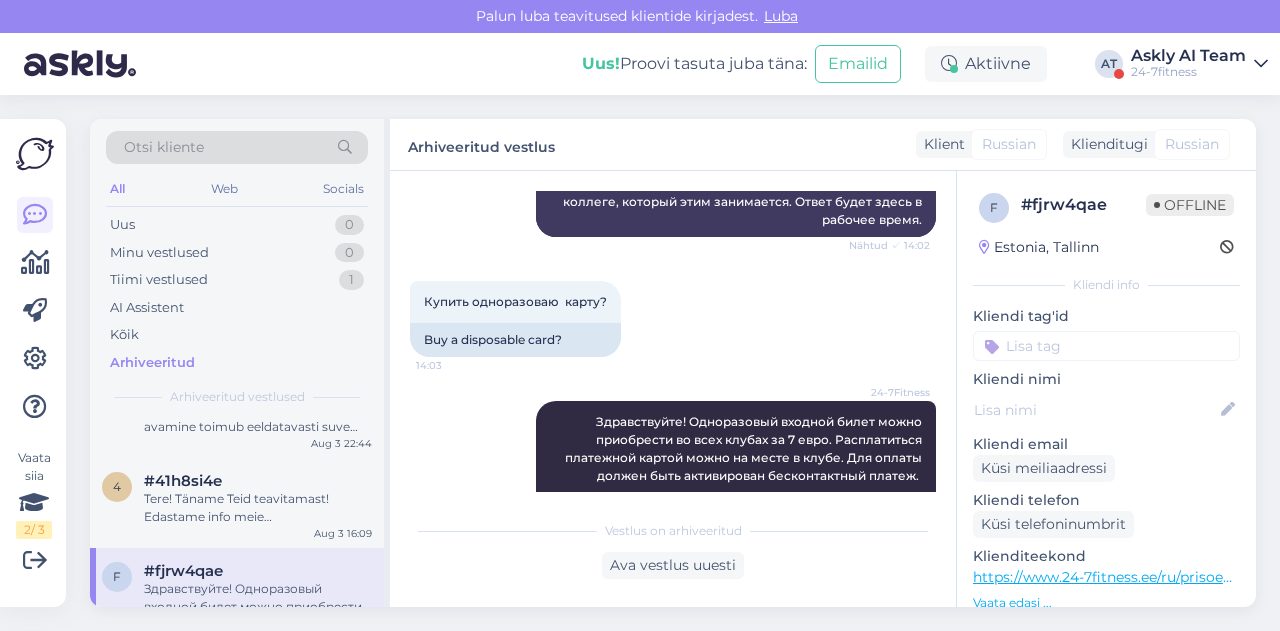scroll, scrollTop: 334, scrollLeft: 0, axis: vertical 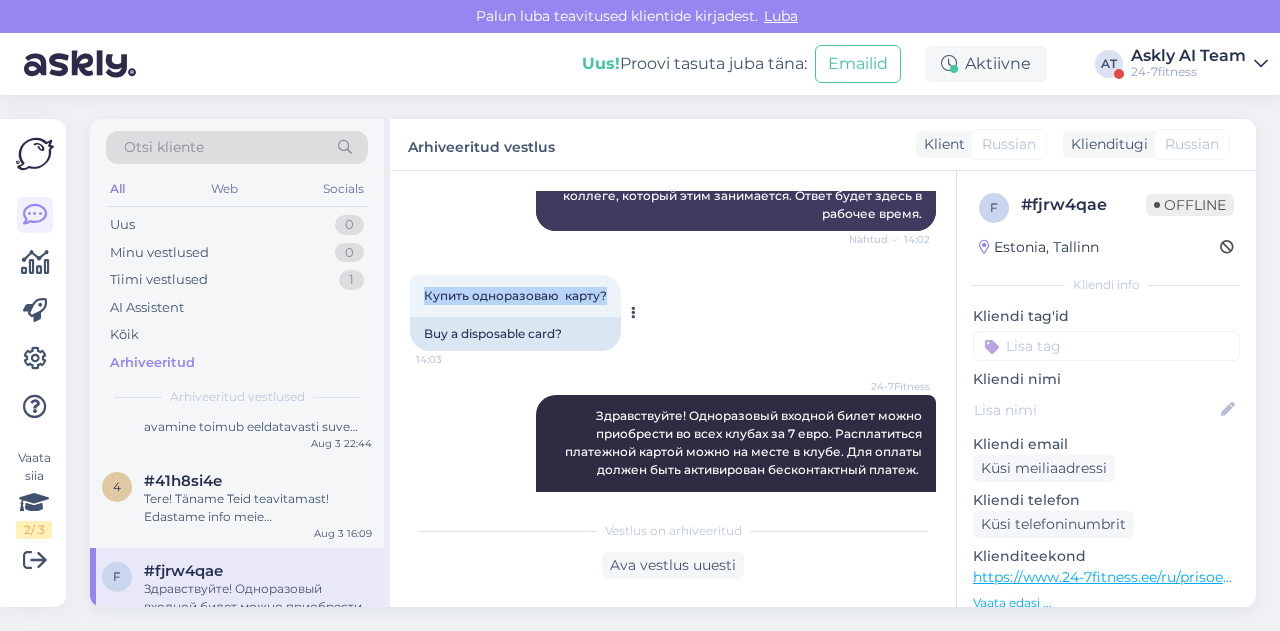 drag, startPoint x: 420, startPoint y: 299, endPoint x: 605, endPoint y: 302, distance: 185.02432 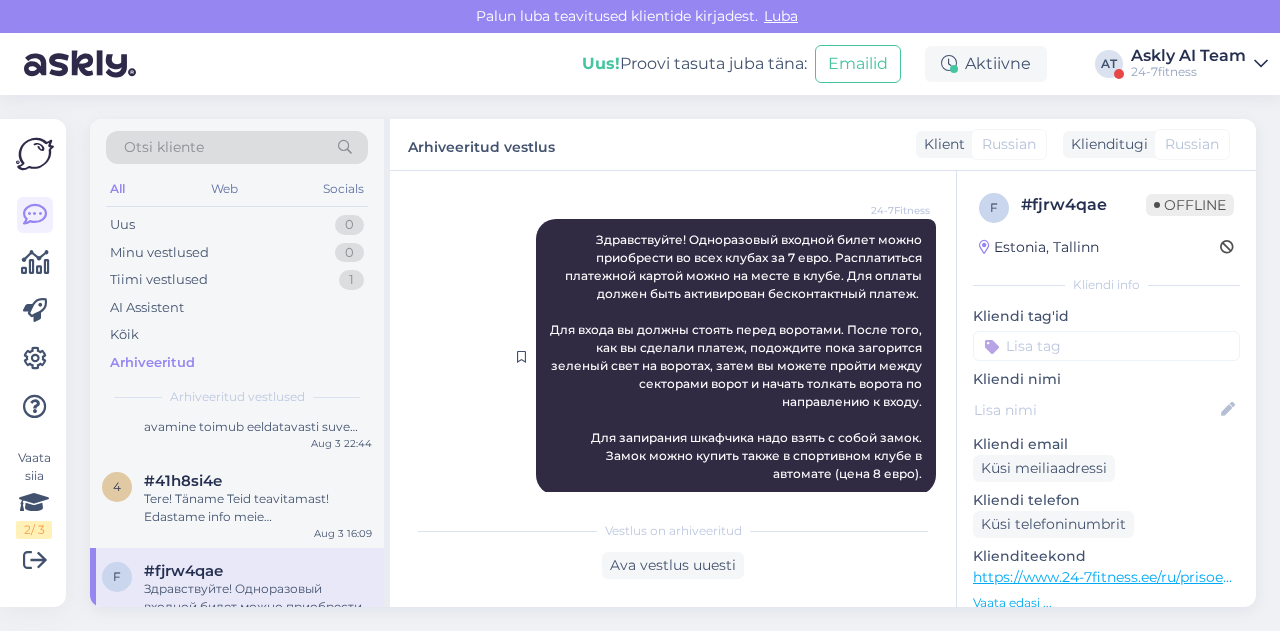 scroll, scrollTop: 514, scrollLeft: 0, axis: vertical 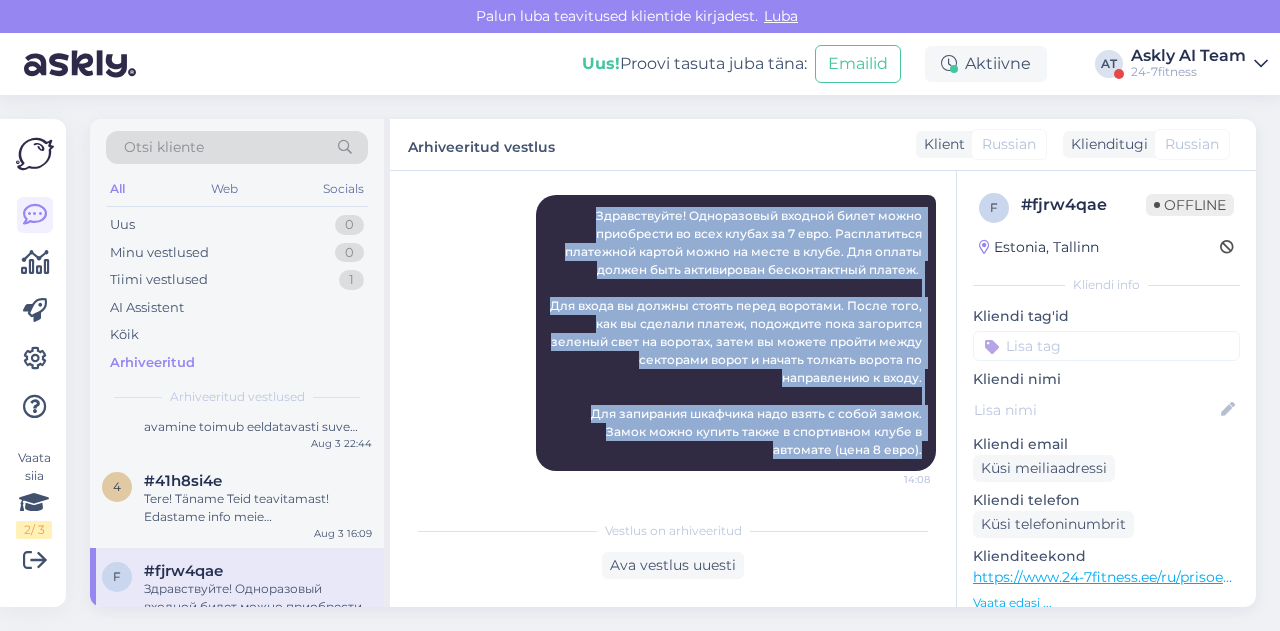 drag, startPoint x: 562, startPoint y: 235, endPoint x: 928, endPoint y: 446, distance: 422.4654 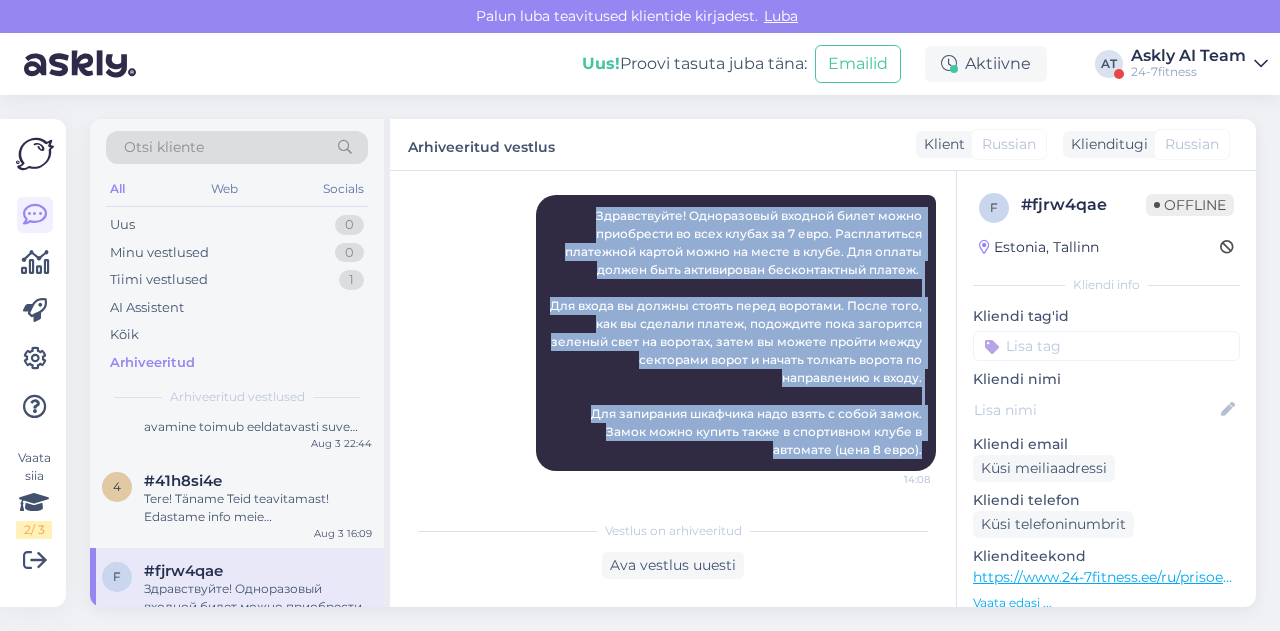 click on "Vestlus algas Aug 3 2025 Где 14:02  Where AI Assistent Hello, I now forward this question to my colleague, who is responsible for this. The reply will be here during our working hours. Nähtud ✓ 14:02  Здравствуйте! Я переадресую этот вопрос своему коллеге, который этим занимается. Ответ будет здесь в рабочее время. Купить одноразоваю  карту? 14:03  Buy a disposable card? 24-7Fitness 14:08" at bounding box center [682, 341] 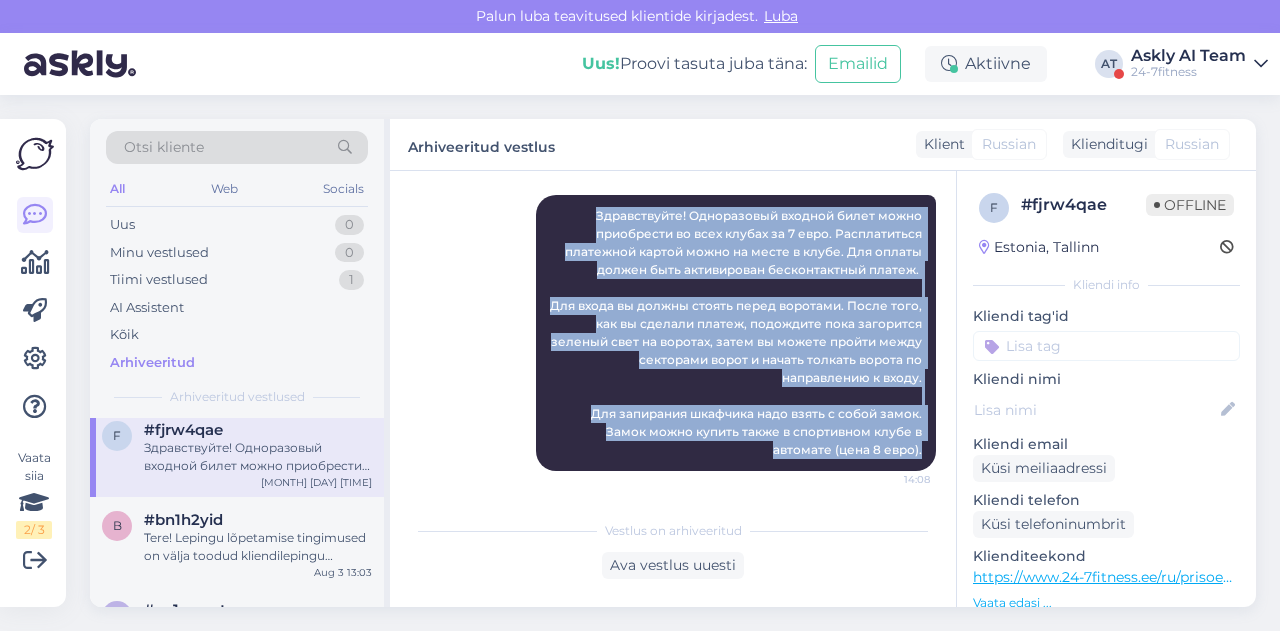 scroll, scrollTop: 2611, scrollLeft: 0, axis: vertical 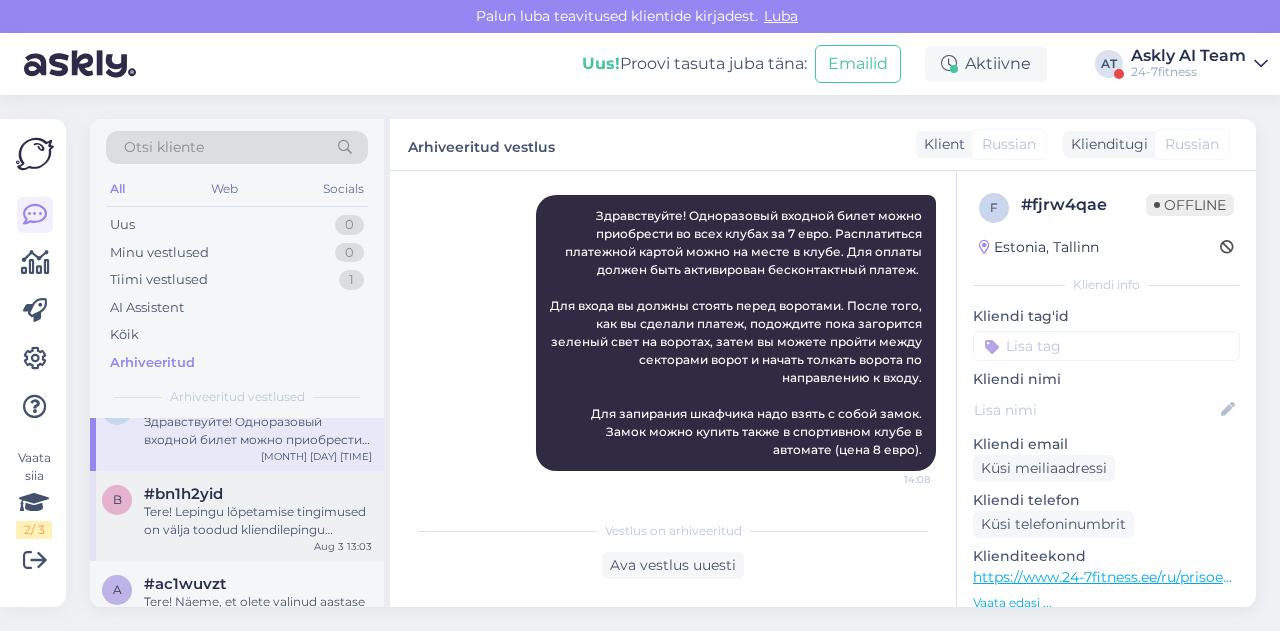 click on "Tere!
Lepingu lõpetamise tingimused on välja toodud kliendilepingu punktis 9. Paketti ei ole võimalik peatada enne selle kehtivuse lõppu, sh haiguse, puhkuse, elukoha vahetuse vms sündmuse korral. See tähendab ka seda, et paketti ei pikendata mistahes treeninguid takistaval põhjusel. Kui Klient soovib Paketi lepingu lõpetada enne selle lõppemise tähtaega, kohaldub selle eest Paketi lepingu lõpetamise tasu vastavalt kliendilepingu punktile 9.4. Palun võtke lepingu ennetähtaegse lõpetamise osas ühendust meiega e-maili teel - info@24-7fitness.ee. Kliendilepingu leiate meie kodulehelt: https://24-7fitness.ee/liitumine/kliendileping/" at bounding box center [258, 521] 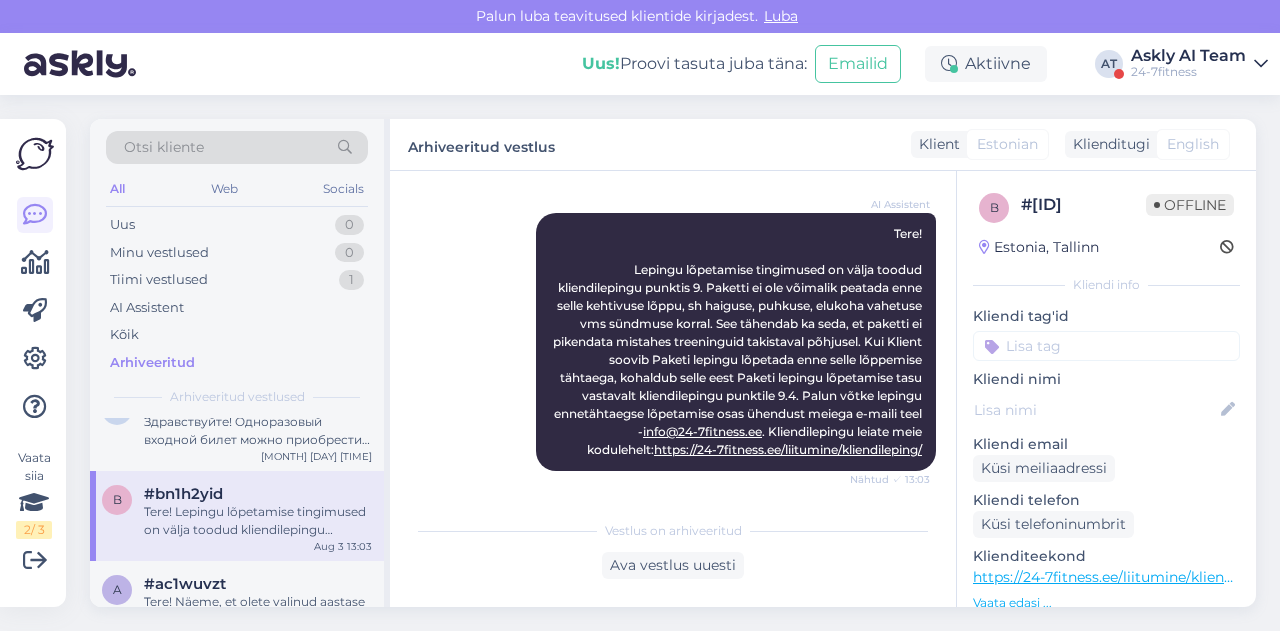 scroll, scrollTop: 2687, scrollLeft: 0, axis: vertical 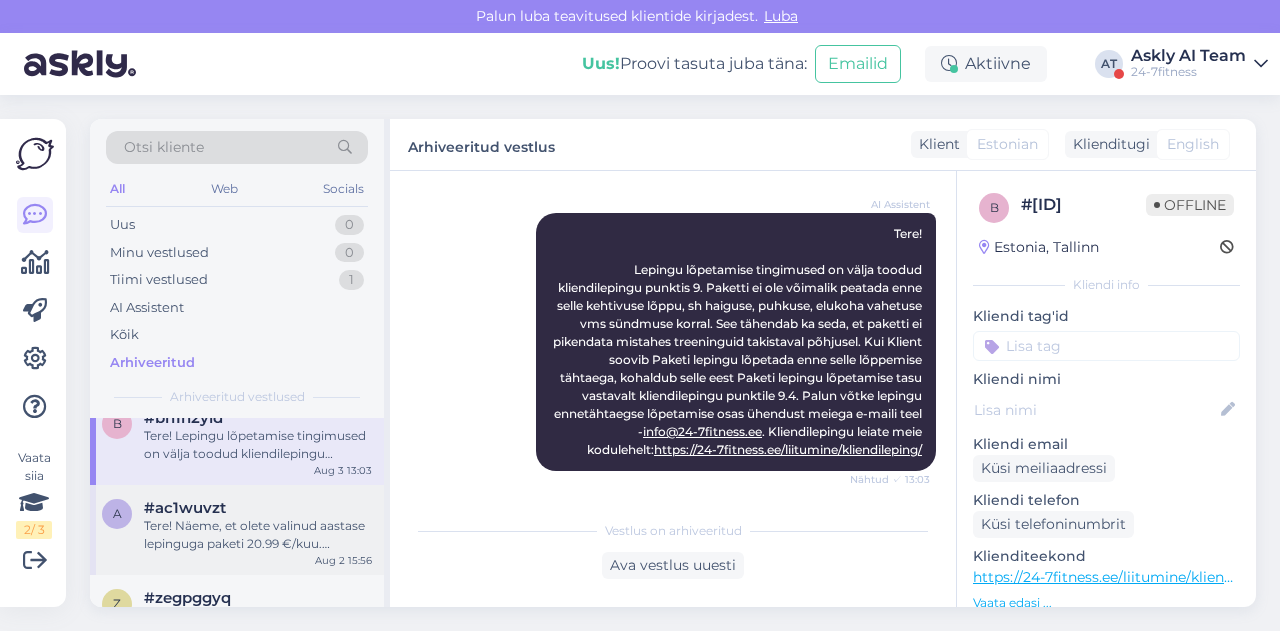 click on "Tere! Näeme, et olete valinud aastase lepinguga paketi 20.99 €/kuu. Kahjuks aastase lepinguga paketi (e-arvete) eest ei saa Stebby krediidiga maksta.
Stebby kaudu saab osta 3 päeva, 14 päeva, 30 päeva, 90 päeva, 180 päeva või 365 päeva paketi." at bounding box center (258, 535) 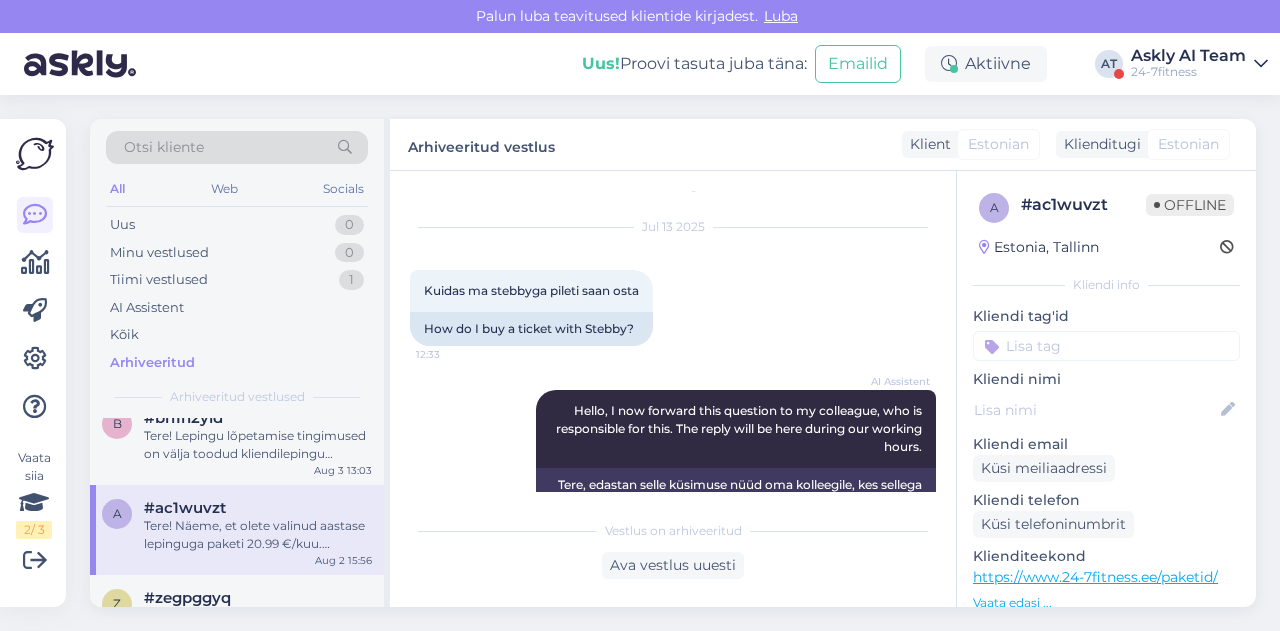 scroll, scrollTop: 22, scrollLeft: 0, axis: vertical 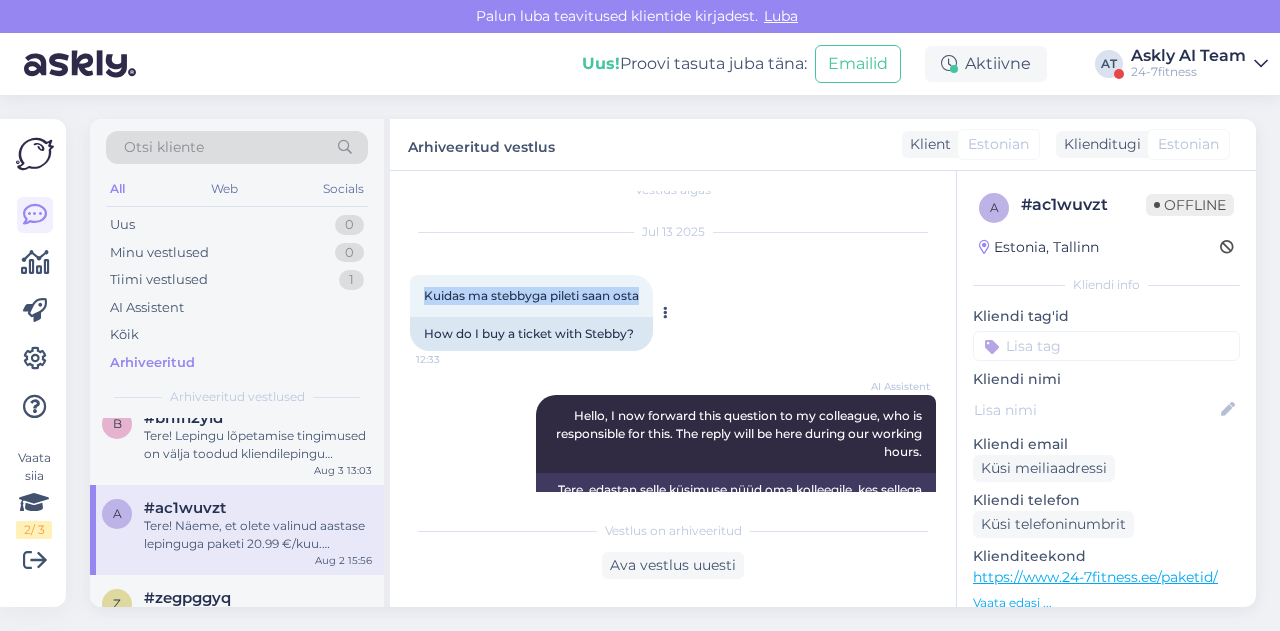 drag, startPoint x: 413, startPoint y: 297, endPoint x: 645, endPoint y: 301, distance: 232.03448 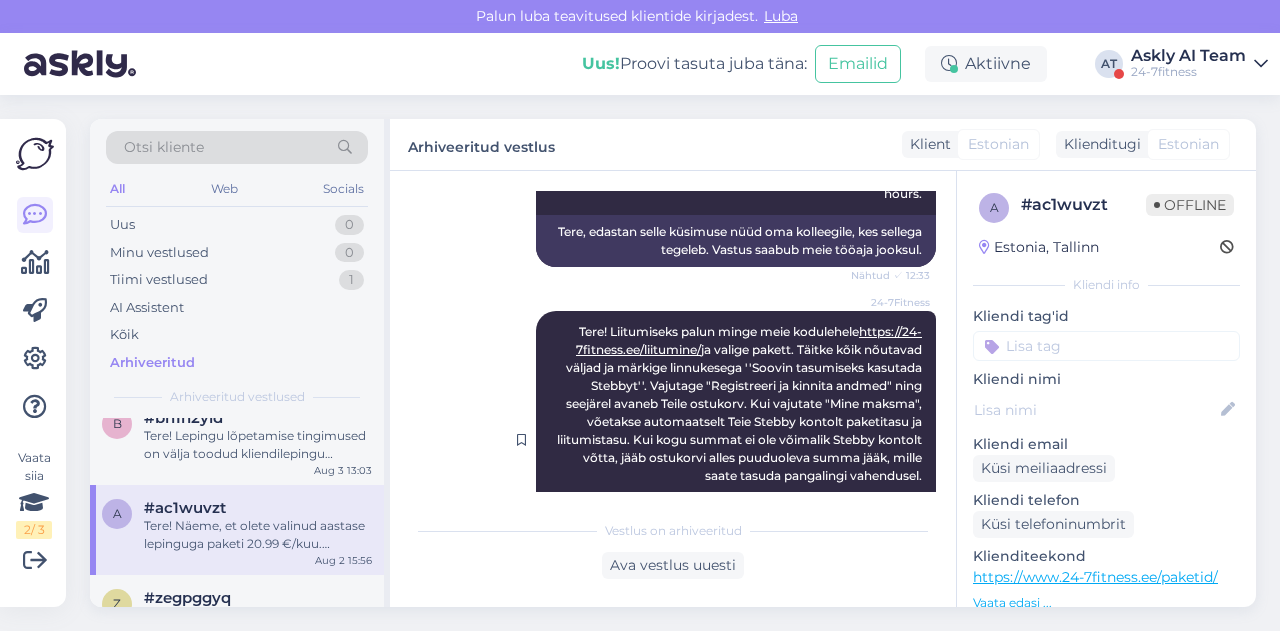scroll, scrollTop: 269, scrollLeft: 0, axis: vertical 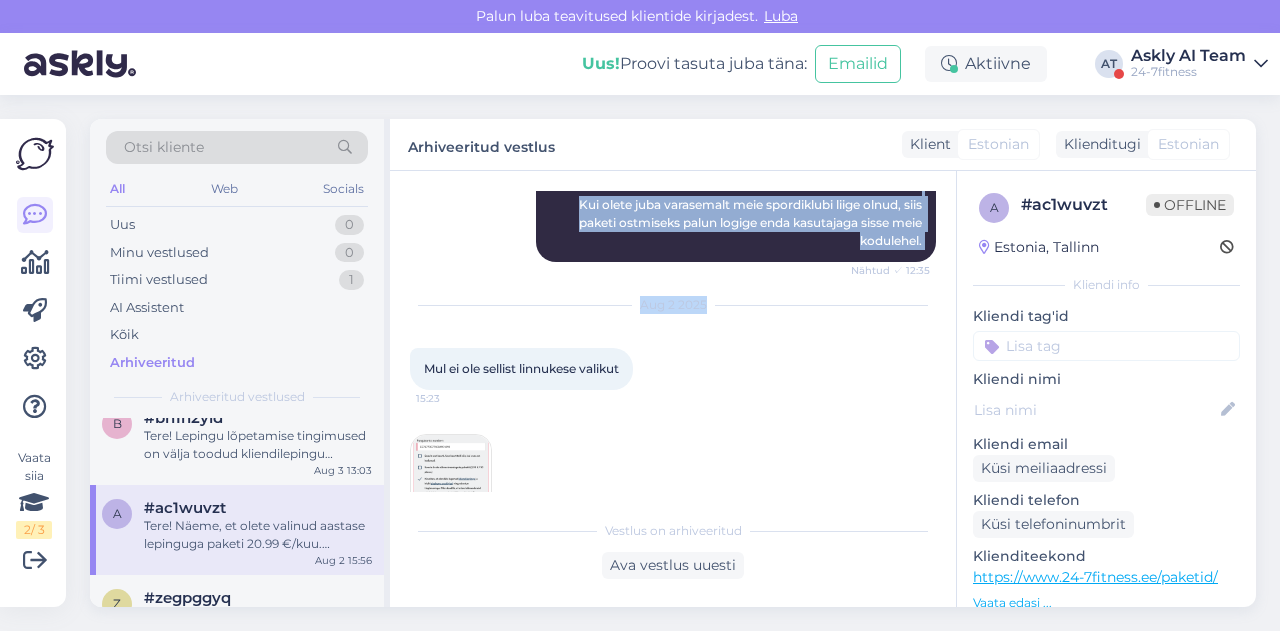 drag, startPoint x: 547, startPoint y: 345, endPoint x: 918, endPoint y: 241, distance: 385.30118 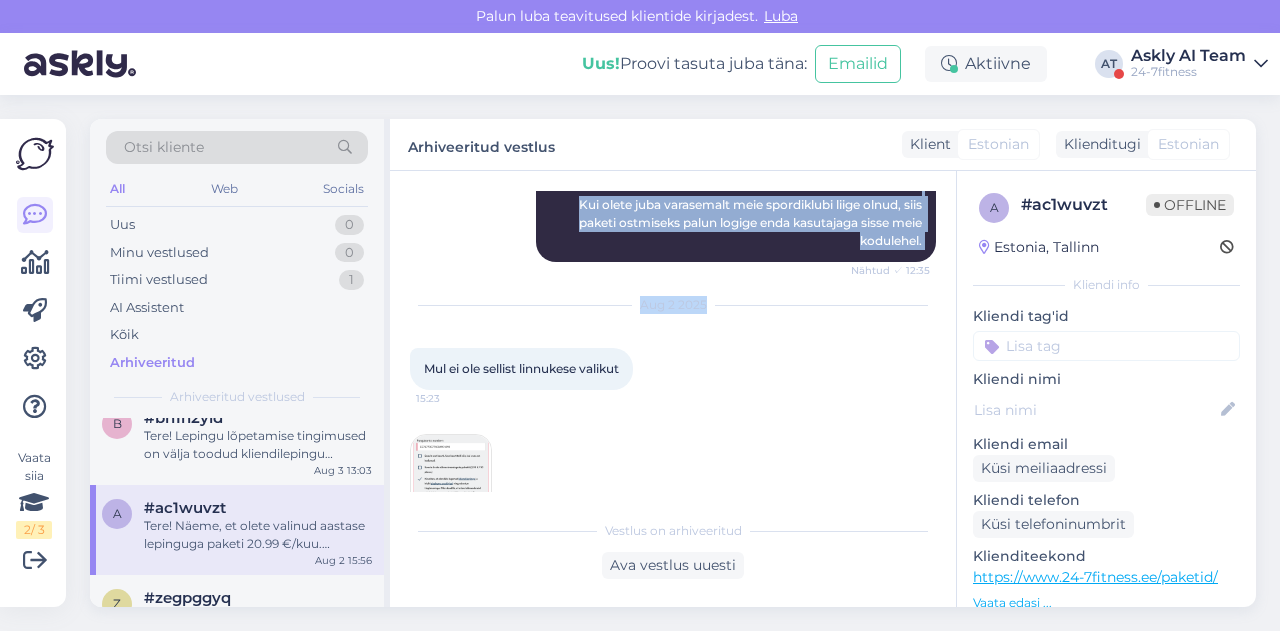 click on "24-7Fitness Tere! Liitumiseks palun minge meie kodulehele  https://24-7fitness.ee/liitumine/  ja valige pakett. Täitke kõik nõutavad väljad ja märkige linnukesega ''Soovin tasumiseks kasutada Stebbyt''. Vajutage "Registreeri ja kinnita andmed" ning seejärel avaneb Teile ostukorv. Kui vajutate "Mine maksma", võetakse automaatselt Teie Stebby kontolt paketitasu ja liitumistasu. Kui kogu summat ei ole võimalik Stebby kontolt võtta, jääb ostukorvi alles puuduoleva summa jääk, mille saate tasuda pangalingi vahendusel.
Kui olete juba varasemalt meie spordiklubi liige olnud, siis paketi ostmiseks palun logige enda kasutajaga sisse meie kodulehel. Nähtud ✓ 12:35" at bounding box center [736, 133] 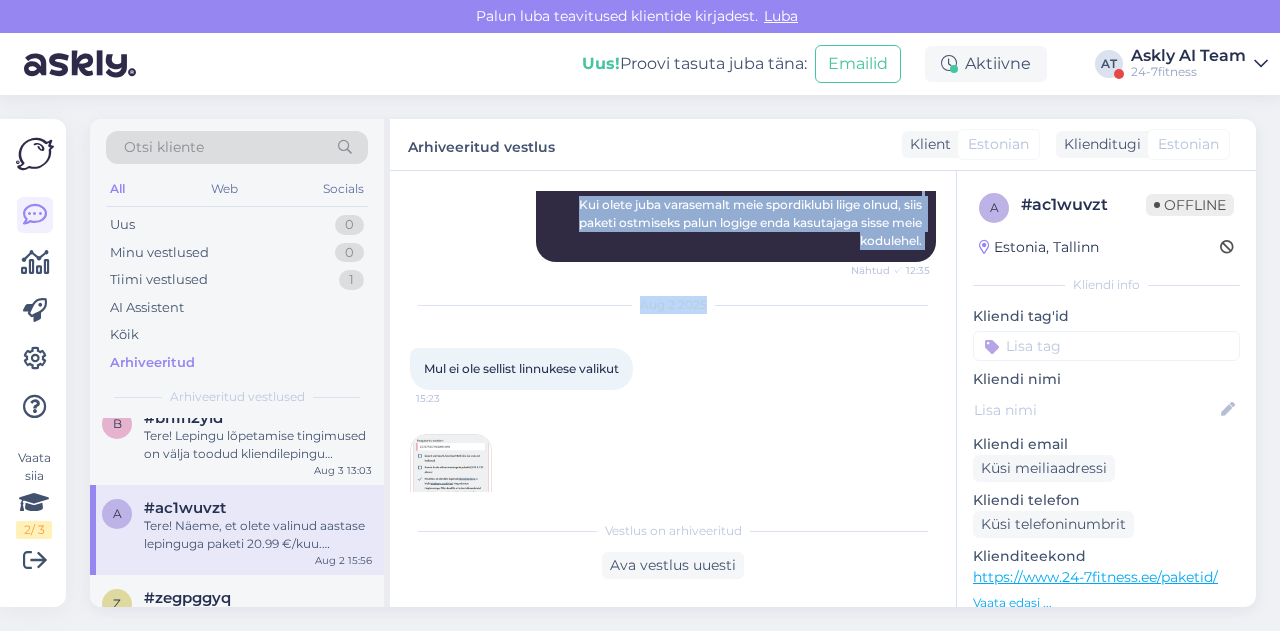 scroll, scrollTop: 0, scrollLeft: 0, axis: both 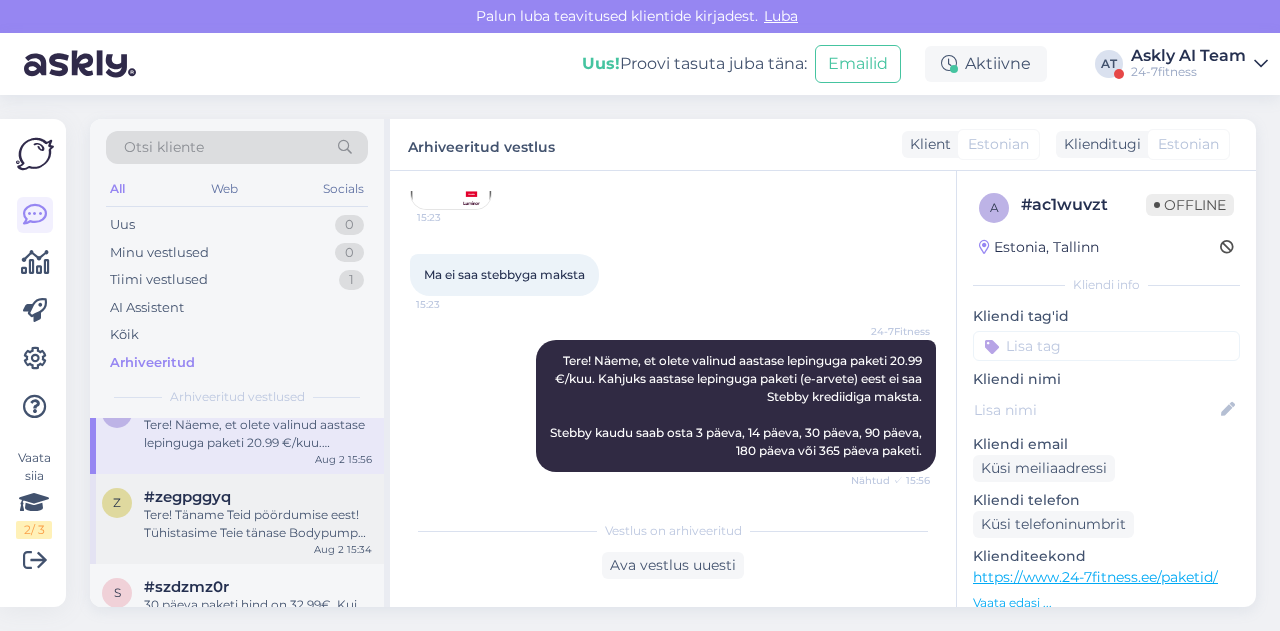 click on "Tere! Täname Teid pöördumise eest! Tühistasime Teie tänase Bodypump broneeringu." at bounding box center [258, 524] 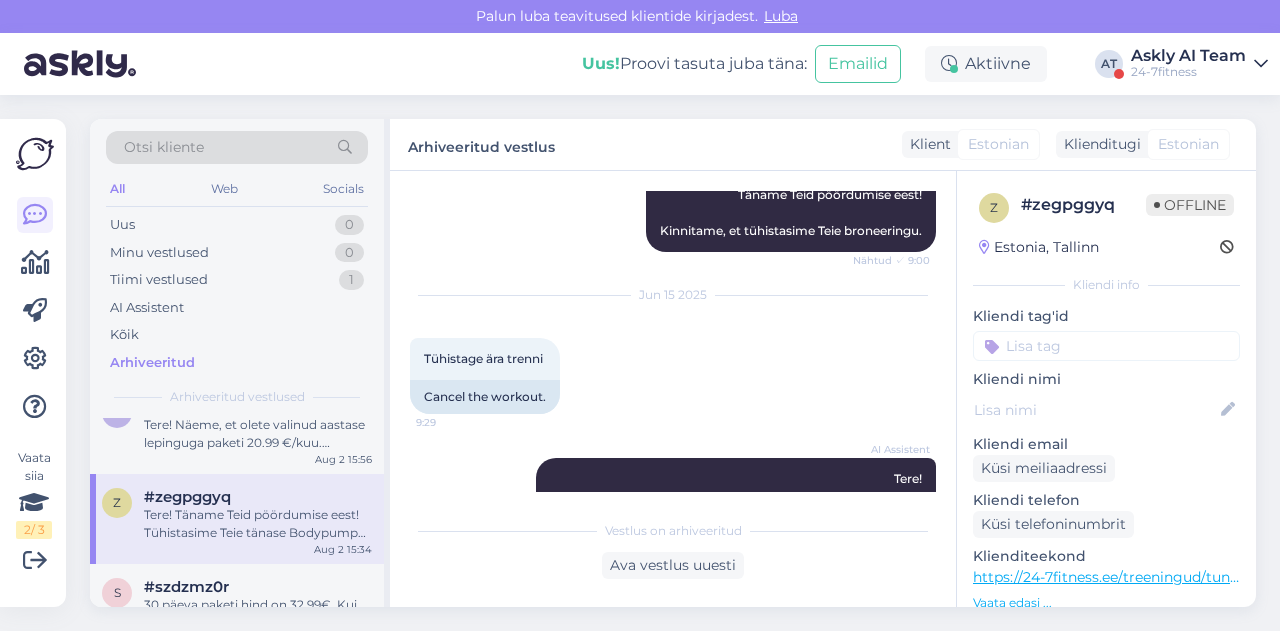 scroll, scrollTop: 3224, scrollLeft: 0, axis: vertical 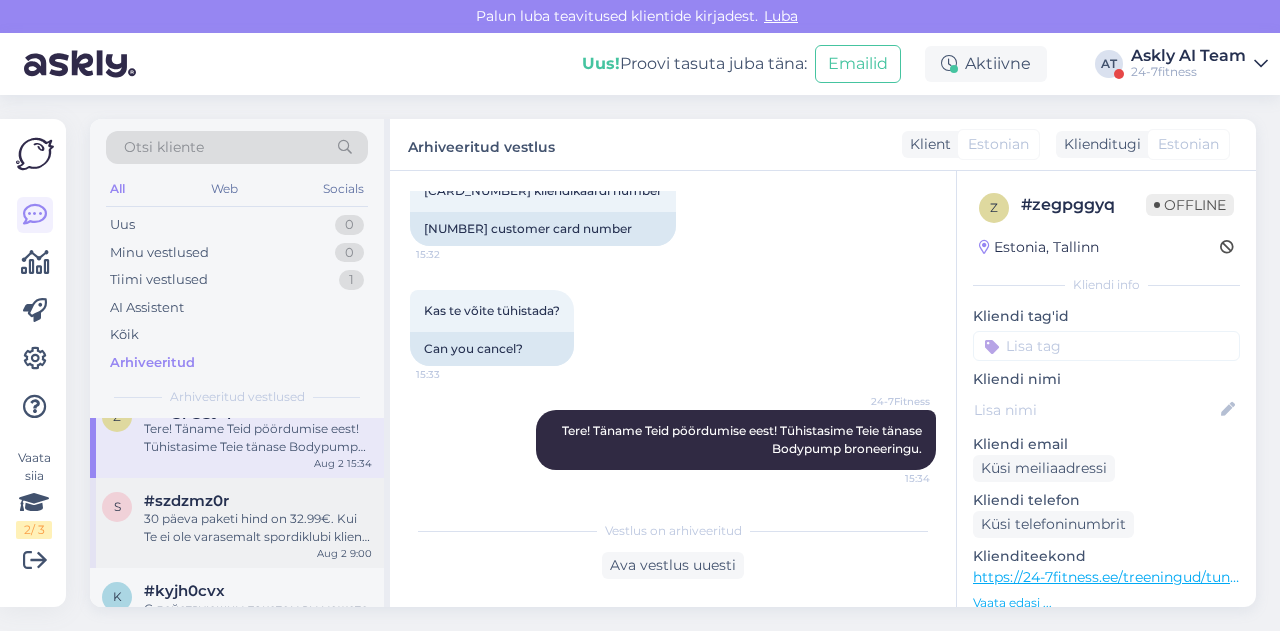 click on "30 päeva paketi hind on 32.99€. Kui Te ei ole varasemalt spordiklubi klient olnud, lisandub esmasele paketi ostule liitumistasu 10€. Kui Te olete varasemalt spordiklubi klient olnud, kuid Teie viimasest paketist on möödunud rohkem kui 45 päeva, lisandub paketi tasule taasliitumistasu 6€." at bounding box center (258, 528) 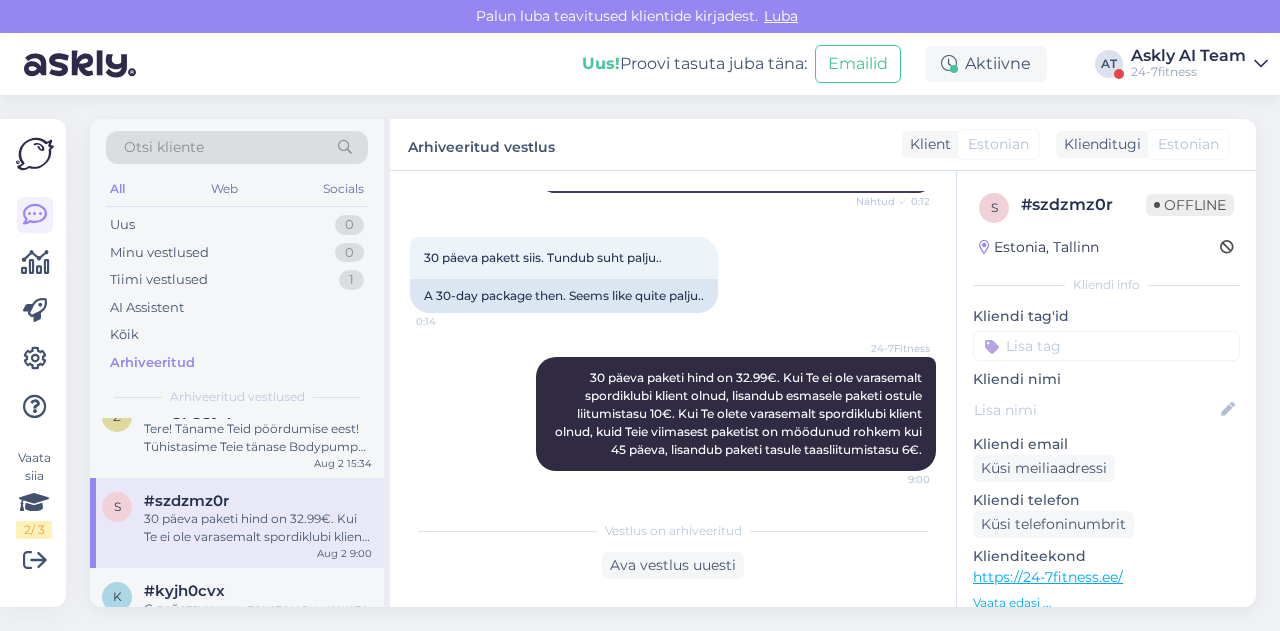 scroll, scrollTop: 0, scrollLeft: 0, axis: both 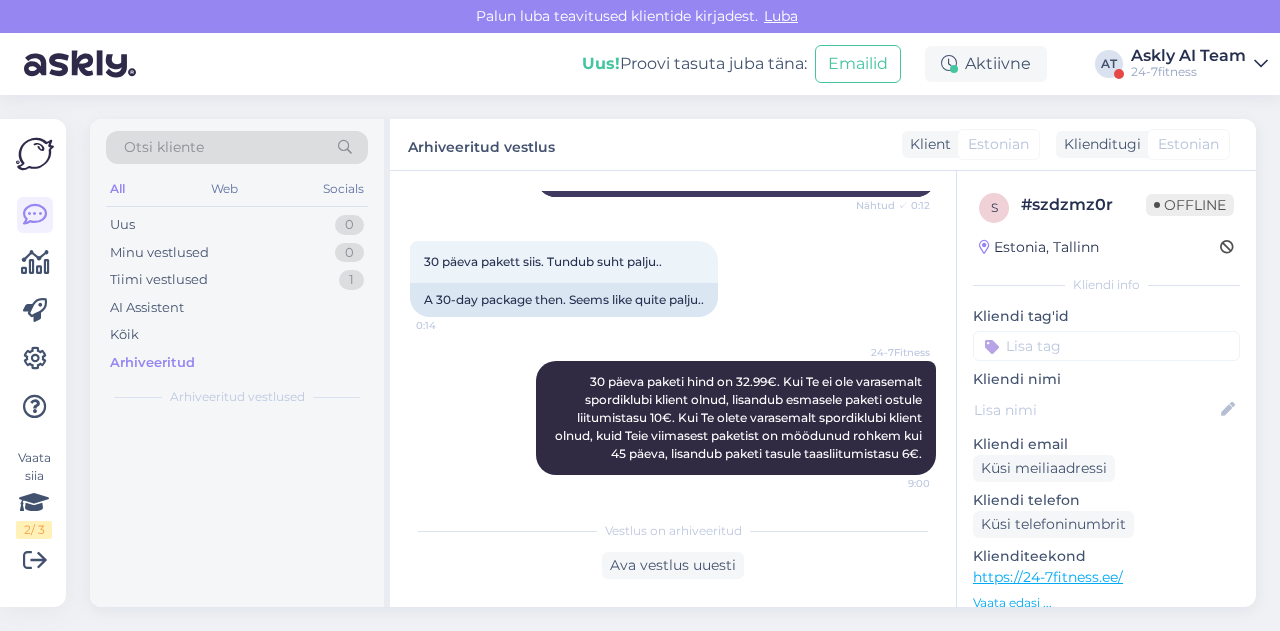 click at bounding box center (237, 512) 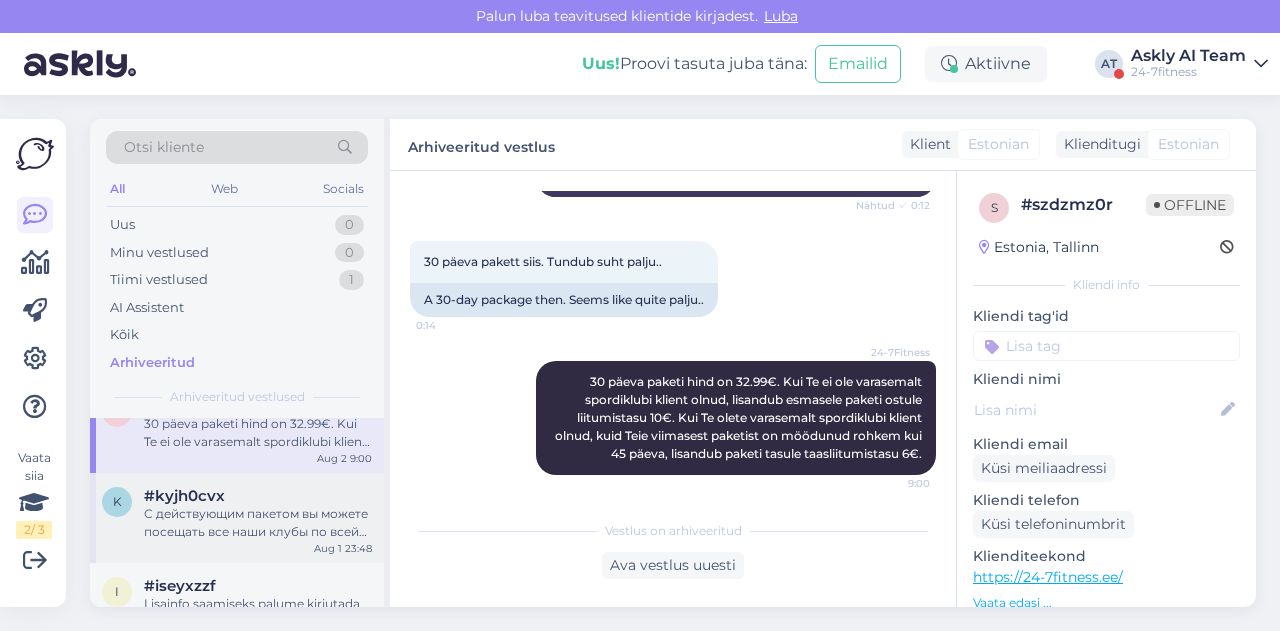 scroll, scrollTop: 2970, scrollLeft: 0, axis: vertical 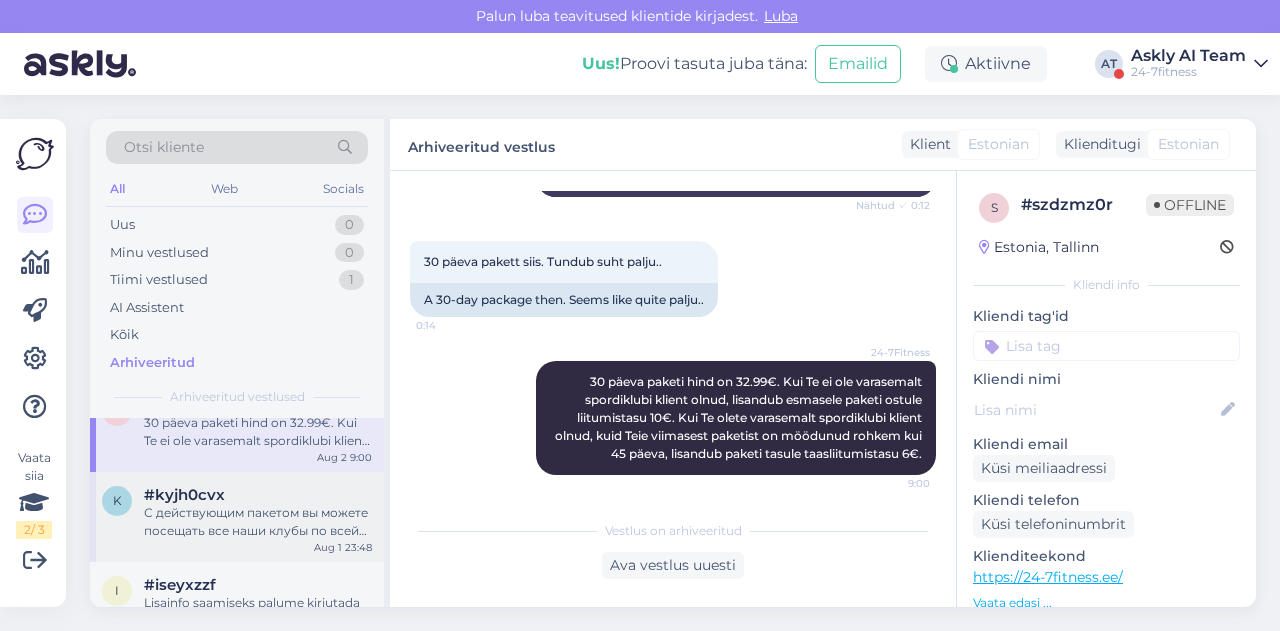 click on "#kyjh0cvx" at bounding box center [184, 495] 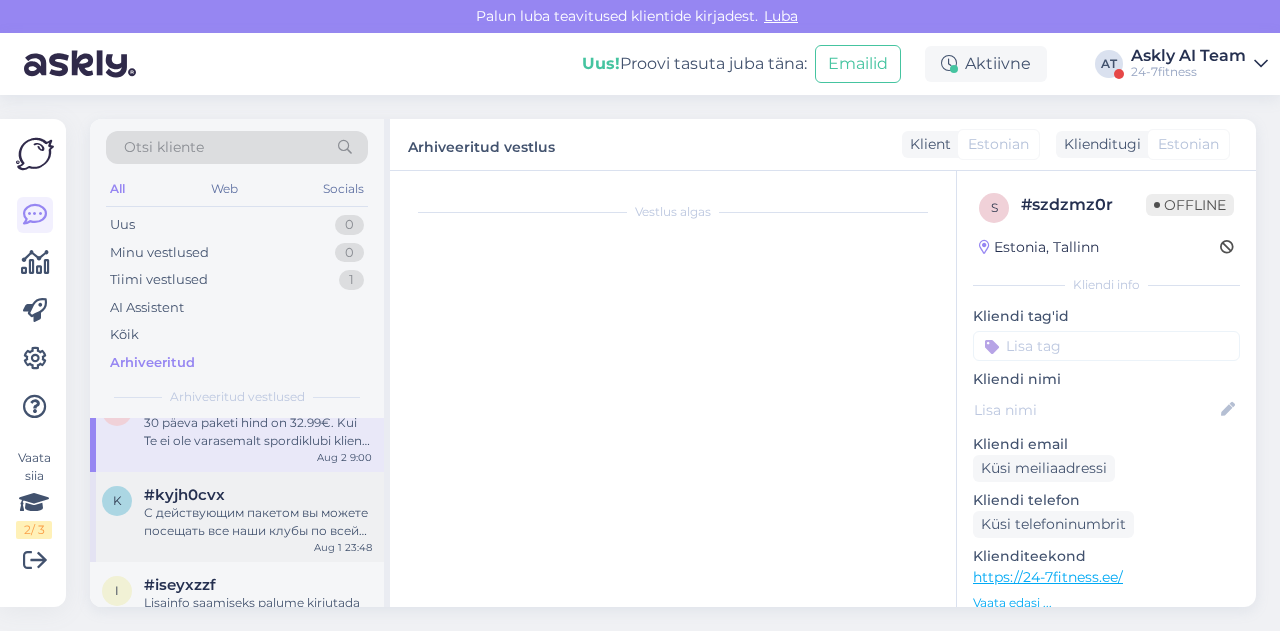 scroll, scrollTop: 632, scrollLeft: 0, axis: vertical 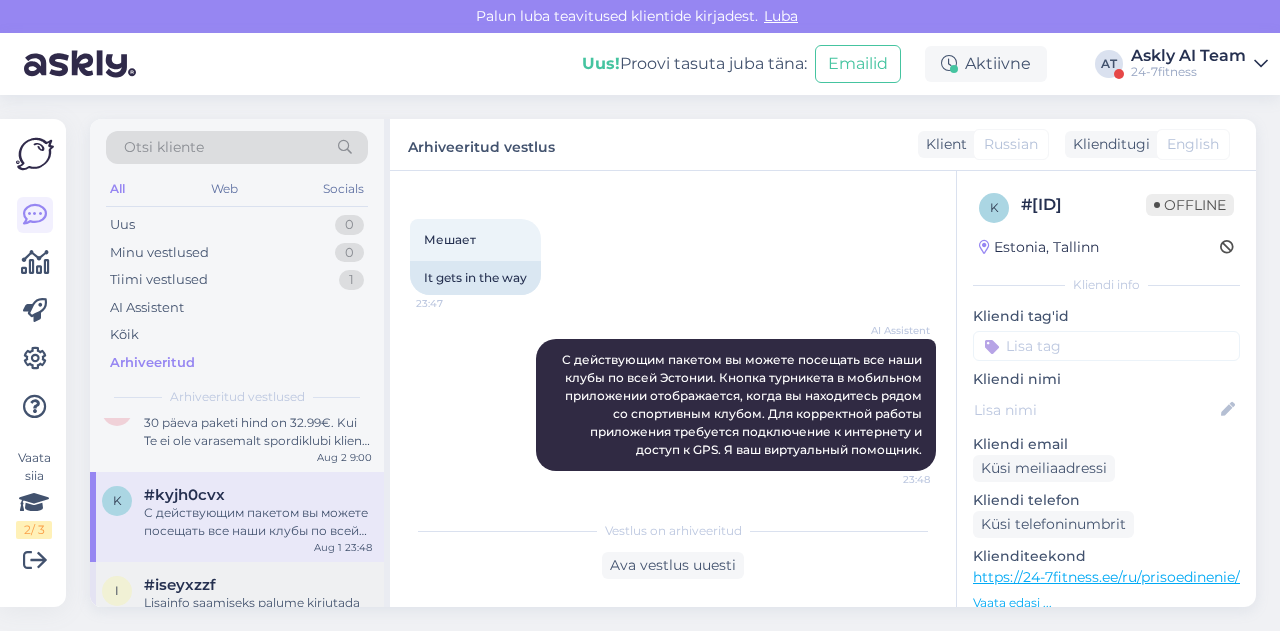 click on "#iseyxzzf" at bounding box center (258, 585) 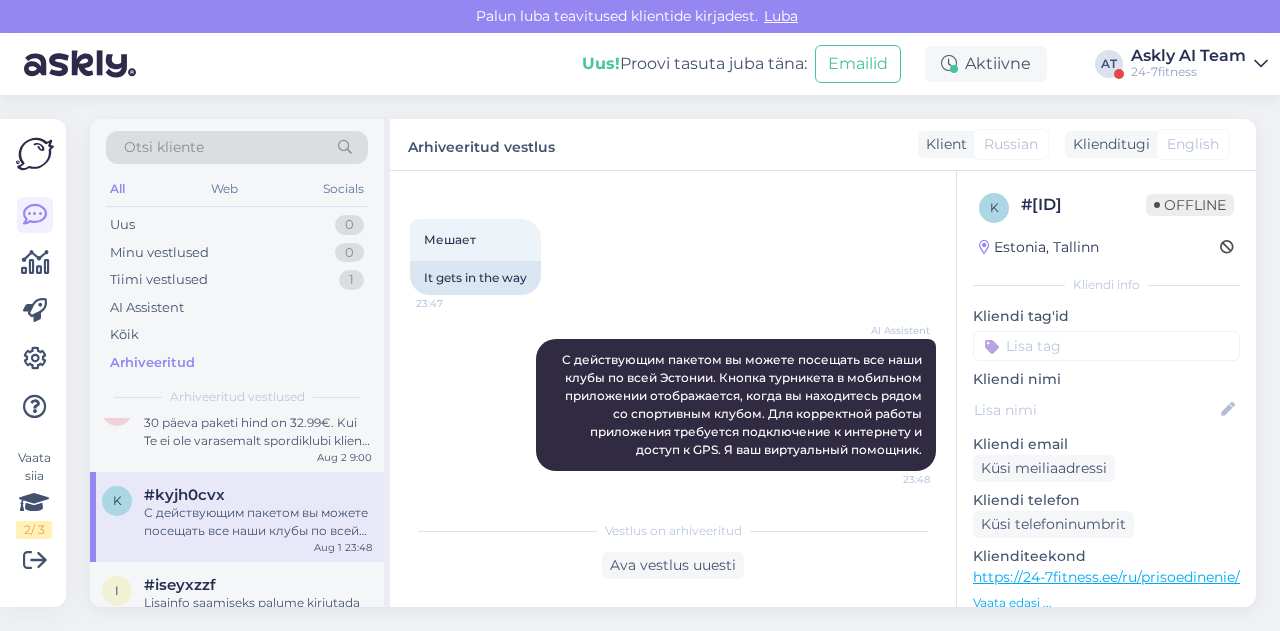 scroll, scrollTop: 1278, scrollLeft: 0, axis: vertical 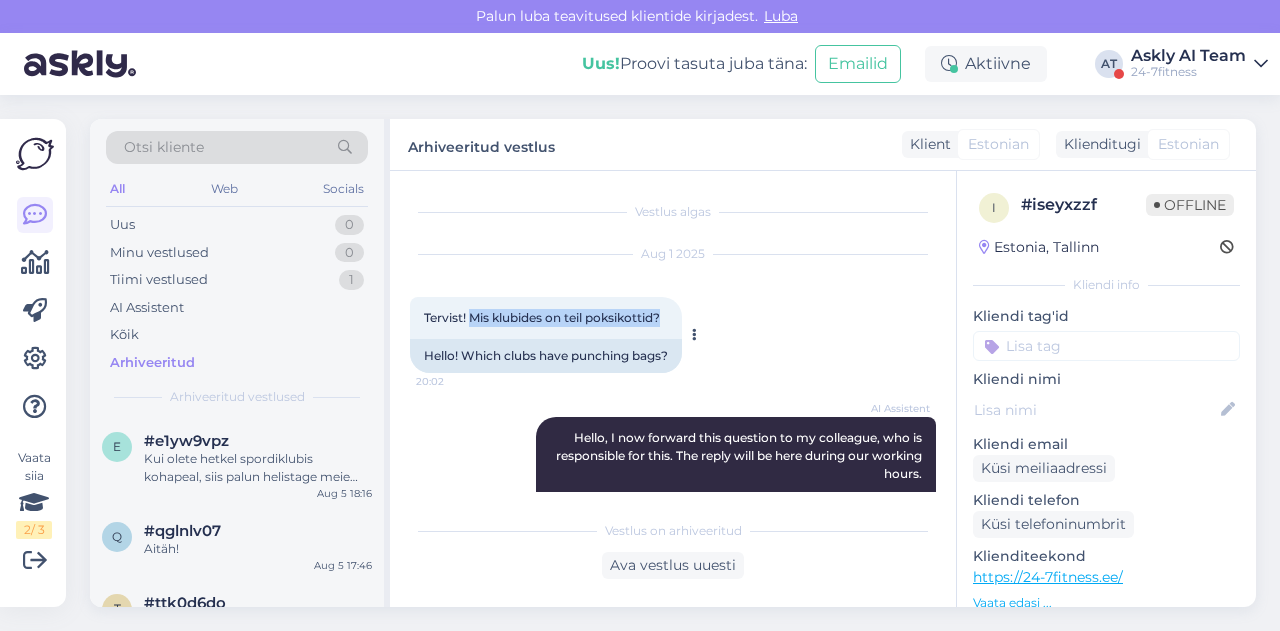 drag, startPoint x: 472, startPoint y: 313, endPoint x: 668, endPoint y: 316, distance: 196.02296 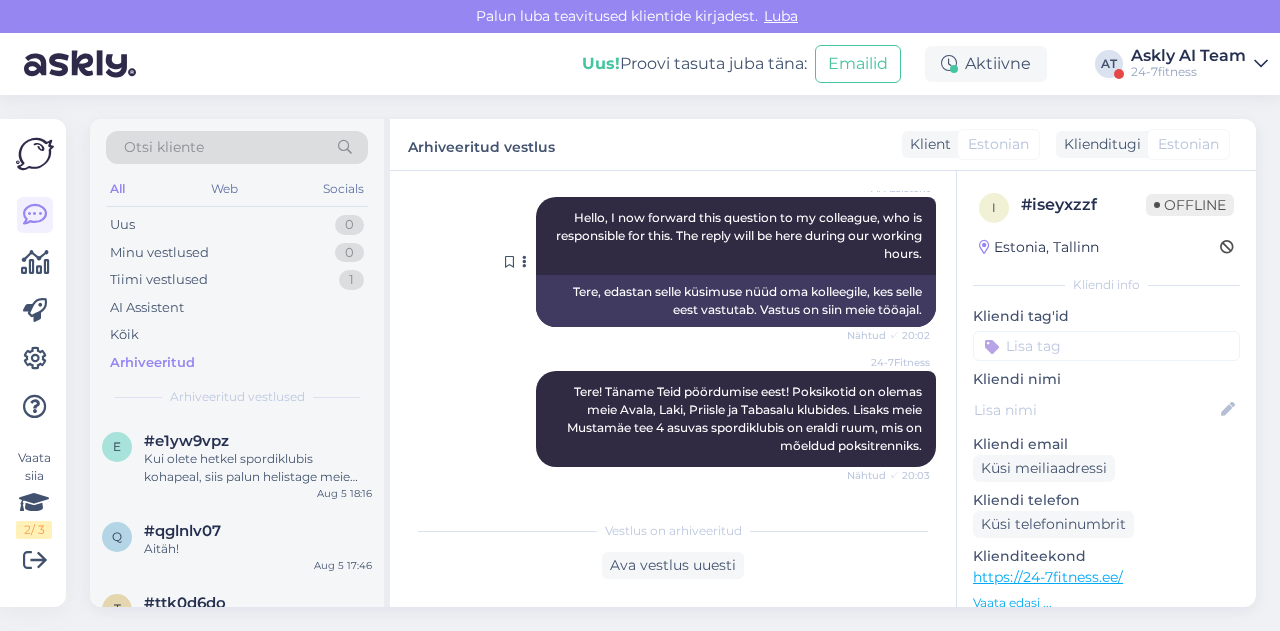 scroll, scrollTop: 234, scrollLeft: 0, axis: vertical 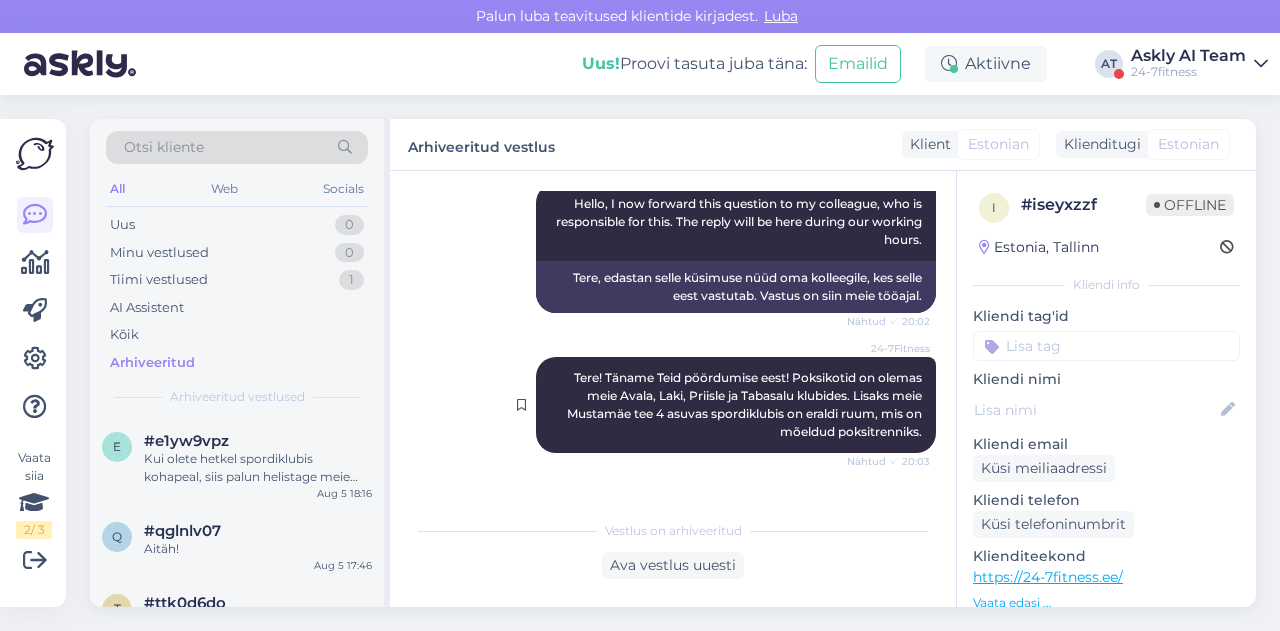 drag, startPoint x: 546, startPoint y: 375, endPoint x: 914, endPoint y: 434, distance: 372.69962 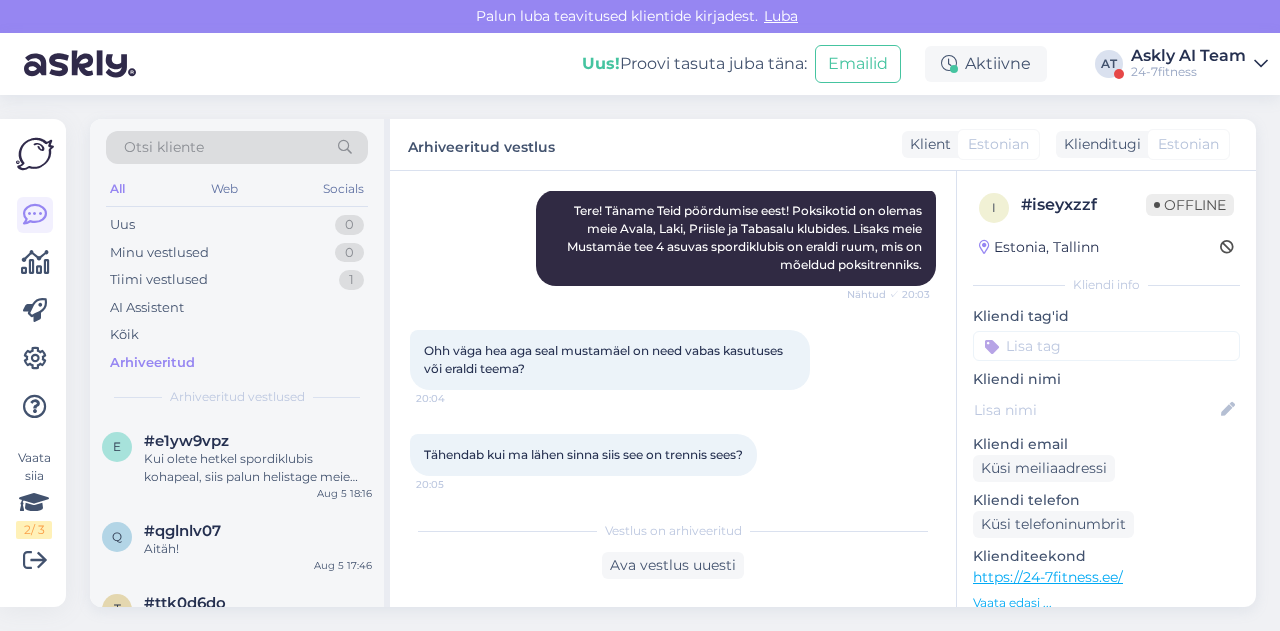 scroll, scrollTop: 391, scrollLeft: 0, axis: vertical 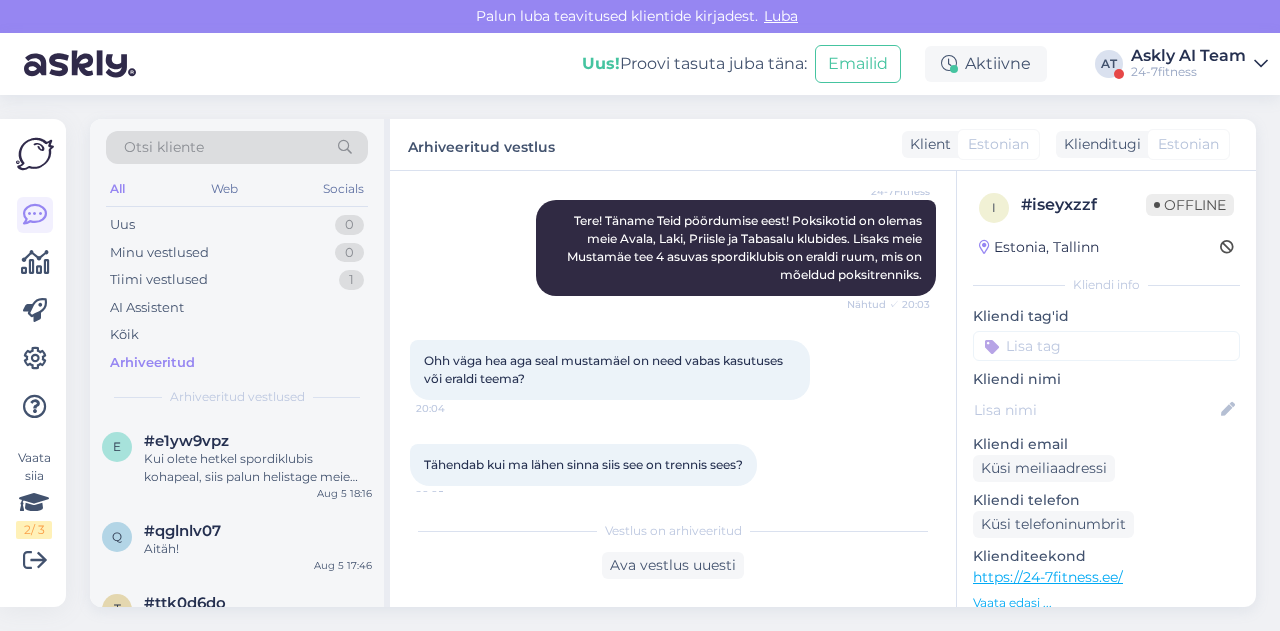click on "Ohh väga hea aga seal mustamäel on need vabas kasutuses või eraldi teema?" at bounding box center (605, 369) 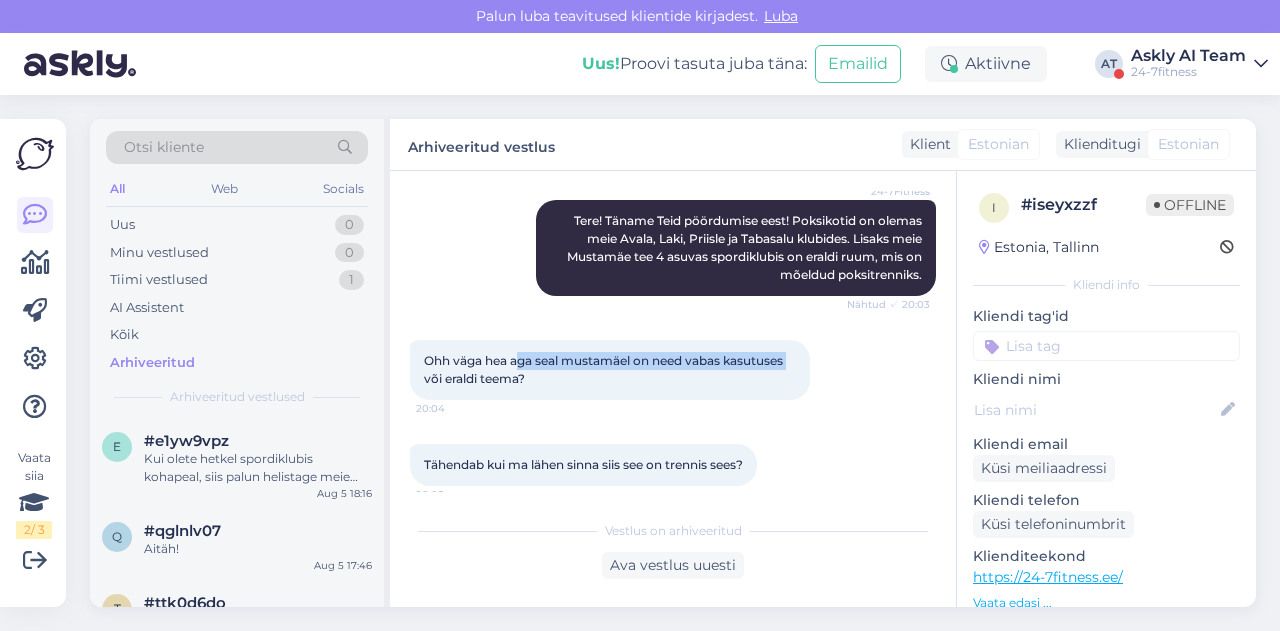 drag, startPoint x: 515, startPoint y: 362, endPoint x: 800, endPoint y: 348, distance: 285.34366 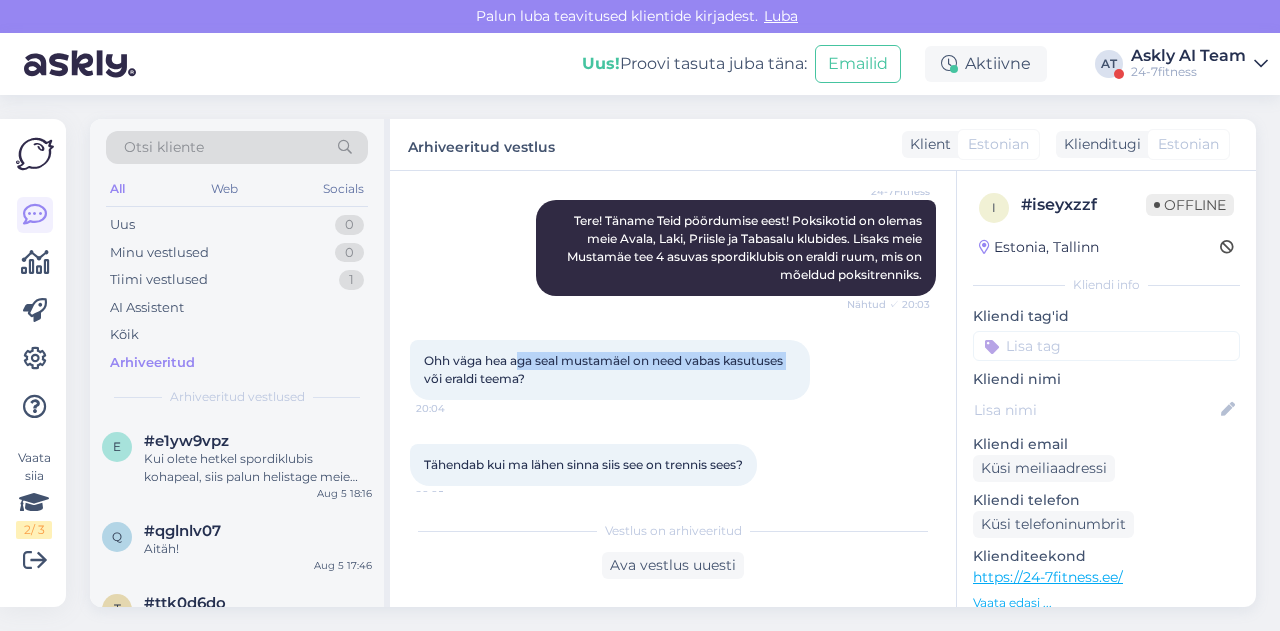 click on "Ohh väga hea aga seal mustamäel on need vabas kasutuses või eraldi teema? 20:04" at bounding box center [610, 370] 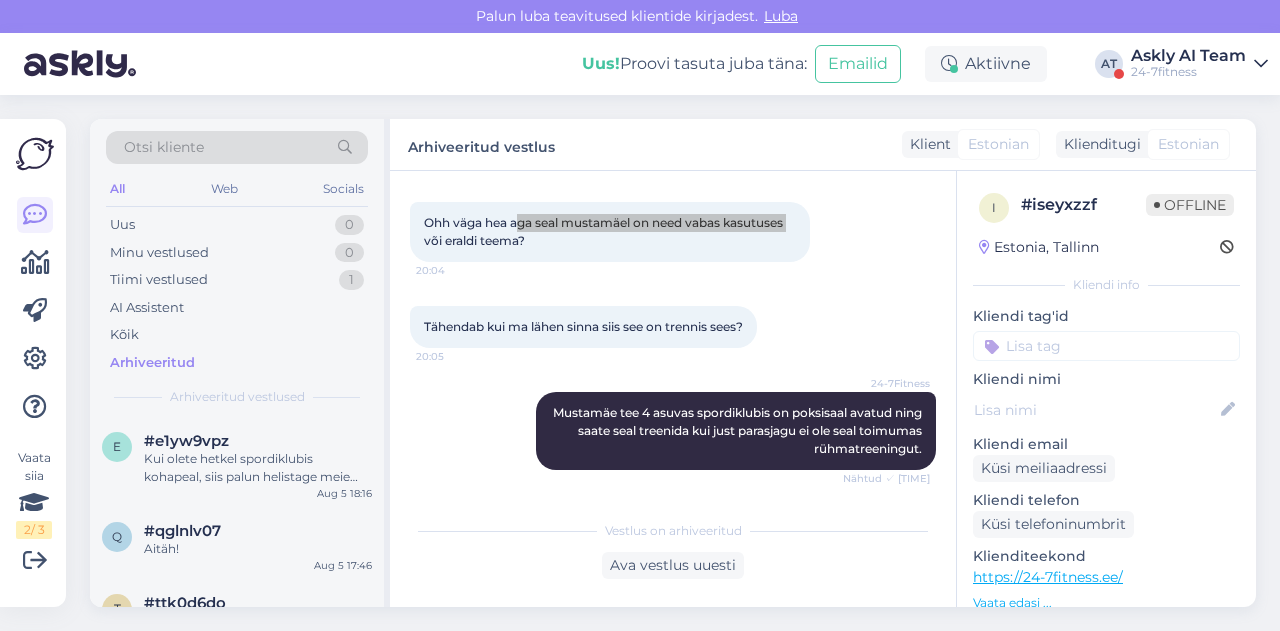 scroll, scrollTop: 528, scrollLeft: 0, axis: vertical 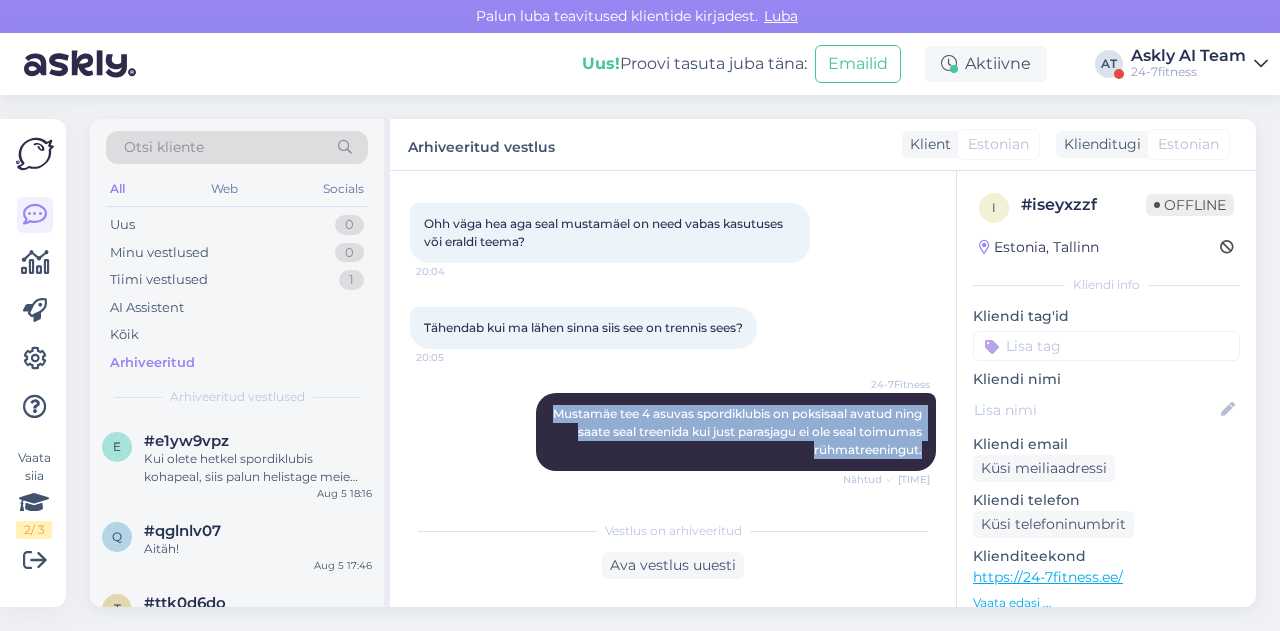 drag, startPoint x: 557, startPoint y: 413, endPoint x: 924, endPoint y: 449, distance: 368.76144 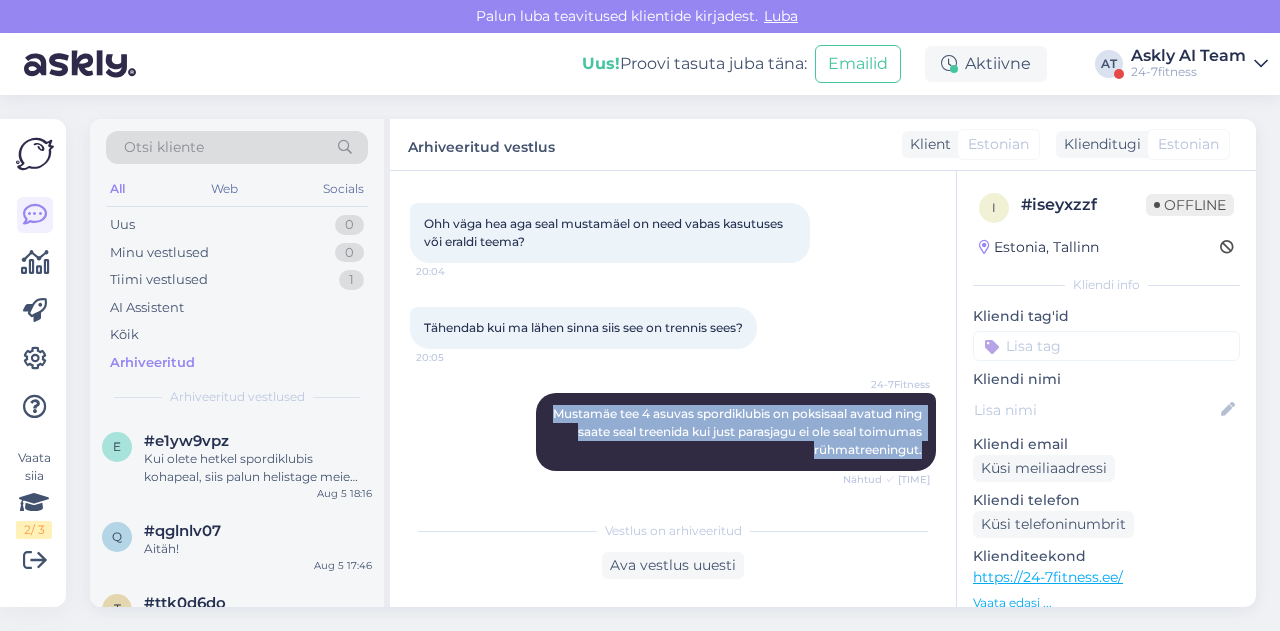 click on "Vestlus algas Aug 1 2025 Tervist! Mis klubides on teil poksikottid? 20:02  Hello! Which clubs have punching bags? AI Assistent Hello, I now forward this question to my colleague, who is responsible for this. The reply will be here during our working hours. Nähtud ✓ 20:02  Tere, edastan selle küsimuse nüüd oma kolleegile, kes selle eest vastutab. Vastus on siin meie tööajal. 24-7Fitness Tere! Täname Teid pöördumise eest! Poksikotid on olemas meie Avala, Laki, Priisle ja Tabasalu klubides. Lisaks meie Mustamäe tee 4 asuvas spordiklubis on eraldi ruum, mis on mõeldud poksitrenniks.  Nähtud ✓ 20:03  Ohh väga hea aga seal mustamäel on need vabas kasutuses või eraldi teema? 20:04  Tähendab kui ma lähen sinna siis see on trennis sees? 20:05  24-7Fitness Mustamäe tee 4 asuvas spordiklubis on poksisaal avatud ning saate seal treenida kui just parasjagu ei ole seal toimumas rühmatreeningut. Nähtud ✓ 20:06  20:07  Ja eritti oleks hea kui saaks enda muusikat kuskilt kõlarist lasta. 20:09" at bounding box center (682, 341) 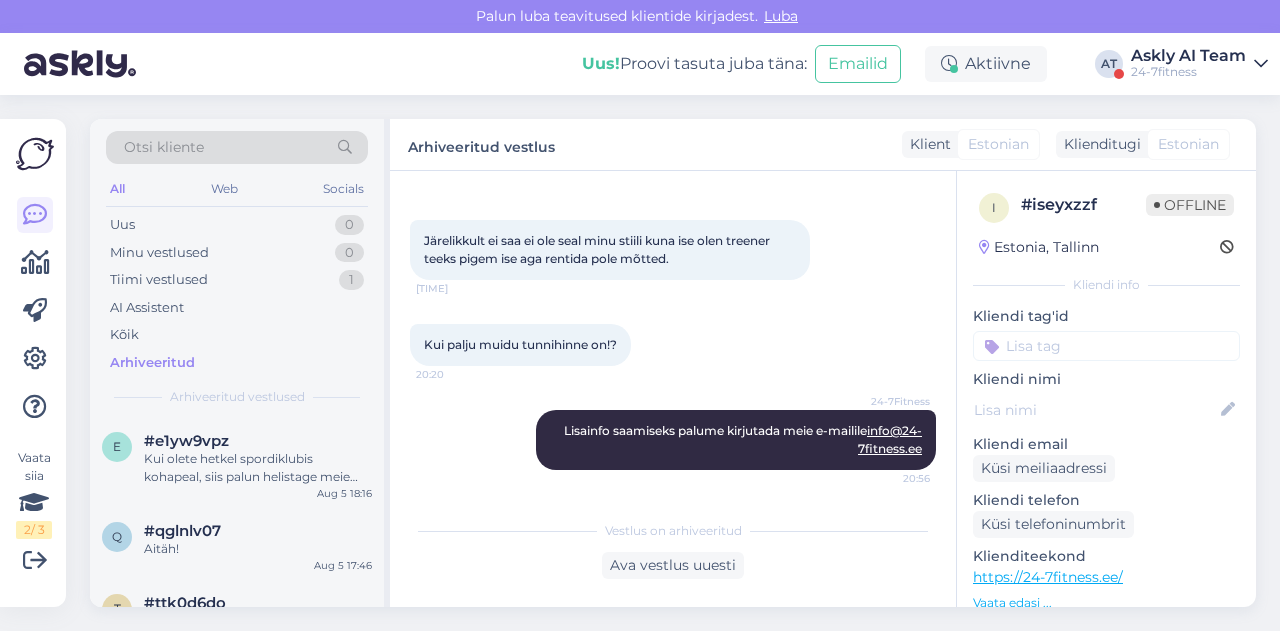 scroll, scrollTop: 1278, scrollLeft: 0, axis: vertical 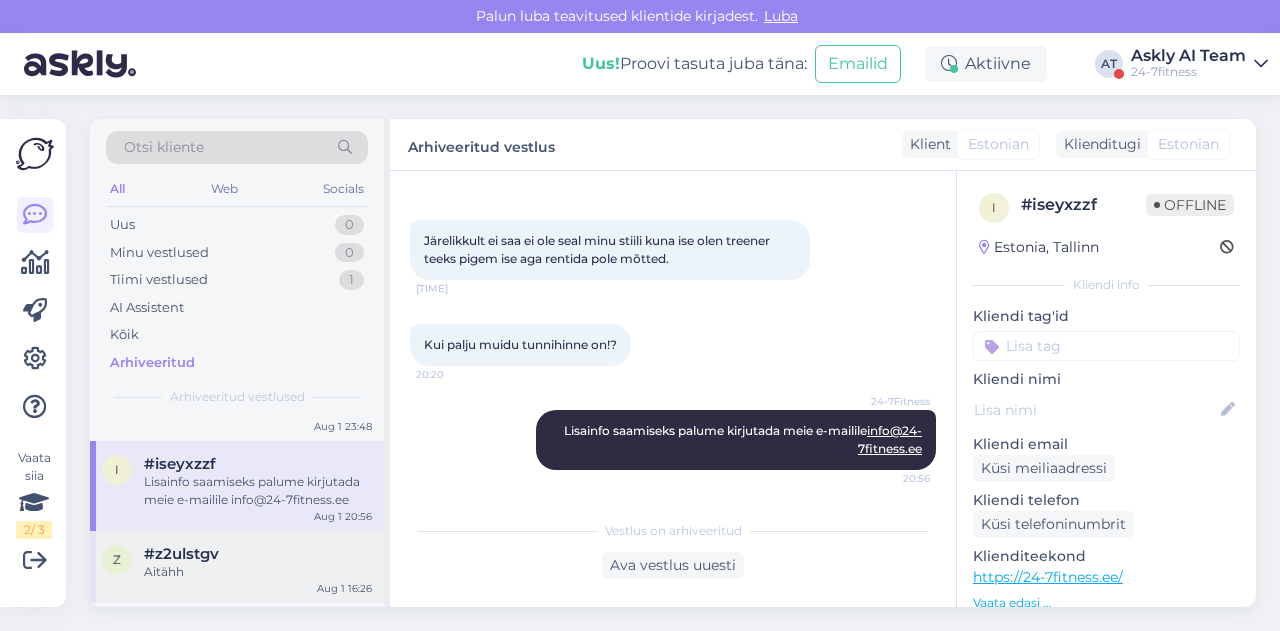 click on "#z2ulstgv" at bounding box center (258, 554) 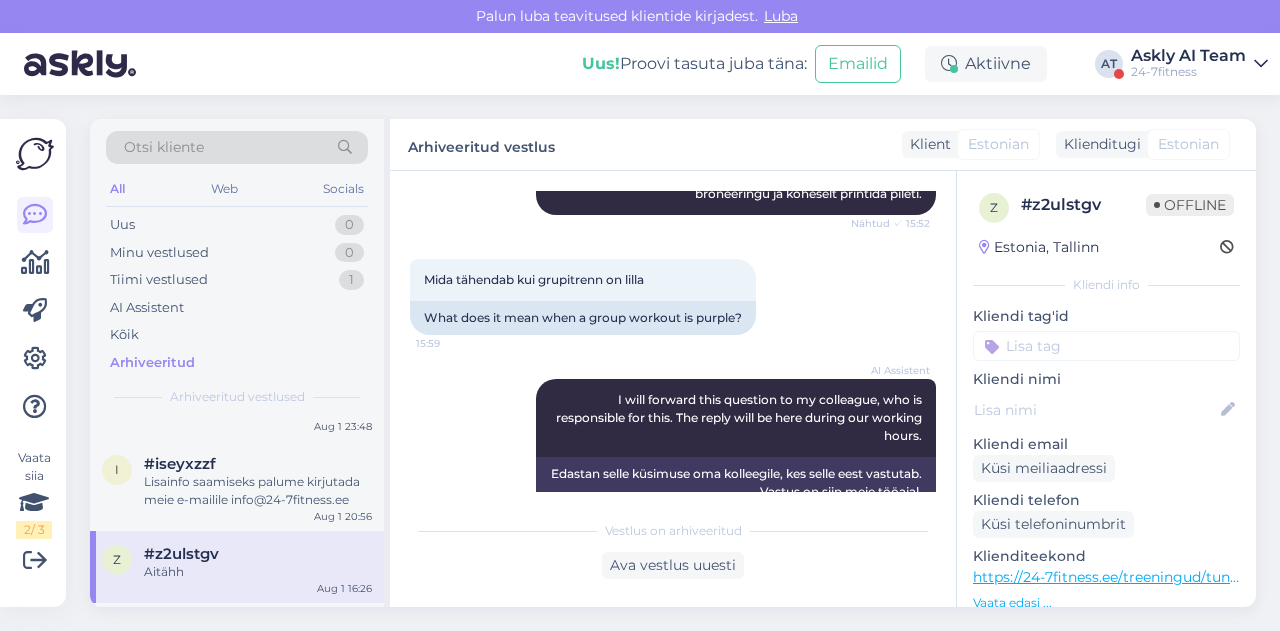 scroll, scrollTop: 746, scrollLeft: 0, axis: vertical 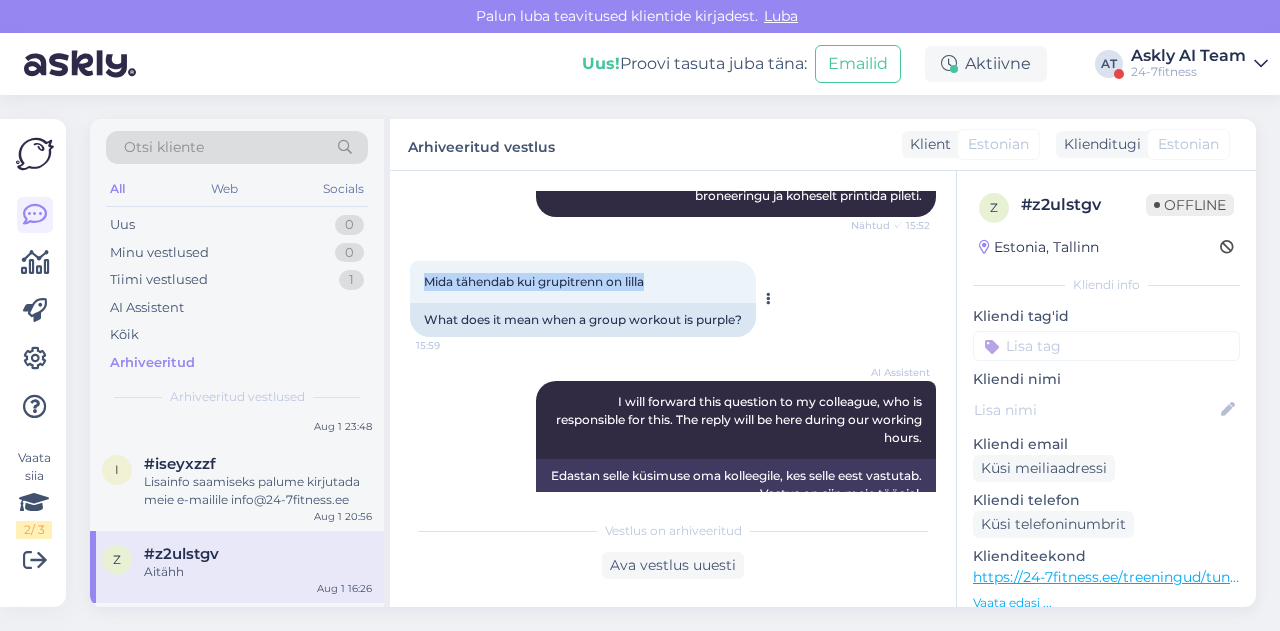 drag, startPoint x: 428, startPoint y: 301, endPoint x: 685, endPoint y: 295, distance: 257.07004 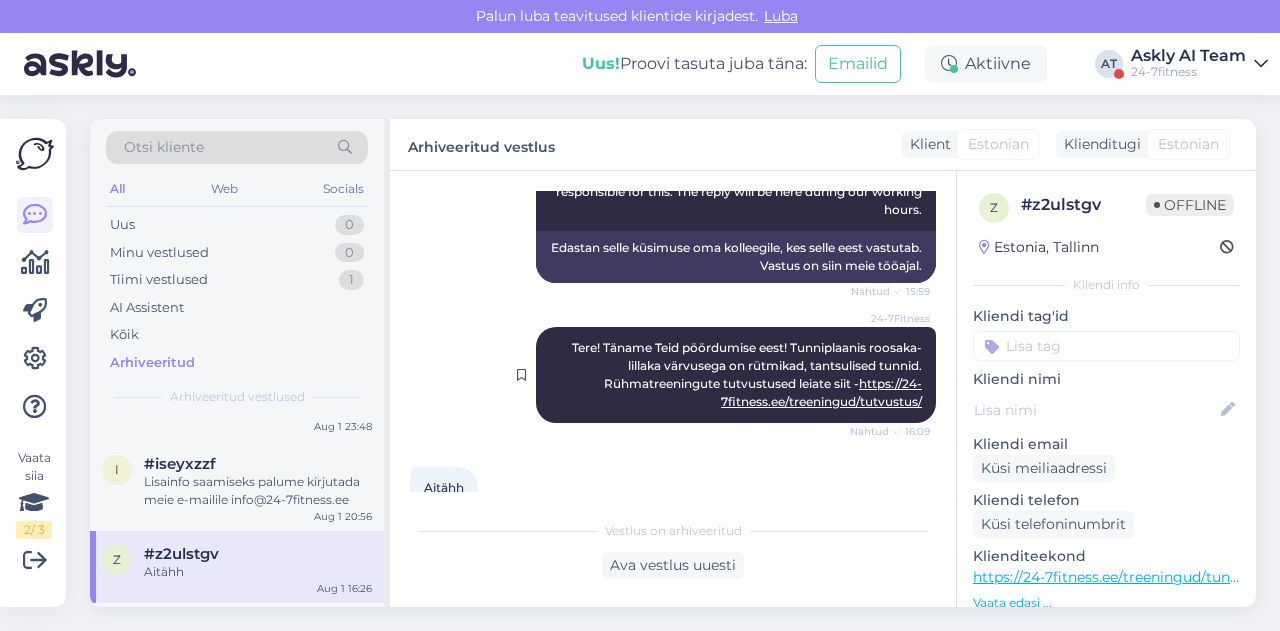 scroll, scrollTop: 976, scrollLeft: 0, axis: vertical 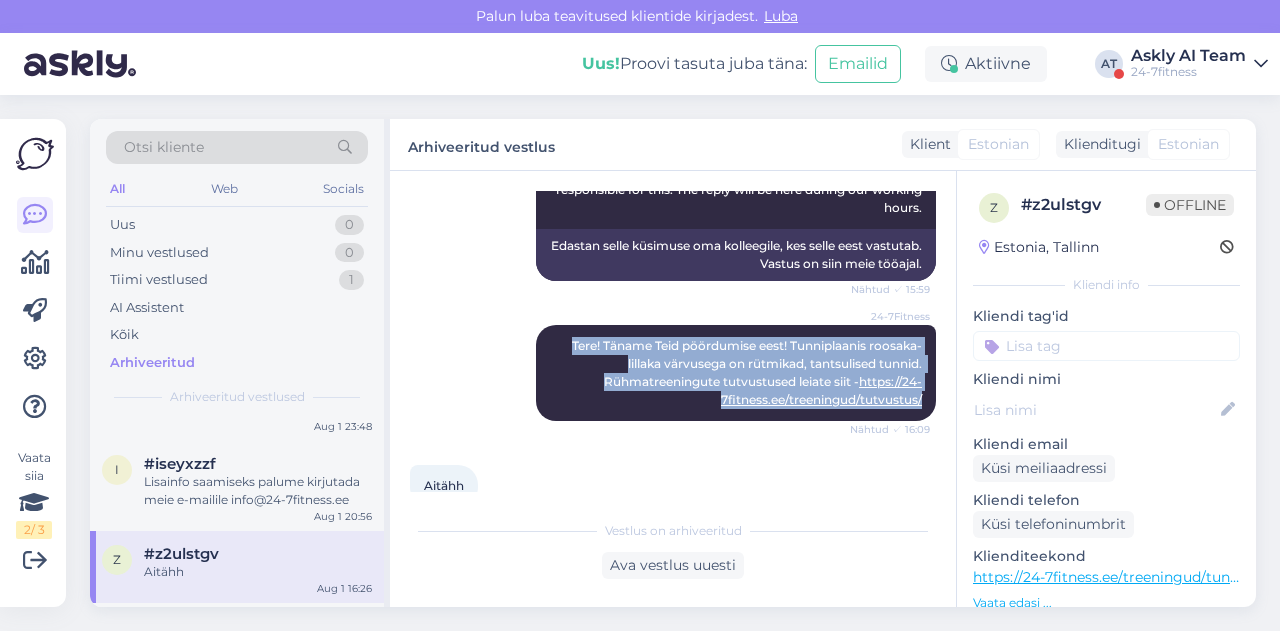 drag, startPoint x: 544, startPoint y: 362, endPoint x: 925, endPoint y: 431, distance: 387.19763 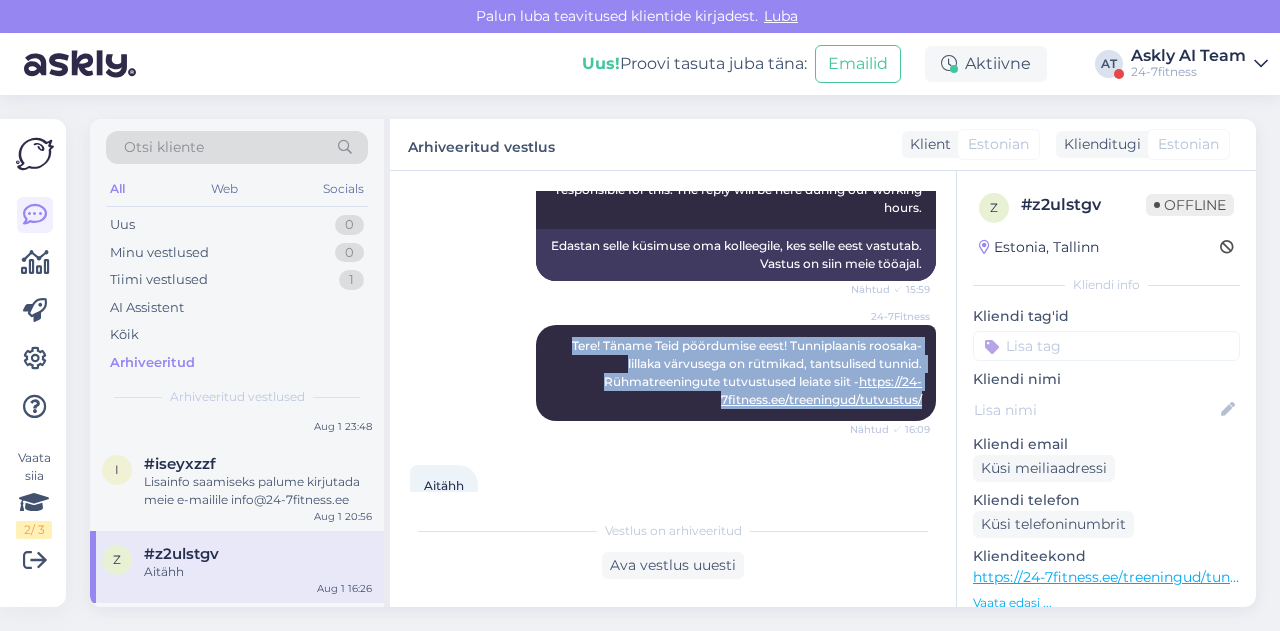 click on "Vestlus algas Aug 1 2025 Kus ja kuidas ma saaksin grupitrennid juurde broneerida? 15:52  Where and how can I book additional group training sessions? AI Assistent Tere!
Kui Teil on ostetud ettemaksupakett (ehk 3 päeva, 14 päeva, 30 päeva, 90 päeva, 180 päeva või 365 päeva pakett), siis rühmatreeningute paketi ostmiseks logige palun  24-7fitness.ee  kodulehele sisse oma e-maili ja parooliga, valige Minu profiil ja Paketid. Pakettide hulgast valige "Rühmatreeningute pakett". Koduleht arvestab automaatselt rühmatreeningute paketi maksumuse kuni Teie kehtiva põhipaketi lõpuni. Kui Teil on kehtiv aastase lepinguga pakett, siis rühmatreeningute paketi ostmiseks logige palun  24-7fitness.ee Nähtud ✓ 15:52  Mida tähendab kui grupitrenn on lilla 15:59  What does it mean when a group workout is purple? AI Assistent I will forward this question to my colleague, who is responsible for this. The reply will be here during our working hours. Nähtud ✓ 15:59  24-7Fitness Nähtud ✓ 16:09  Aitähh  16:26" at bounding box center [682, 341] 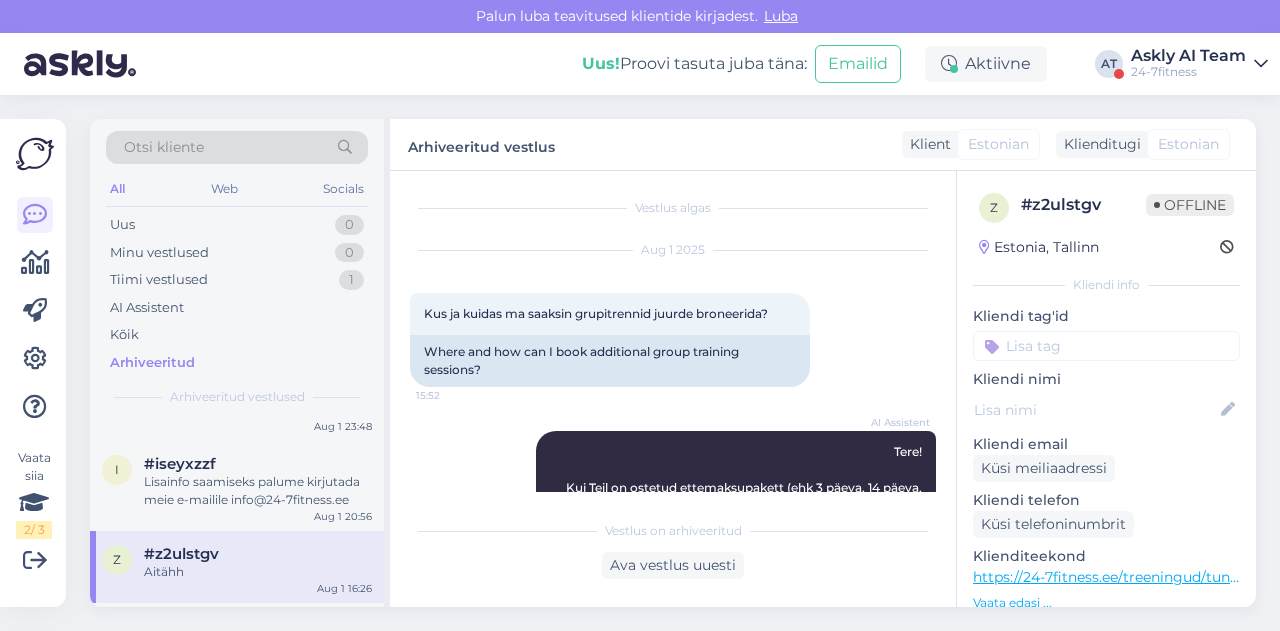 scroll, scrollTop: 0, scrollLeft: 0, axis: both 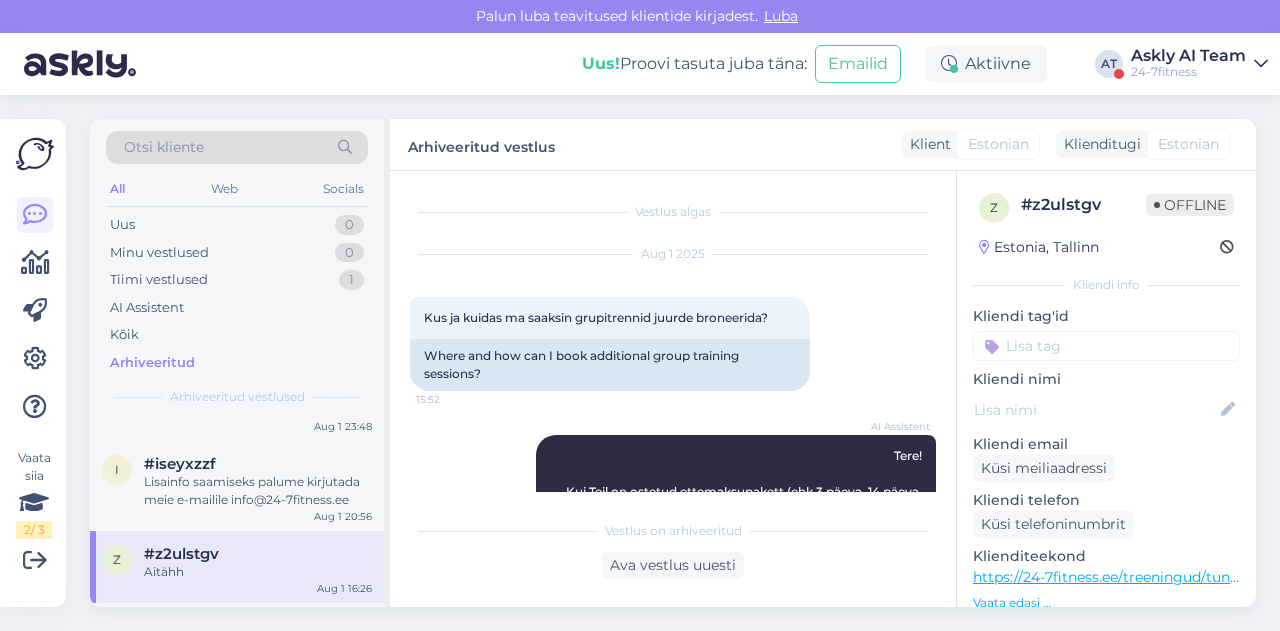 click on "Aug 1 2025 Kus ja kuidas ma saaksin grupitrennid juurde broneerida? 15:52  Where and how can I book additional group training sessions?" at bounding box center (673, 323) 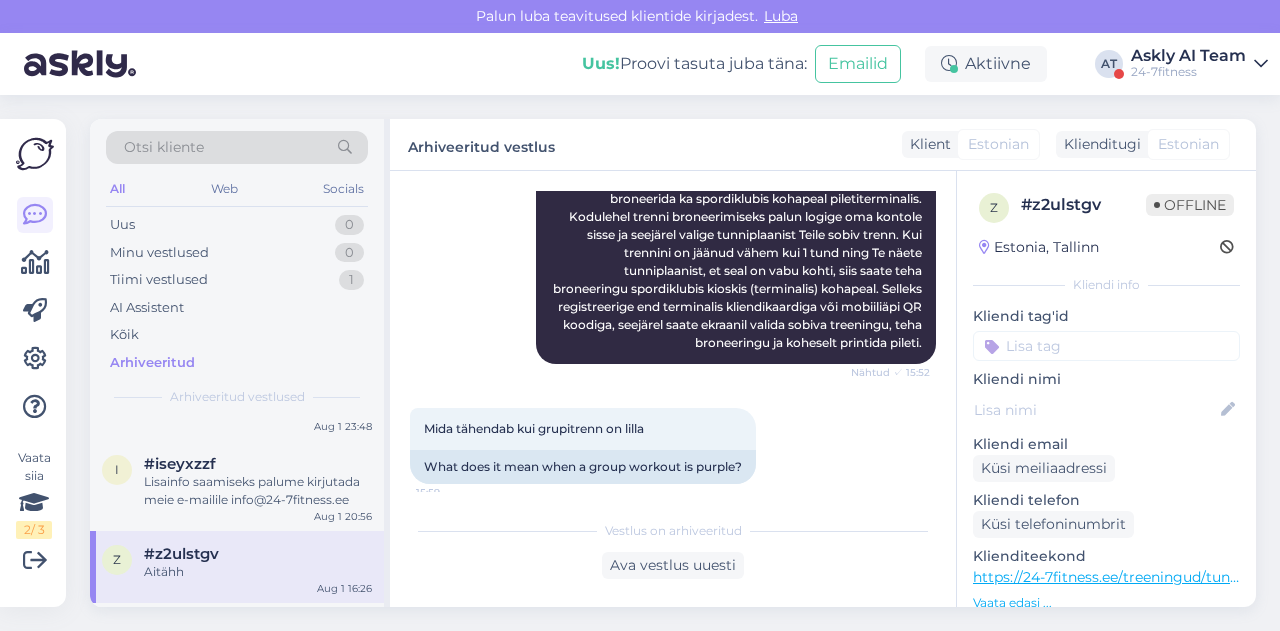 scroll, scrollTop: 601, scrollLeft: 0, axis: vertical 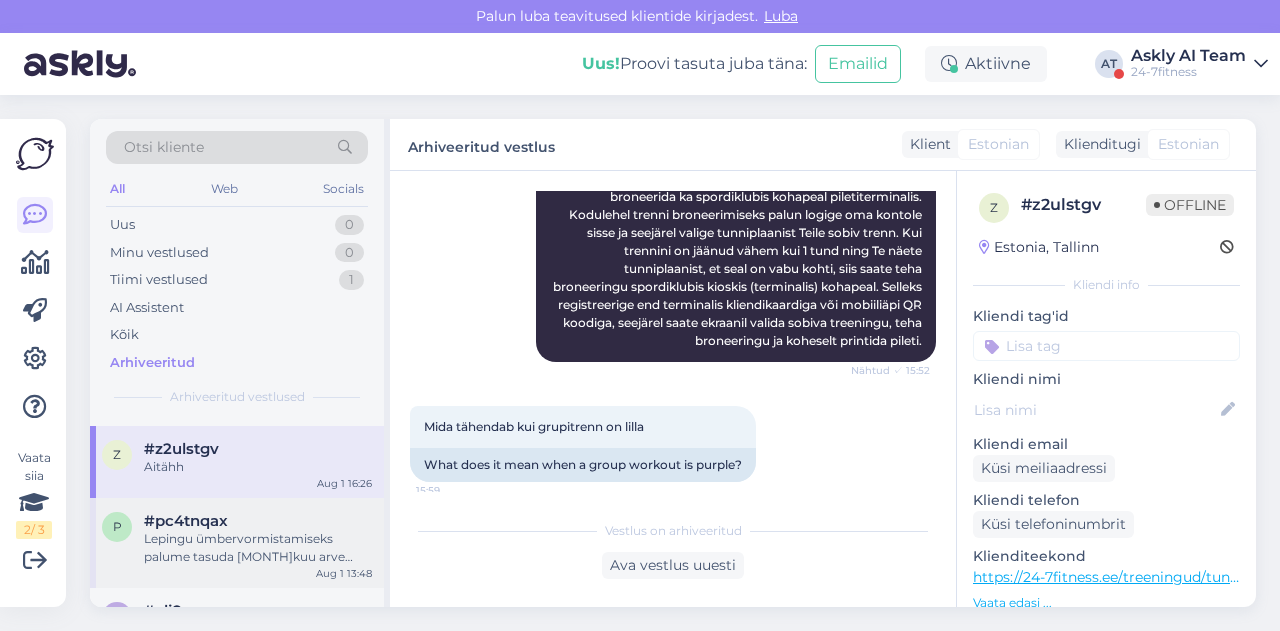 click on "#pc4tnqax" at bounding box center (258, 521) 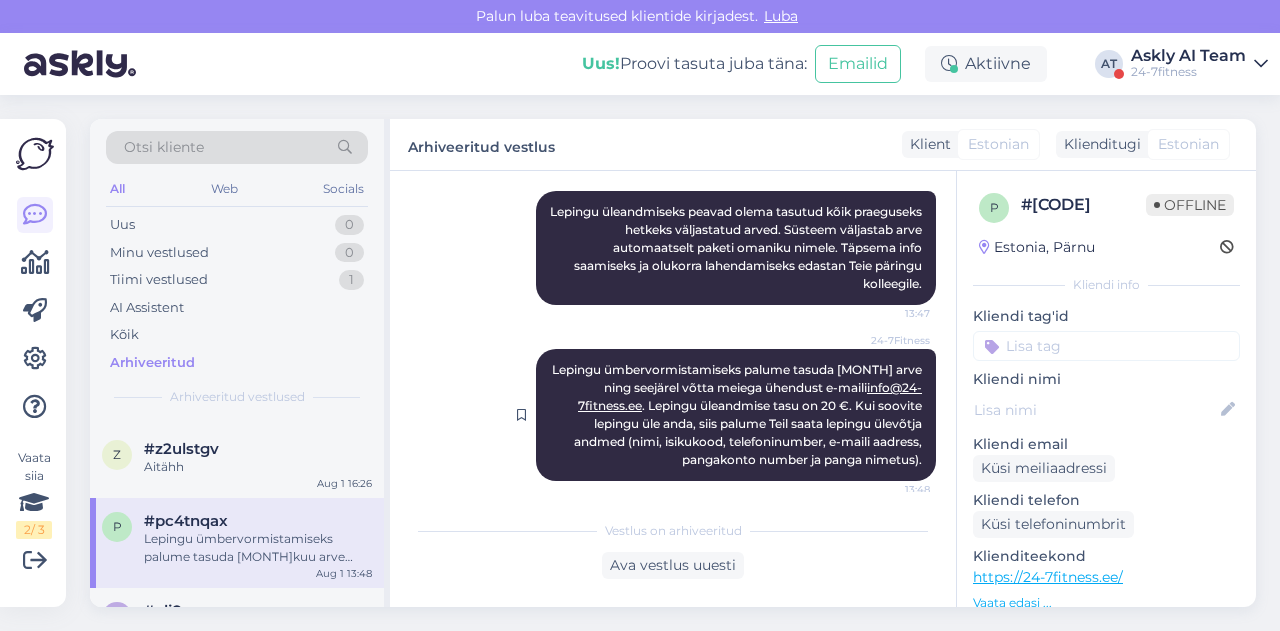 scroll, scrollTop: 2306, scrollLeft: 0, axis: vertical 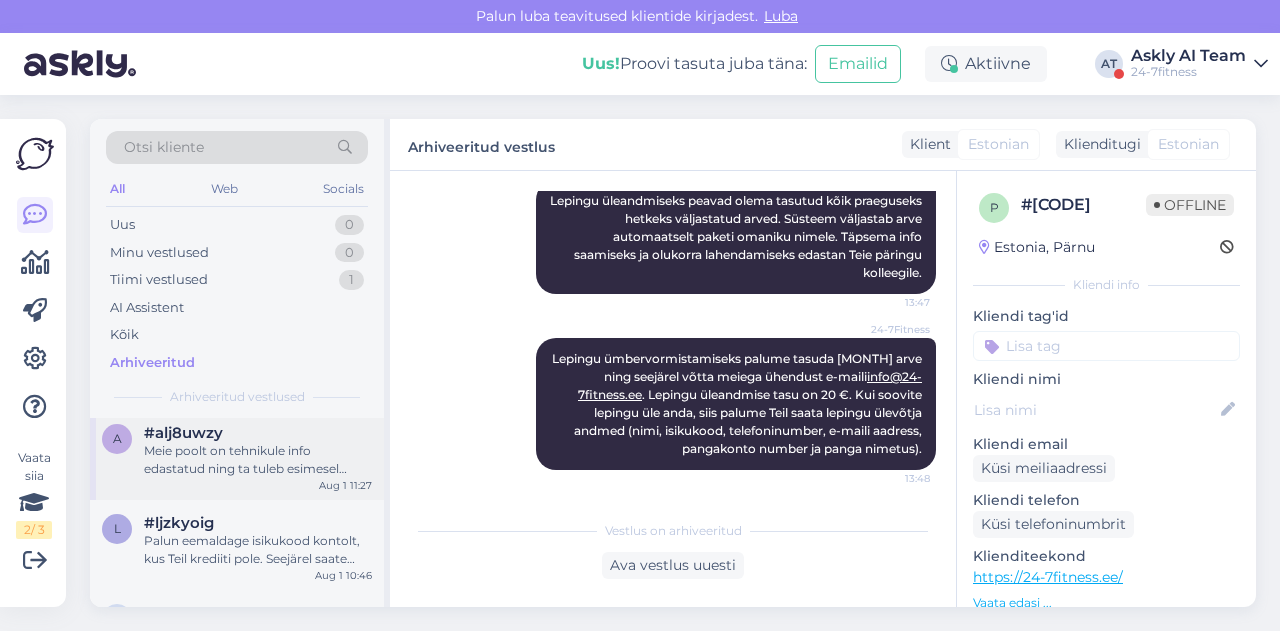 click on "Meie poolt on tehnikule info edastatud ning ta tuleb esimesel võimalusel ning parandab katkiolevad seadmed." at bounding box center [258, 460] 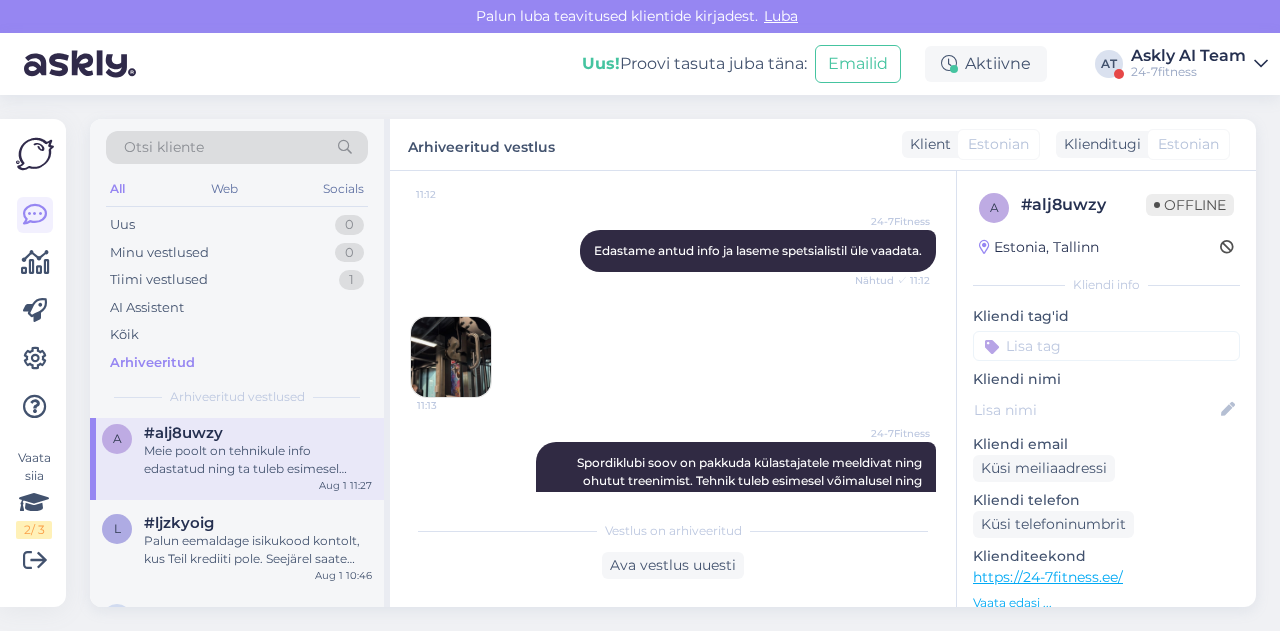 scroll, scrollTop: 920, scrollLeft: 0, axis: vertical 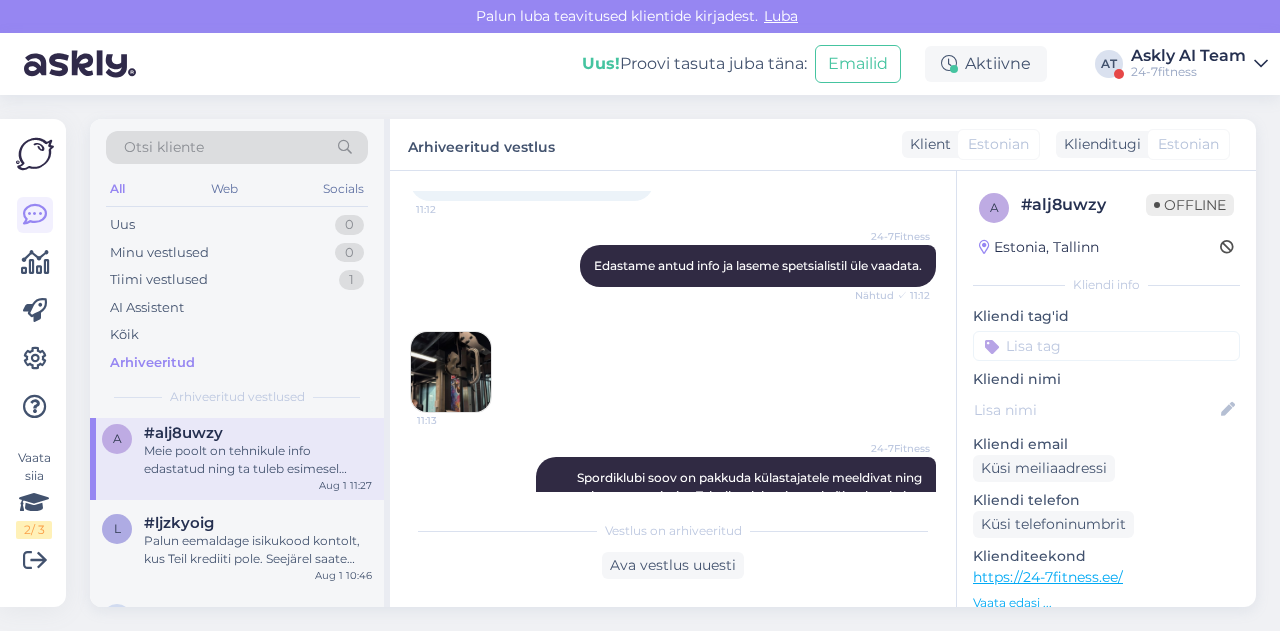 click at bounding box center (451, 372) 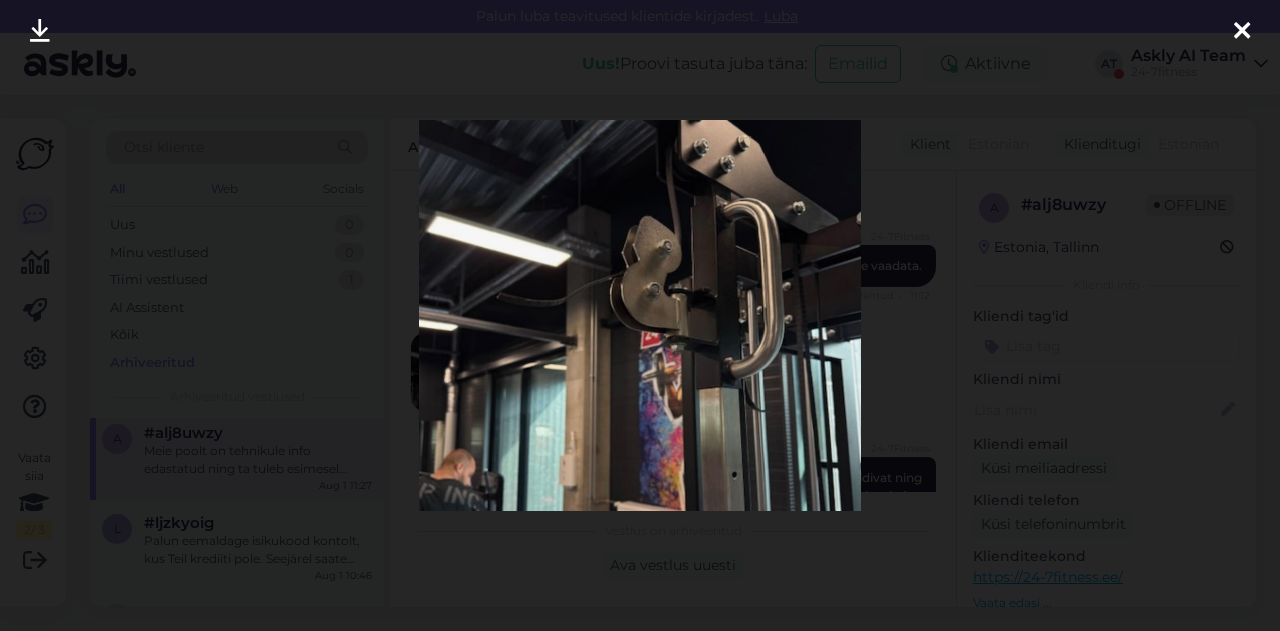 click at bounding box center [640, 315] 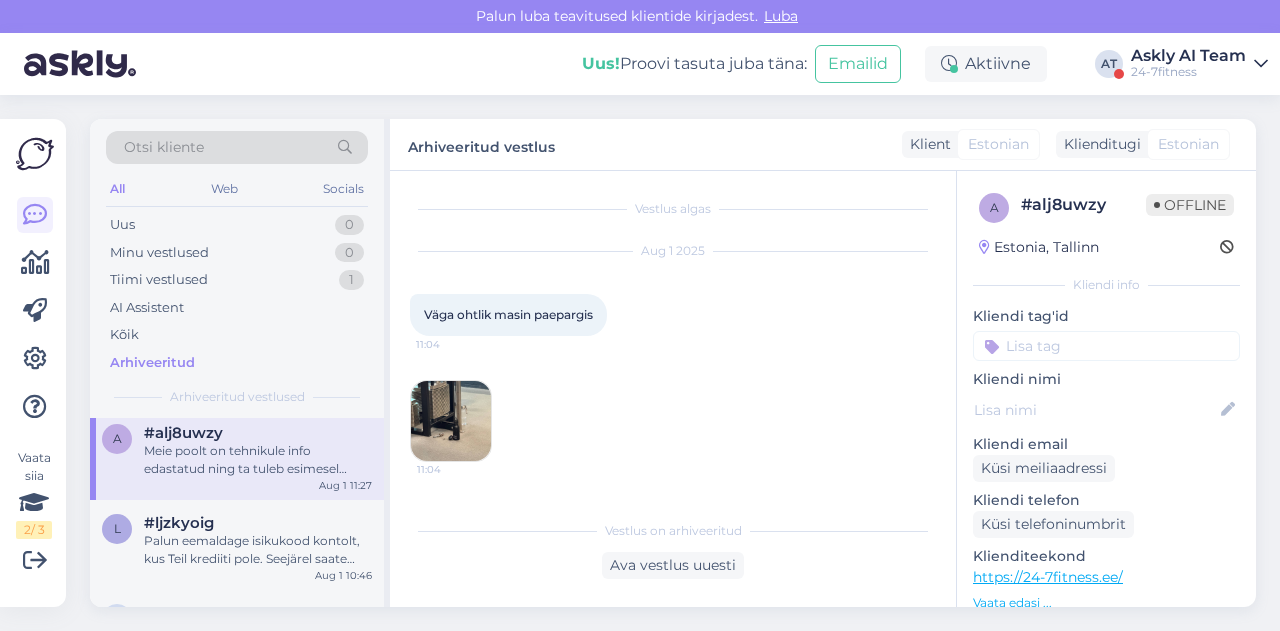 scroll, scrollTop: 0, scrollLeft: 0, axis: both 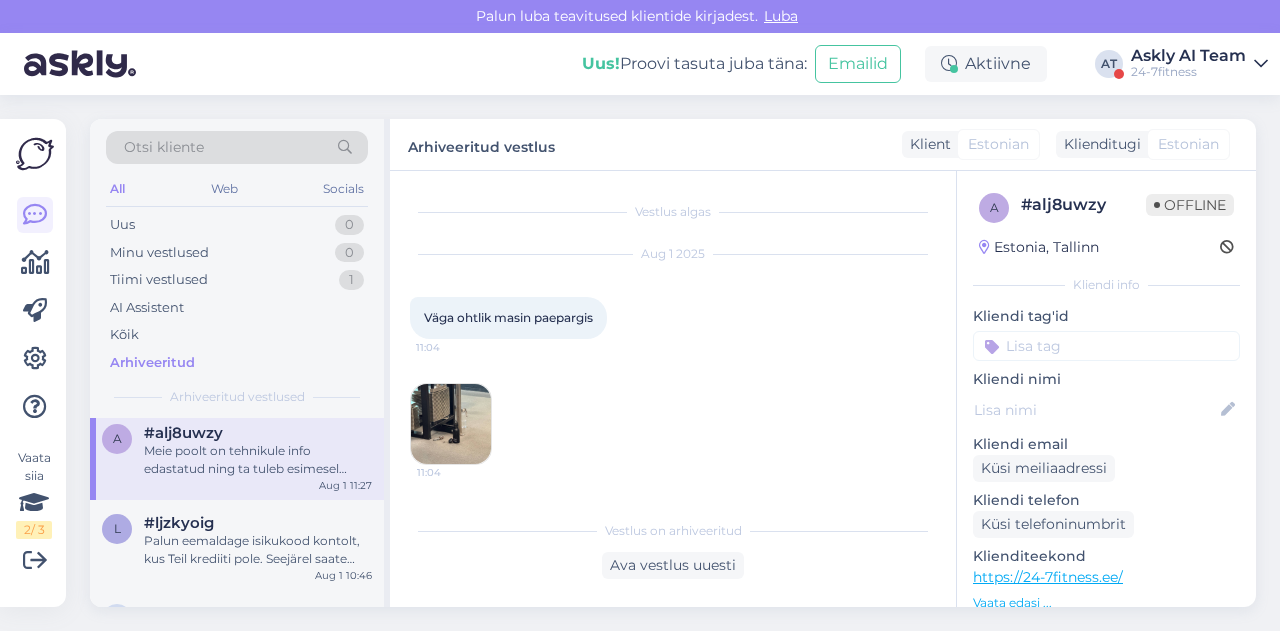 click on "Aug 1 2025 Väga ohtlik masin paepargis  11:04  11:04" at bounding box center (673, 360) 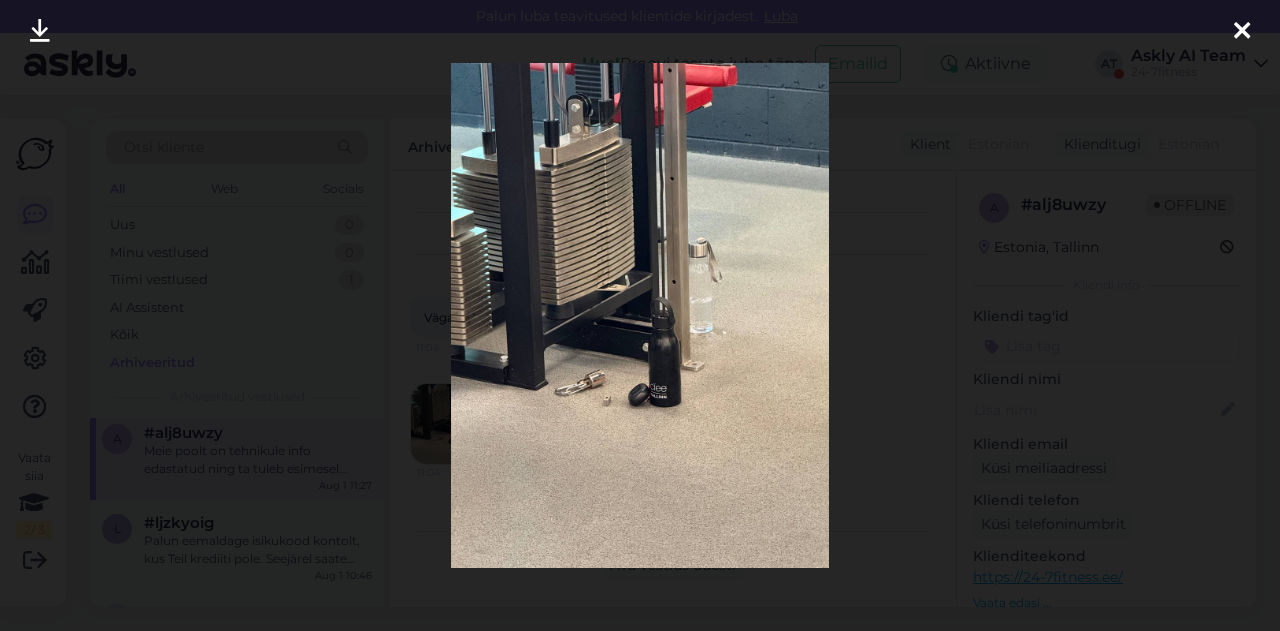 click at bounding box center (640, 315) 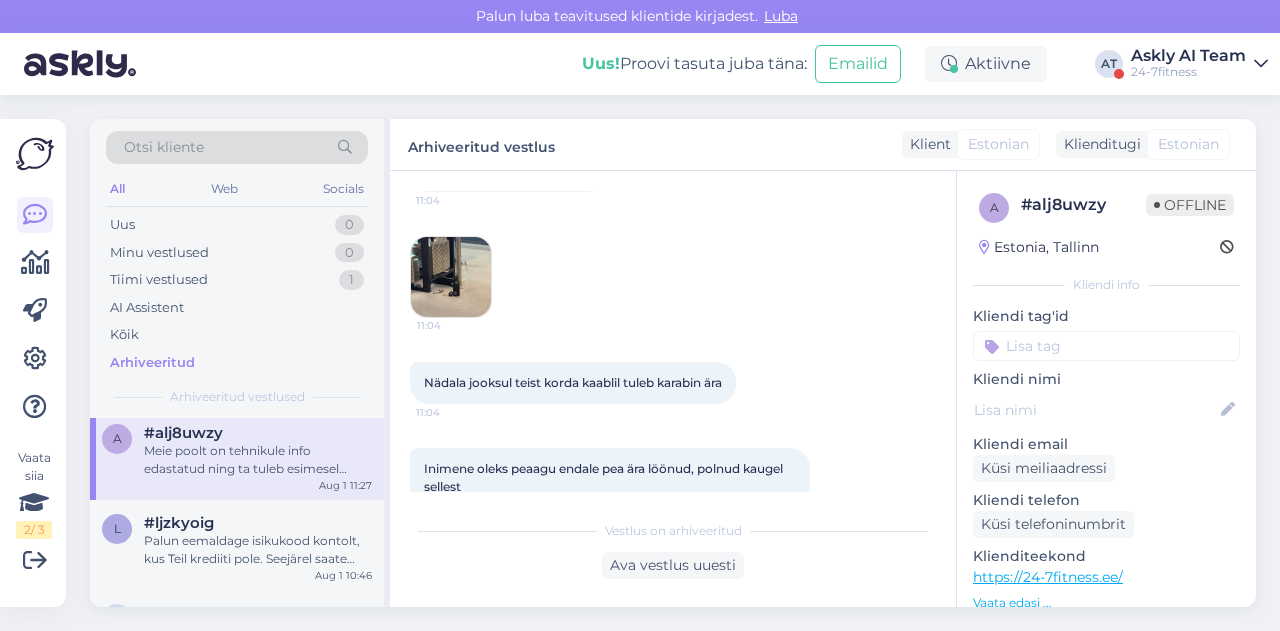 scroll, scrollTop: 148, scrollLeft: 0, axis: vertical 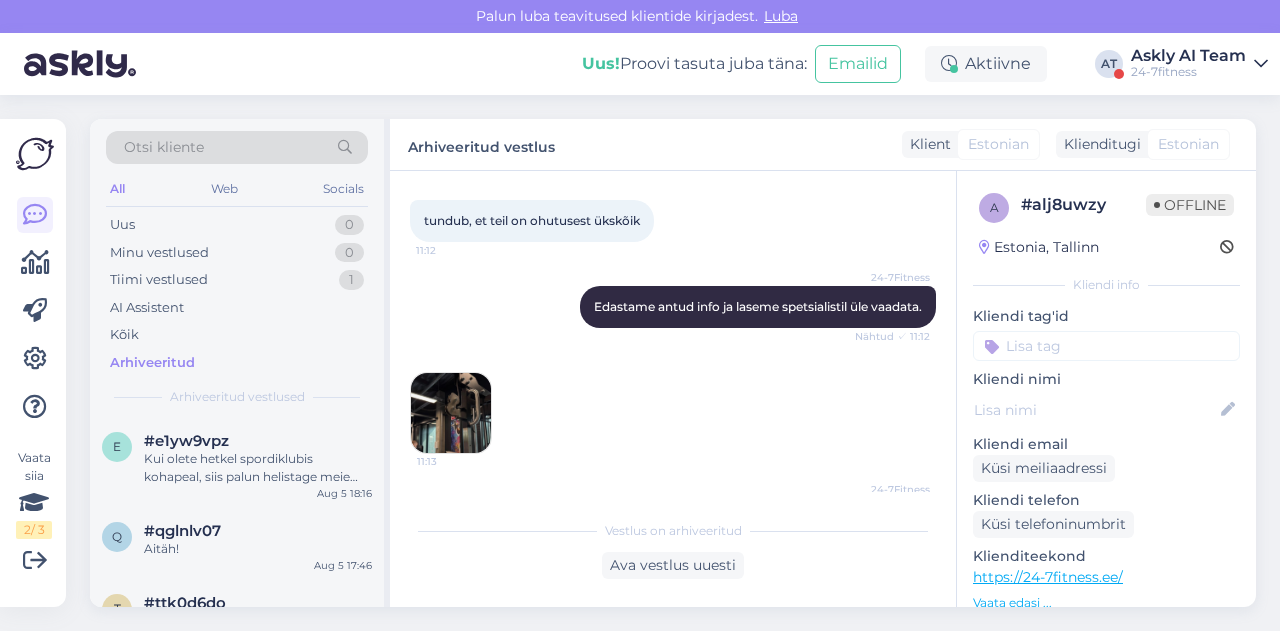 click at bounding box center (451, 413) 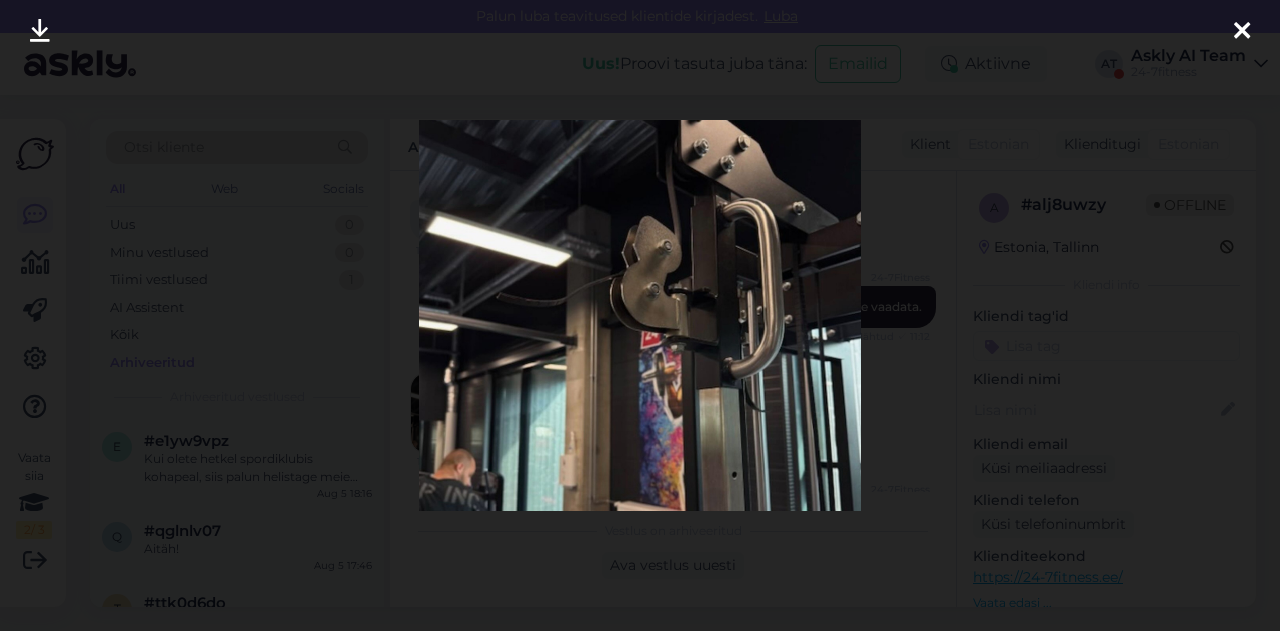 click at bounding box center [640, 315] 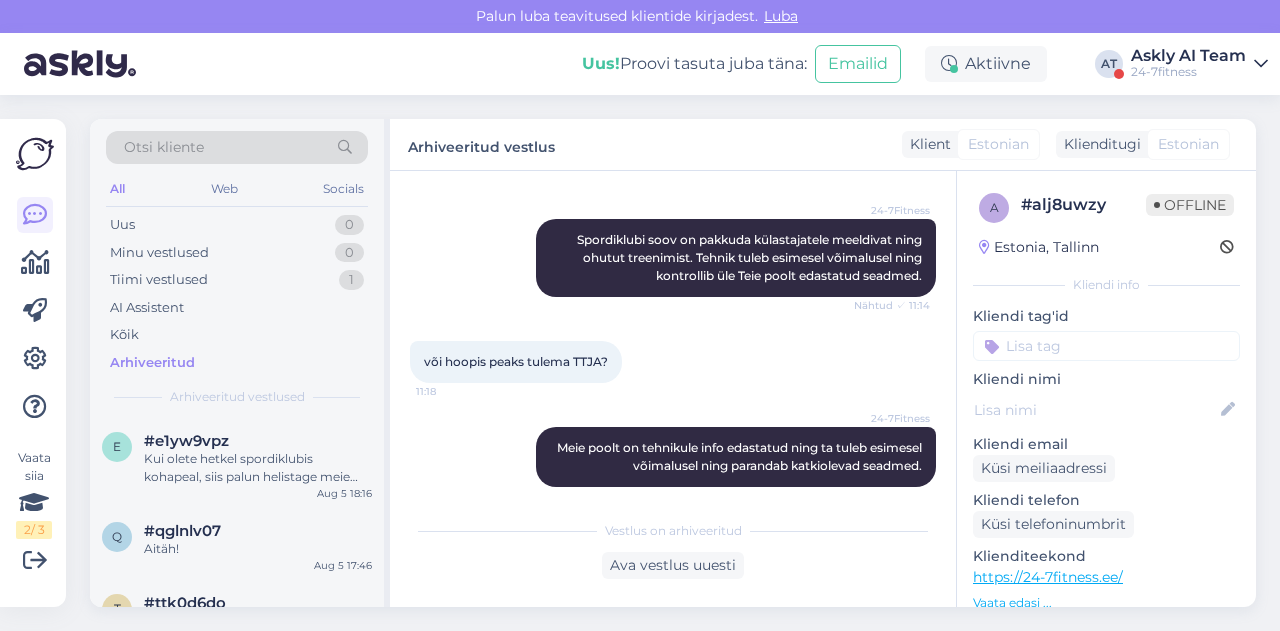 scroll, scrollTop: 1173, scrollLeft: 0, axis: vertical 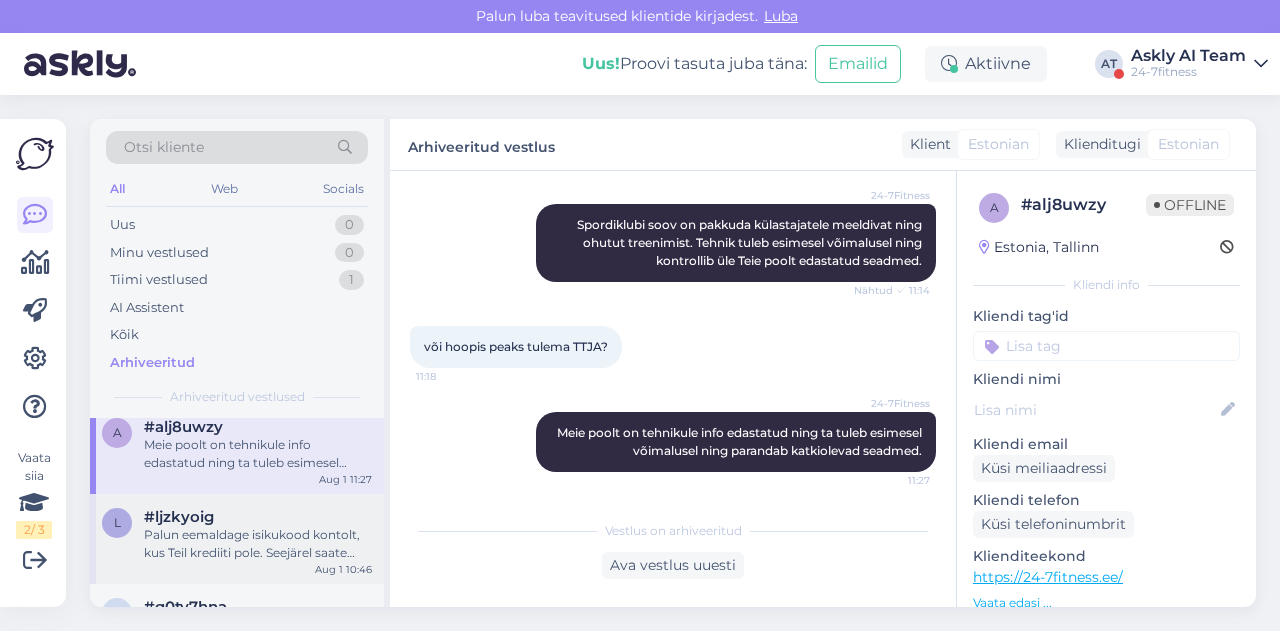 click on "#ljzkyoig" at bounding box center (258, 517) 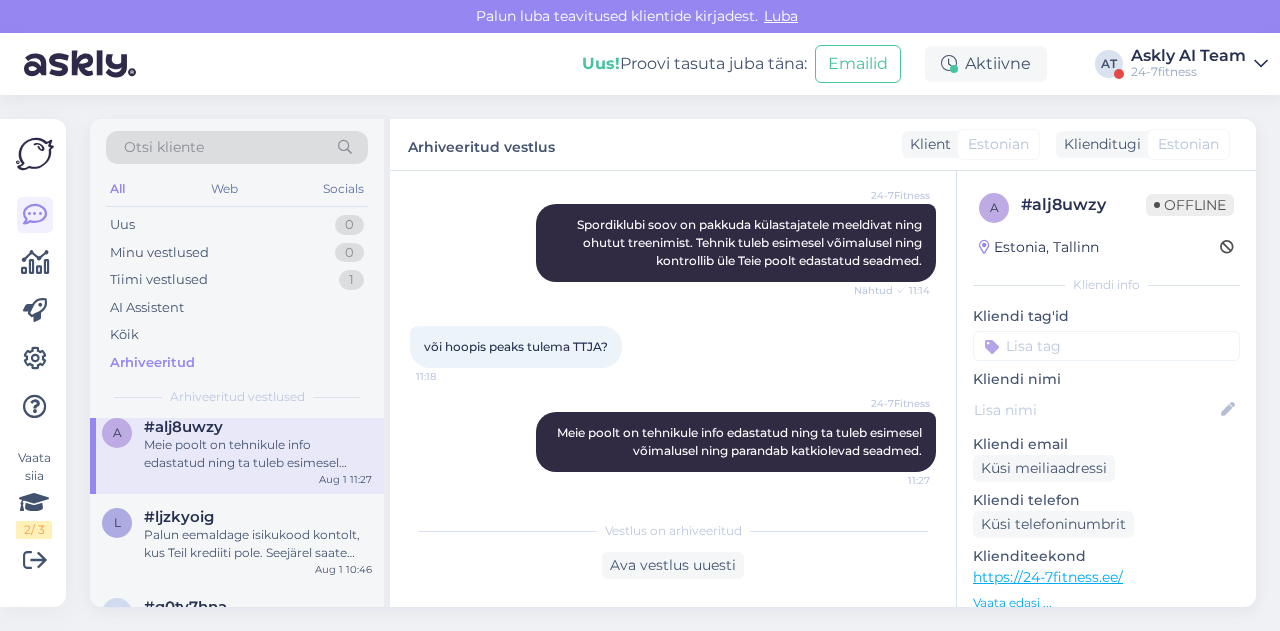 scroll, scrollTop: 2642, scrollLeft: 0, axis: vertical 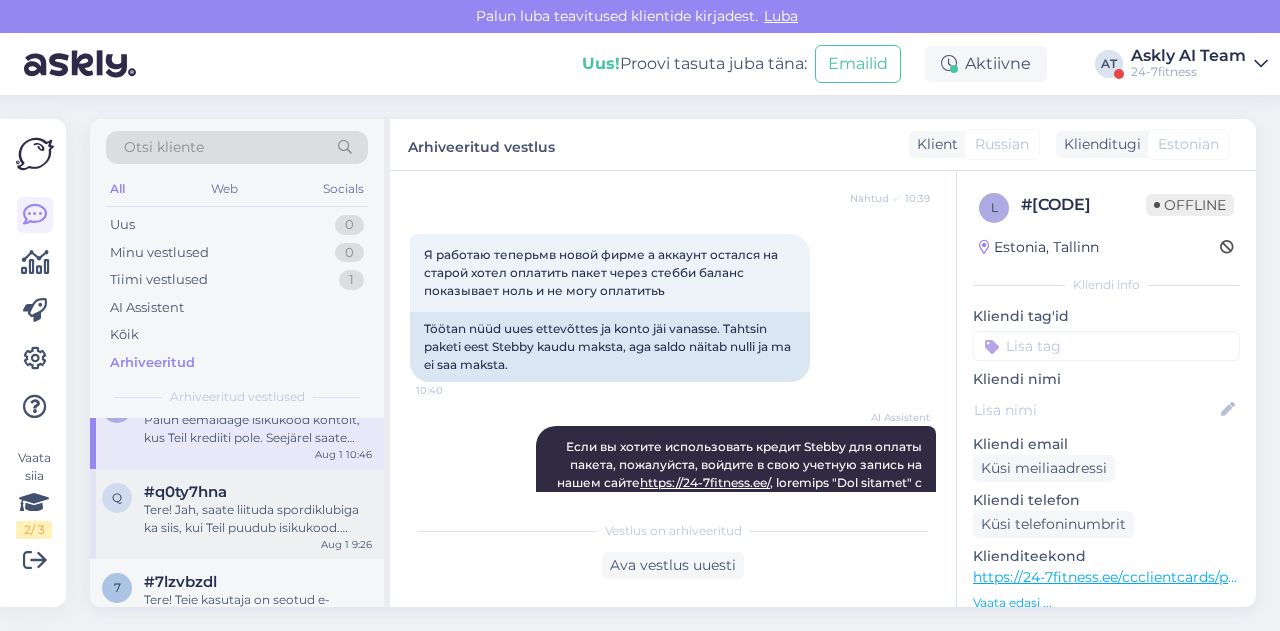 click on "Tere! Jah, saate liituda spordiklubiga ka siis, kui Teil puudub isikukood. Palun lisage isikukoodi lahtrisse enda sünnikuupäev." at bounding box center (258, 519) 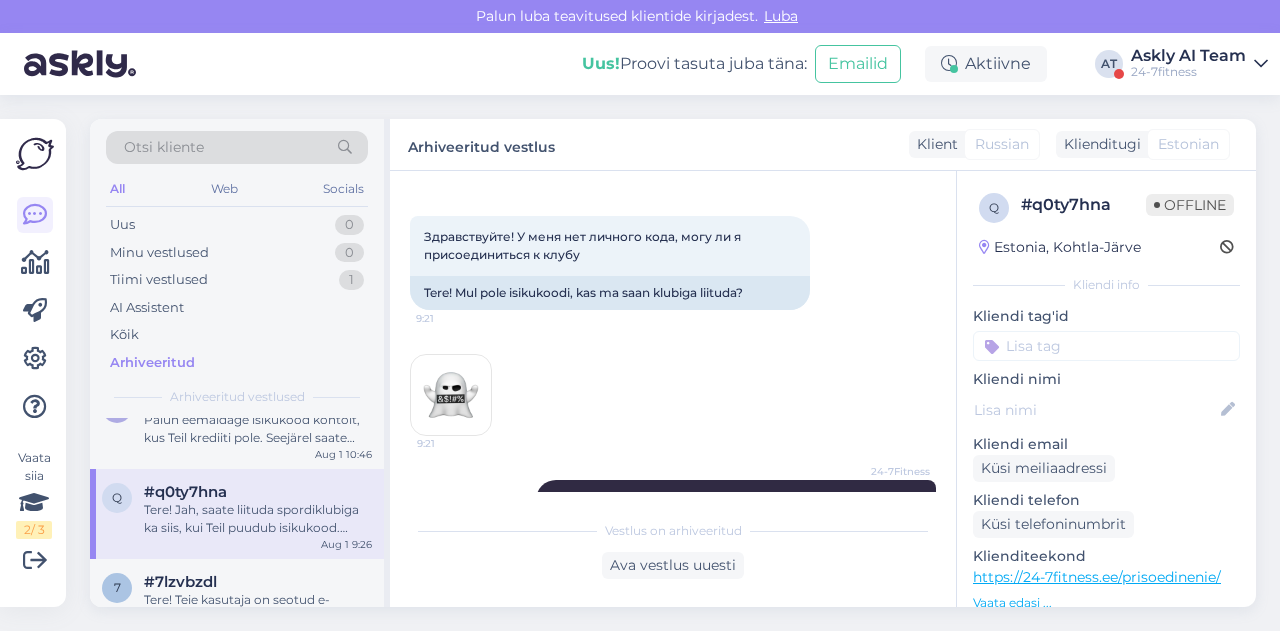 scroll, scrollTop: 76, scrollLeft: 0, axis: vertical 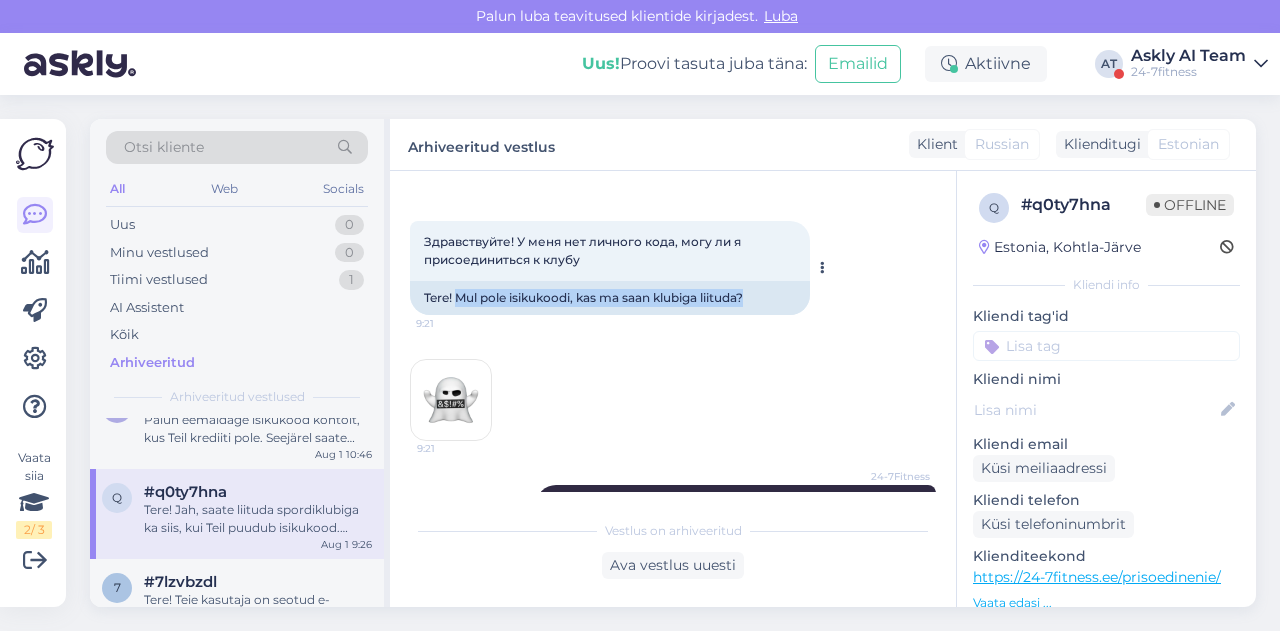 drag, startPoint x: 460, startPoint y: 295, endPoint x: 758, endPoint y: 293, distance: 298.0067 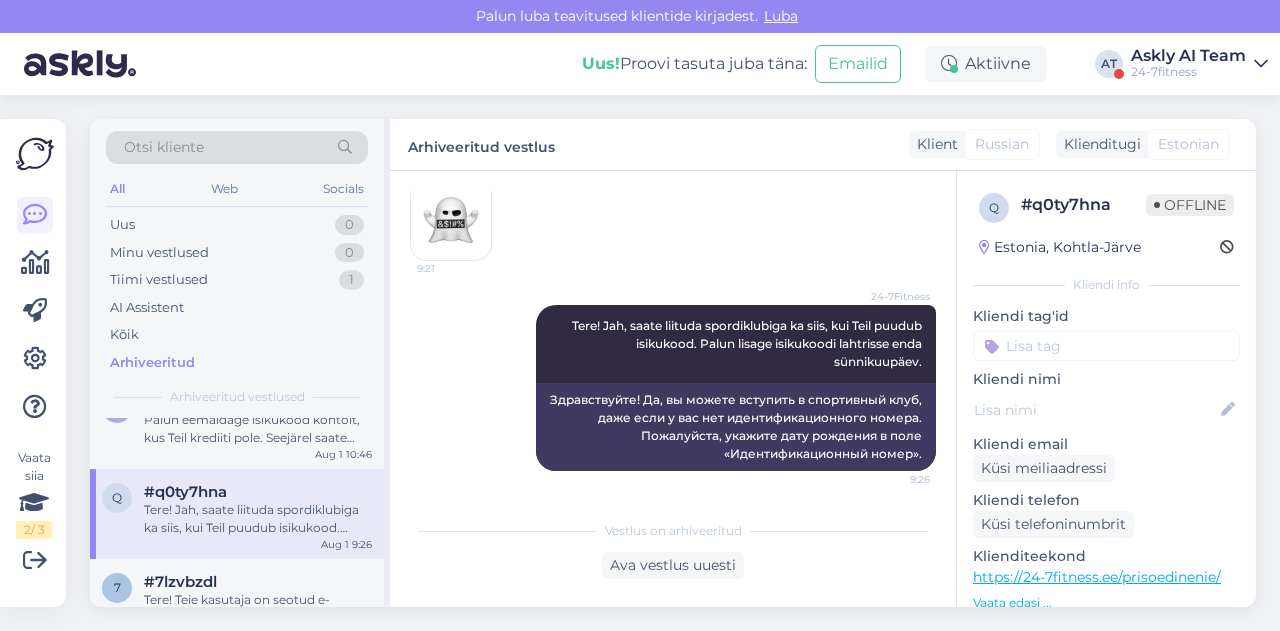 scroll, scrollTop: 208, scrollLeft: 0, axis: vertical 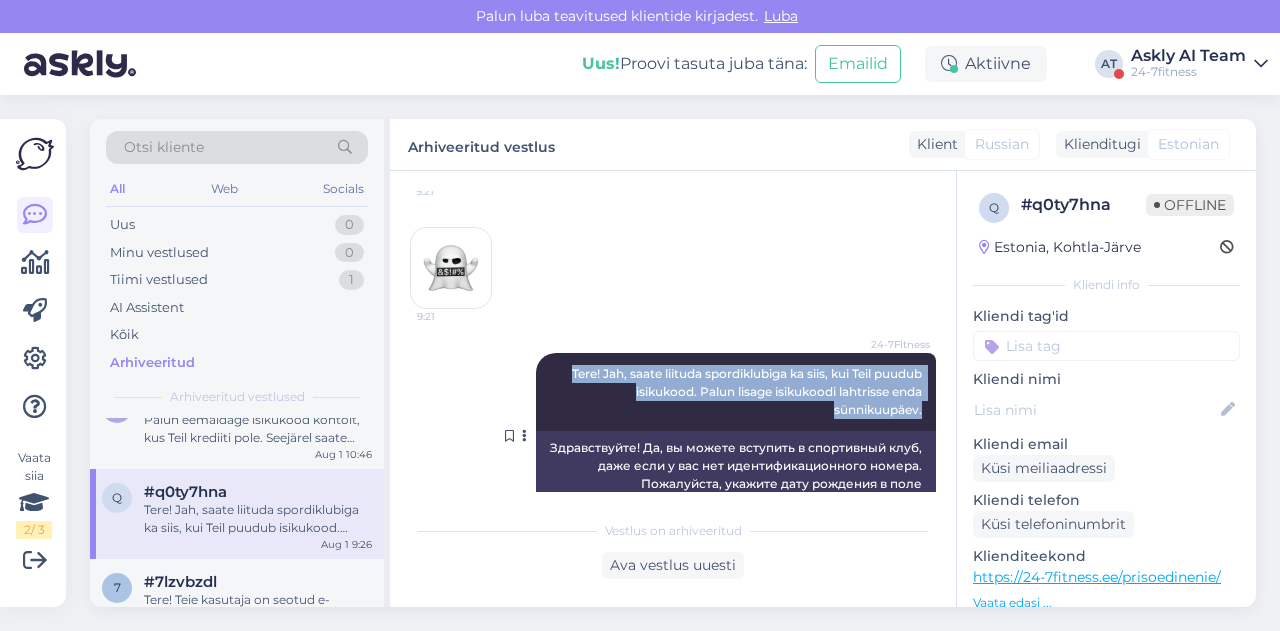 drag, startPoint x: 544, startPoint y: 369, endPoint x: 917, endPoint y: 414, distance: 375.70468 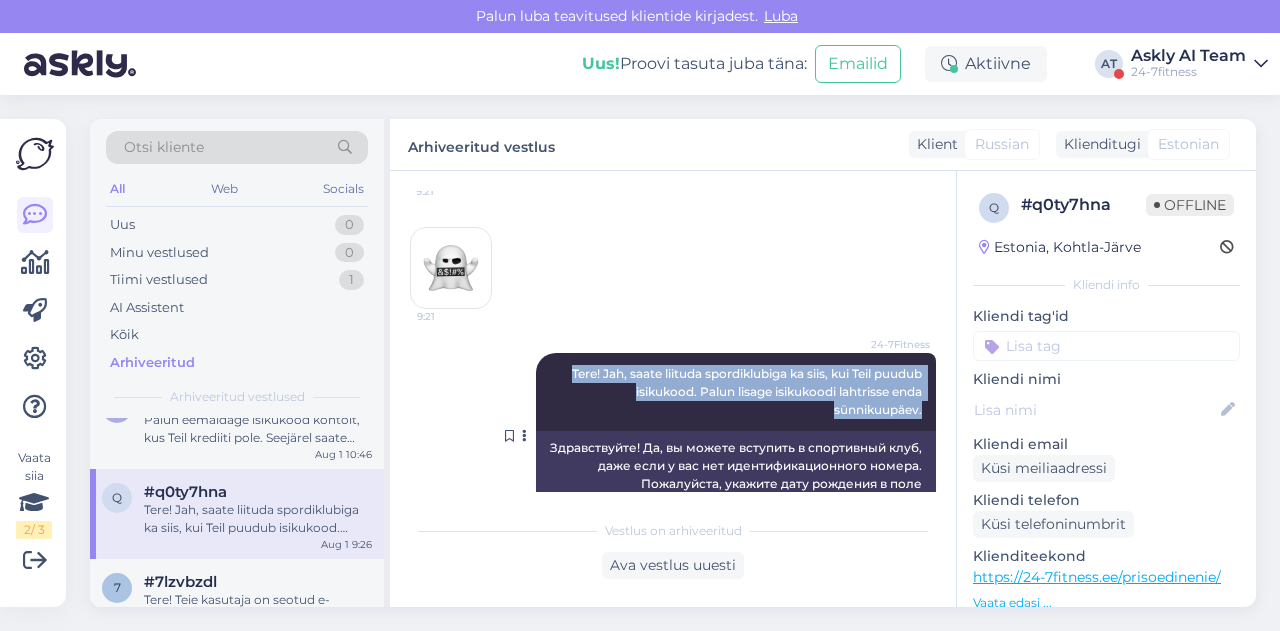 click on "24-7Fitness Tere! Jah, saate liituda spordiklubiga ka siis, kui Teil puudub isikukood. Palun lisage isikukoodi lahtrisse enda sünnikuupäev. 9:26" at bounding box center (736, 392) 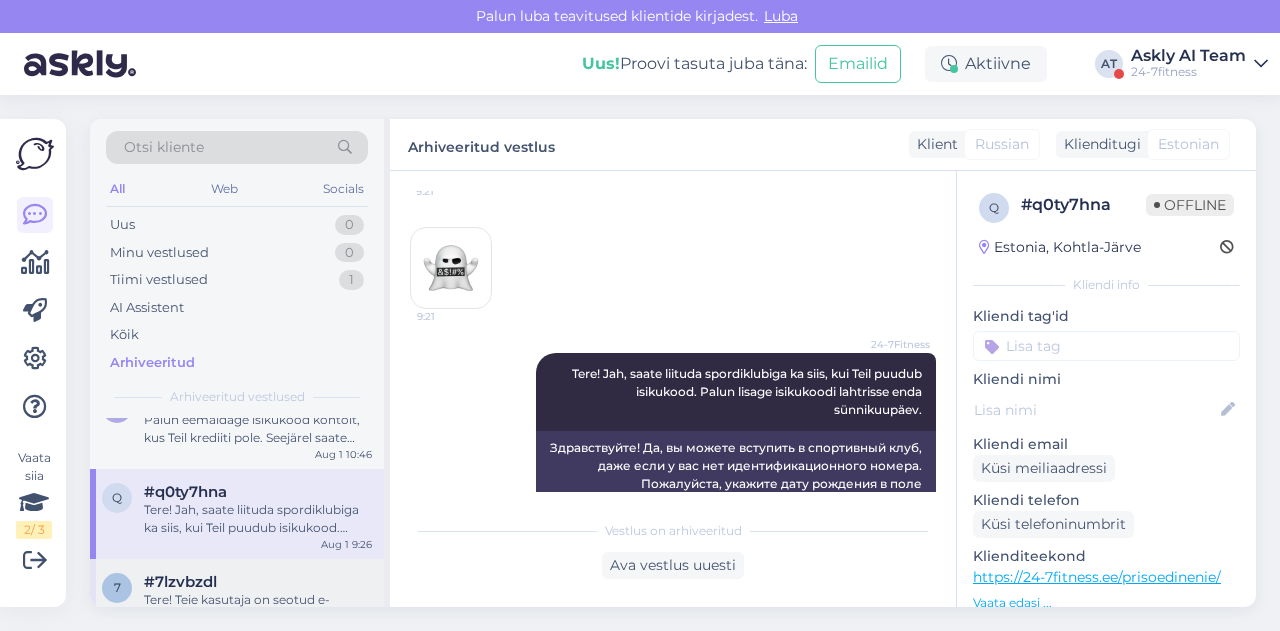 click on "#7lzvbzdl" at bounding box center (180, 582) 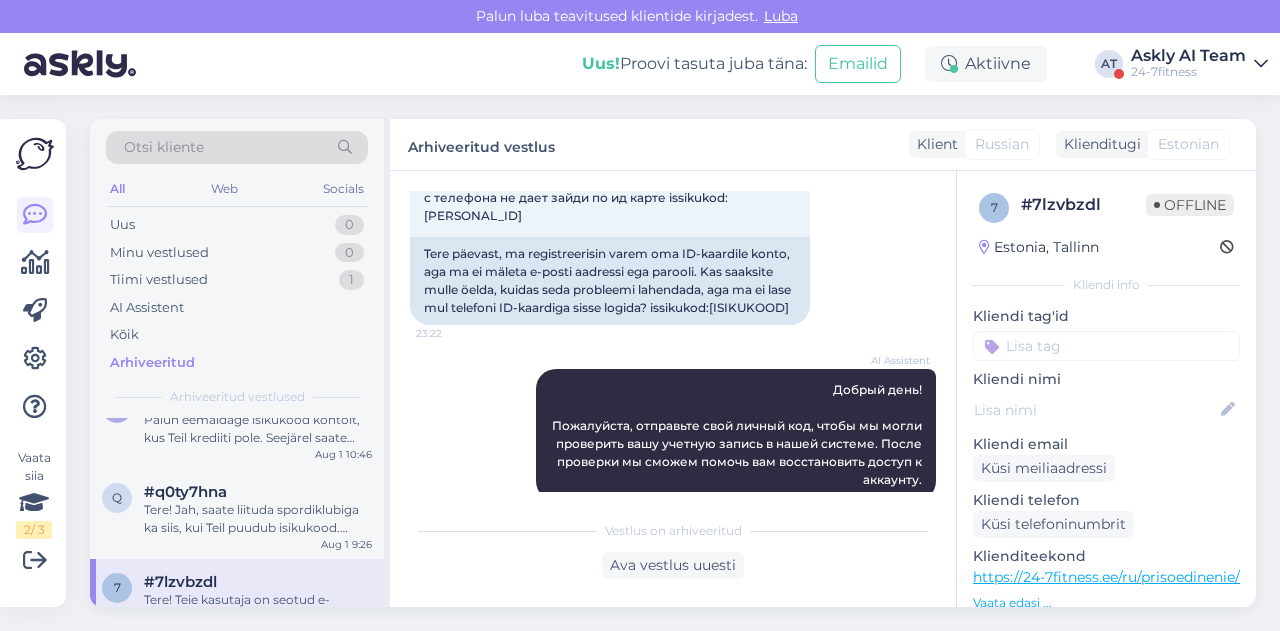scroll, scrollTop: 172, scrollLeft: 0, axis: vertical 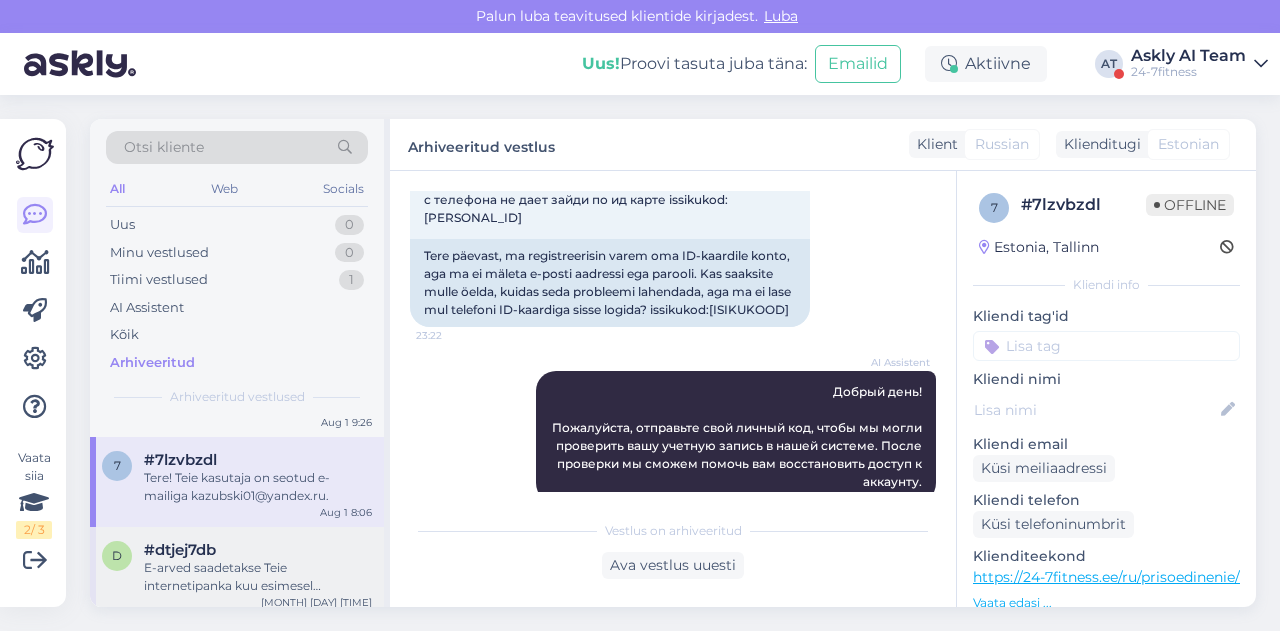 click on "E-arved saadetakse Teie internetipanka kuu esimesel tööpäeval." at bounding box center [258, 577] 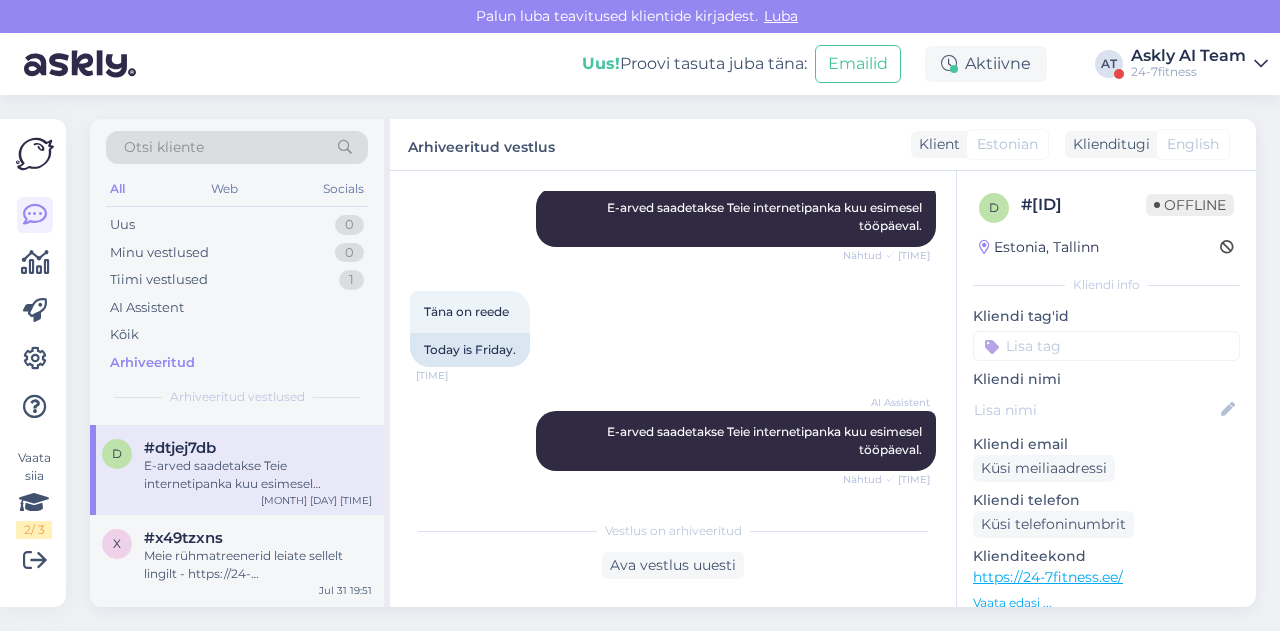 scroll, scrollTop: 3724, scrollLeft: 0, axis: vertical 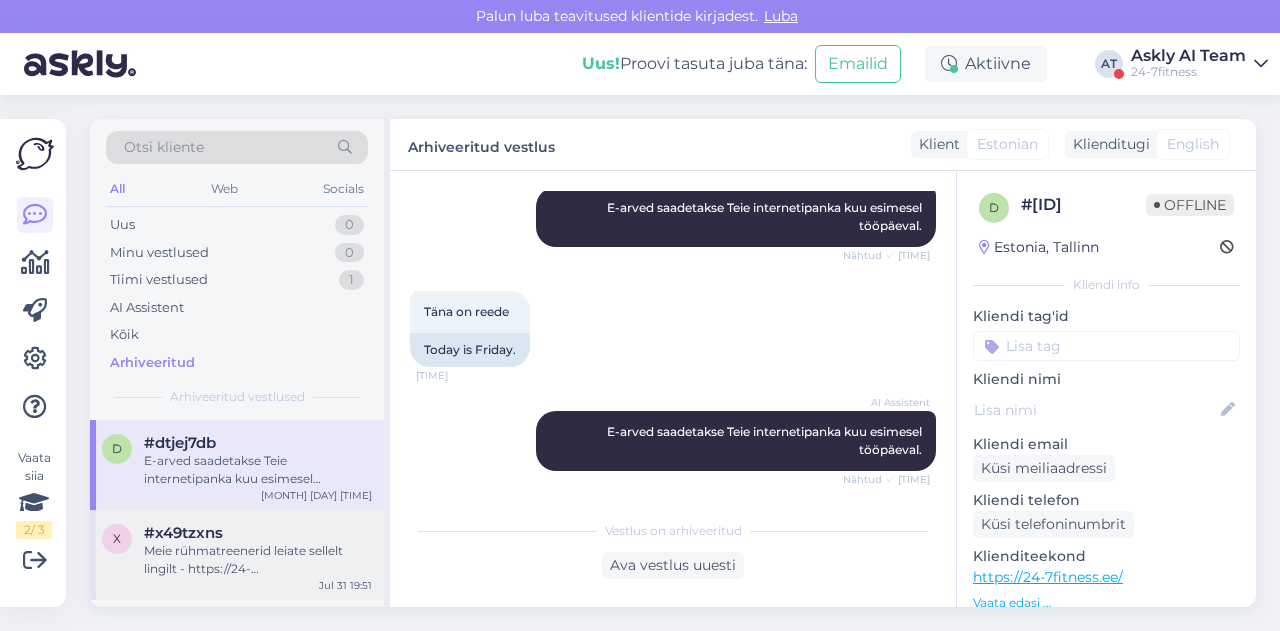 click on "#x49tzxns" at bounding box center (183, 533) 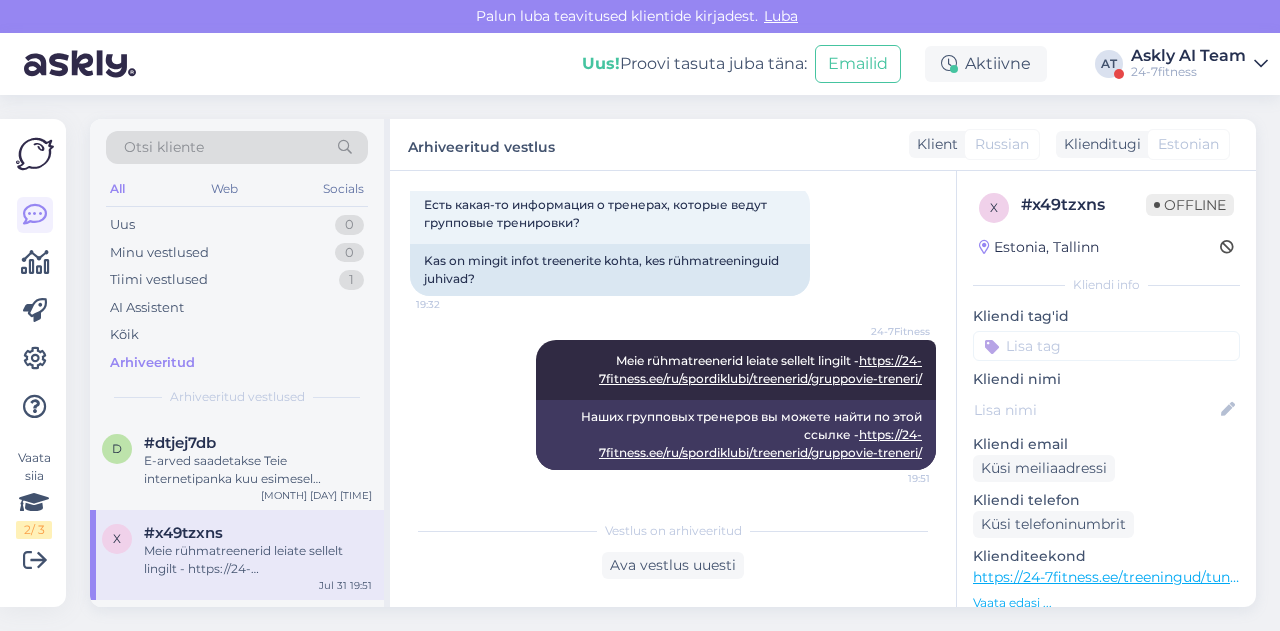 scroll, scrollTop: 1462, scrollLeft: 0, axis: vertical 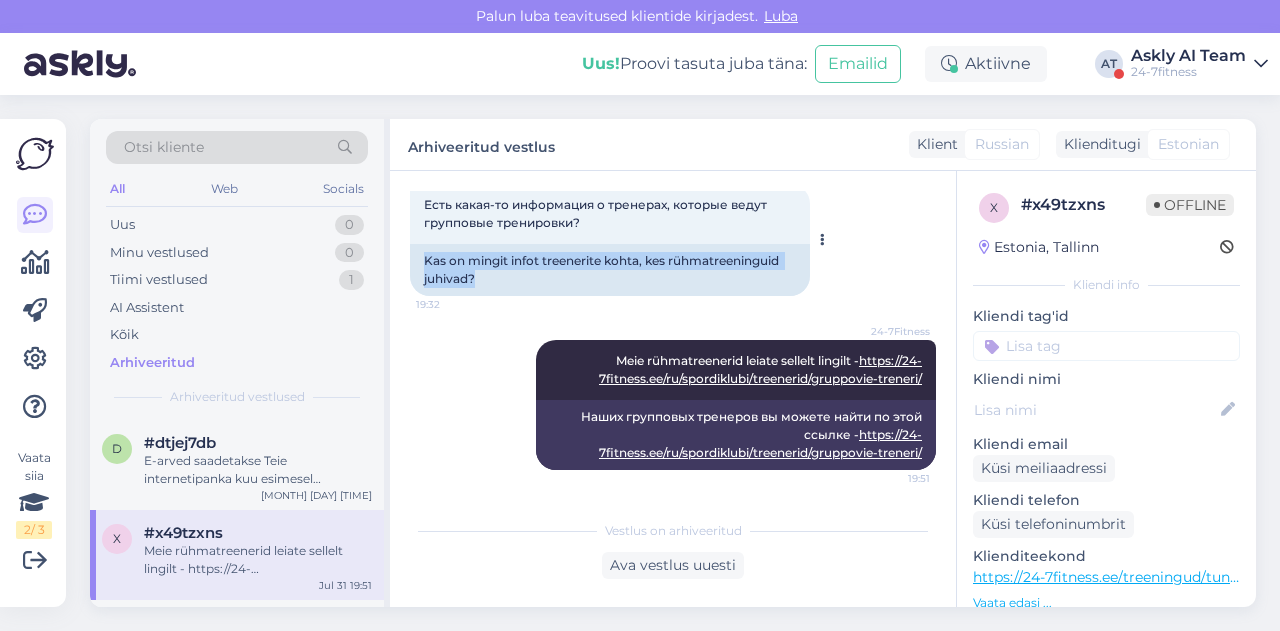 drag, startPoint x: 417, startPoint y: 260, endPoint x: 512, endPoint y: 279, distance: 96.88137 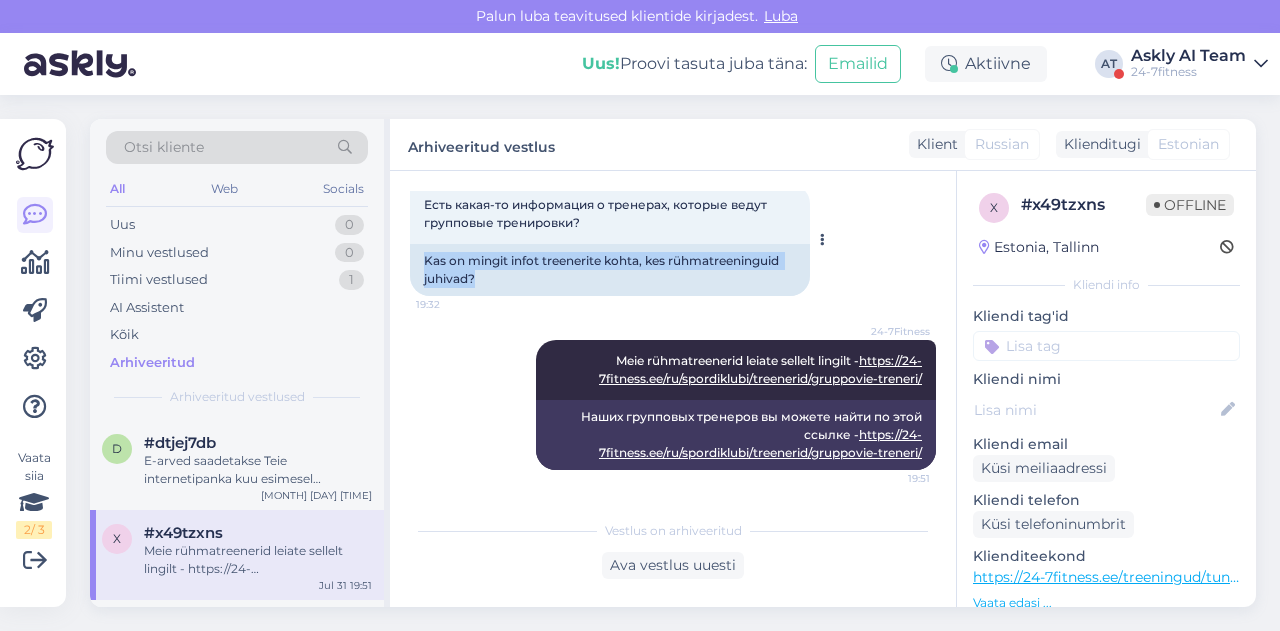 click on "Kas on mingit infot treenerite kohta, kes rühmatreeninguid juhivad?" at bounding box center (610, 270) 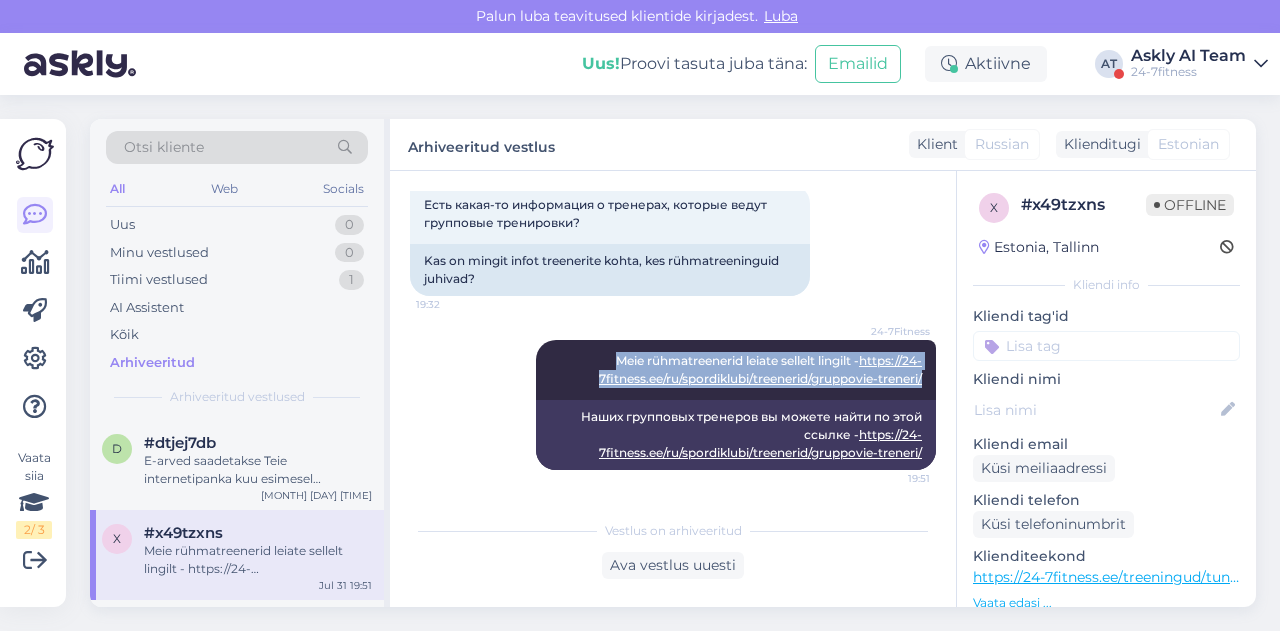 drag, startPoint x: 559, startPoint y: 353, endPoint x: 921, endPoint y: 387, distance: 363.59317 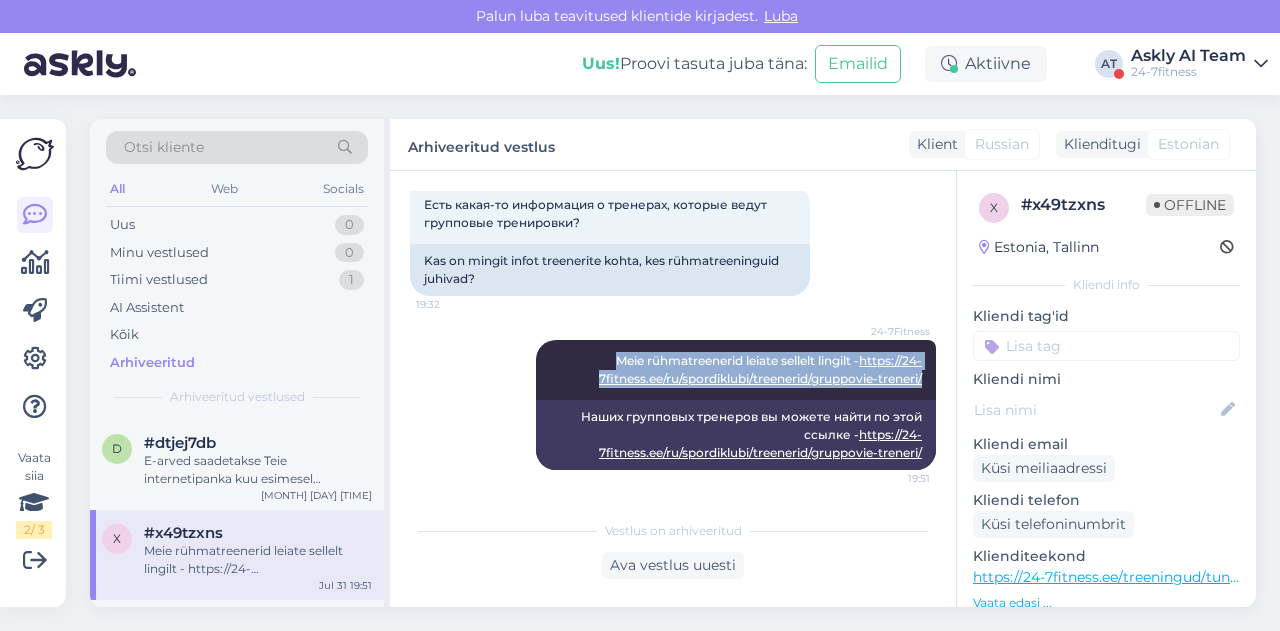 click on "Vestlus algas Jul 31 2025 Добрый лень 19:26  Hea laiskus AI Assistent Добрый день! Чем могу помочь? Nähtud ✓ 19:26  Скажите, пожалуйста, по адресу Tähesaju кто-то из тренеров говорит по русски?  19:26  Palun öelge, kas Tähesaju treeneritest räägib mõni vene keelt? AI Assistent К сожалению, не все тренеры говорят по-русски. Nähtud ✓ 19:27  А какие именно тренера говорят? 19:27  Ja millised treenerid täpselt räägivad? AI Assistent I will forward this question to my colleague, who is responsible for this. The reply will be here during our working hours. Nähtud ✓ 19:27  Я перешлю этот вопрос своему коллеге, который этим занимается. Ответ будет здесь в рабочее время. Спасибо  19:27  Aitäh 24-7Fitness Nähtud ✓ 19:29  Спасибо  19:30  Aitäh 19:32  19:51" at bounding box center (682, 341) 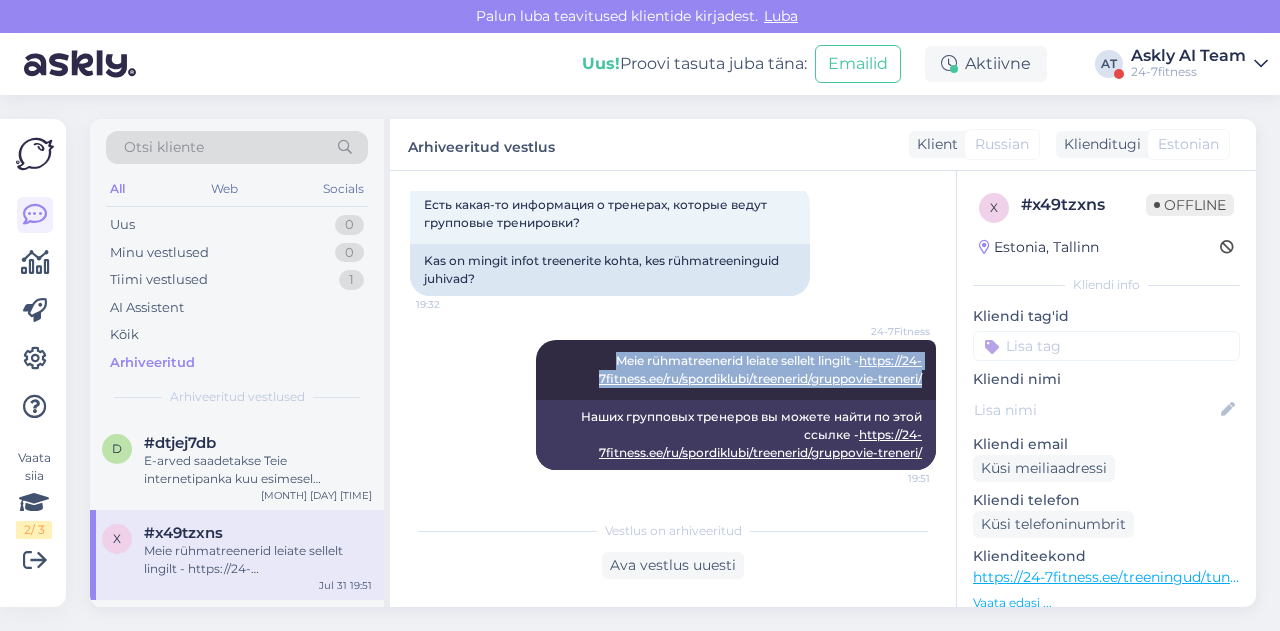 scroll, scrollTop: 0, scrollLeft: 0, axis: both 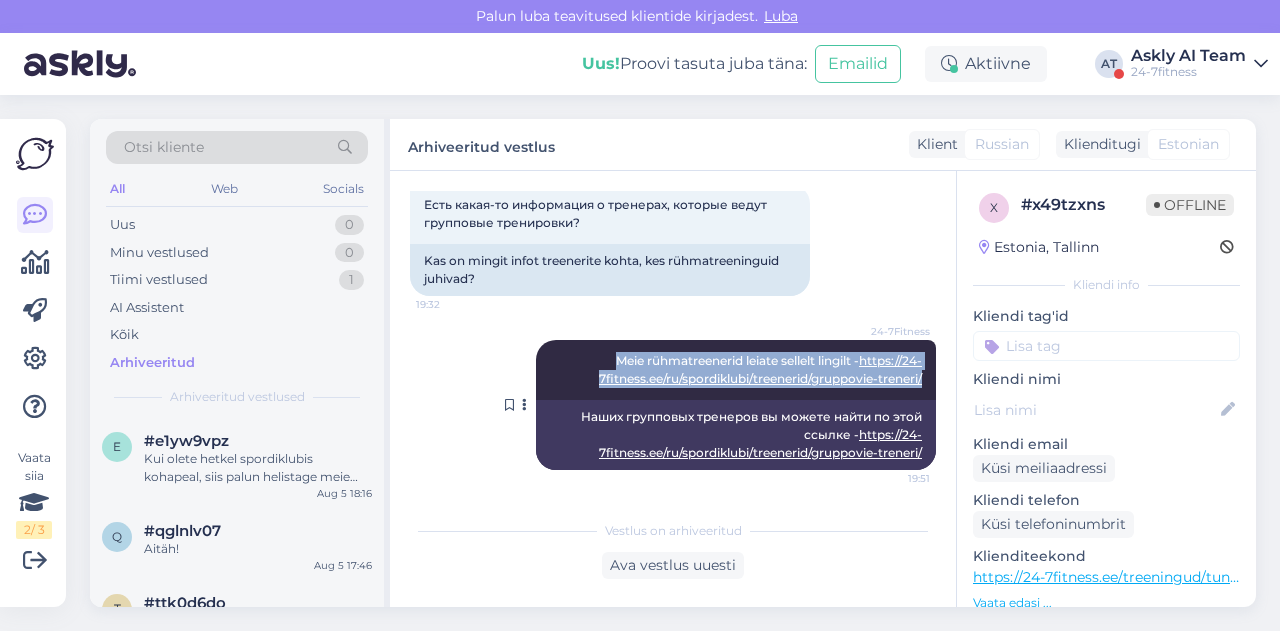 click on "https://24-7fitness.ee/ru/spordiklubi/treenerid/gruppovie-treneri/" at bounding box center [760, 369] 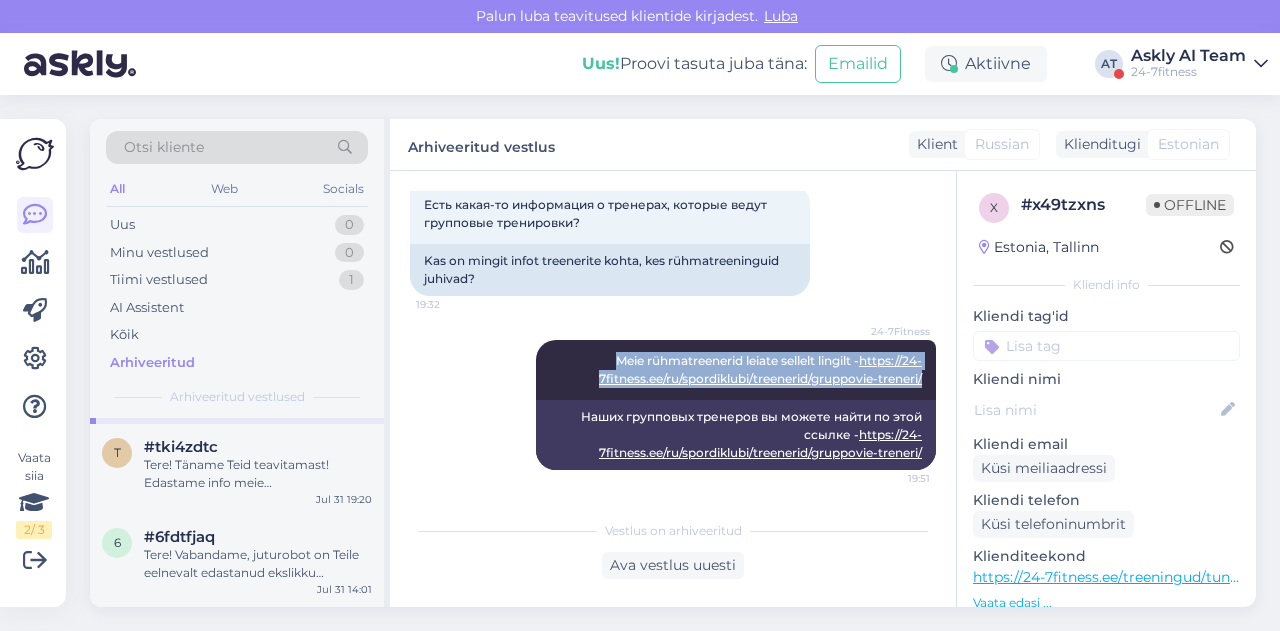 scroll, scrollTop: 3878, scrollLeft: 0, axis: vertical 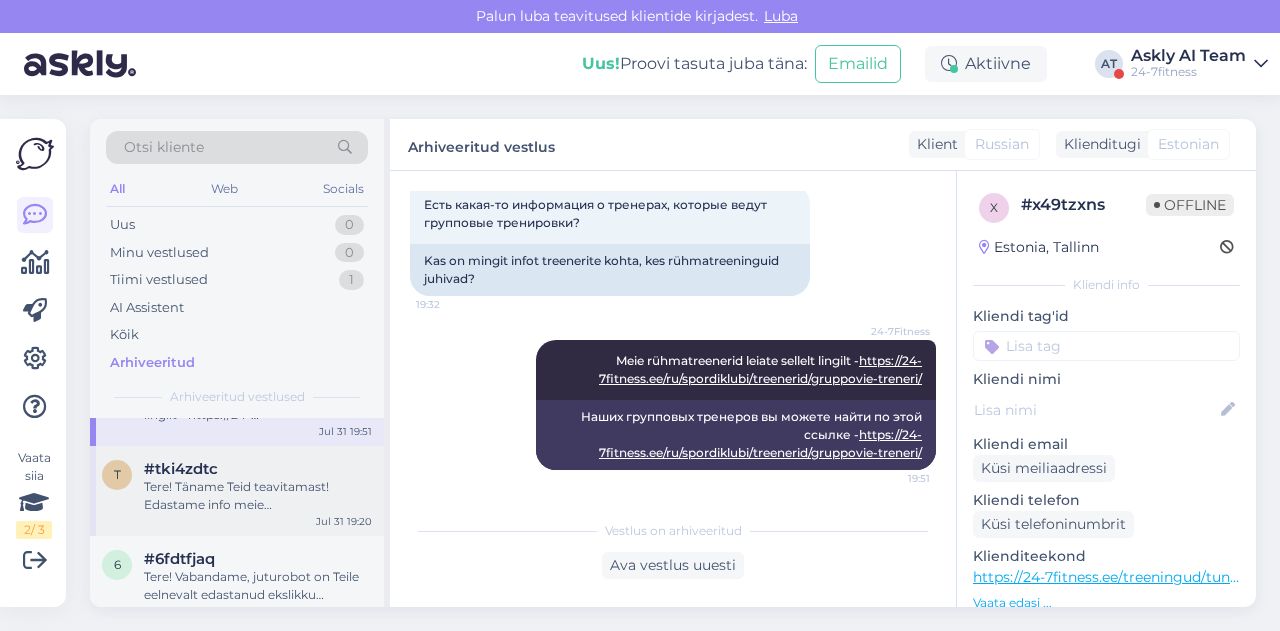 click on "Tere!
Täname Teid teavitamast! Edastame info meie hooldustehnikule." at bounding box center (258, 496) 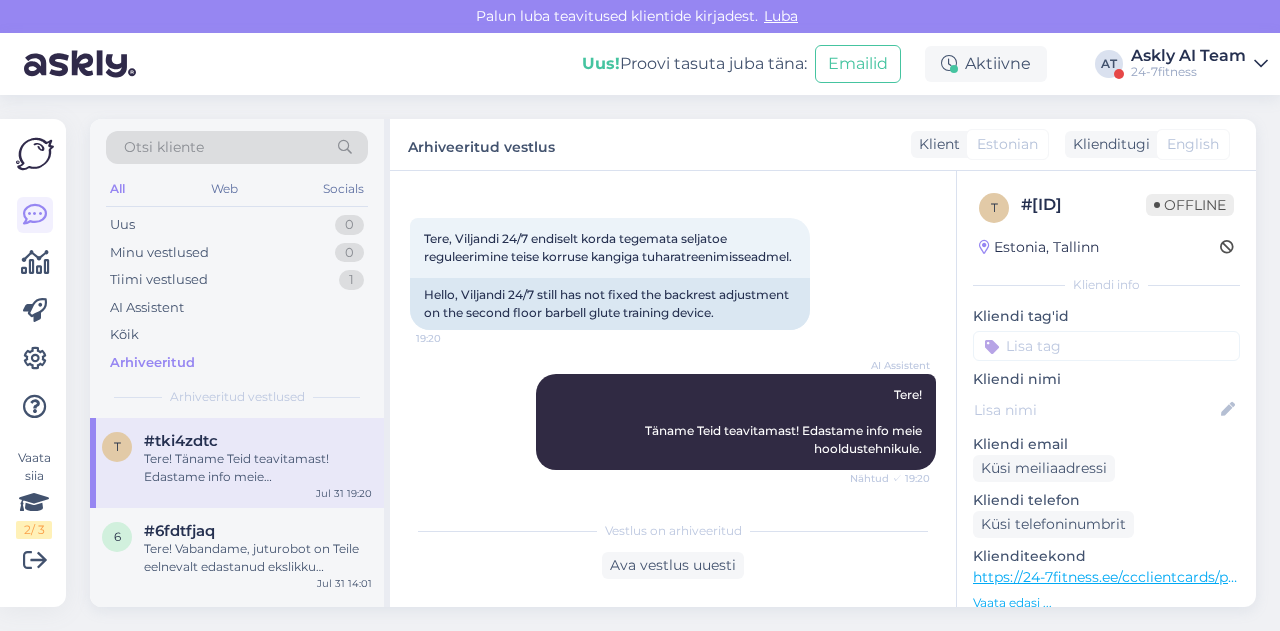 scroll, scrollTop: 3921, scrollLeft: 0, axis: vertical 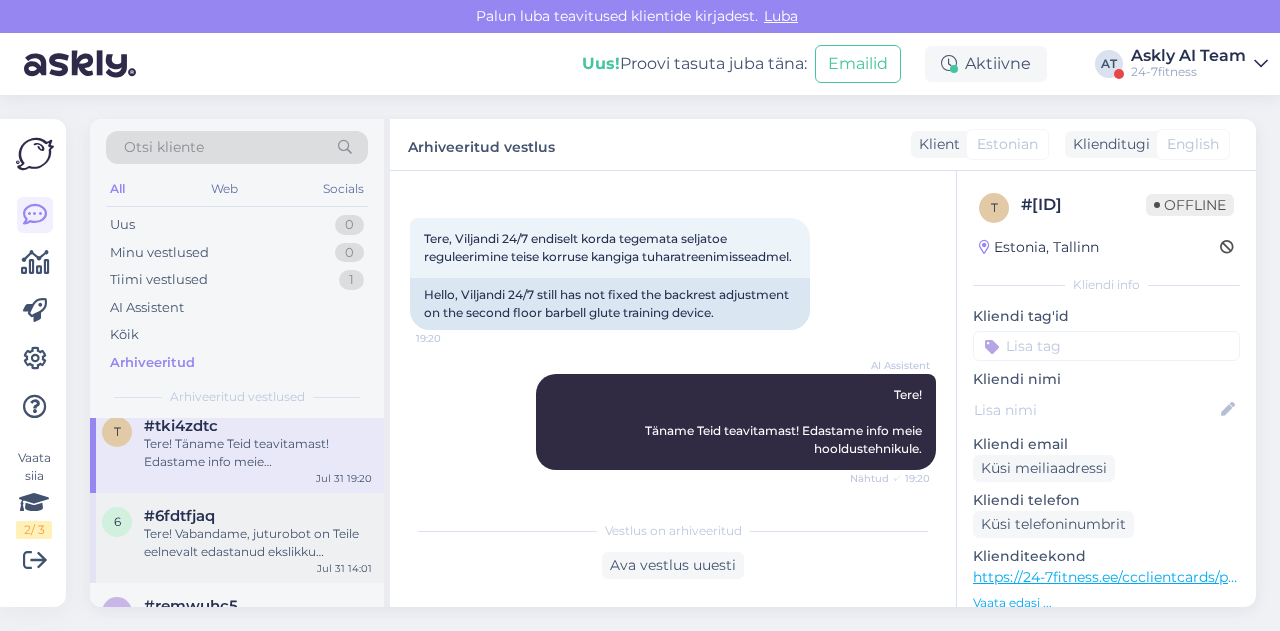click on "#6fdtfjaq" at bounding box center [179, 516] 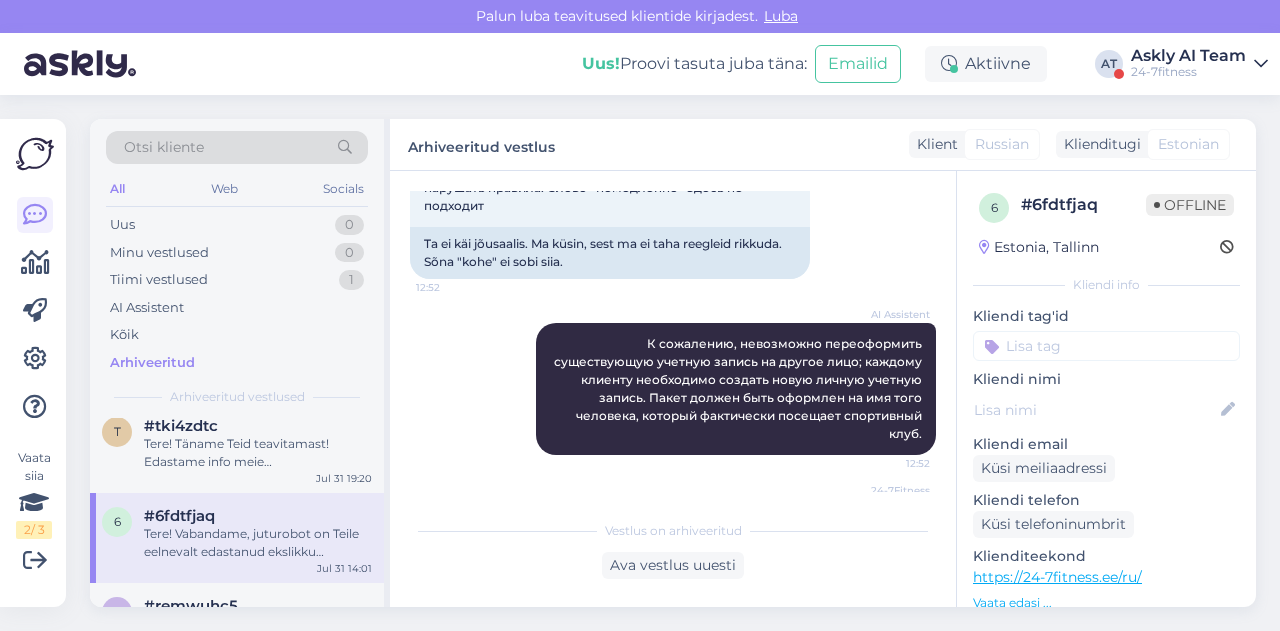 scroll, scrollTop: 1282, scrollLeft: 0, axis: vertical 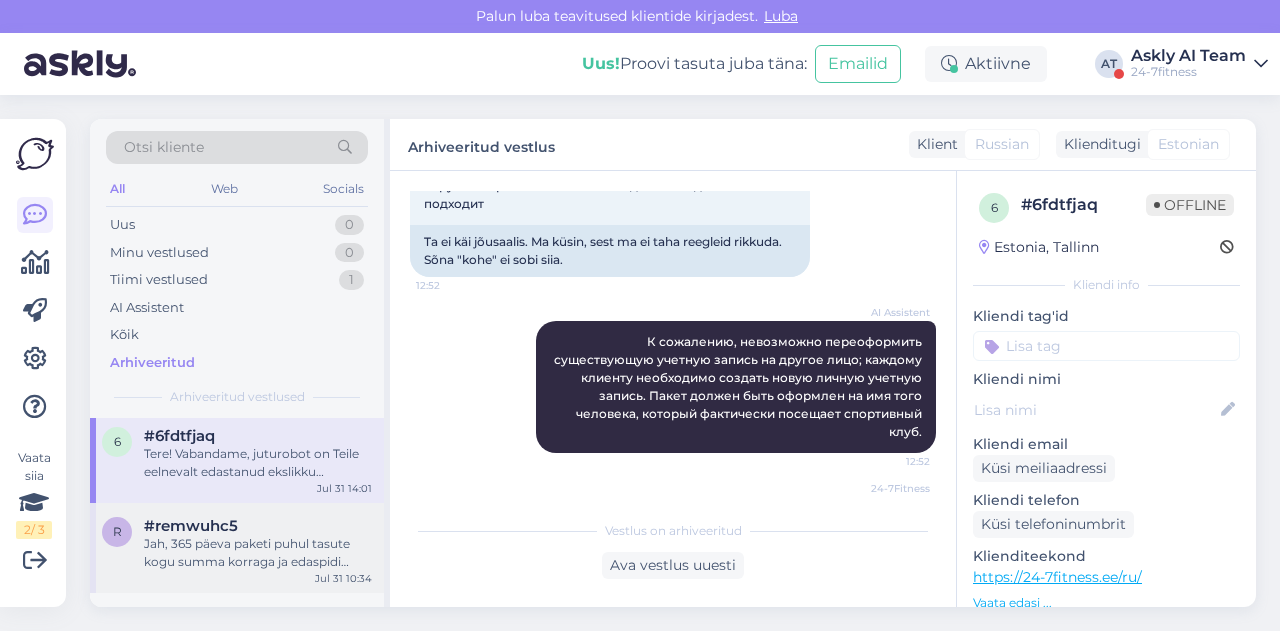 click on "Jah, 365 päeva paketi puhul tasute kogu summa korraga ja edaspidi igakuiseid makseid tasuma ei pea." at bounding box center (258, 553) 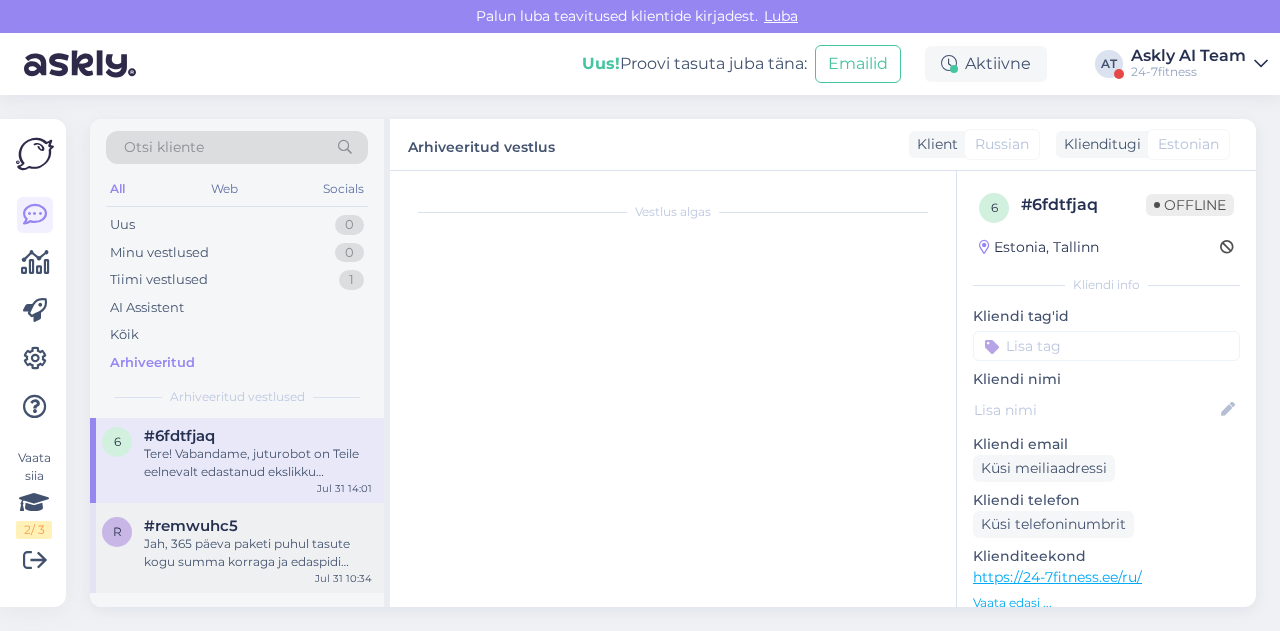 click on "Jah, 365 päeva paketi puhul tasute kogu summa korraga ja edaspidi igakuiseid makseid tasuma ei pea." at bounding box center (258, 553) 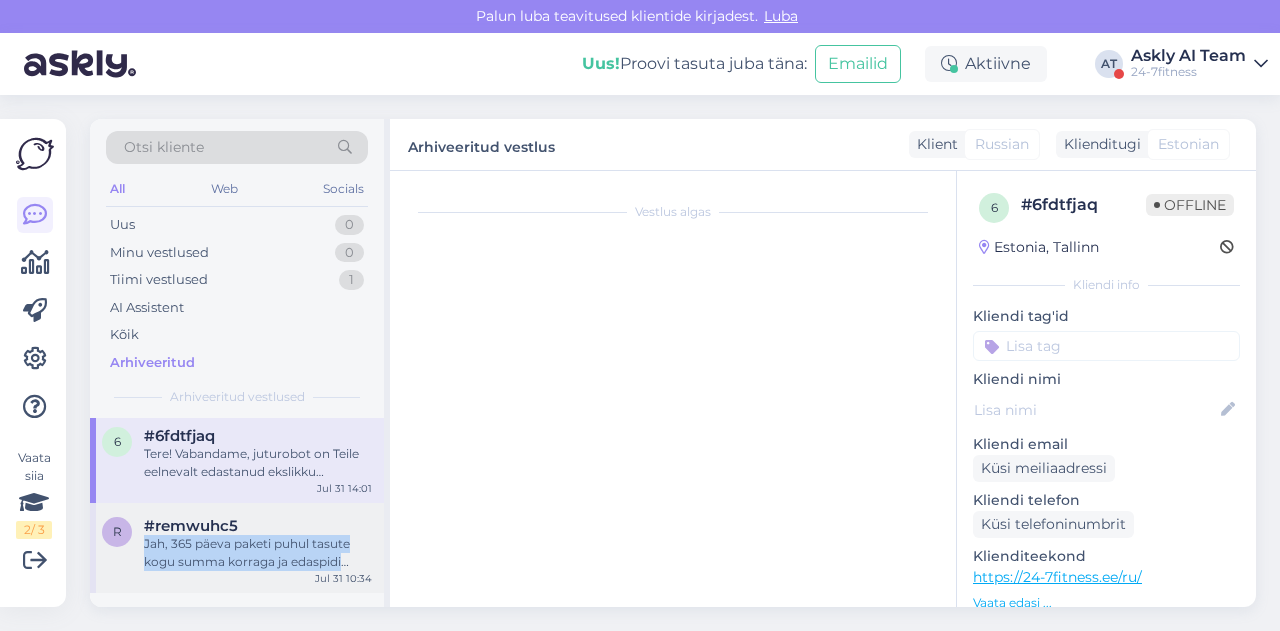 click on "r #remwuhc5 Jah, 365 päeva paketi puhul tasute kogu summa korraga ja edaspidi igakuiseid makseid tasuma ei pea. Jul 31 10:34" at bounding box center (237, 548) 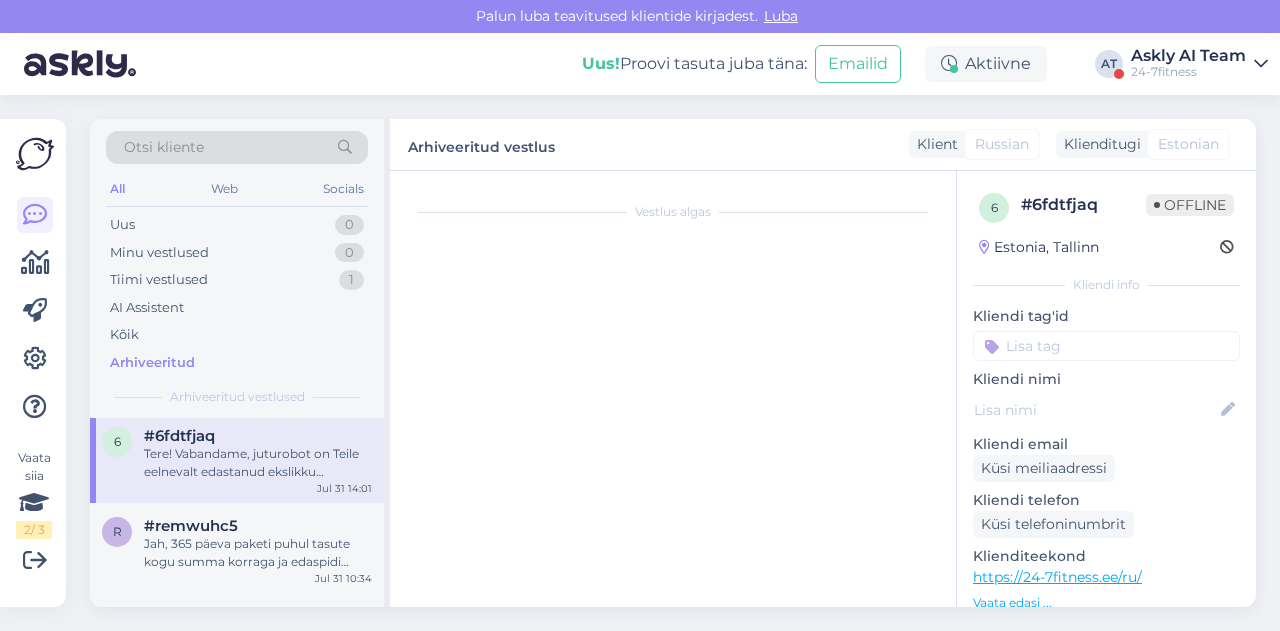 click on "Tere! Vabandame, juturobot on Teile eelnevalt edastanud ekslikku informatsiooni. Lepingu saate lapse nimele ümber vormistada, et tema saaks spordiklubis käia. Maksjaks saate ka edaspidi Teie olla. Kui soovite lepingut ümbervormistada, siis võtke palun meiega ühendust e-maili teel." at bounding box center (258, 463) 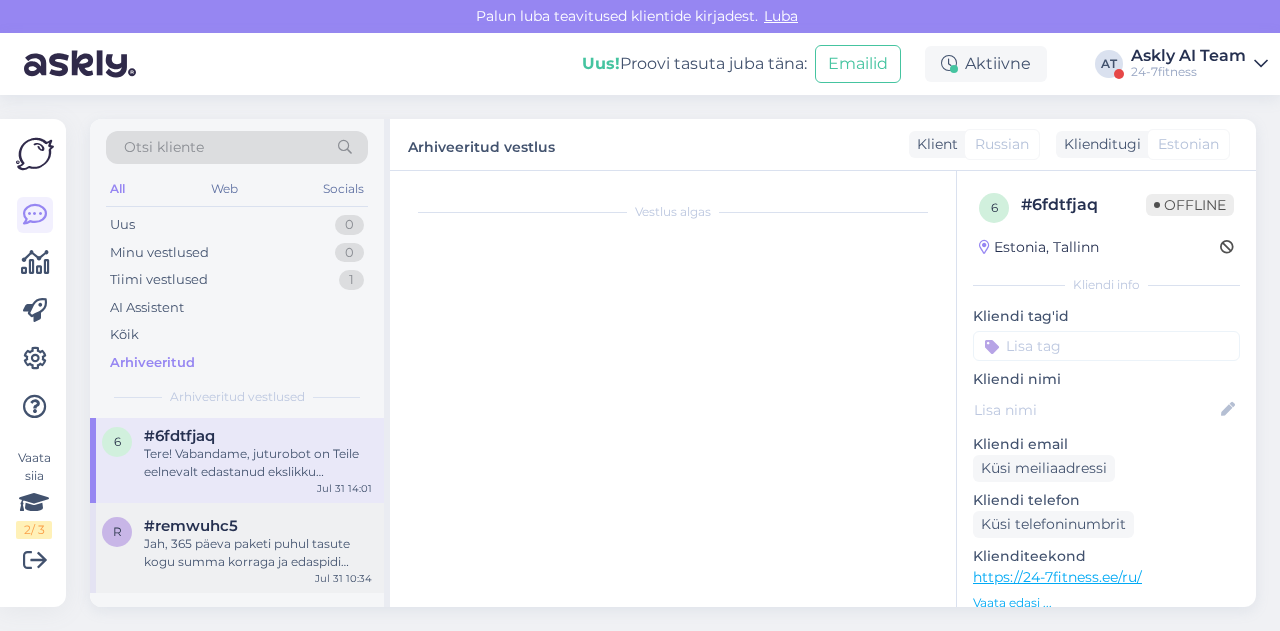 click on "#remwuhc5" at bounding box center [258, 526] 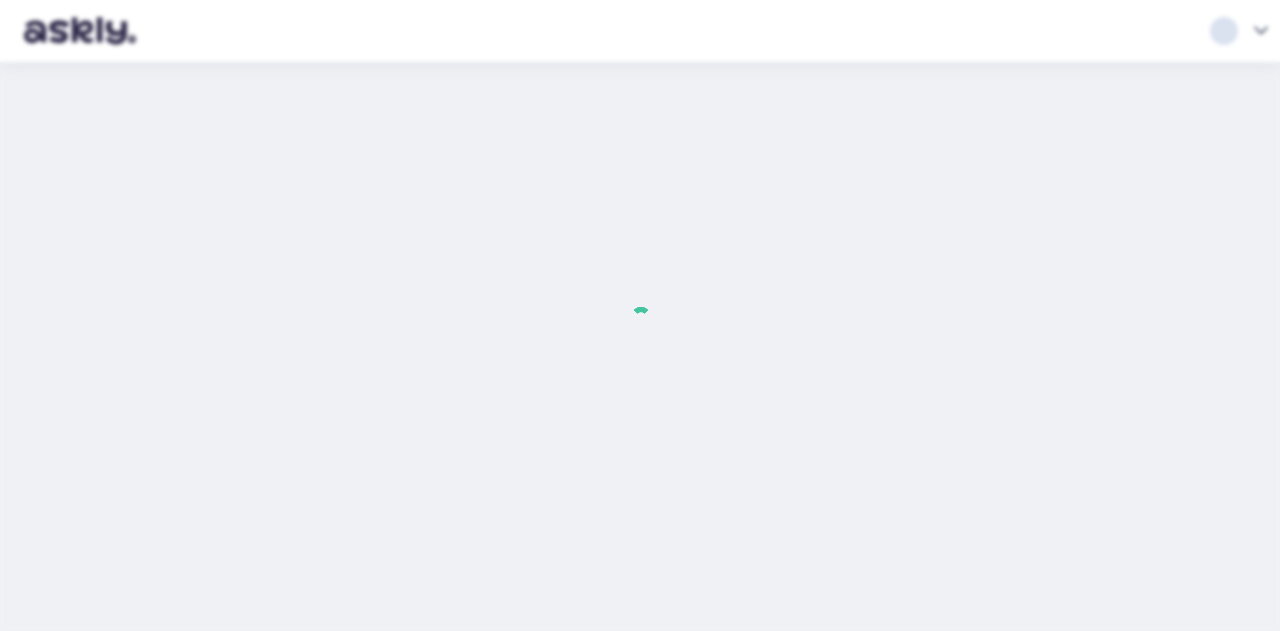 scroll, scrollTop: 0, scrollLeft: 0, axis: both 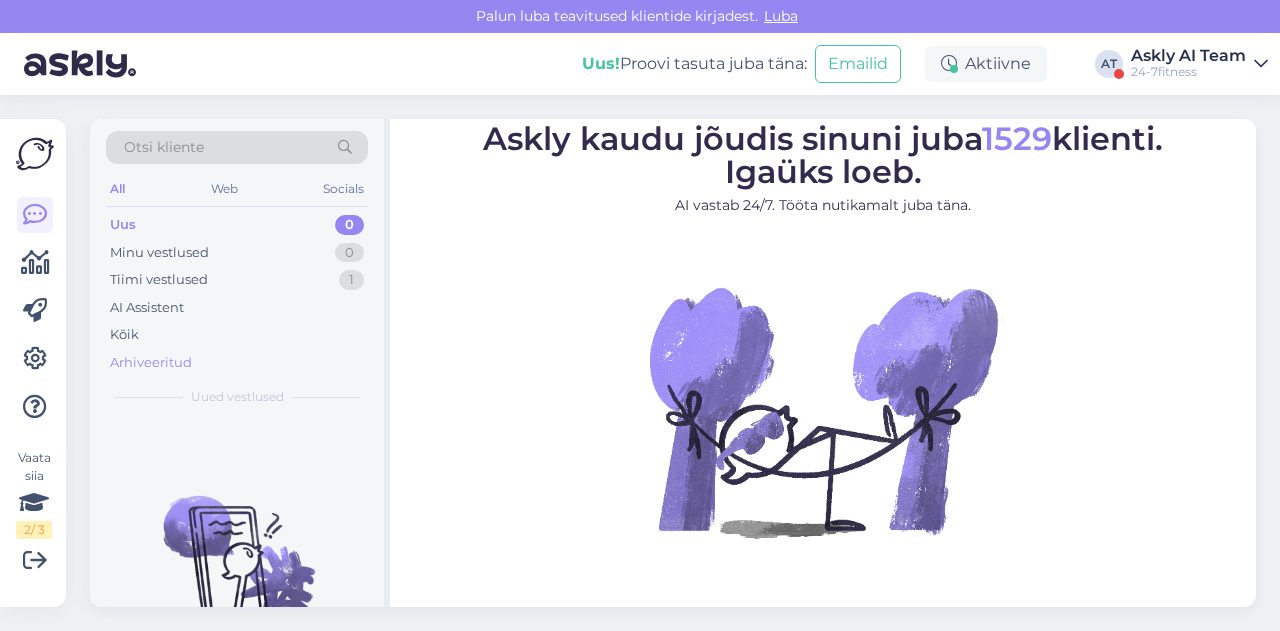click on "Arhiveeritud" at bounding box center [237, 363] 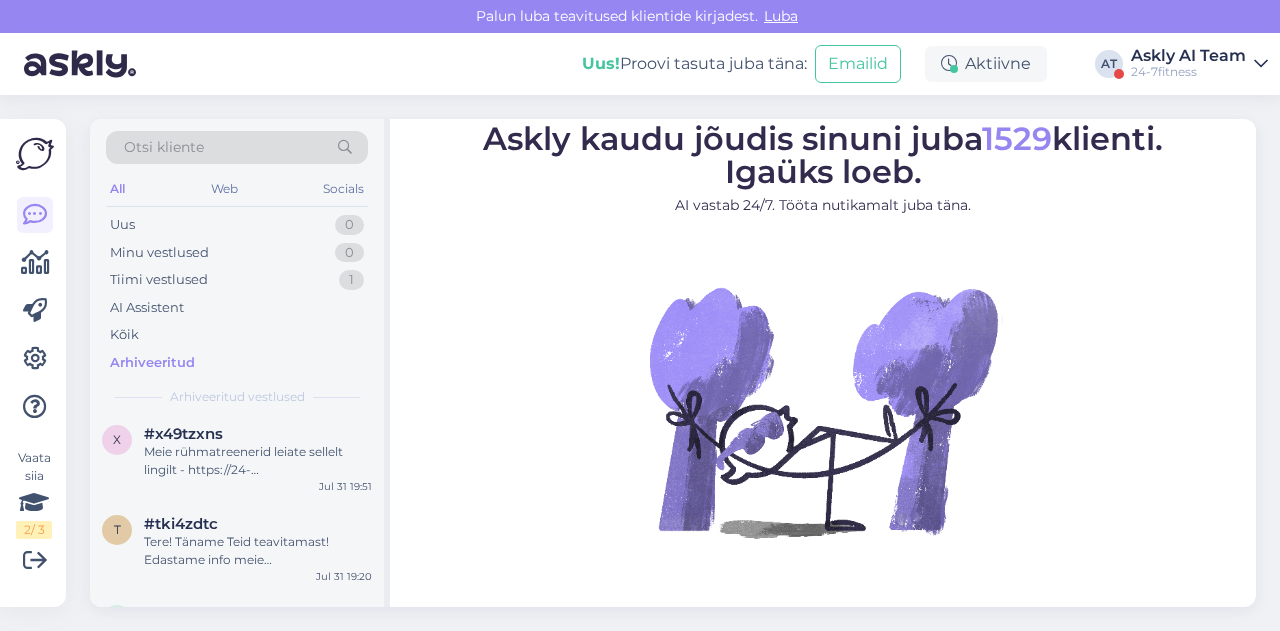 scroll, scrollTop: 3813, scrollLeft: 0, axis: vertical 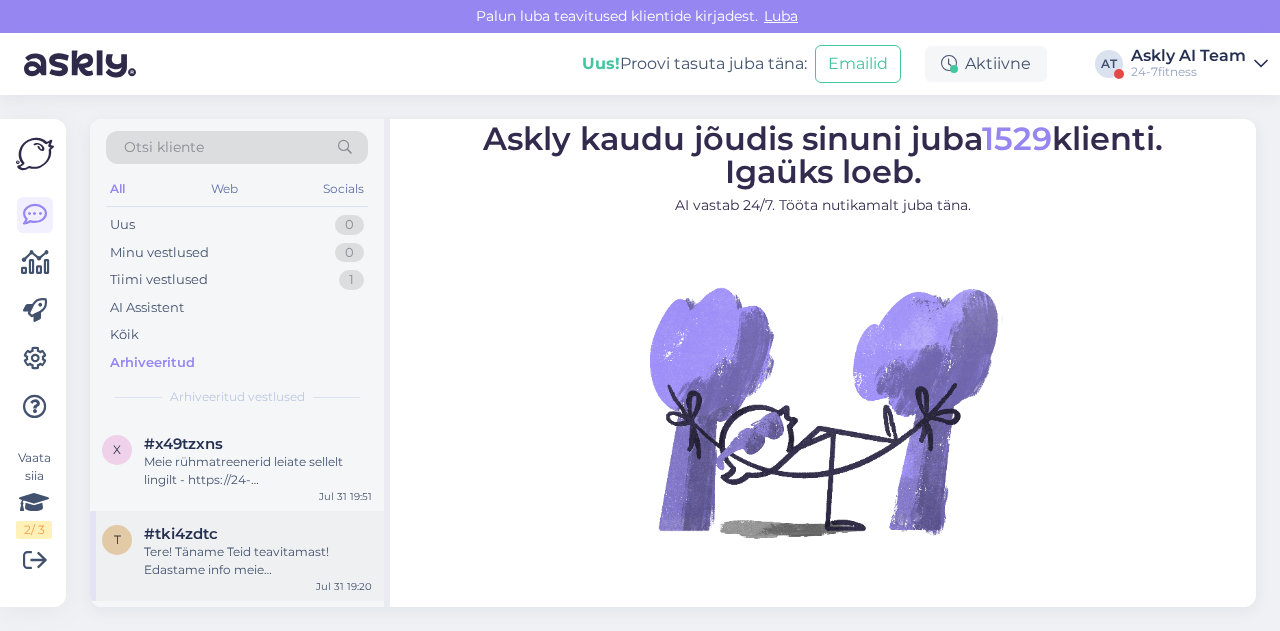 click on "Tere!
Täname Teid teavitamast! Edastame info meie hooldustehnikule." at bounding box center (258, 561) 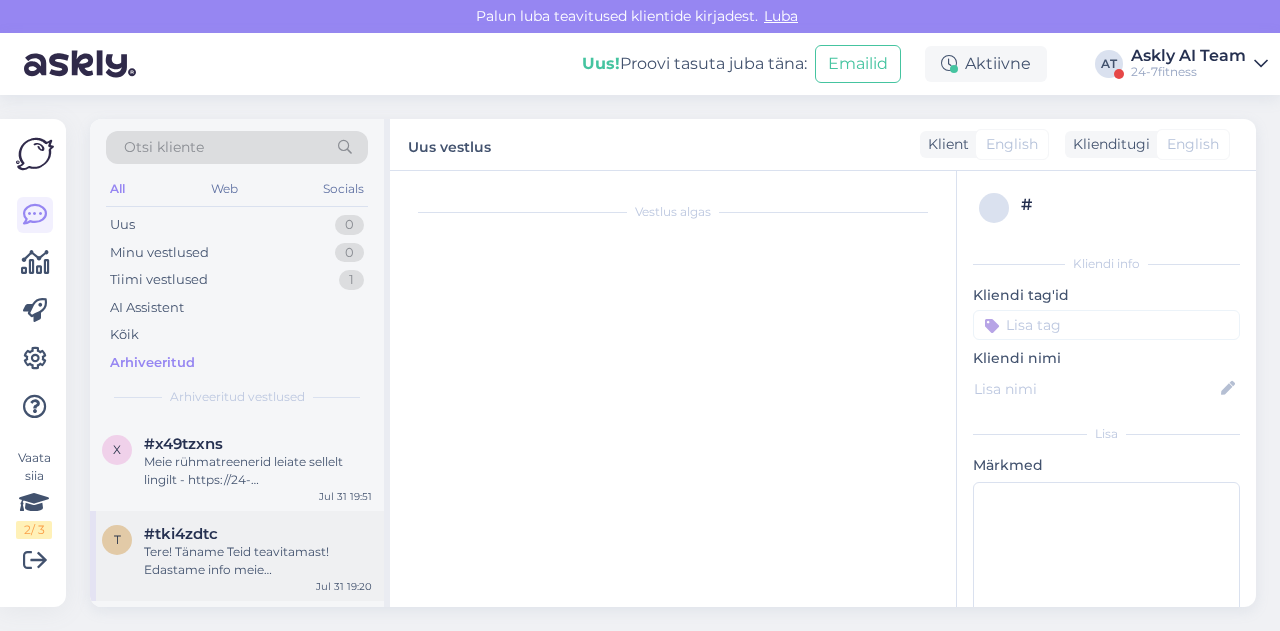 scroll, scrollTop: 644, scrollLeft: 0, axis: vertical 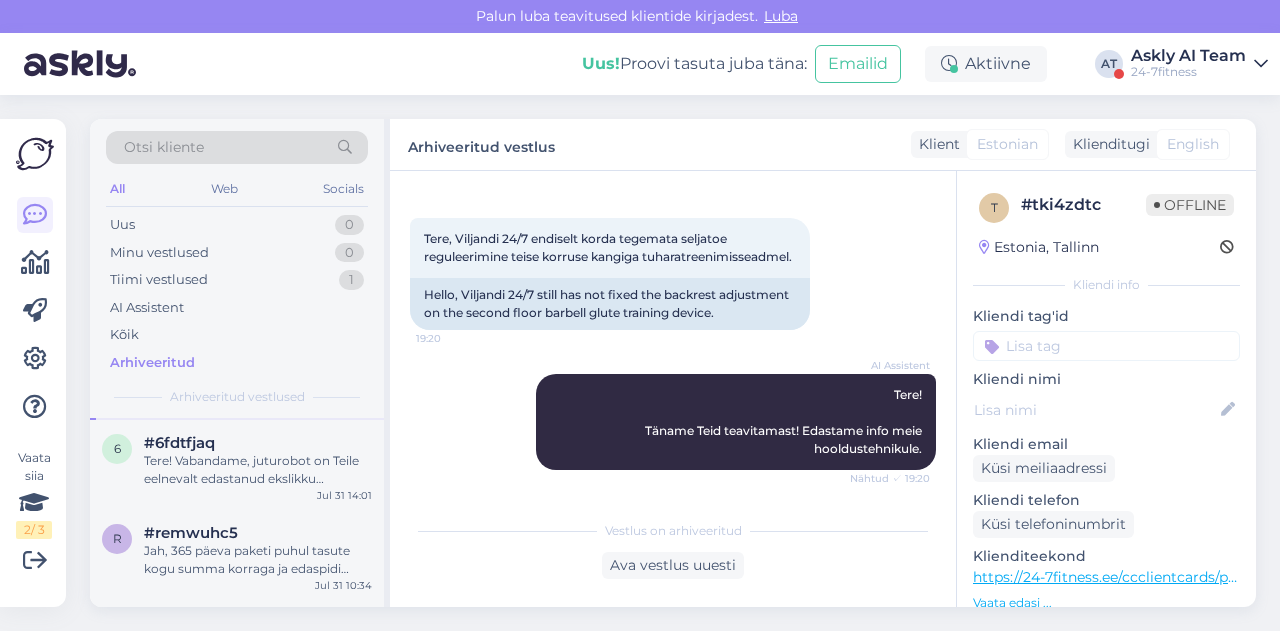 click on "Jah, 365 päeva paketi puhul tasute kogu summa korraga ja edaspidi igakuiseid makseid tasuma ei pea." at bounding box center (258, 560) 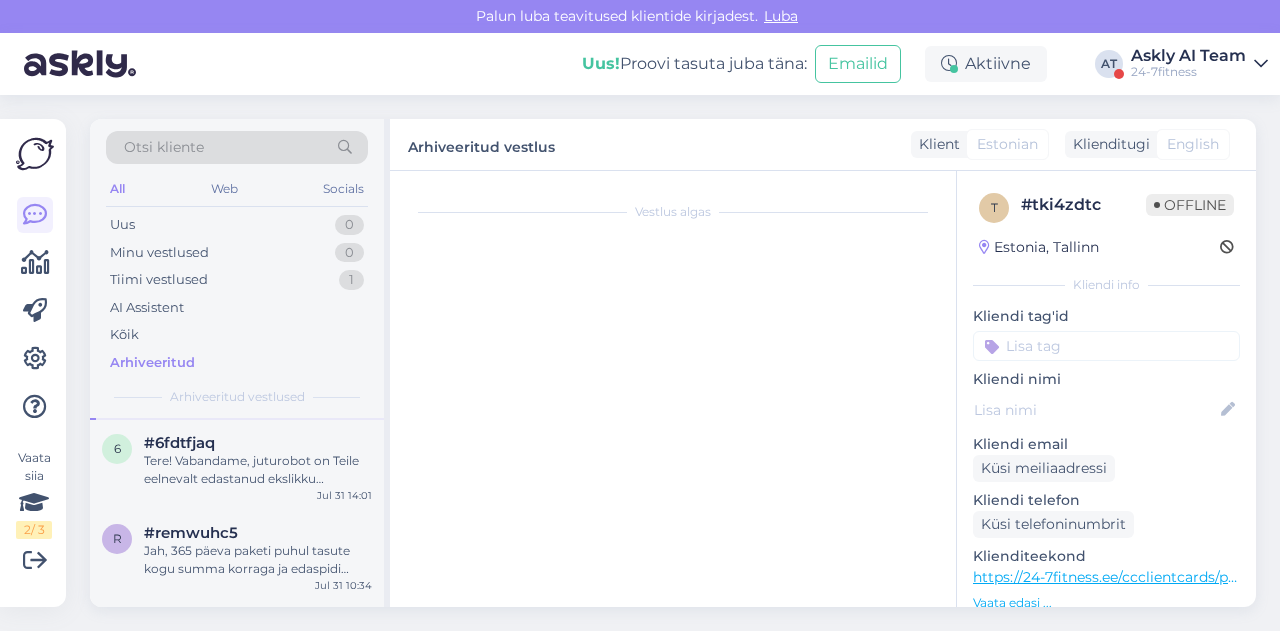scroll, scrollTop: 320, scrollLeft: 0, axis: vertical 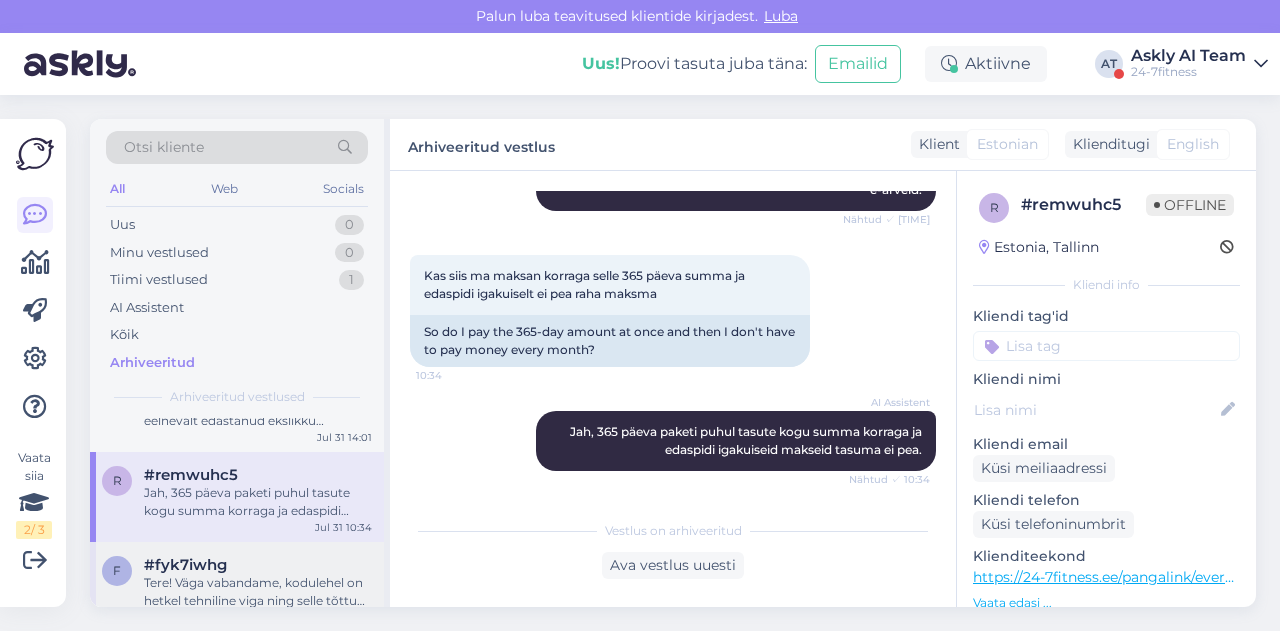 click on "#fyk7iwhg" at bounding box center (258, 565) 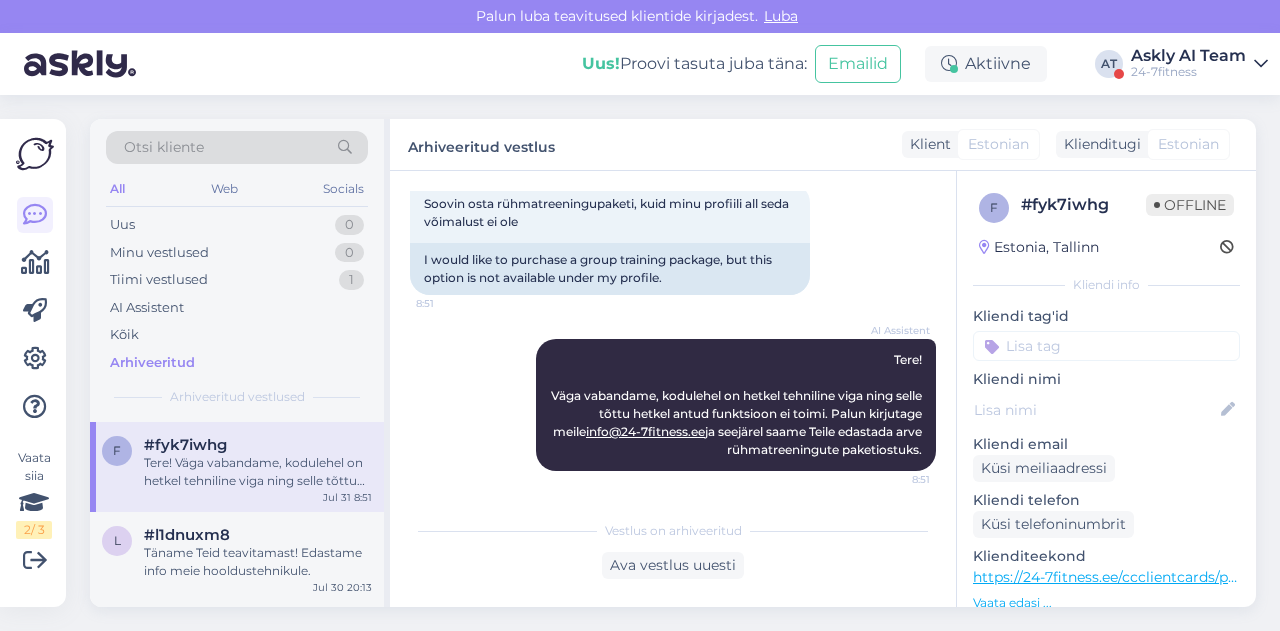 scroll, scrollTop: 4170, scrollLeft: 0, axis: vertical 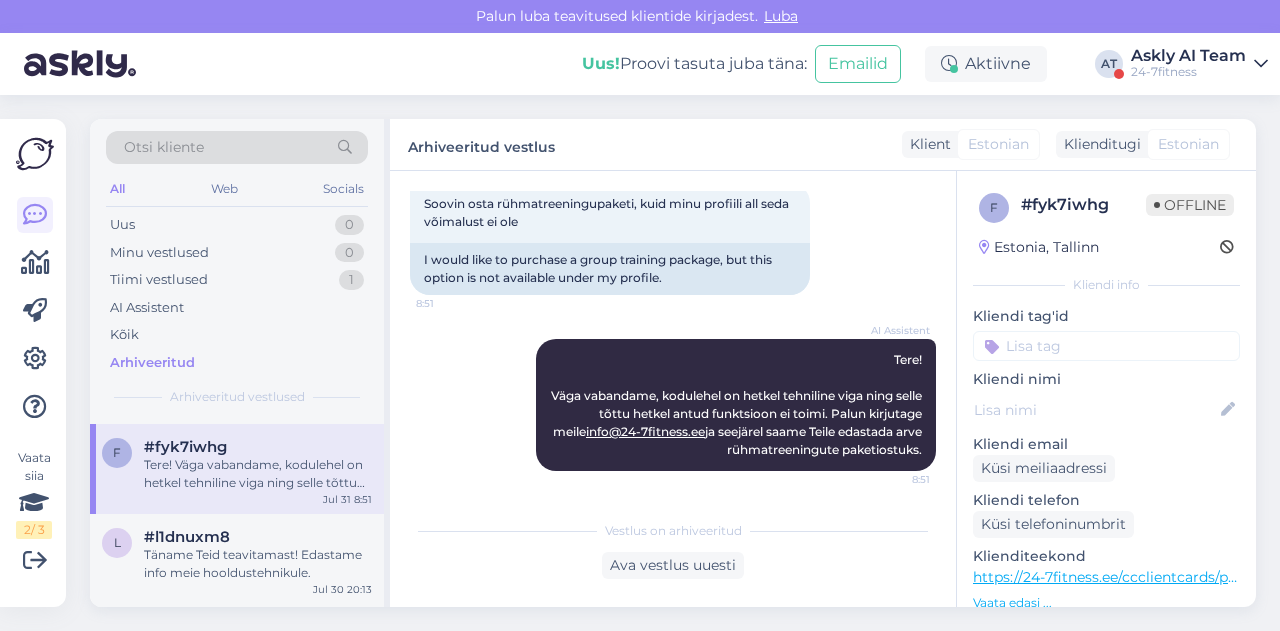 click on "Täname Teid teavitamast! Edastame info meie hooldustehnikule." at bounding box center (258, 564) 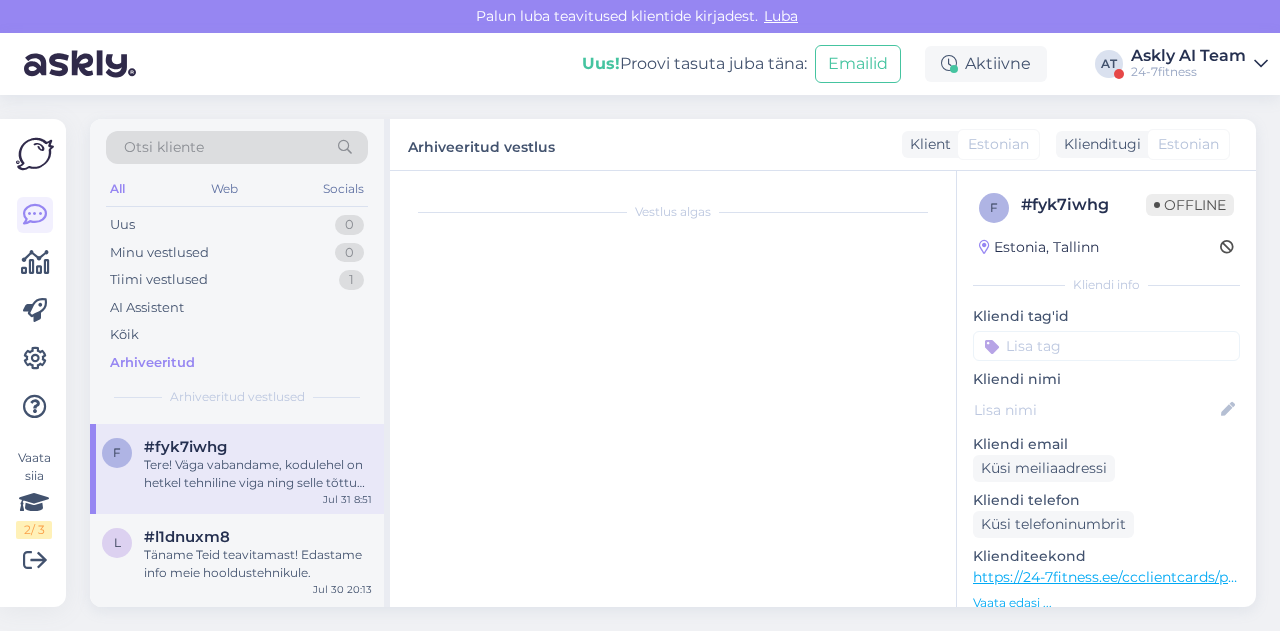 scroll, scrollTop: 332, scrollLeft: 0, axis: vertical 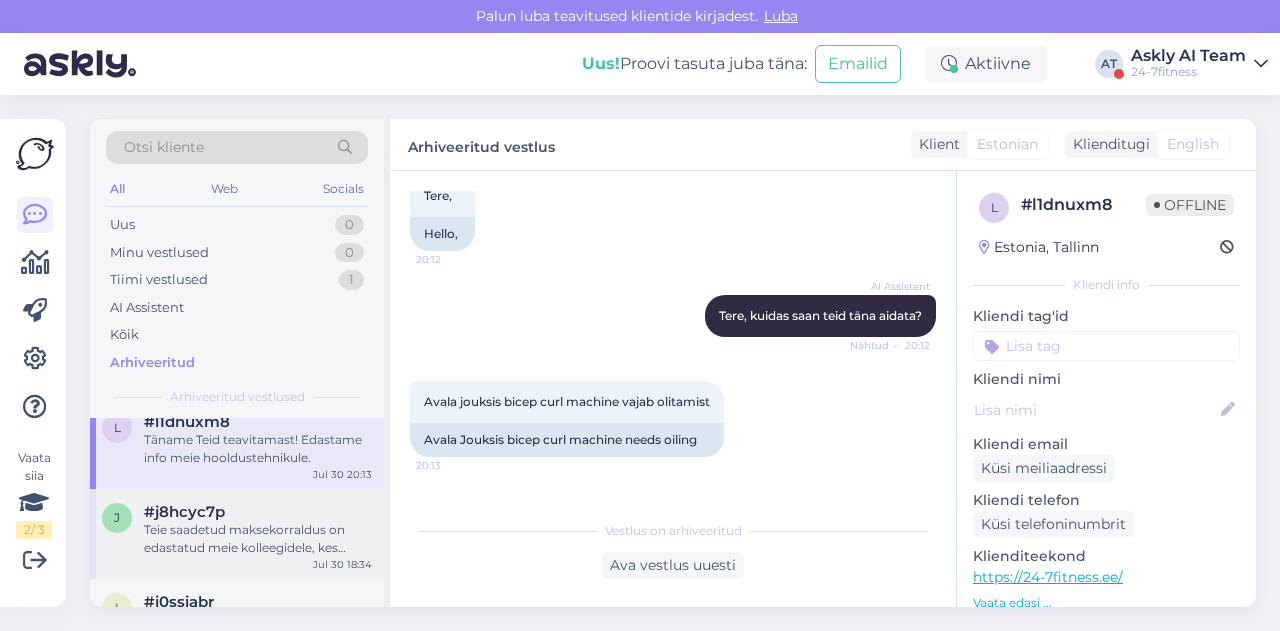 click on "Teie saadetud maksekorraldus on edastatud meie kolleegidele, kes tegelevad paketi aktiveerimisega. Teie laps ei pea topelt tasuma. Palume oodata kolleegi vastust." at bounding box center [258, 539] 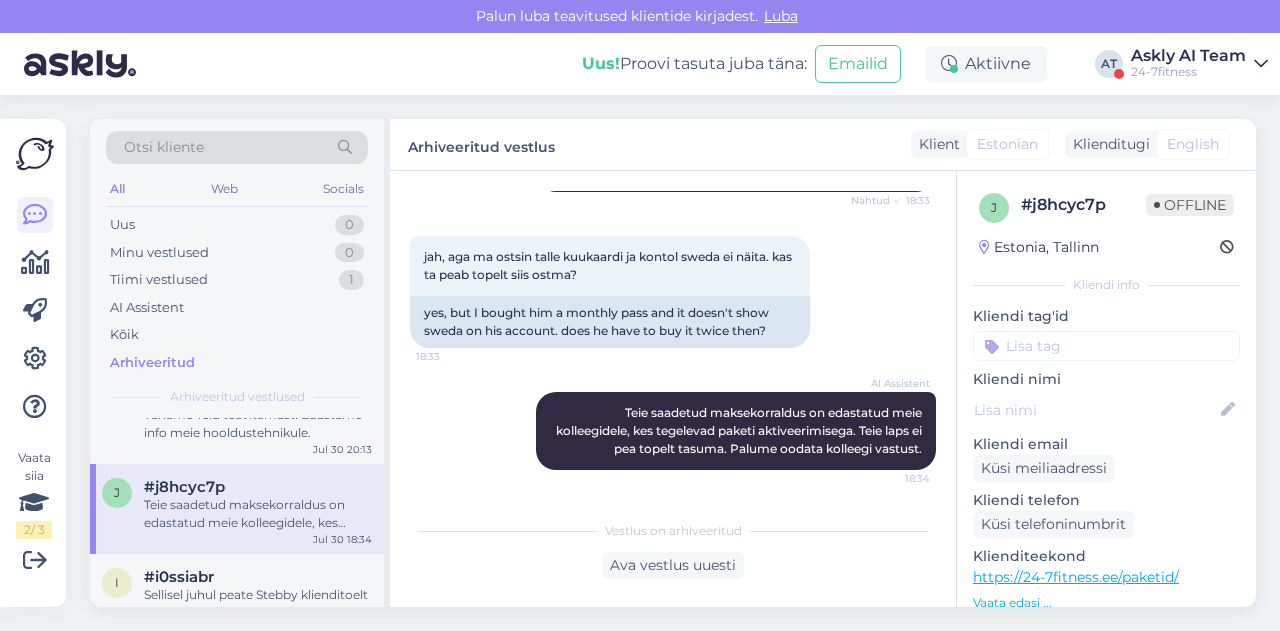 scroll, scrollTop: 4313, scrollLeft: 0, axis: vertical 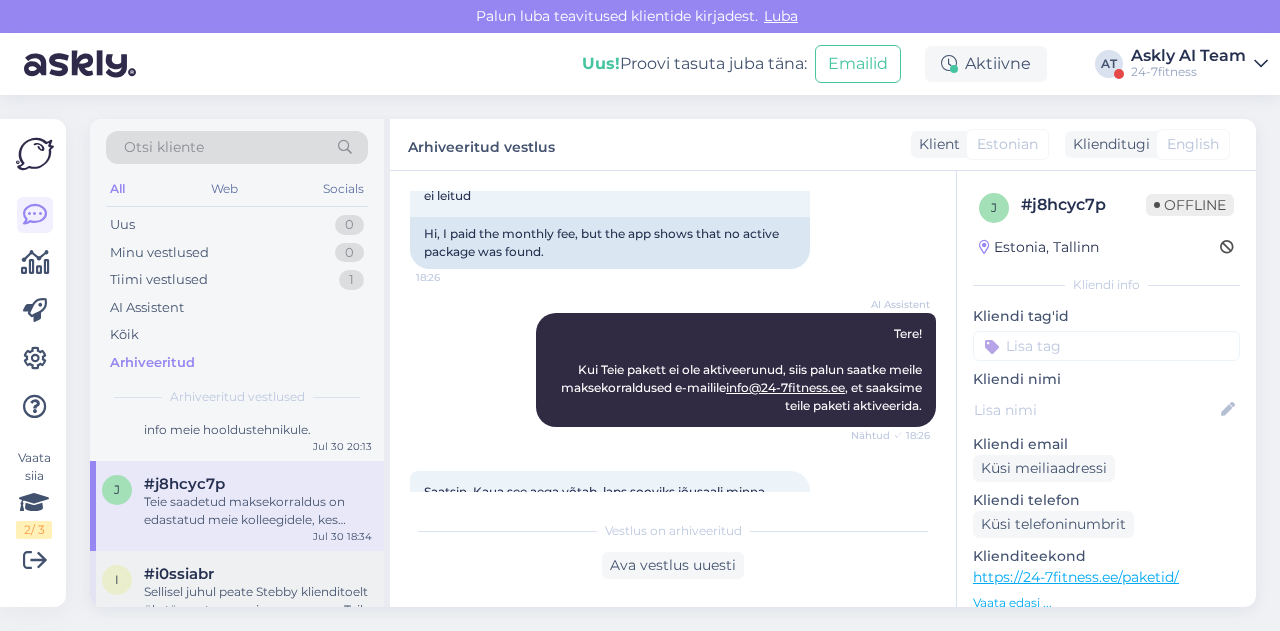 click on "i #i0ssiabr Sellisel juhul peate Stebby klienditoelt üle täpsustama, mis suuruses on Teil kompensatsioonimäär ehk mis ulatuses kompensatsioonivahendeid Te ühe tehingu puhul kasutada saate. Jul 30 15:13" at bounding box center (237, 596) 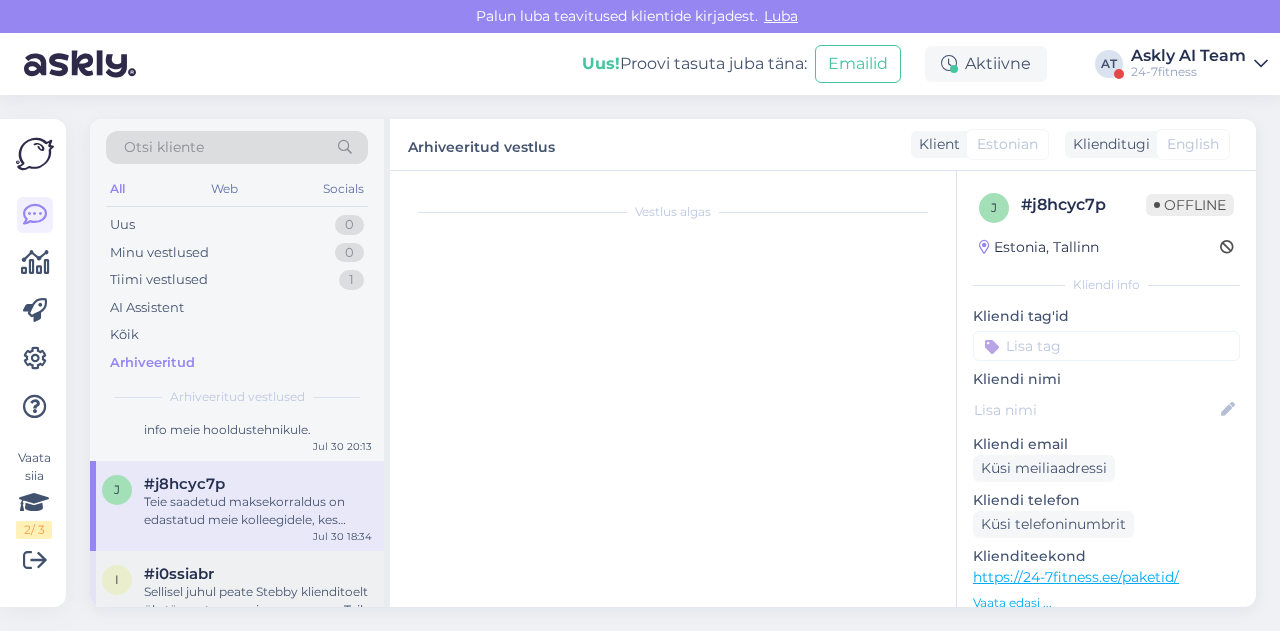 scroll, scrollTop: 2664, scrollLeft: 0, axis: vertical 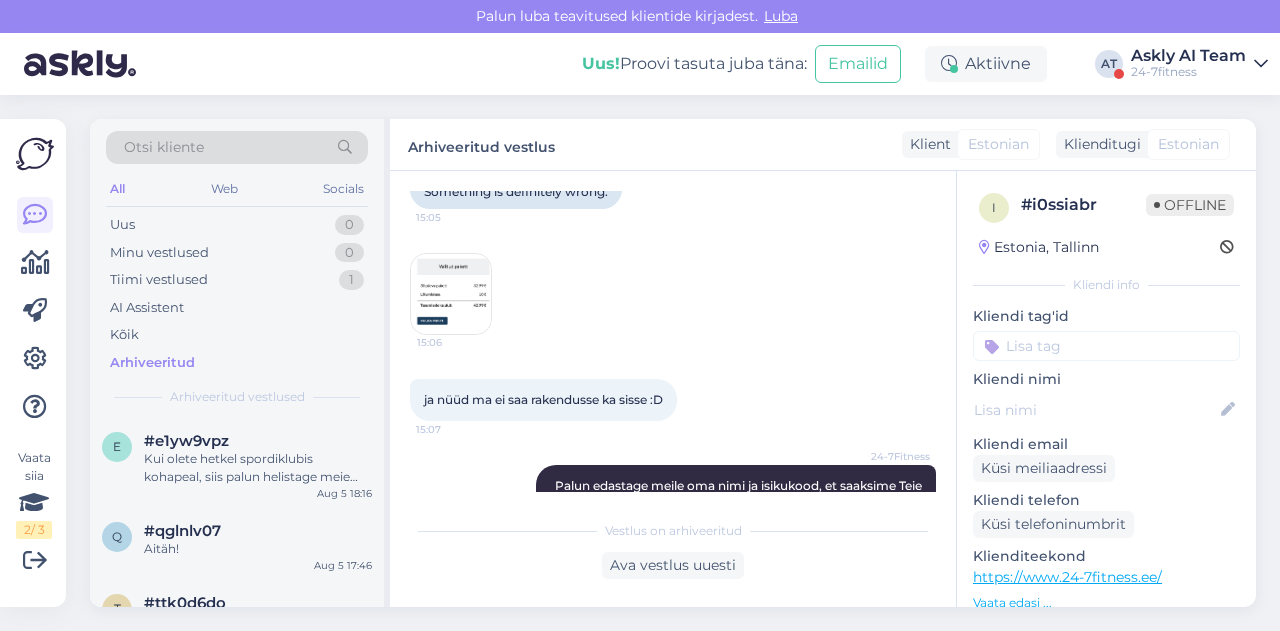 click at bounding box center [451, 294] 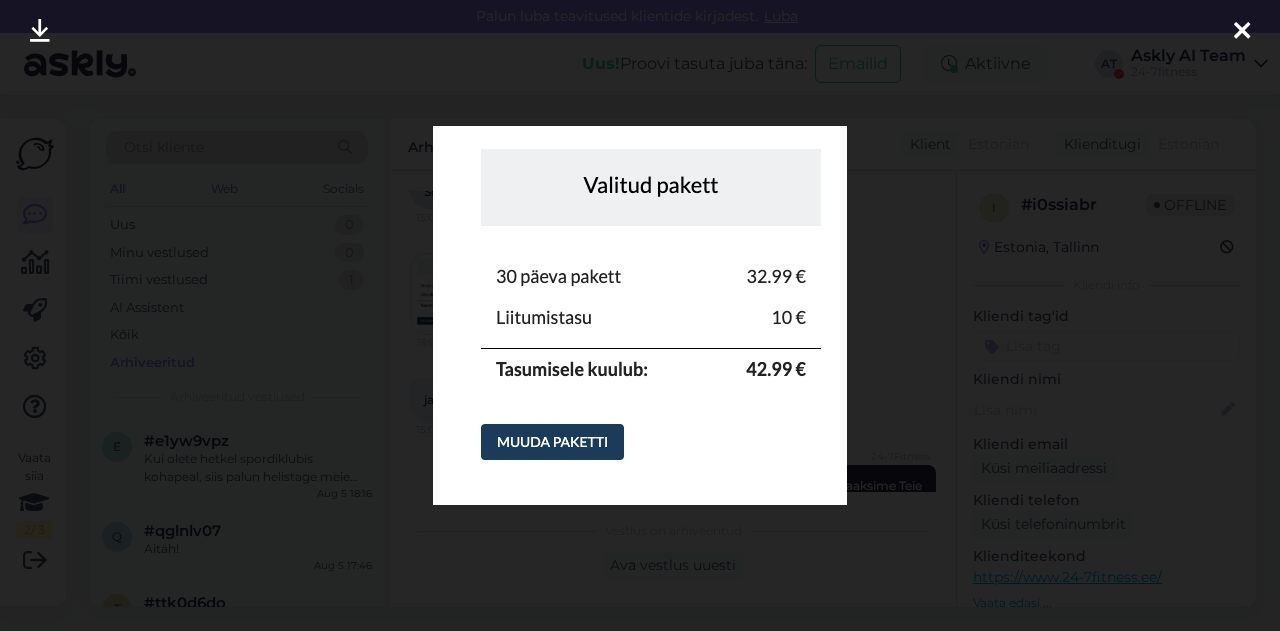 click at bounding box center (640, 315) 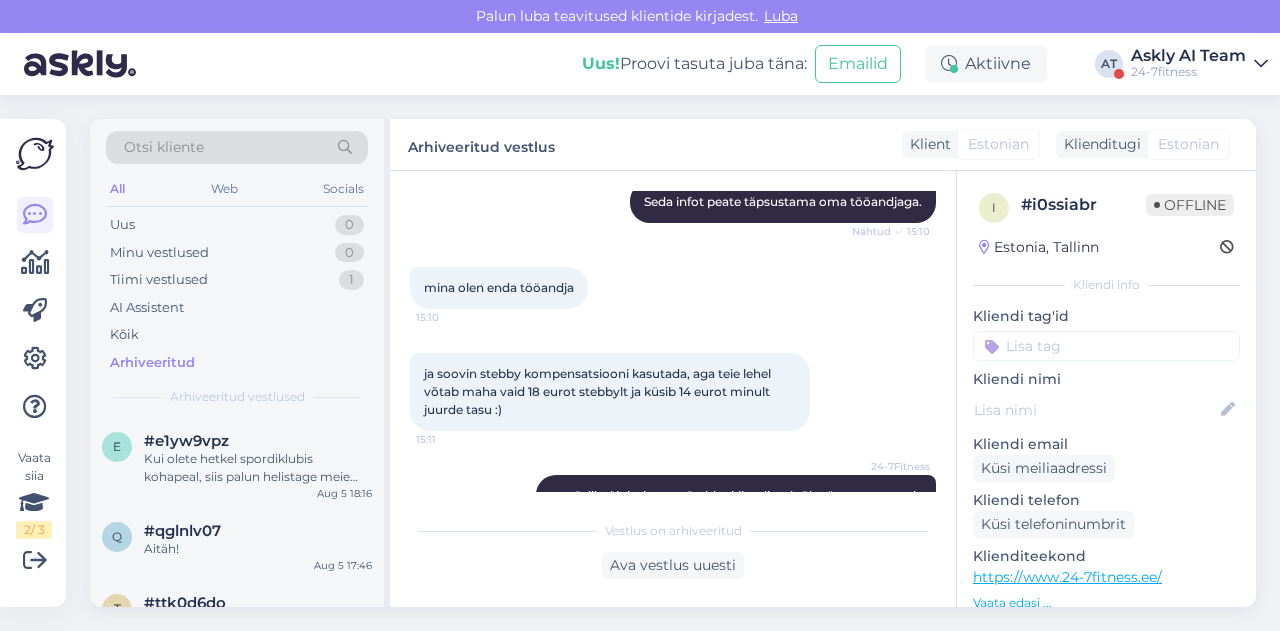 scroll, scrollTop: 2664, scrollLeft: 0, axis: vertical 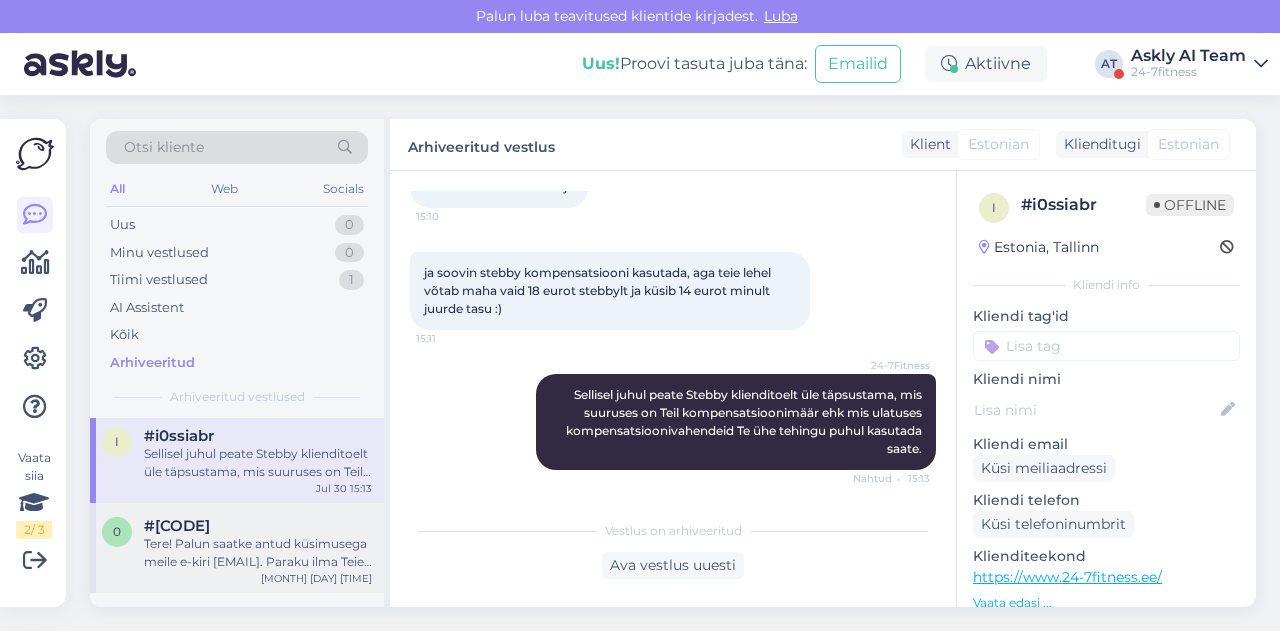 click on "#[CODE]" at bounding box center (258, 526) 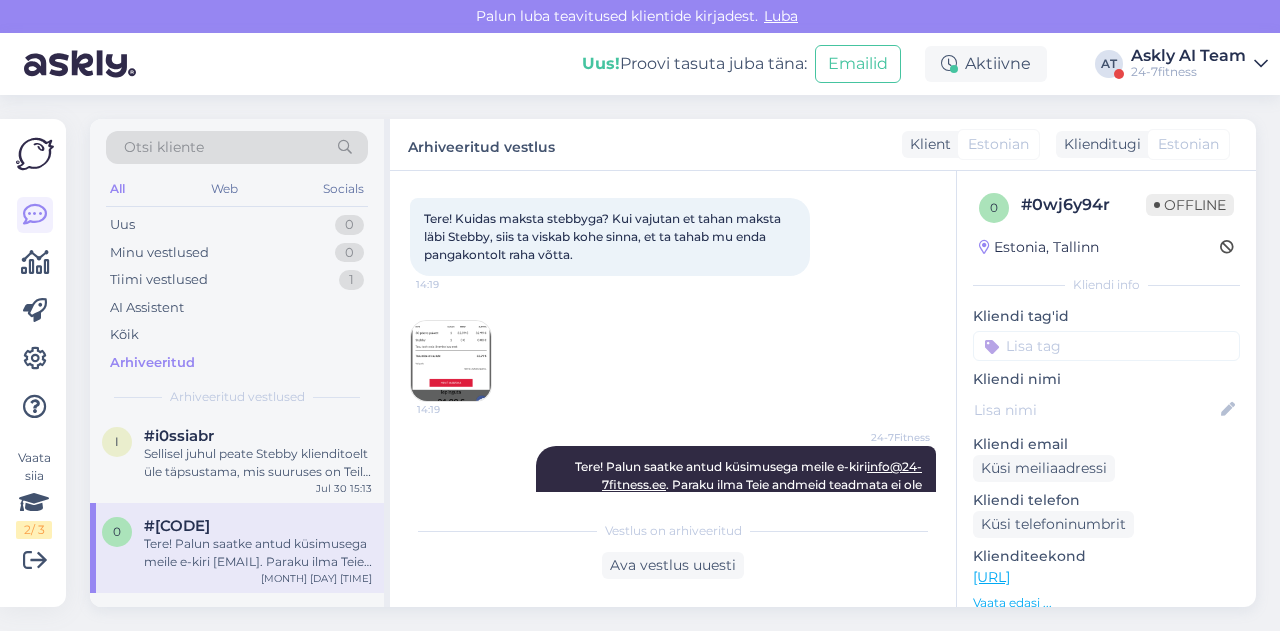 scroll, scrollTop: 152, scrollLeft: 0, axis: vertical 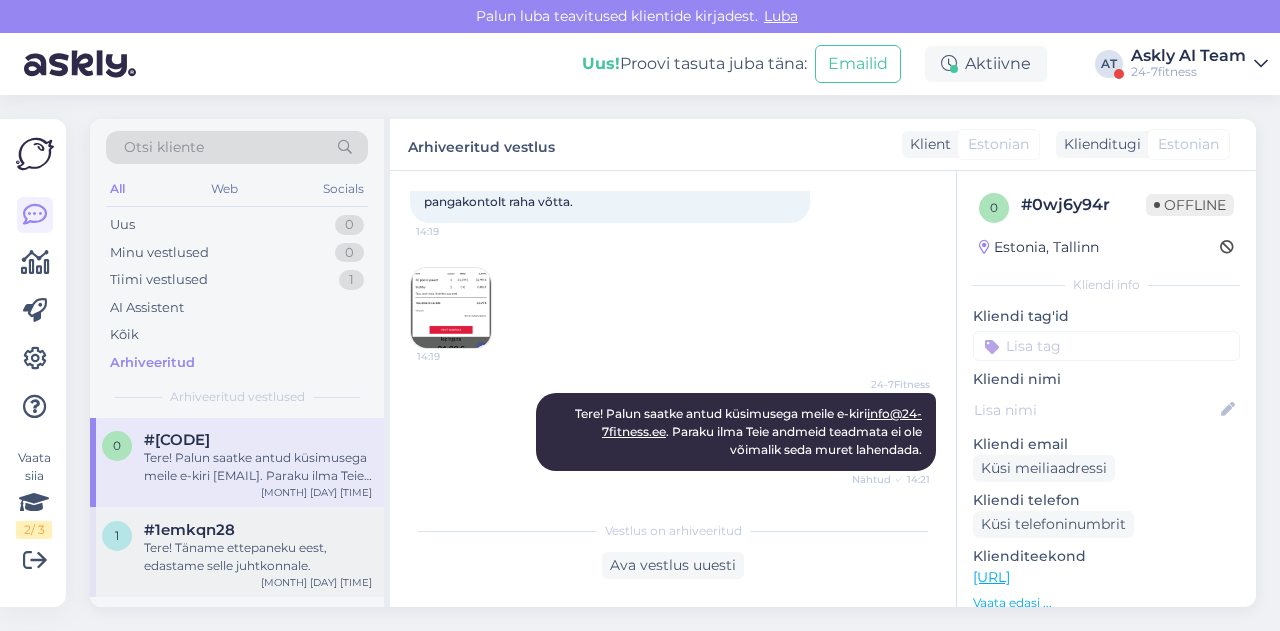 click on "#1emkqn28" at bounding box center [189, 530] 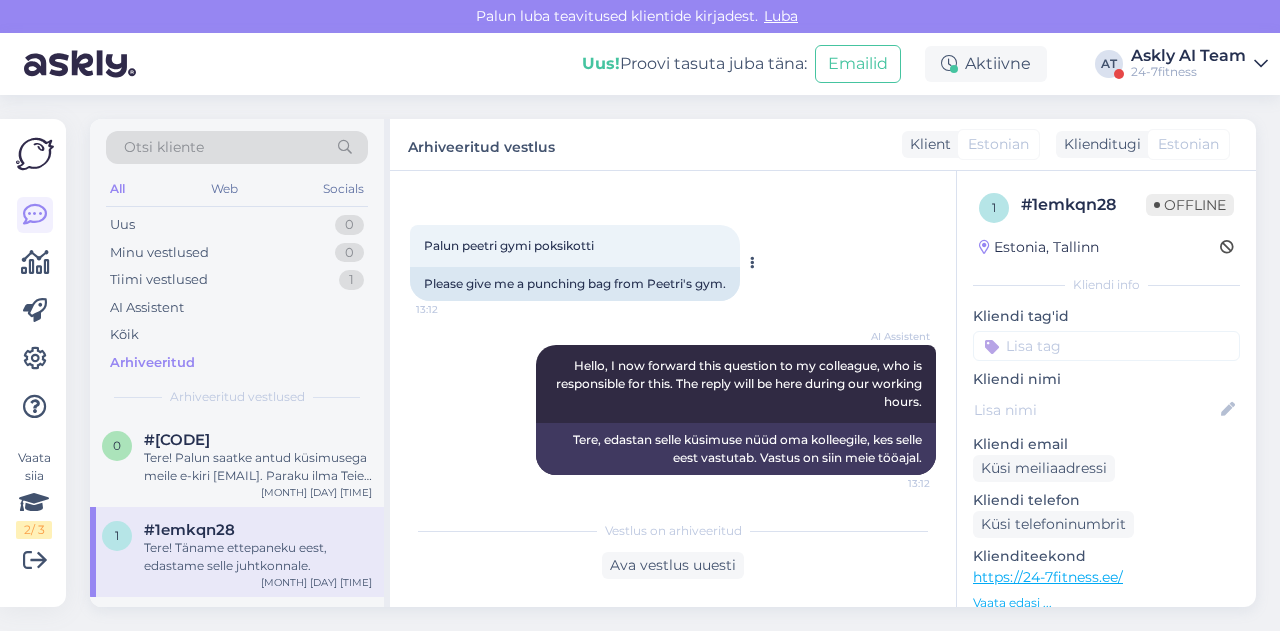 scroll, scrollTop: 0, scrollLeft: 0, axis: both 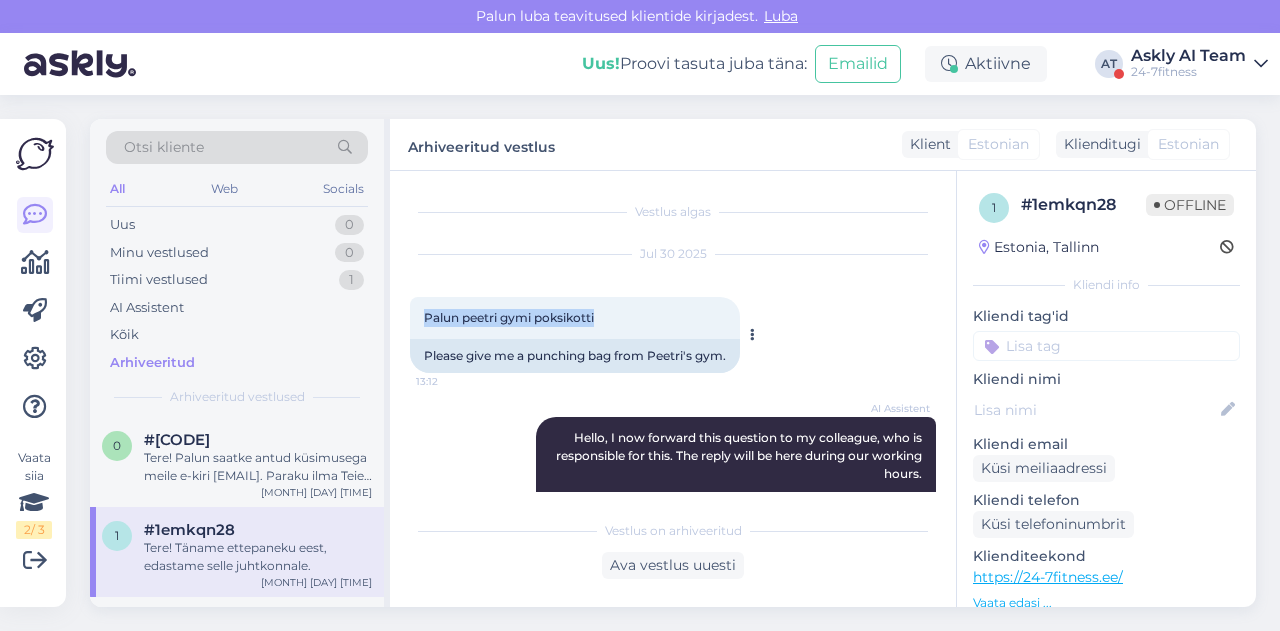 drag, startPoint x: 413, startPoint y: 308, endPoint x: 630, endPoint y: 317, distance: 217.18655 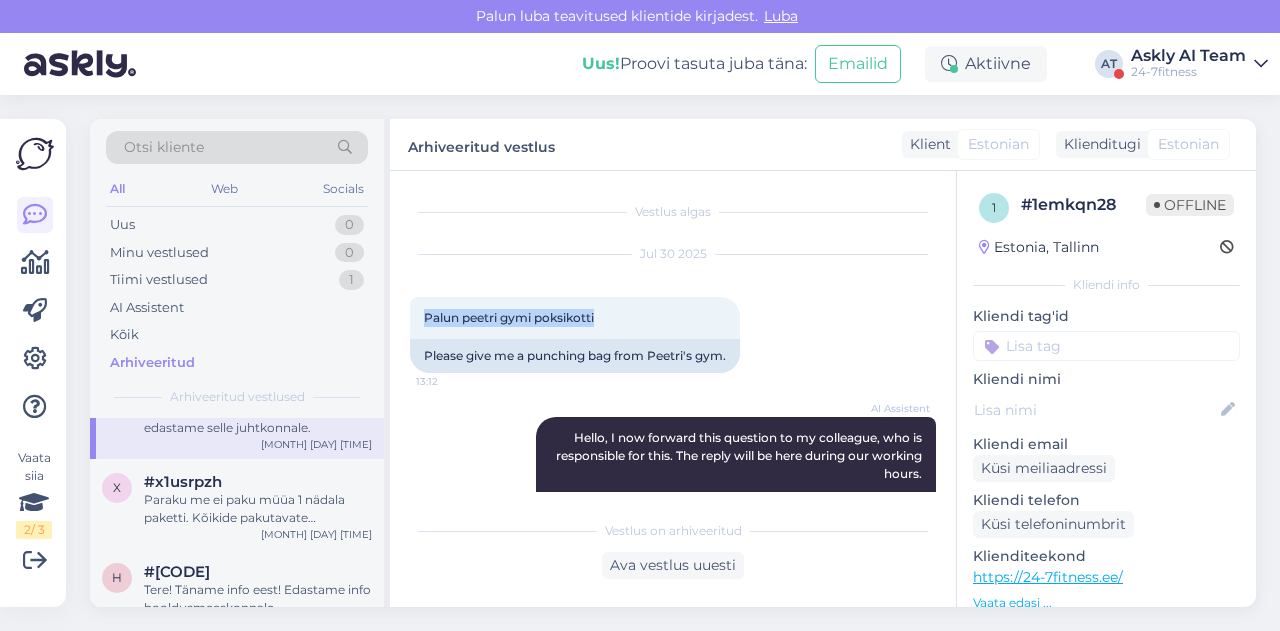 scroll, scrollTop: 4678, scrollLeft: 0, axis: vertical 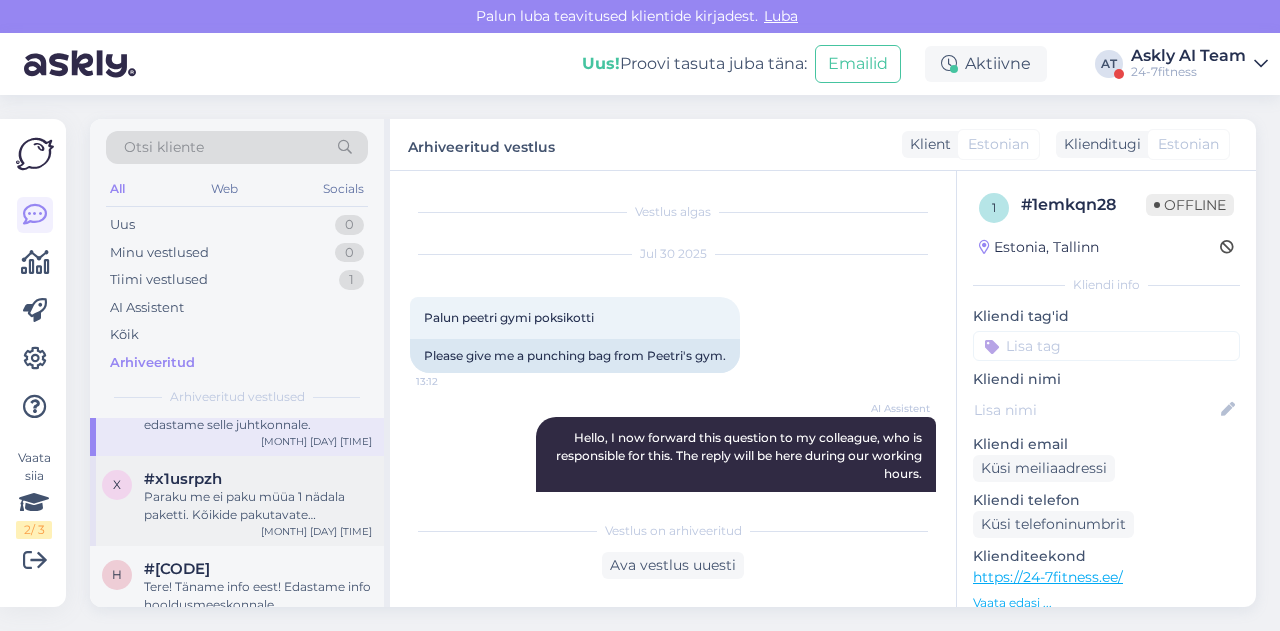 click on "Paraku me ei paku müüa 1 nädala paketti. Kõikide pakutavate pakettidega saatetutvuda meie kodulehel https://24-7fitness.ee/prisoedinenie/" at bounding box center (258, 506) 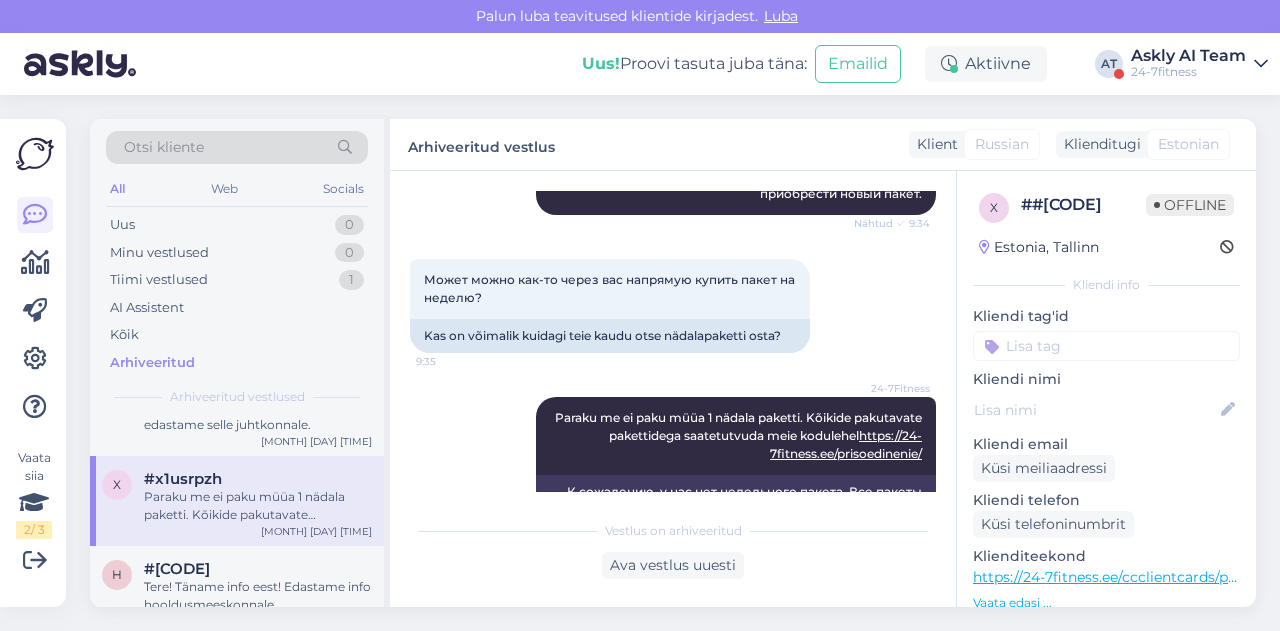 scroll, scrollTop: 514, scrollLeft: 0, axis: vertical 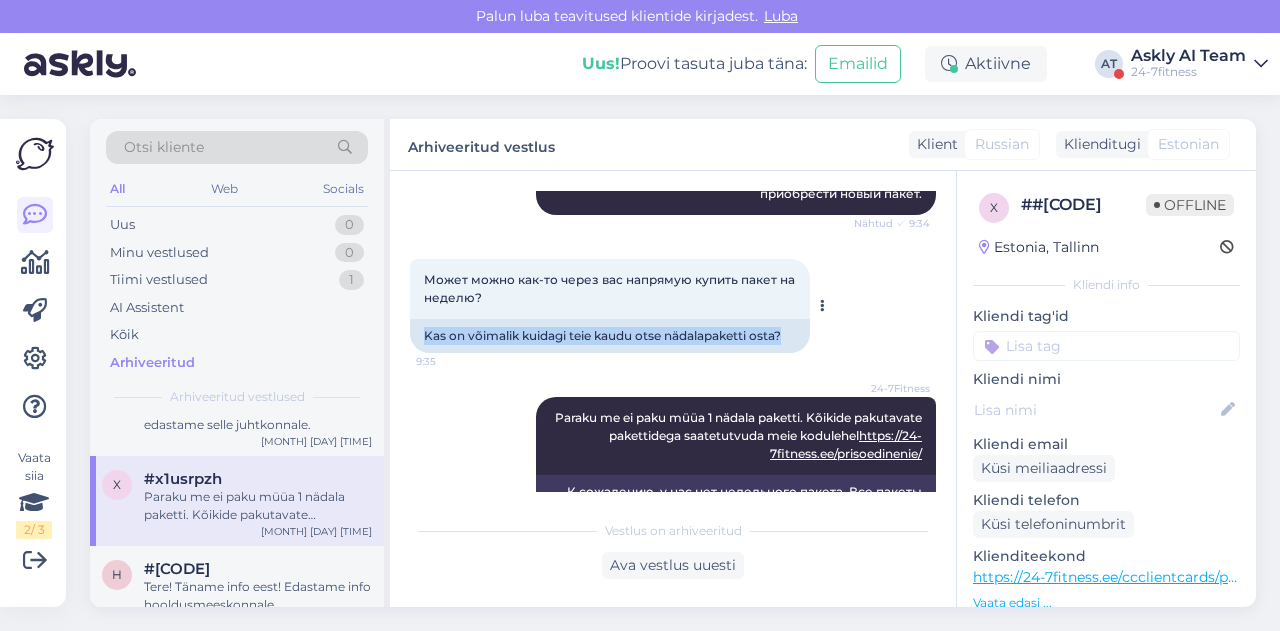 drag, startPoint x: 422, startPoint y: 336, endPoint x: 810, endPoint y: 335, distance: 388.00128 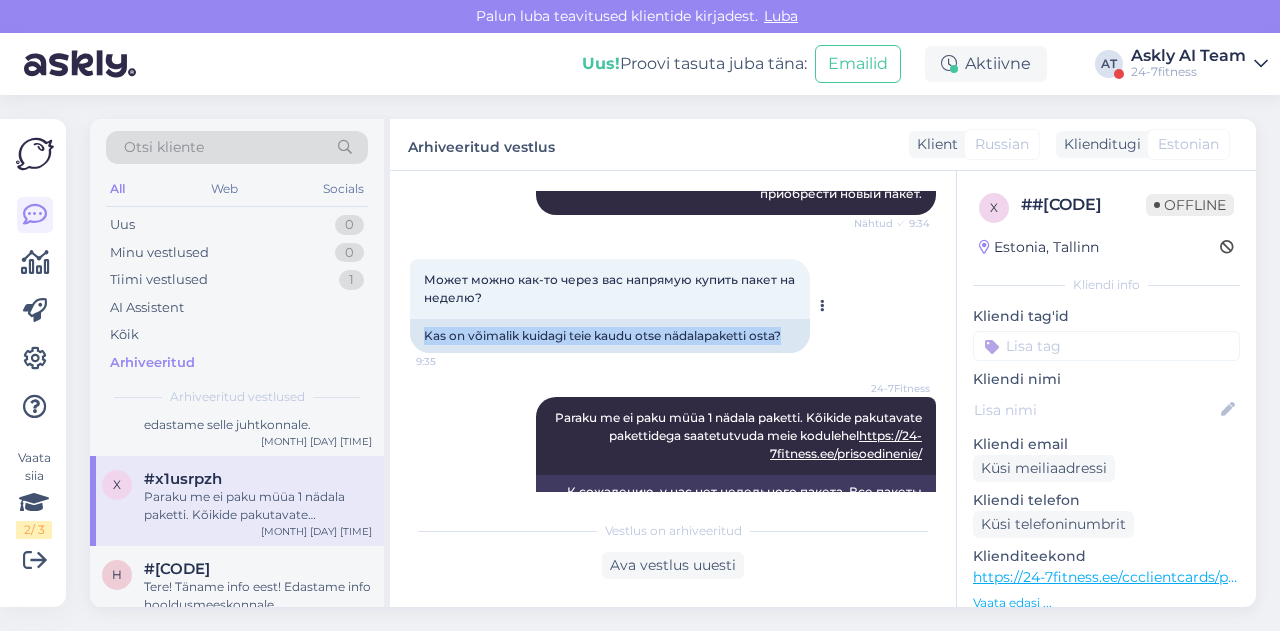 click on "Может можно как-то через вас напрямую купить пакет на неделю? [TIME] Kas on võimalik kuidagi teie kaudu otse nädalapaketti osta?" at bounding box center (610, 306) 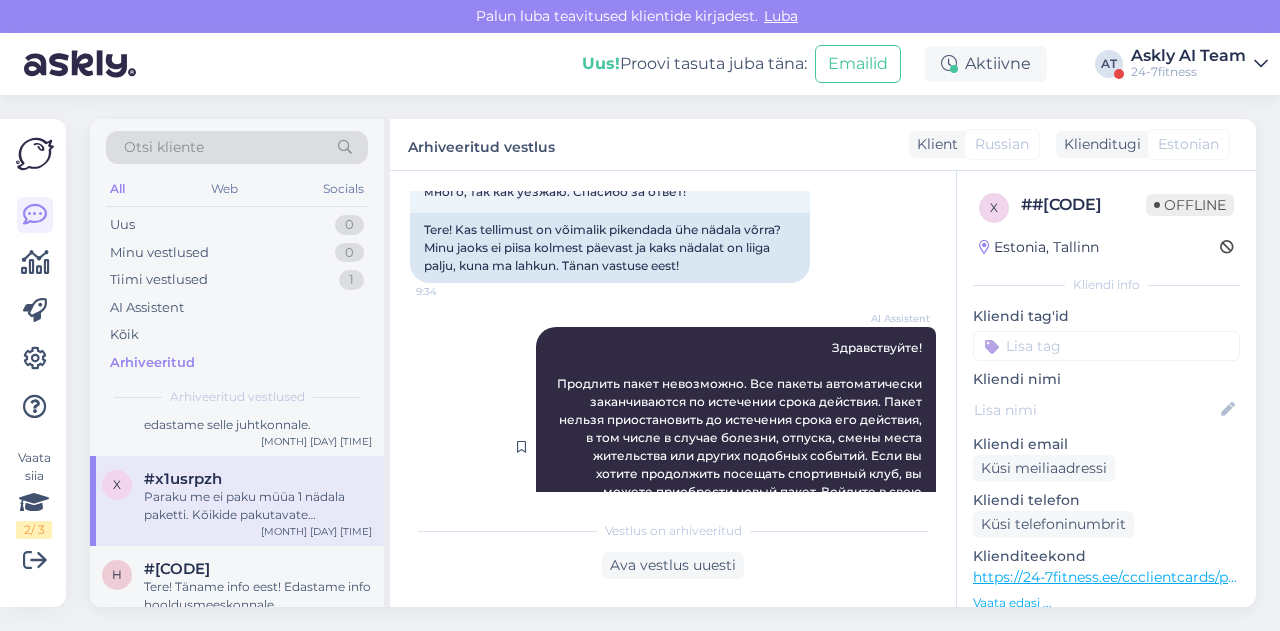 scroll, scrollTop: 156, scrollLeft: 0, axis: vertical 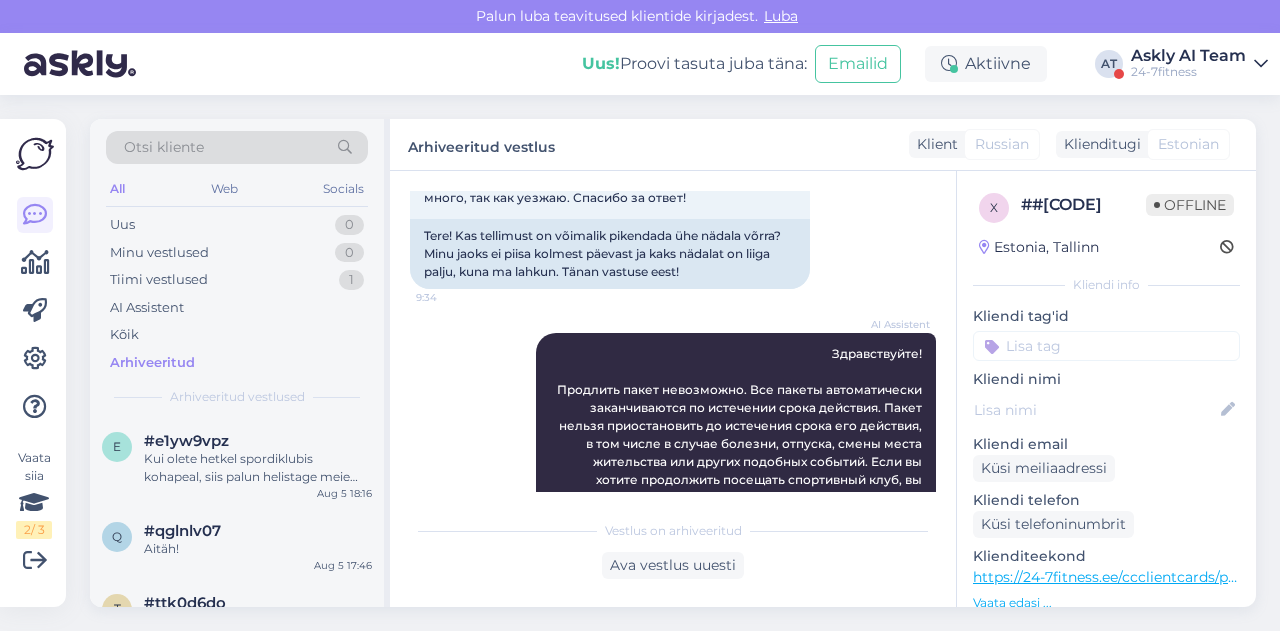 click on "AI Assistent Здравствуйте!
Продлить пакет невозможно. Все пакеты автоматически заканчиваются по истечении срока действия. Пакет нельзя приостановить до истечения срока его действия, в том числе в случае болезни, отпуска, смены места жительства или других подобных событий. Если вы хотите продолжить посещать спортивный клуб, вы можете приобрести новый пакет. Войдите в свою учетную запись на нашем сайте, выберите «Мой профиль» и «Пакеты». Затем вы сможете выбрать и приобрести новый пакет. Nähtud ✓ [TIME]" at bounding box center [673, 453] 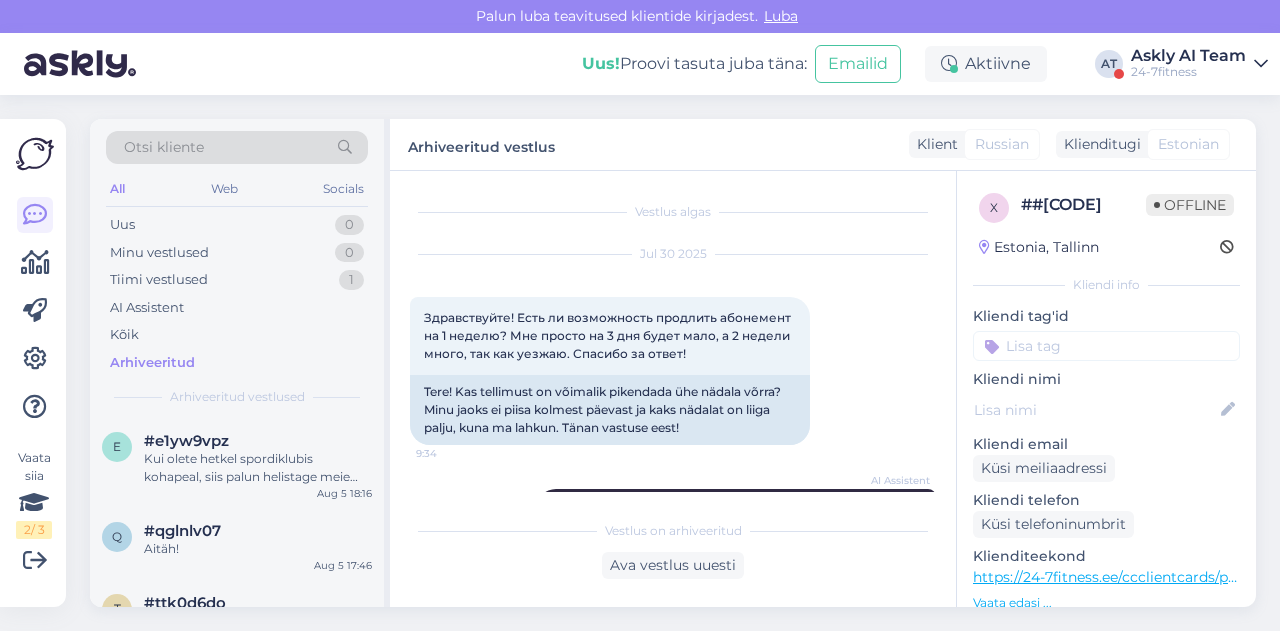 scroll, scrollTop: 1, scrollLeft: 0, axis: vertical 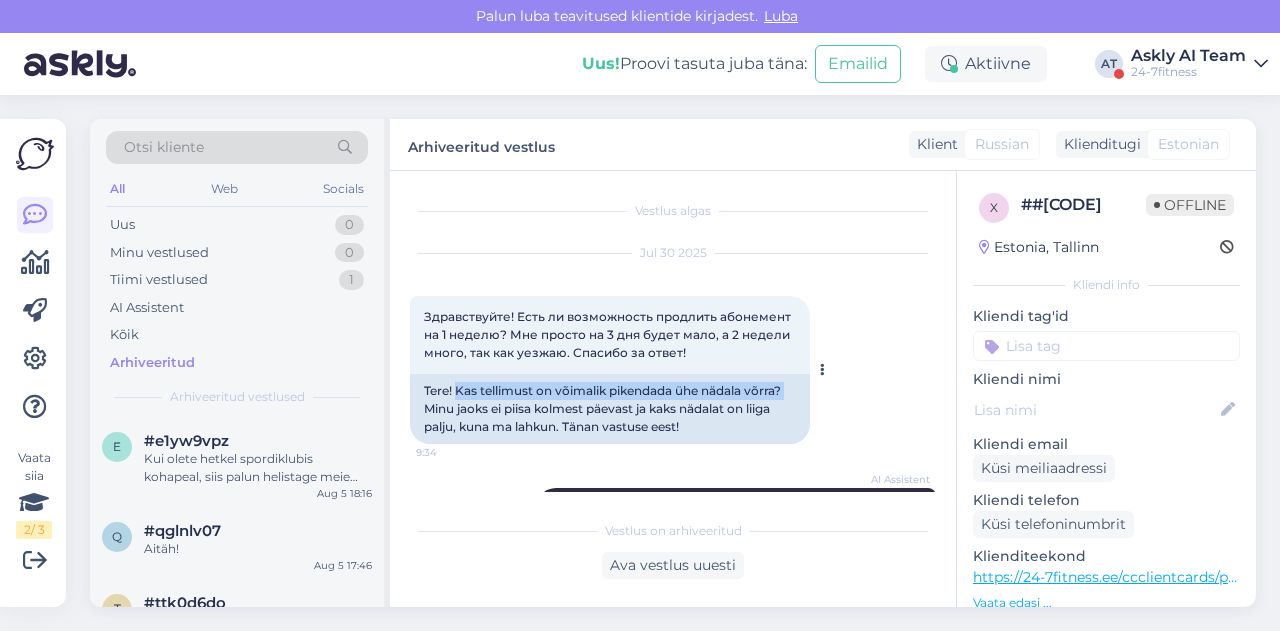drag, startPoint x: 457, startPoint y: 386, endPoint x: 792, endPoint y: 385, distance: 335.0015 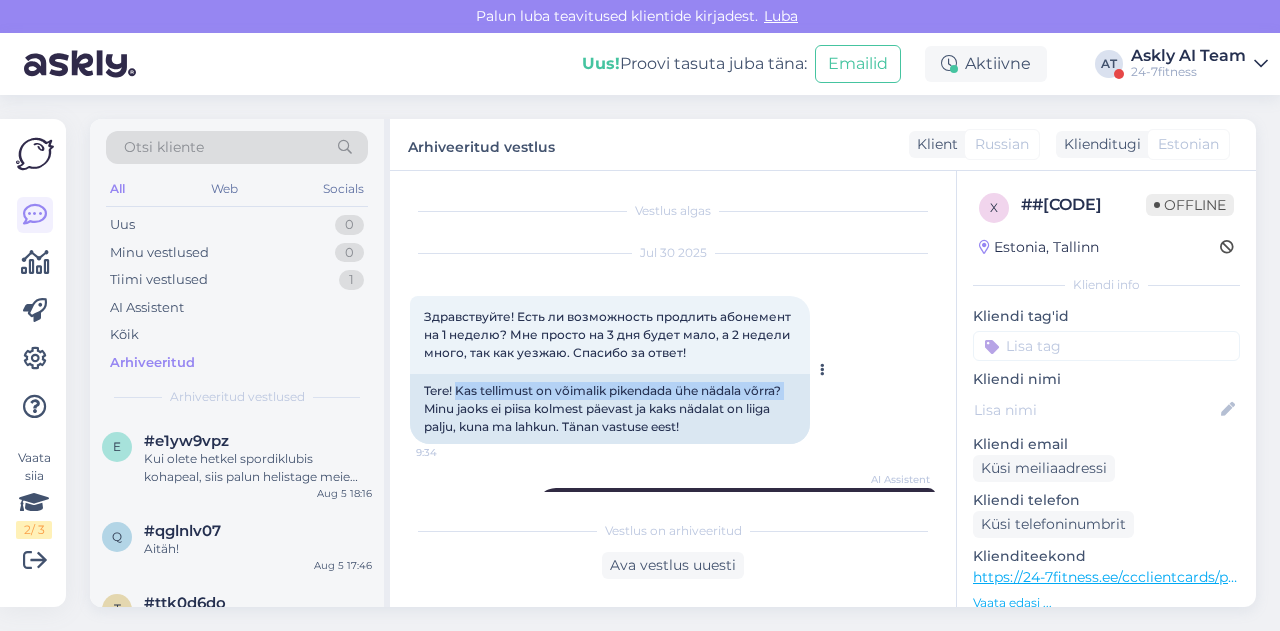 click on "Tere! Kas tellimust on võimalik pikendada ühe nädala võrra? Minu jaoks ei piisa kolmest päevast ja kaks nädalat on liiga palju, kuna ma lahkun. Tänan vastuse eest!" at bounding box center (610, 409) 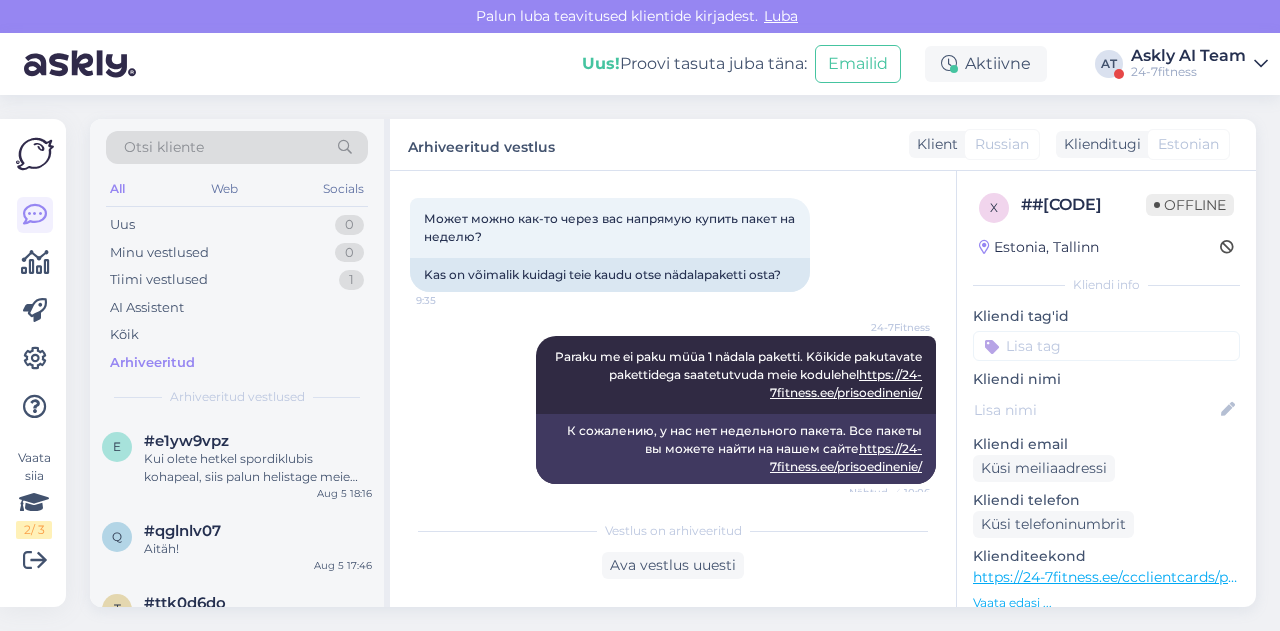 scroll, scrollTop: 588, scrollLeft: 0, axis: vertical 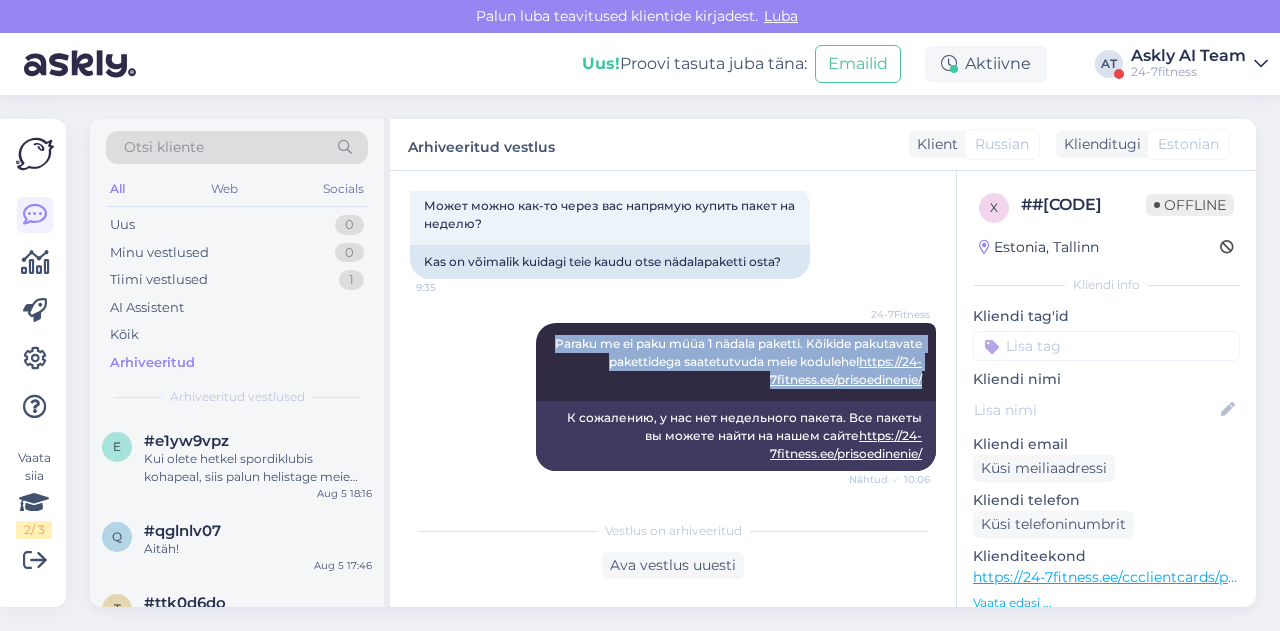 drag, startPoint x: 593, startPoint y: 341, endPoint x: 932, endPoint y: 381, distance: 341.3517 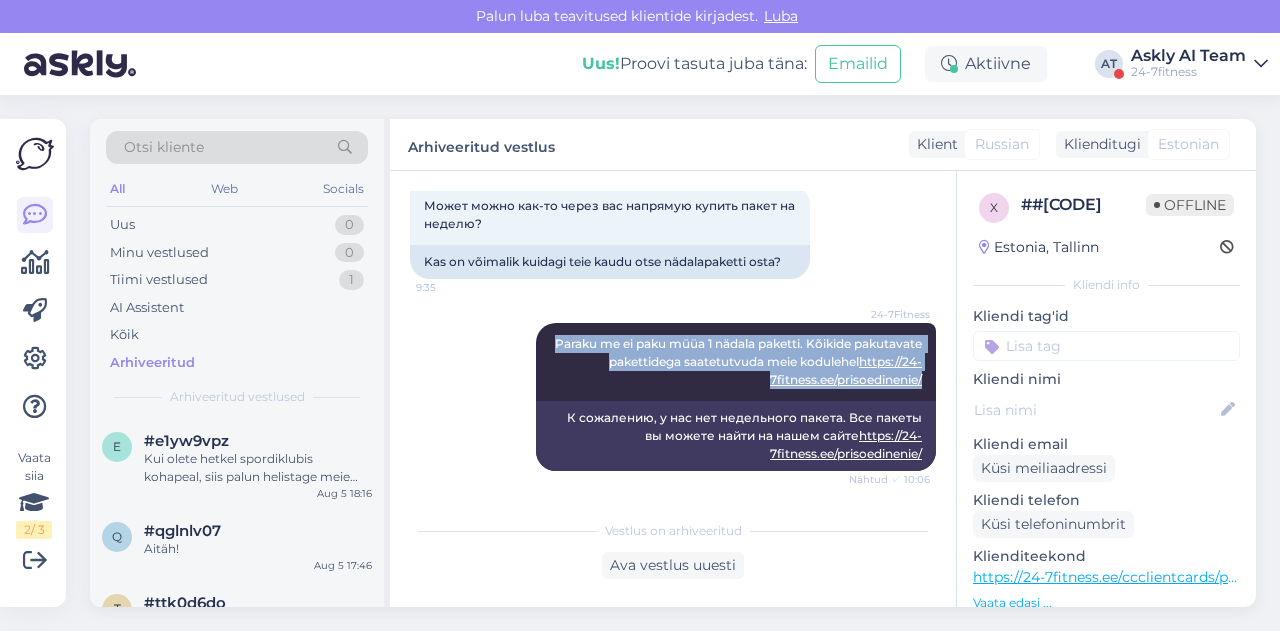 click on "Vestlus algas [MONTH] [DAY] [YEAR] [TIME] Здравствуйте! Есть ли возможность продлить абонемент на 1 неделю? Мне просто на 3 дня будет мало, а 2 недели много, так как уезжаю. Спасибо за ответ! [TIME]  Tere! Kas tellimust on võimalik pikendada ühe nädala võrra? Minu jaoks ei piisa kolmest päevast ja kaks nädalat on liiga palju, kuna ma lahkun. Tänan vastuse eest! AI Assistent Nähtud ✓ [TIME]  Может можно как-то через вас напрямую купить пакет на неделю? [TIME]  Kas on võimalik kuidagi teie kaudu otse nädalapaketti osta? 24-7Fitness Paraku me ei paku müüa 1 nädala paketti. Kõikide pakutavate pakettidega saatetutvuda meie kodulehel  https://24-7fitness.ee/prisoedinenie/ Nähtud ✓ [TIME]  К сожалению, у нас нет недельного пакета. Все пакеты вы можете найти на нашем сайте" at bounding box center (682, 341) 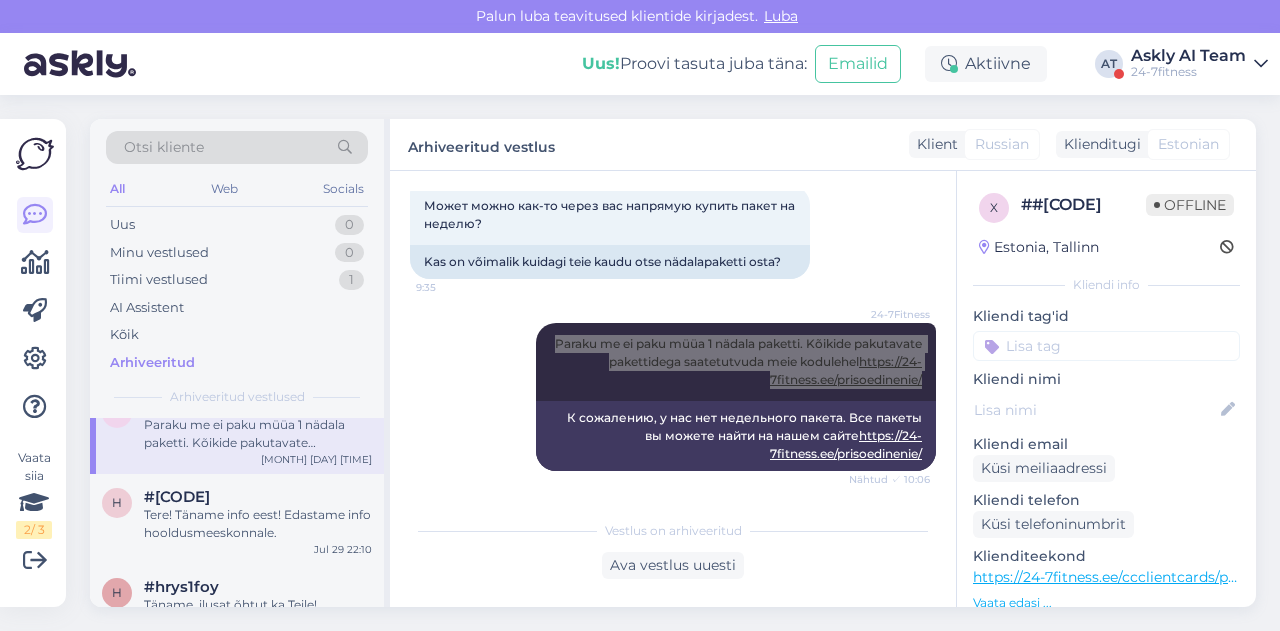scroll, scrollTop: 4749, scrollLeft: 0, axis: vertical 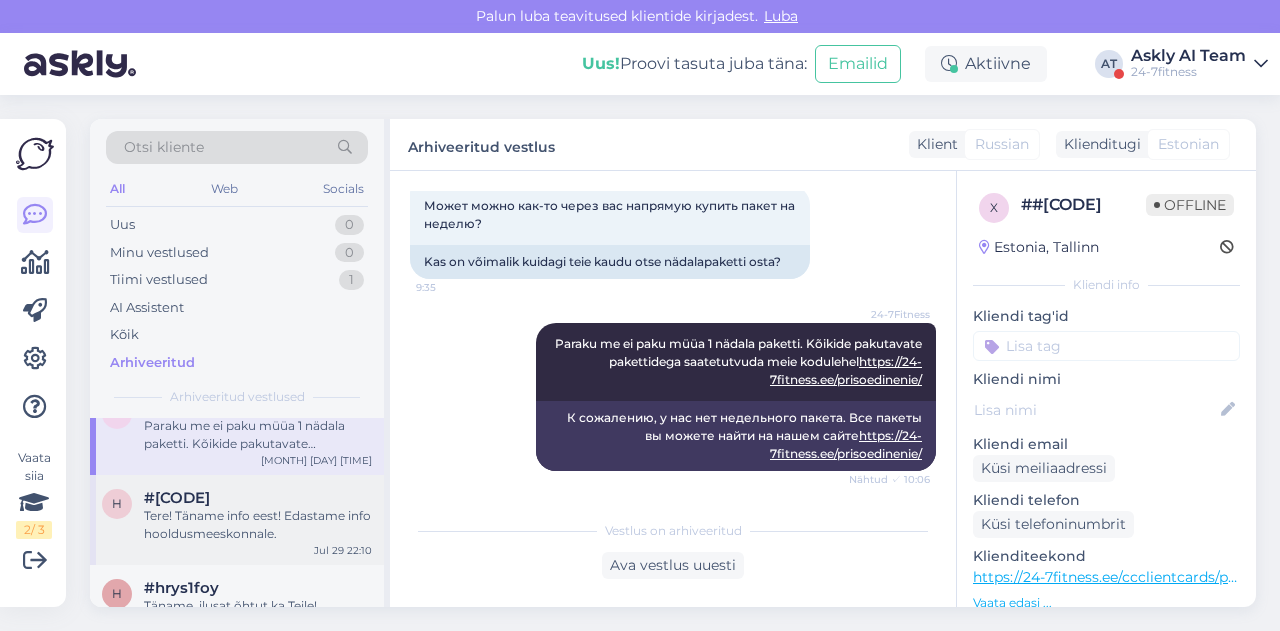 click on "Tere!
Täname info eest! Edastame info hooldusmeeskonnale." at bounding box center (258, 525) 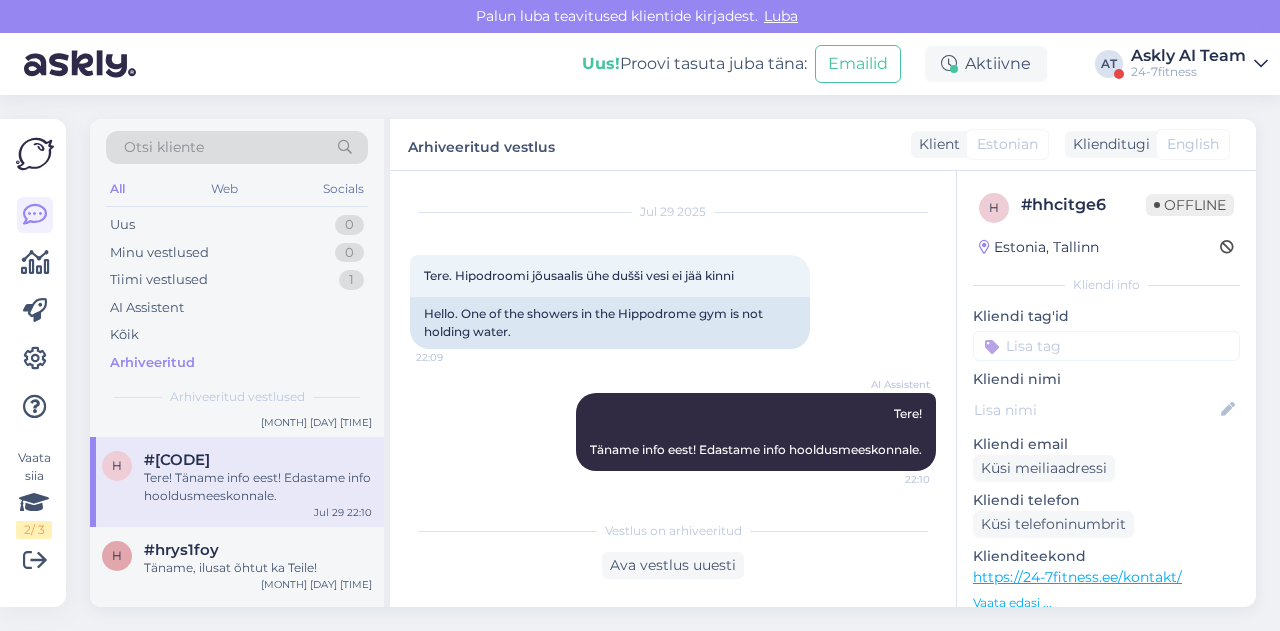 scroll, scrollTop: 4785, scrollLeft: 0, axis: vertical 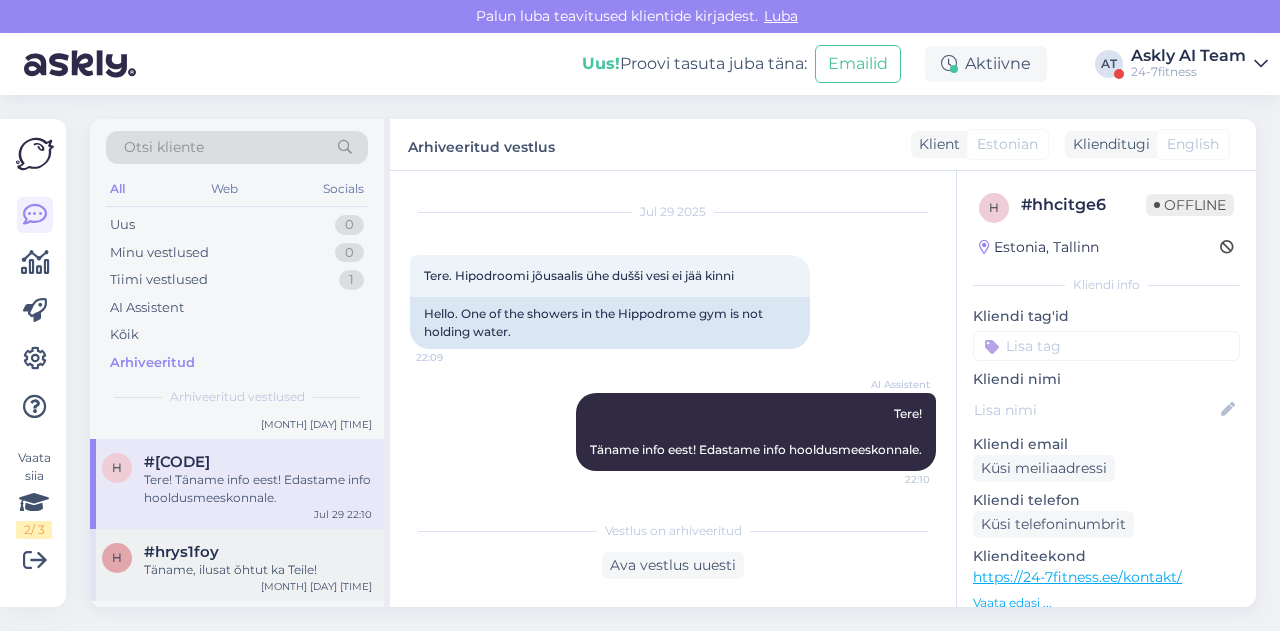 click on "Täname, ilusat õhtut ka Teile!" at bounding box center (258, 570) 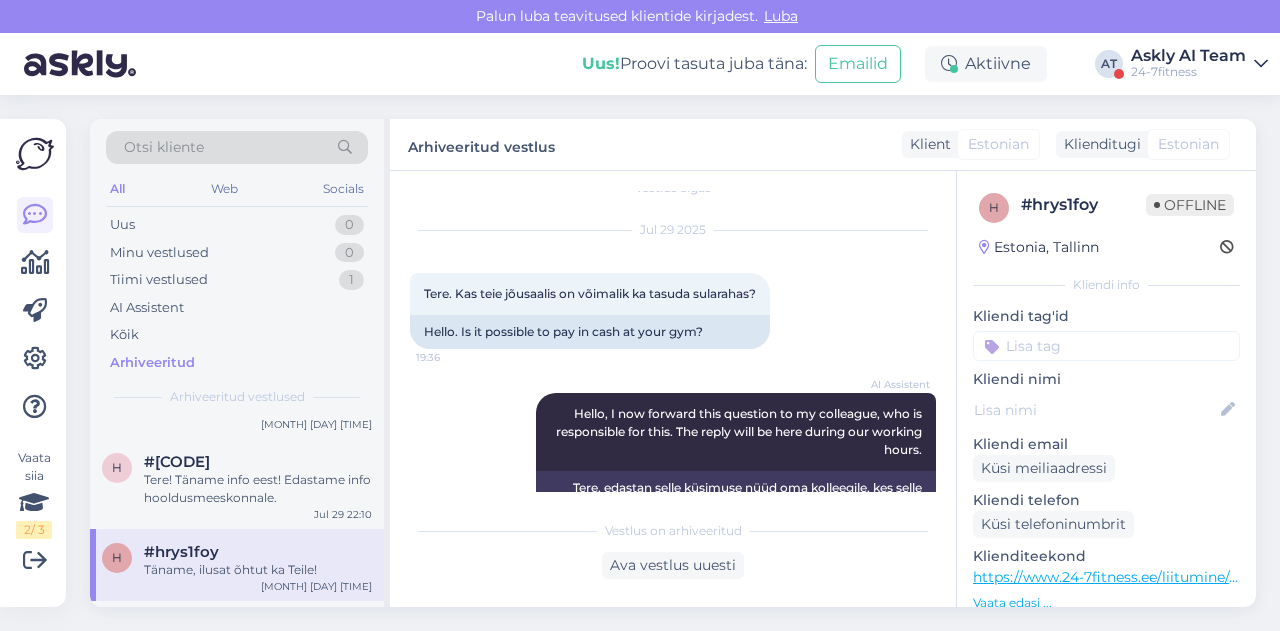 scroll, scrollTop: 8, scrollLeft: 0, axis: vertical 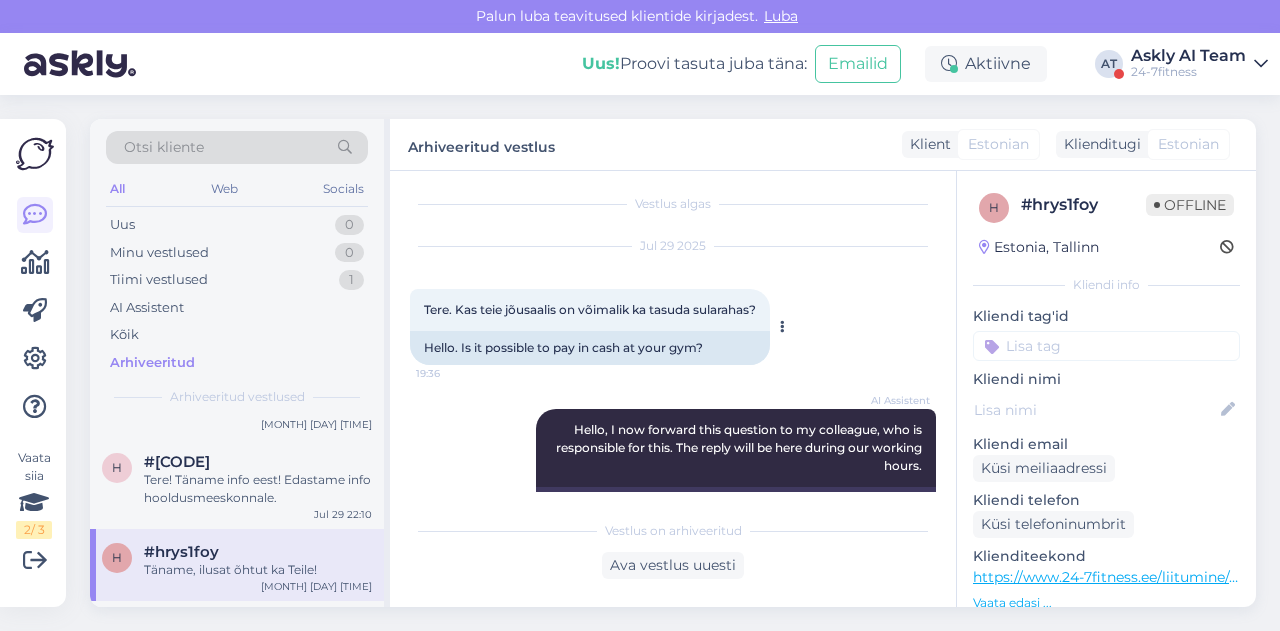 click on "Tere. Kas teie jõusaalis on võimalik ka tasuda sularahas?" at bounding box center [590, 309] 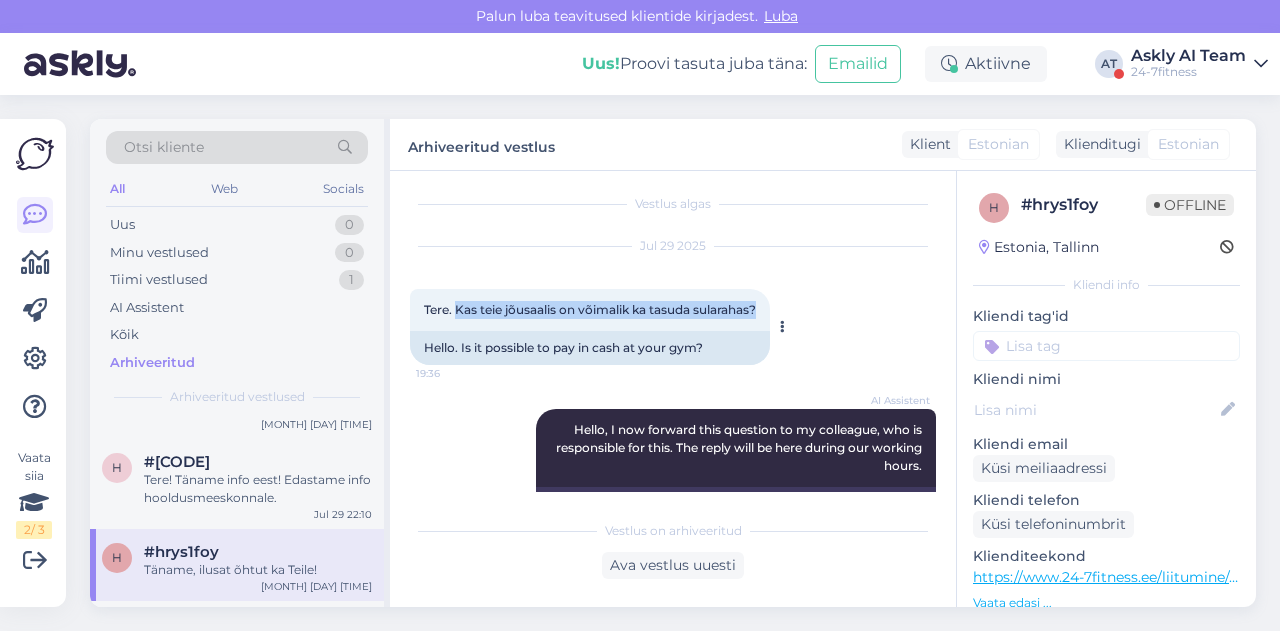 drag, startPoint x: 456, startPoint y: 309, endPoint x: 764, endPoint y: 310, distance: 308.00162 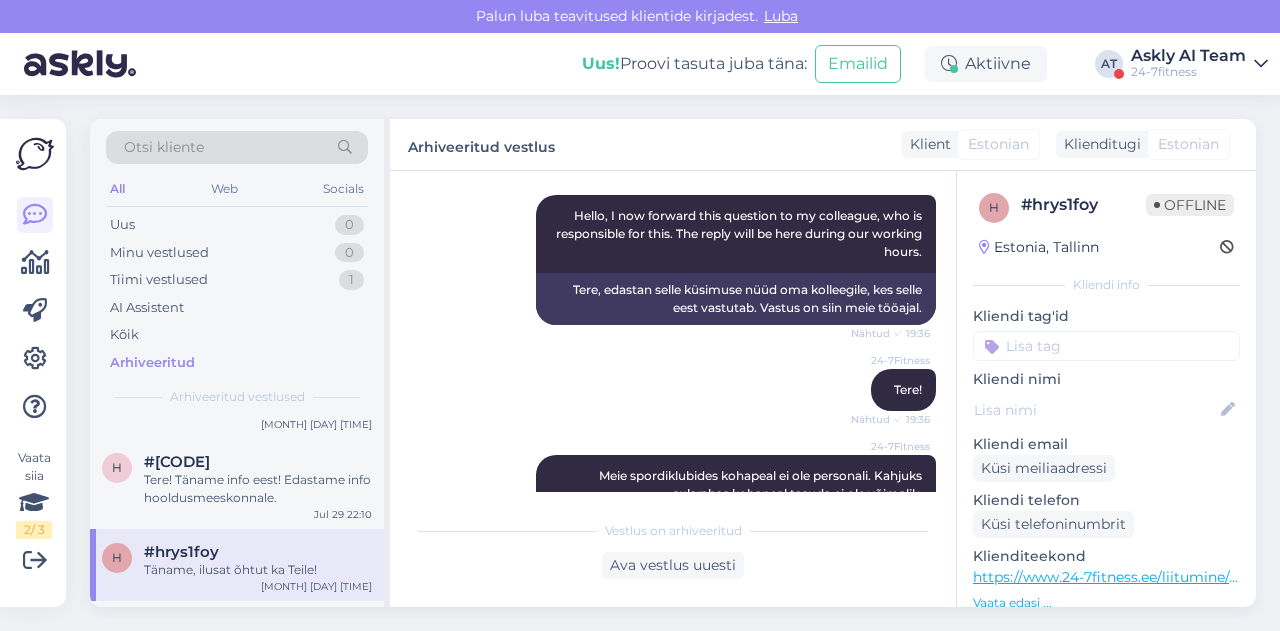 scroll, scrollTop: 268, scrollLeft: 0, axis: vertical 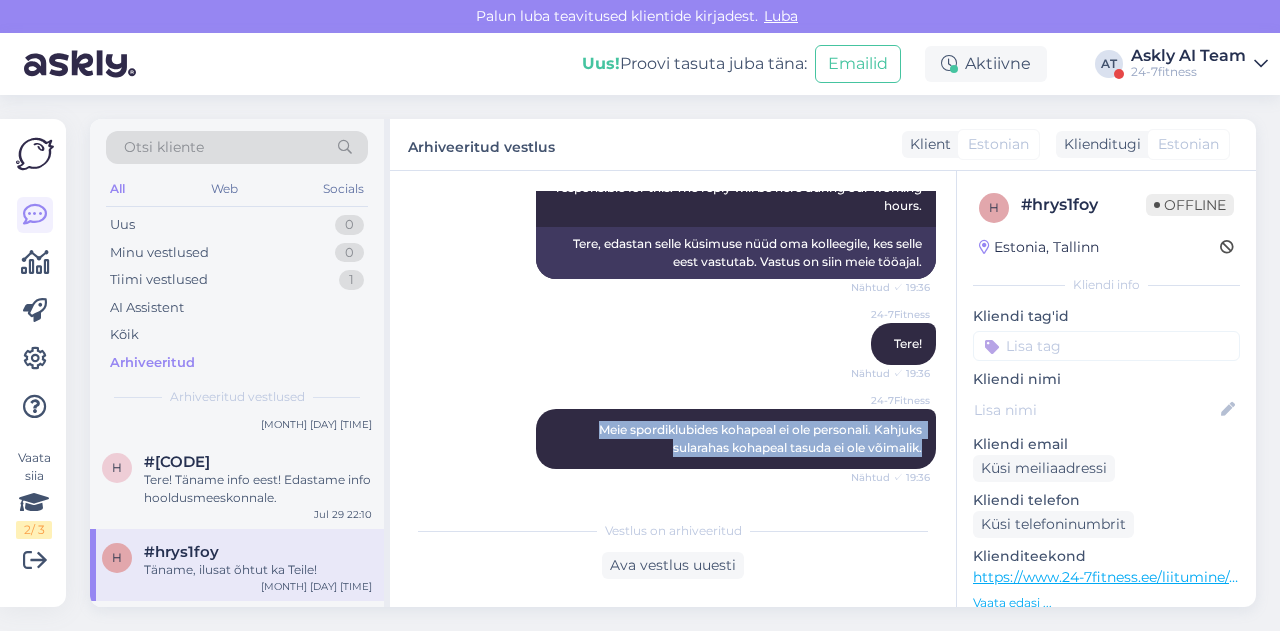 drag, startPoint x: 566, startPoint y: 422, endPoint x: 921, endPoint y: 447, distance: 355.87918 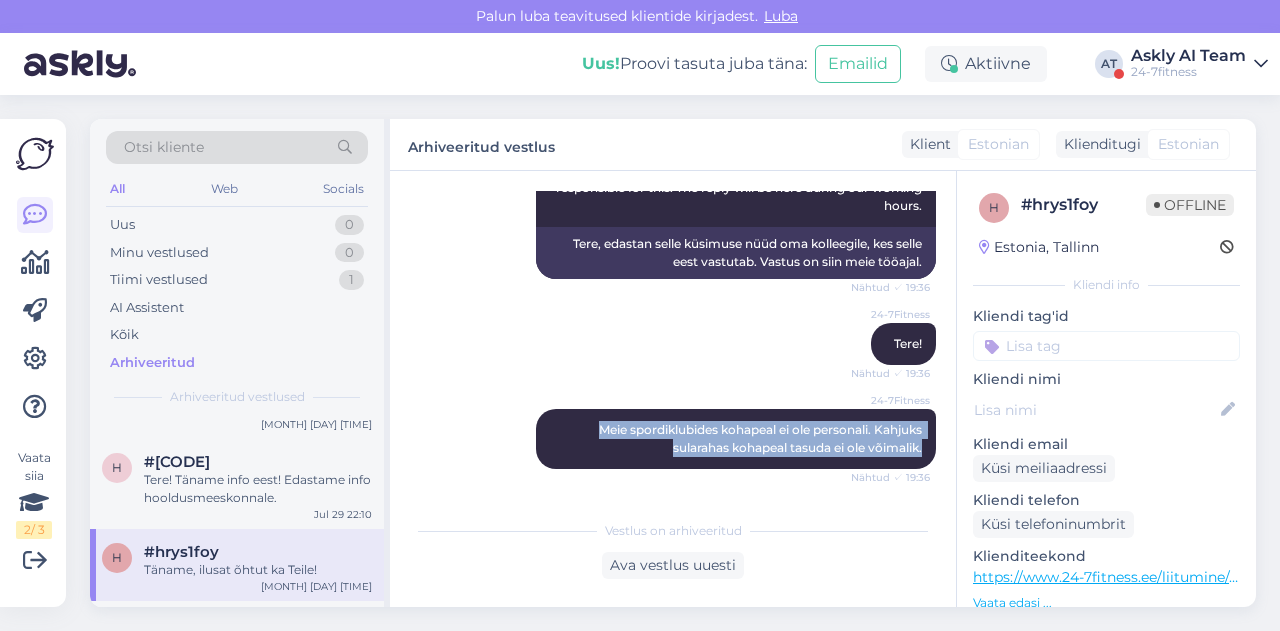click on "Vestlus algas [MONTH] 29 [YEAR] Tere. Kas teie jõusaalis on võimalik ka tasuda sularahas? 19:36 Hello. Is it possible to pay in cash at your gym? AI Assistent Hello, I now forward this question to my colleague, who is responsible for this. The reply will be here during our working hours. Nähtud ✓ 19:36 Tere, edastan selle küsimuse nüüd oma kolleegile, kes selle eest vastutab. Vastus on siin meie tööajal. 24-7Fitness Tere! Nähtud ✓ 19:36 24-7Fitness Meie spordiklubides kohapeal ei ole personali. Kahjuks sularahas kohapeal tasuda ei ole võimalik. Nähtud ✓ 19:36 Selge, vâga kahju kuulda 19:37 Aga kui ma tahan abikaasale osta kuukaarti, mis andmeid selle jaoks vaja on, et see temaga isiksustada? 19:37 24-7Fitness Kui valite meie kodulehel https://24-7fitness.ee/liitumine/ sobiva paketi ja vajutate "Vali", siis avaneb liitumise leht, kus küsitakse vajalikke andmeid. Nimi, isikukood, telefoninumer ja e-maili aadress. Nähtud ✓ 19:39 Selge. Aitäh teile ja ilusat õhtut. 19:39 24-7Fitness" at bounding box center (682, 341) 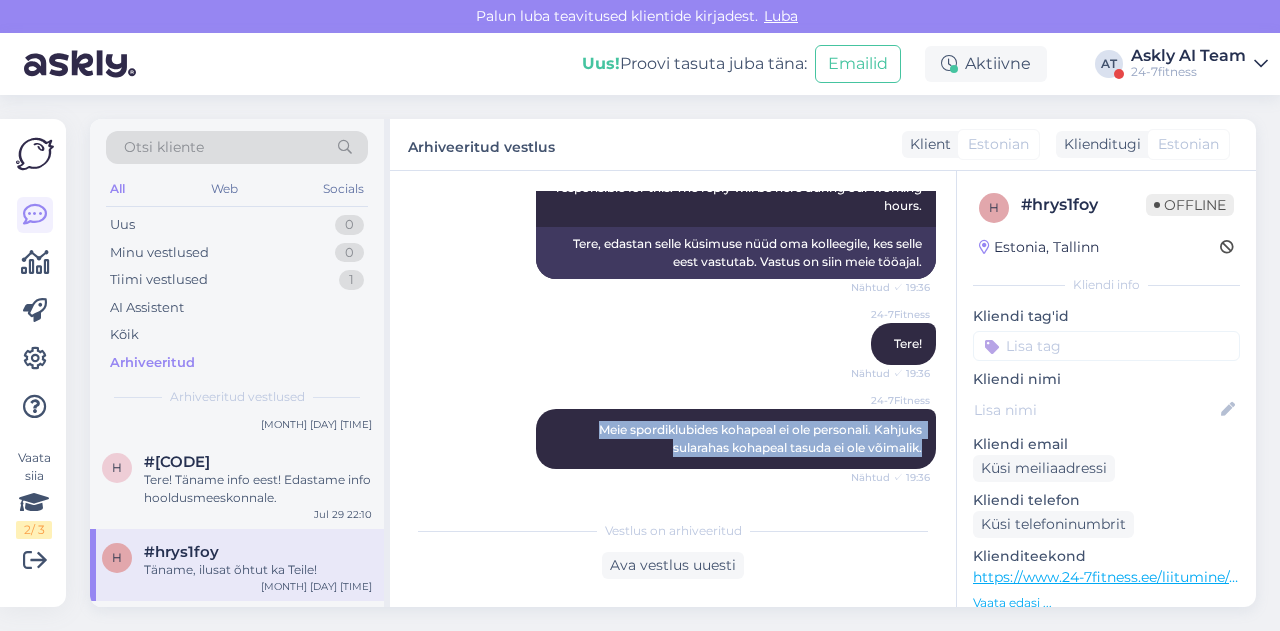 copy on "Meie spordiklubides kohapeal ei ole personali. Kahjuks sularahas kohapeal tasuda ei ole võimalik." 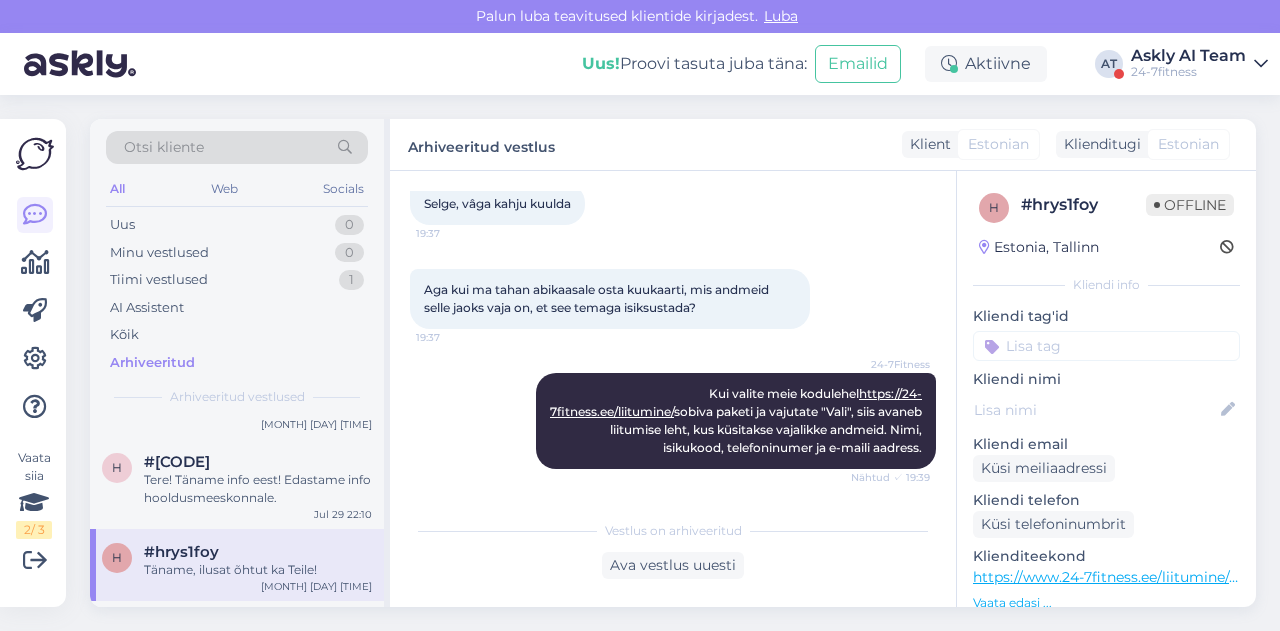 scroll, scrollTop: 768, scrollLeft: 0, axis: vertical 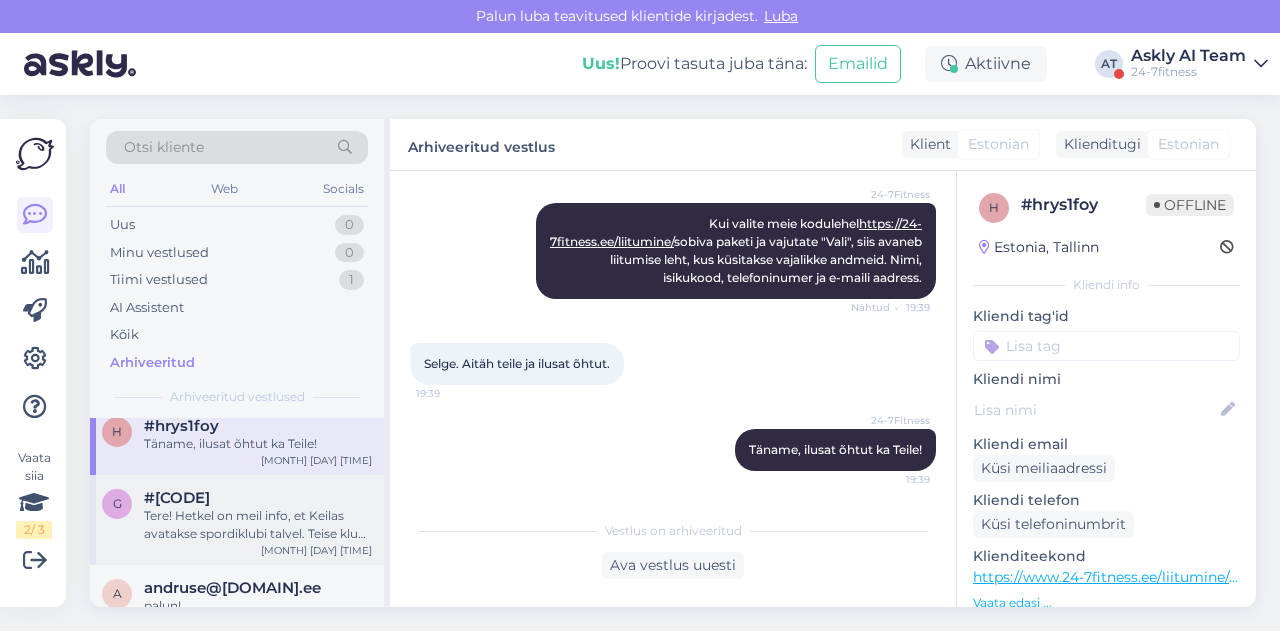 click on "Tere! Hetkel on meil info, et Keilas avatakse spordiklubi talvel. Teise klubi kohta infot ei ole." at bounding box center [258, 525] 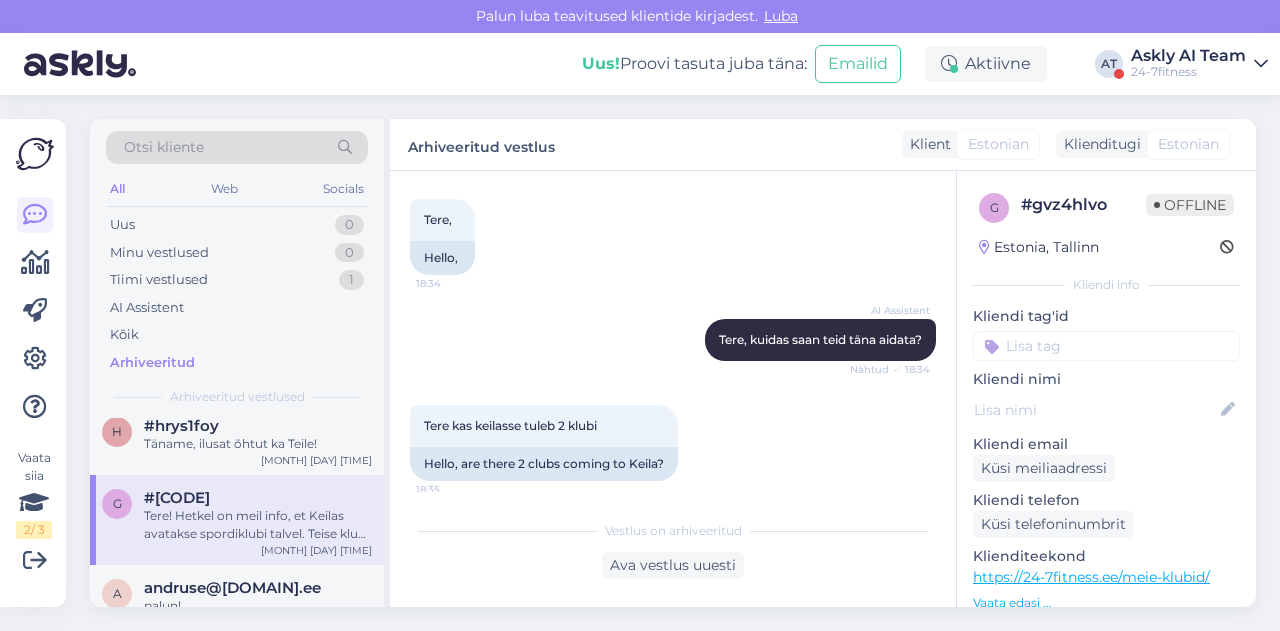 scroll, scrollTop: 386, scrollLeft: 0, axis: vertical 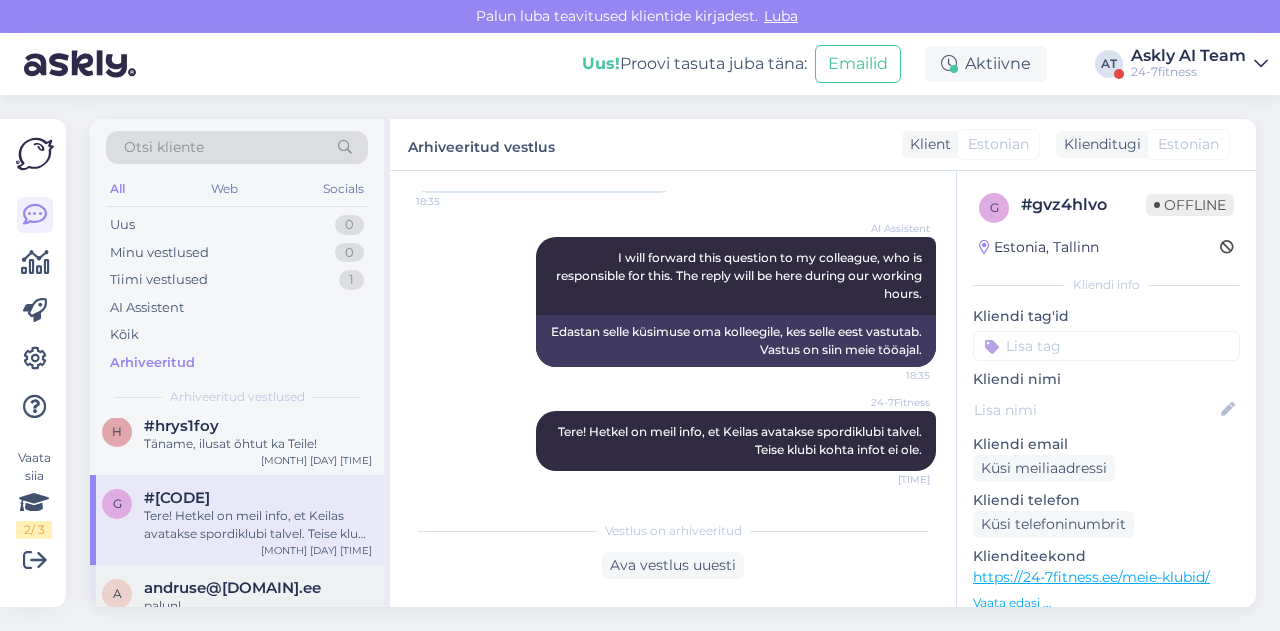 click on "a [EMAIL] palun! [MONTH] [DAY] [TIME]" at bounding box center (237, 601) 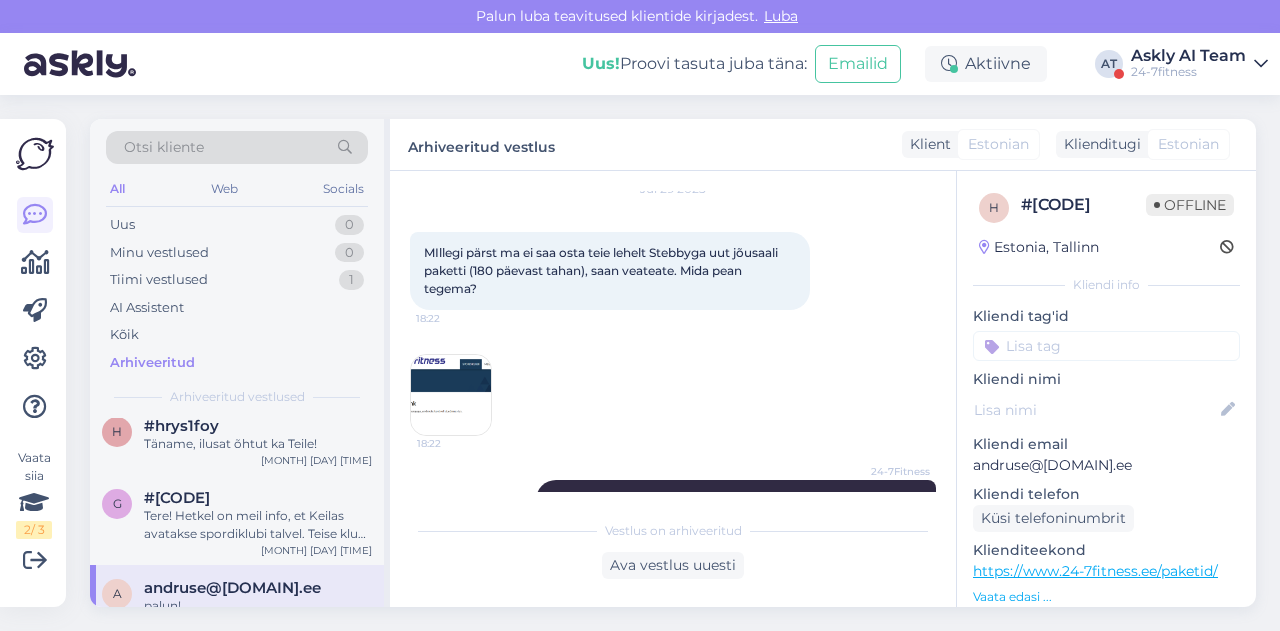 scroll, scrollTop: 63, scrollLeft: 0, axis: vertical 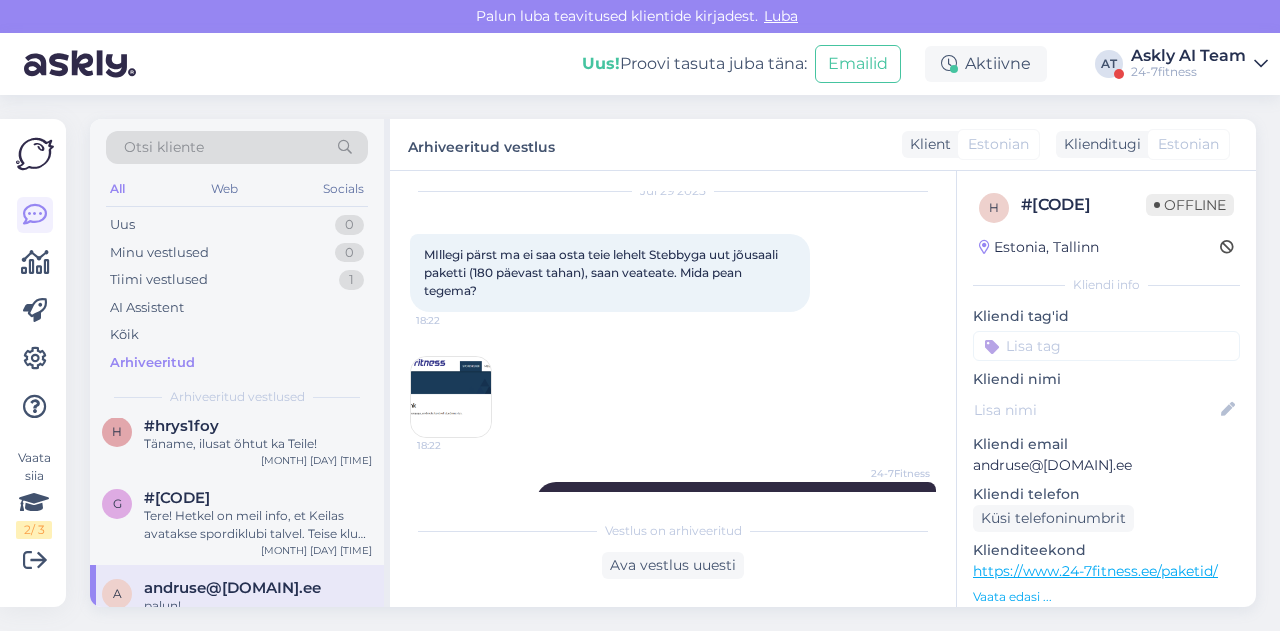 click at bounding box center [451, 397] 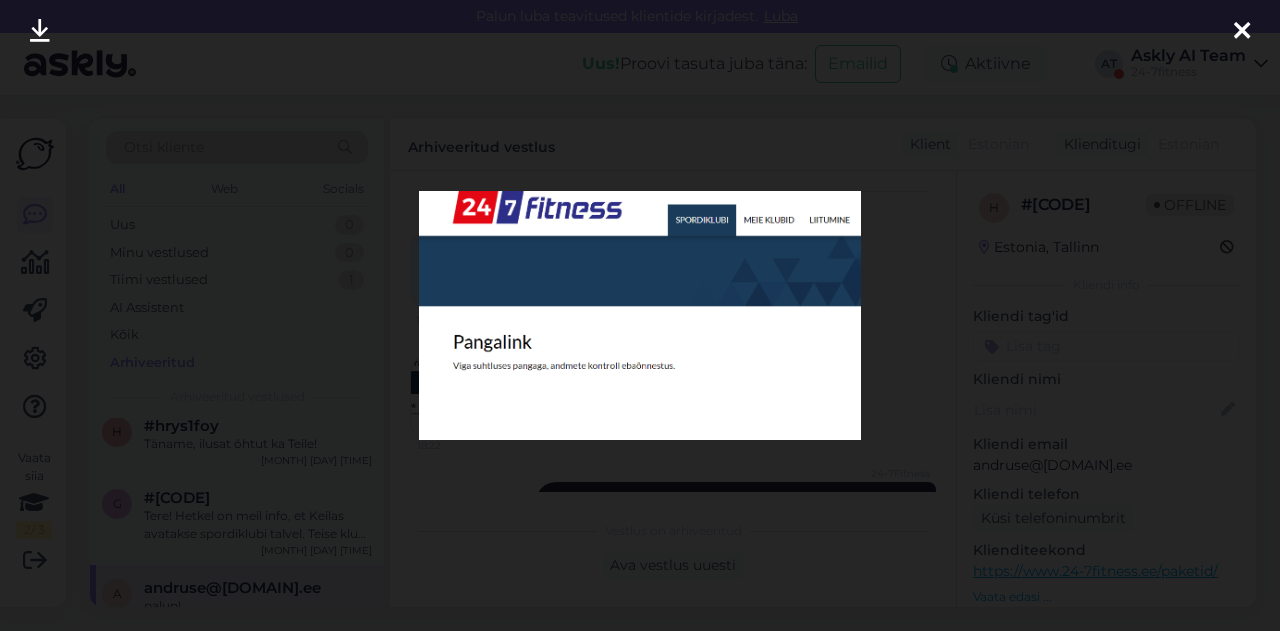click at bounding box center (640, 315) 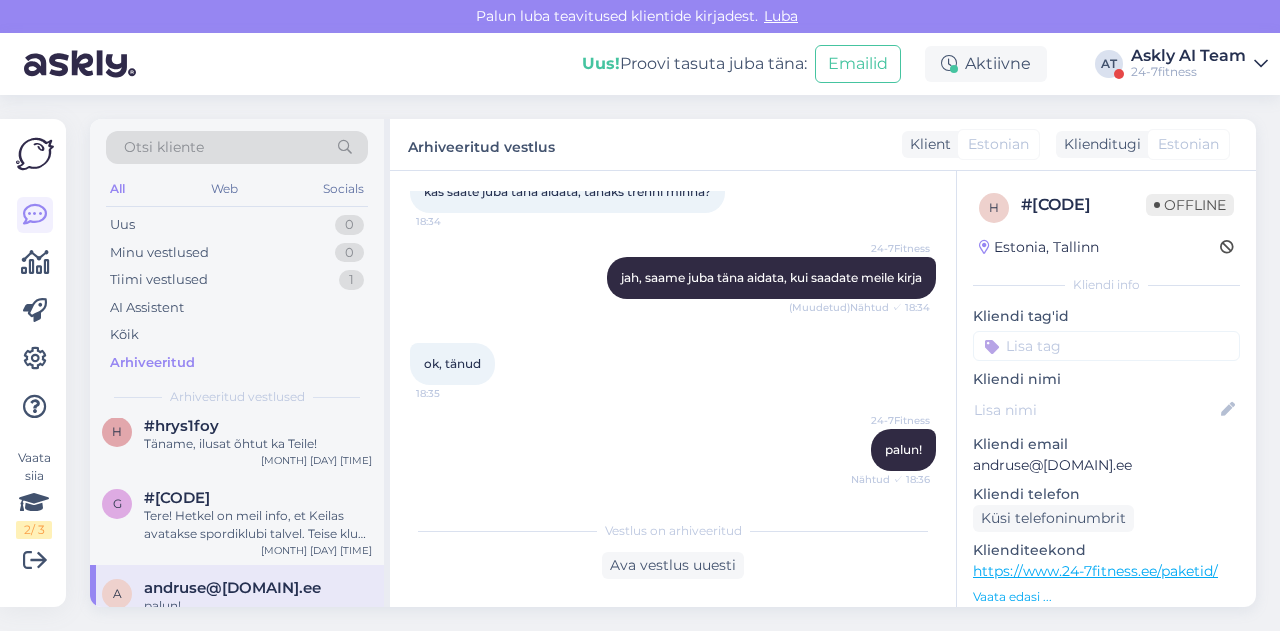 scroll, scrollTop: 807, scrollLeft: 0, axis: vertical 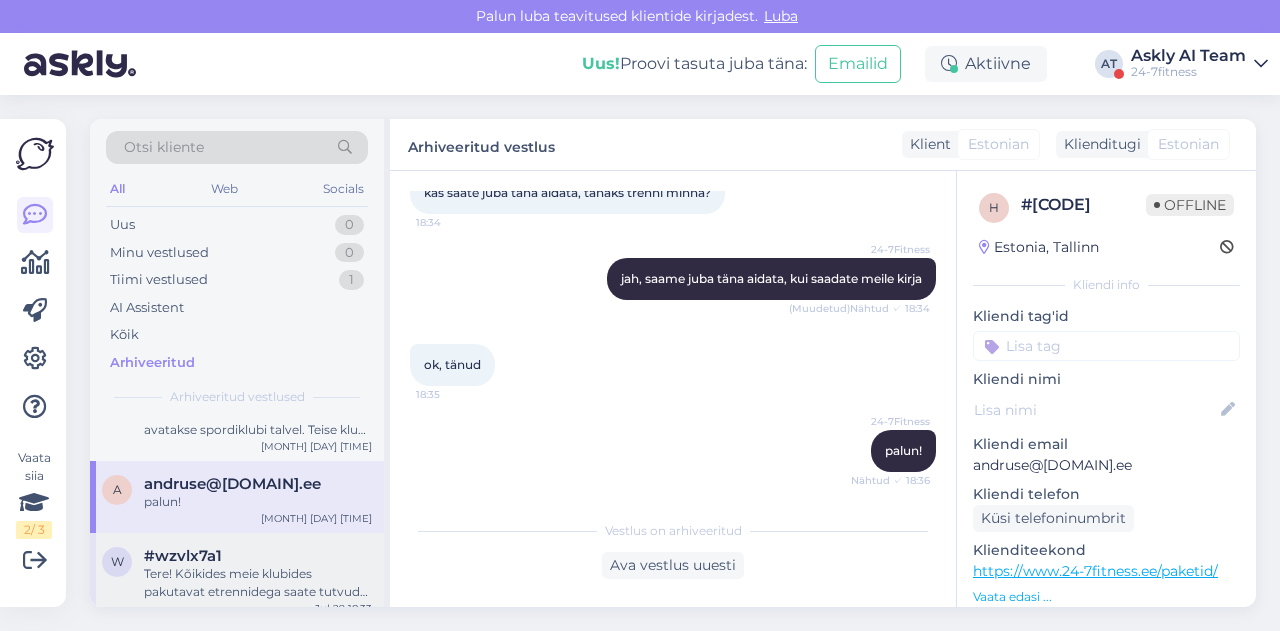 click on "#wzvlx7a1" at bounding box center [183, 556] 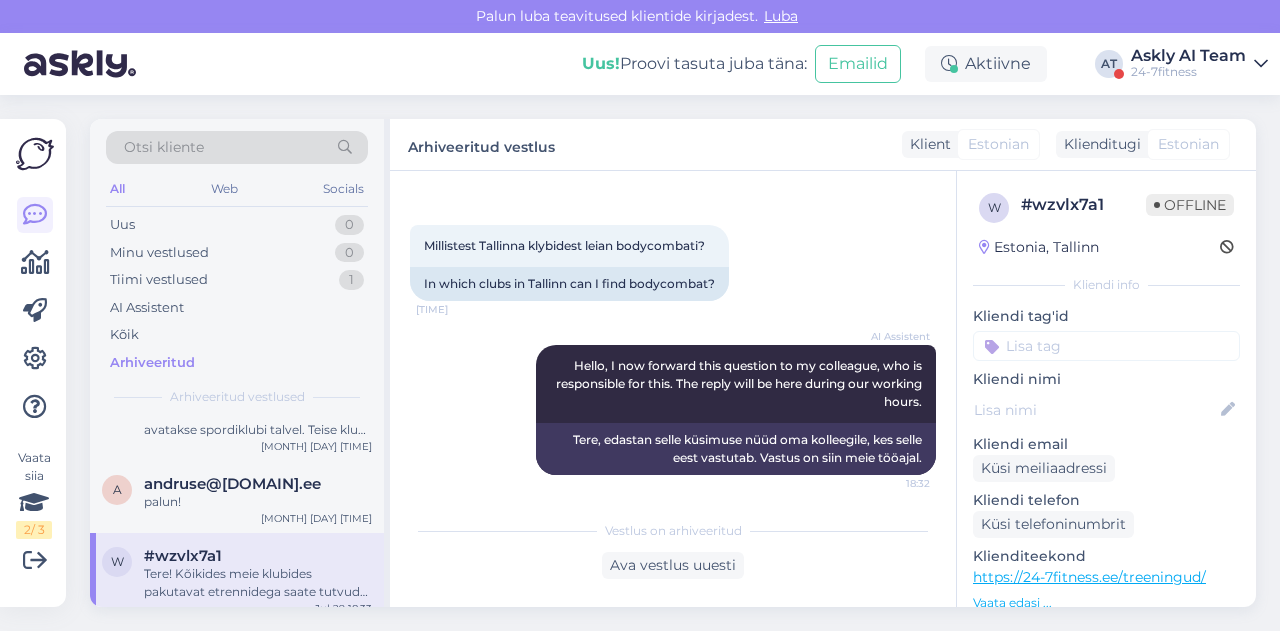 scroll, scrollTop: 70, scrollLeft: 0, axis: vertical 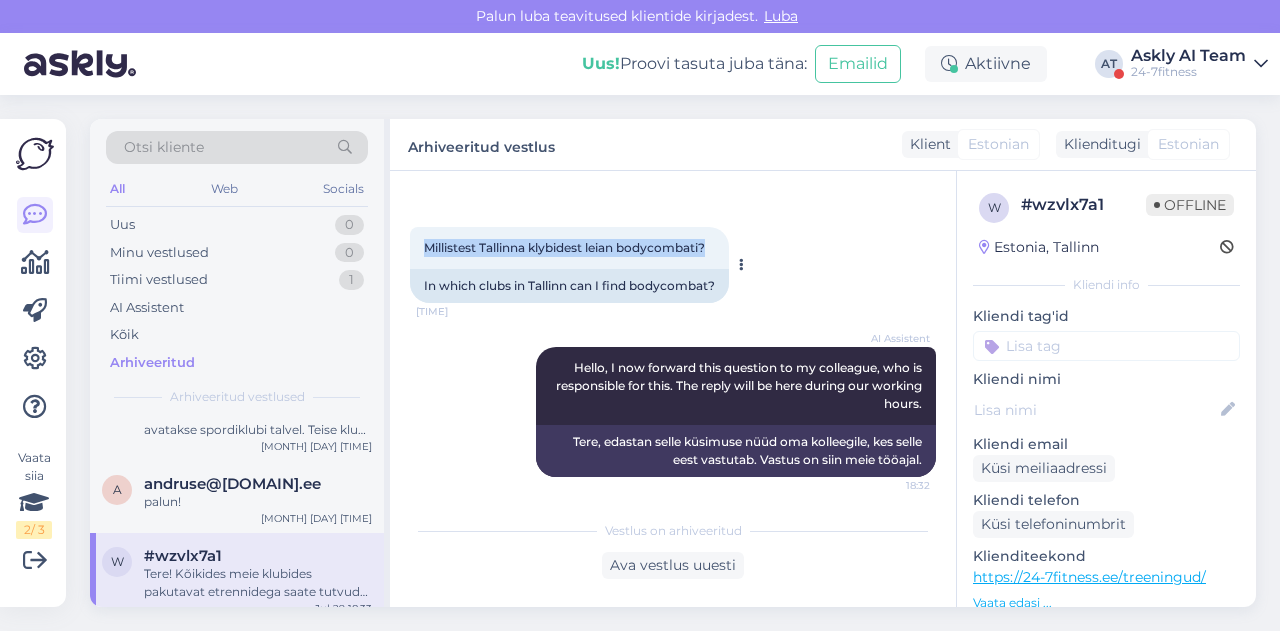 drag, startPoint x: 420, startPoint y: 245, endPoint x: 717, endPoint y: 249, distance: 297.02695 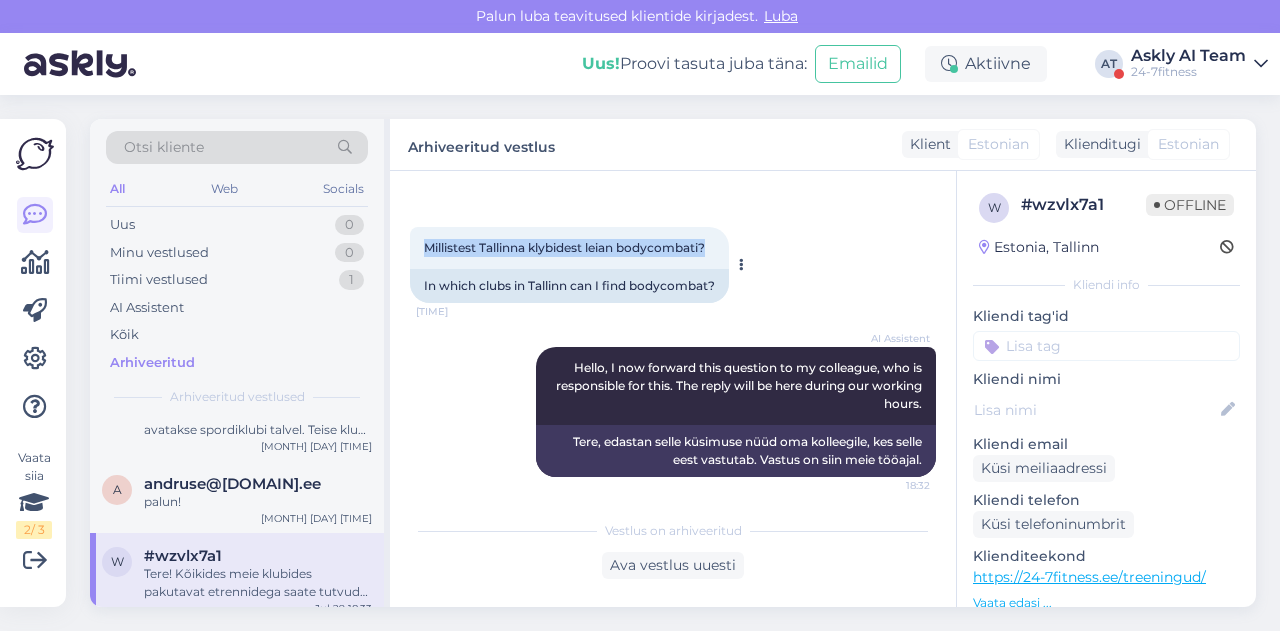 click on "Millistest Tallinna klybidest leian bodycombati? 18:31" at bounding box center (569, 248) 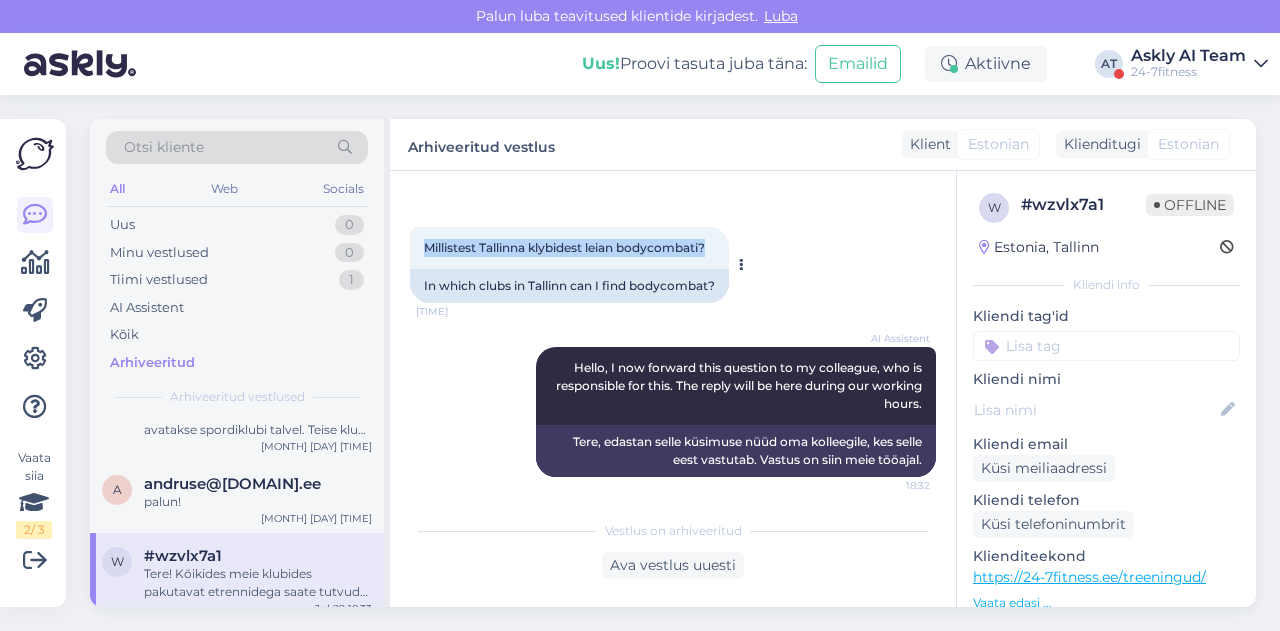 copy on "Millistest Tallinna klybidest leian bodycombati?" 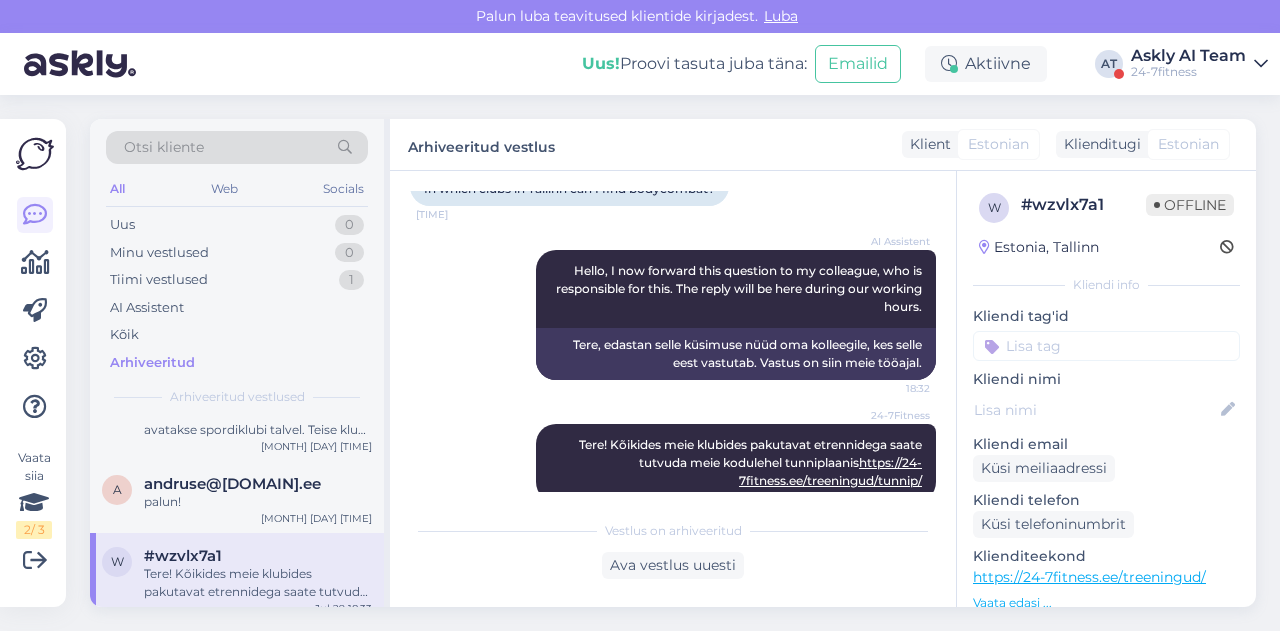 scroll, scrollTop: 198, scrollLeft: 0, axis: vertical 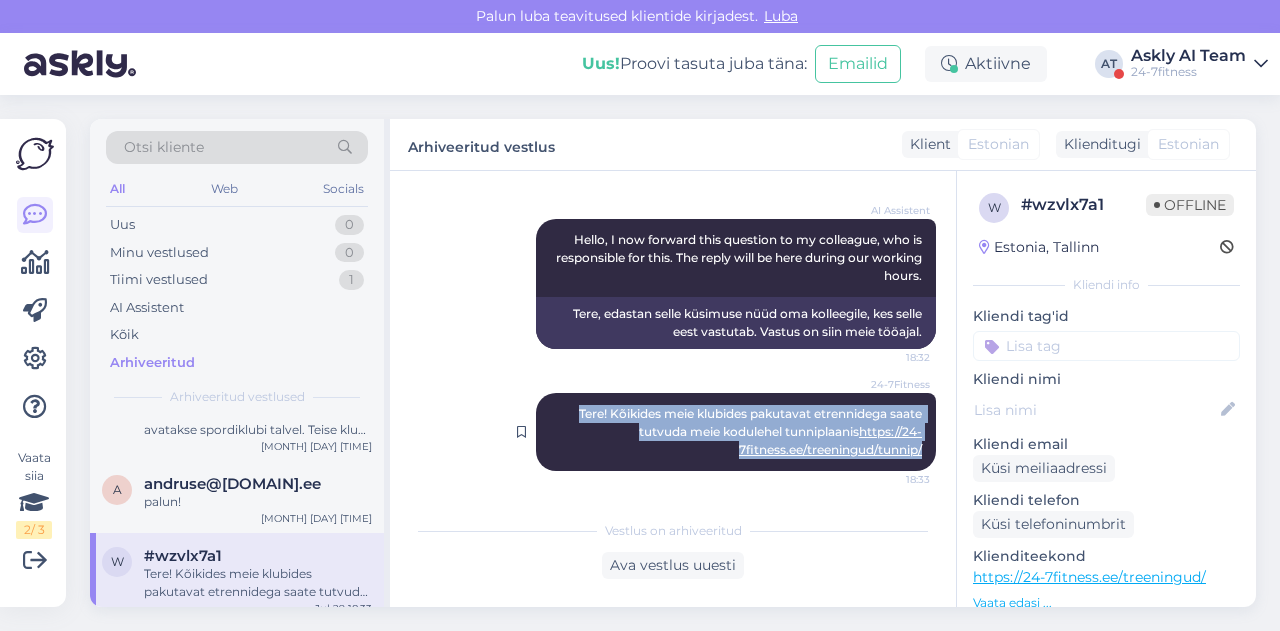 drag, startPoint x: 542, startPoint y: 413, endPoint x: 917, endPoint y: 450, distance: 376.82092 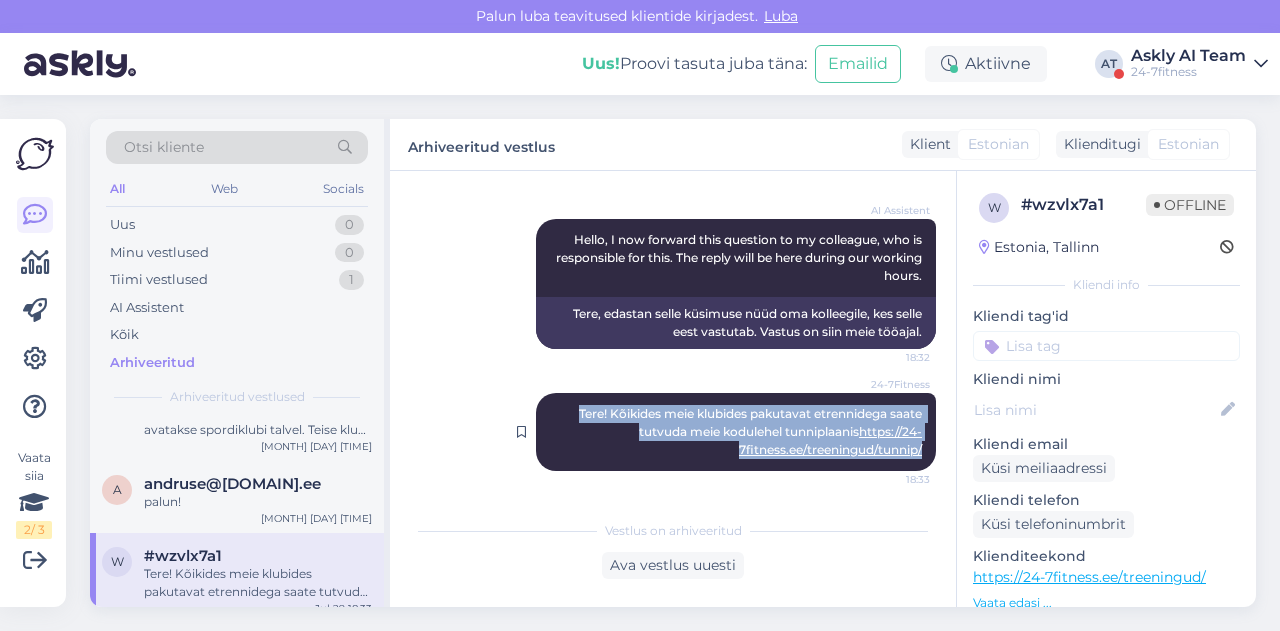 click on "24-7Fitness Tere! Kõikides meie klubides pakutavat etrennidega saate tutvuda meie kodulehel tunniplaanis https://24-7fitness.ee/treeningud/tunnip/ 18:33" at bounding box center (736, 432) 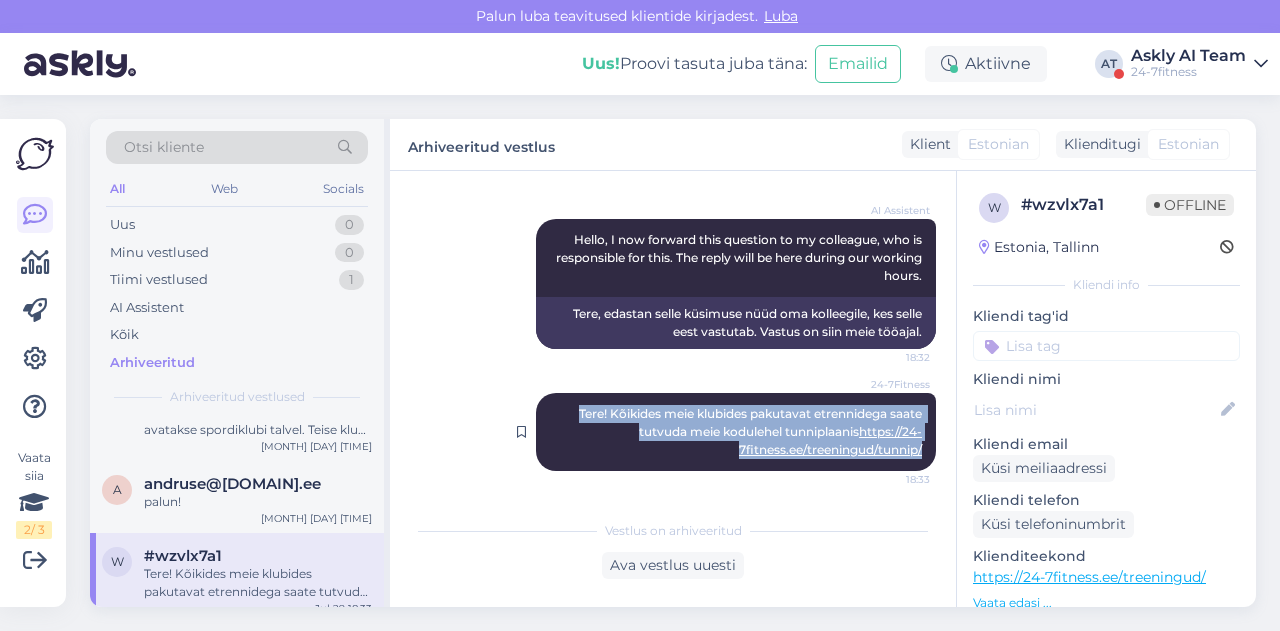 copy on "Tere! Kõikides meie klubides pakutavat etrennidega saate tutvuda meie kodulehel tunniplaanis  https://24-7fitness.ee/treeningud/tunnip/" 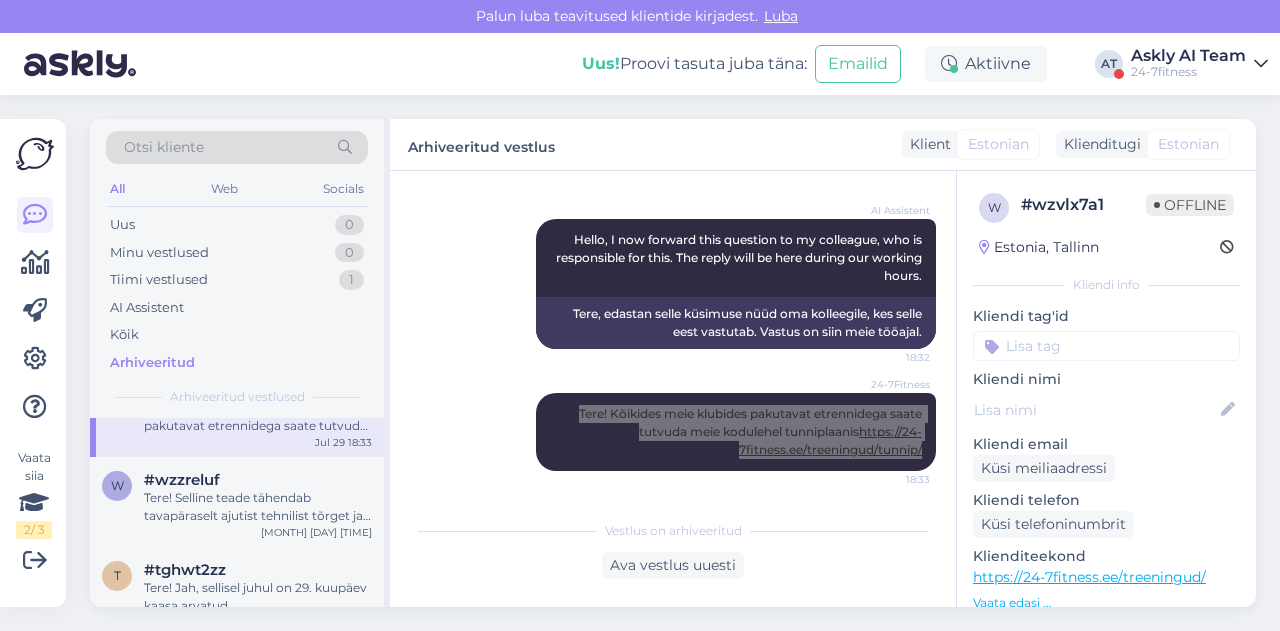 scroll, scrollTop: 5183, scrollLeft: 0, axis: vertical 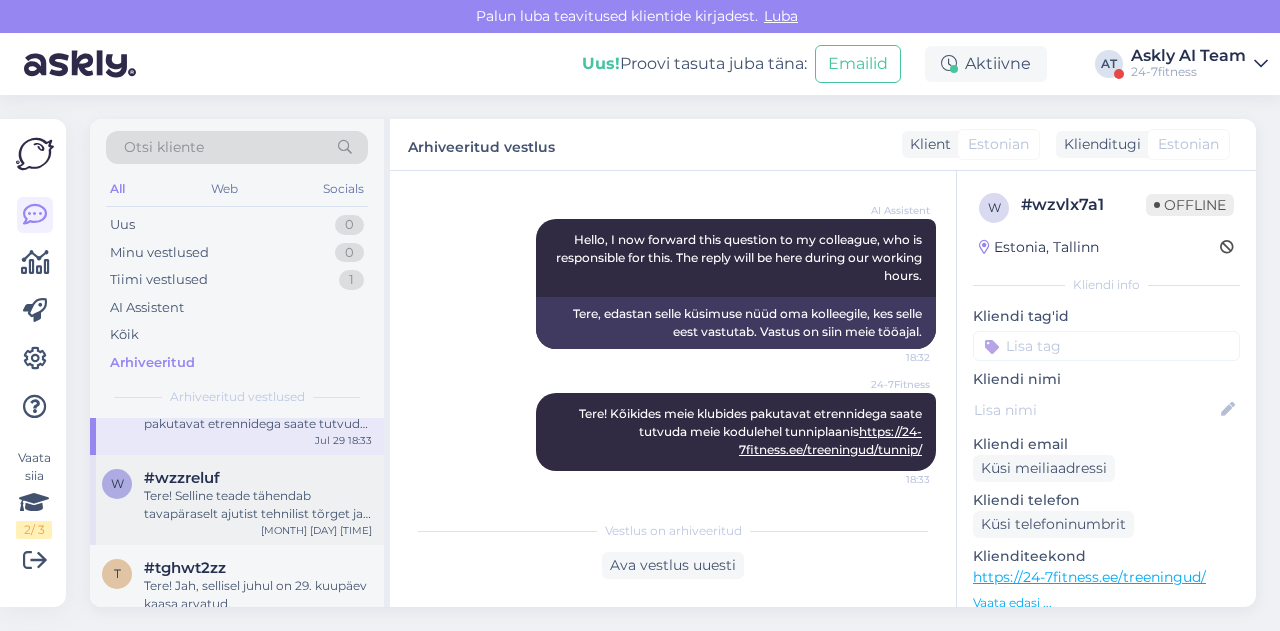 click on "Tere! Selline teade tähendab tavapäraselt ajutist tehnilist tõrget ja saate veidi aja pärast uuesti proovida. Kui paketiost kodulehel siiski ei õnnestu, siis palun saatke meile e-mail [EMAIL], et saaksime aidata paketiostuga." at bounding box center [258, 505] 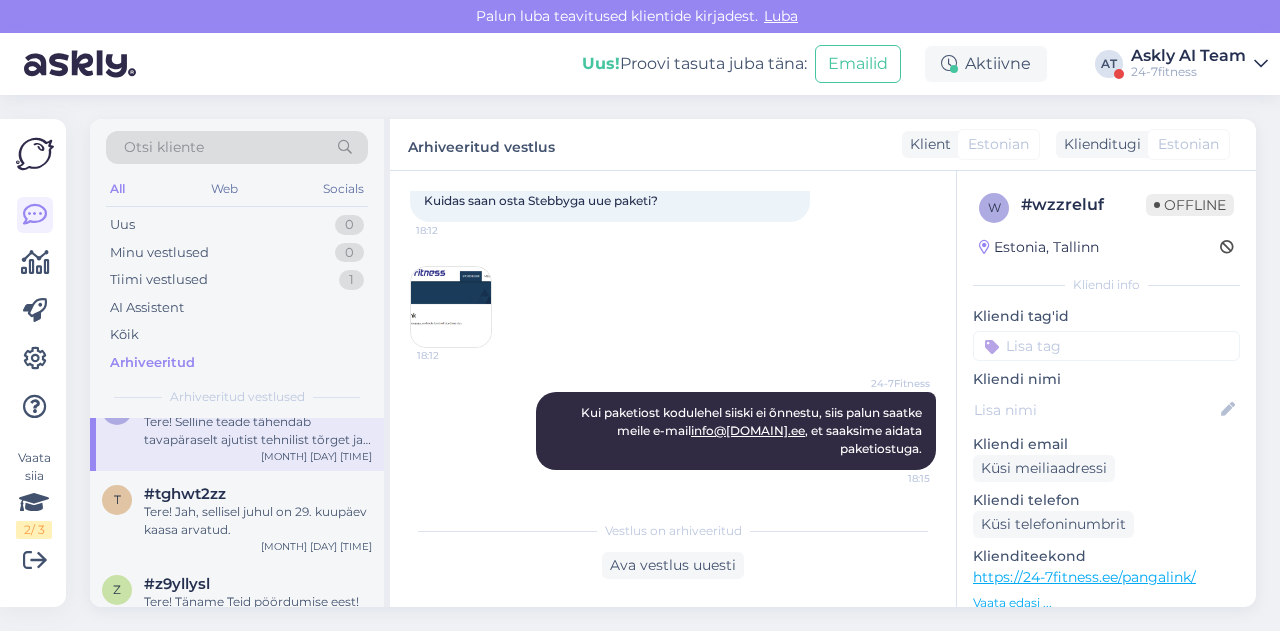 scroll, scrollTop: 5275, scrollLeft: 0, axis: vertical 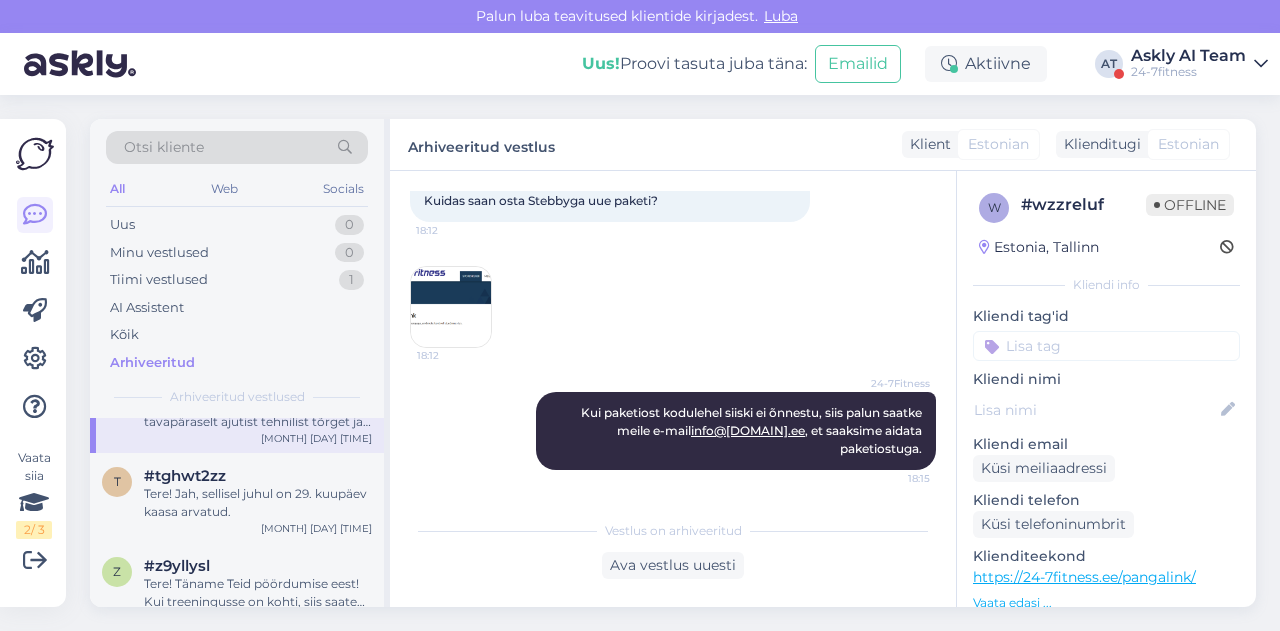 click on "Tere! Jah, sellisel juhul on 29. kuupäev kaasa arvatud." at bounding box center [258, 503] 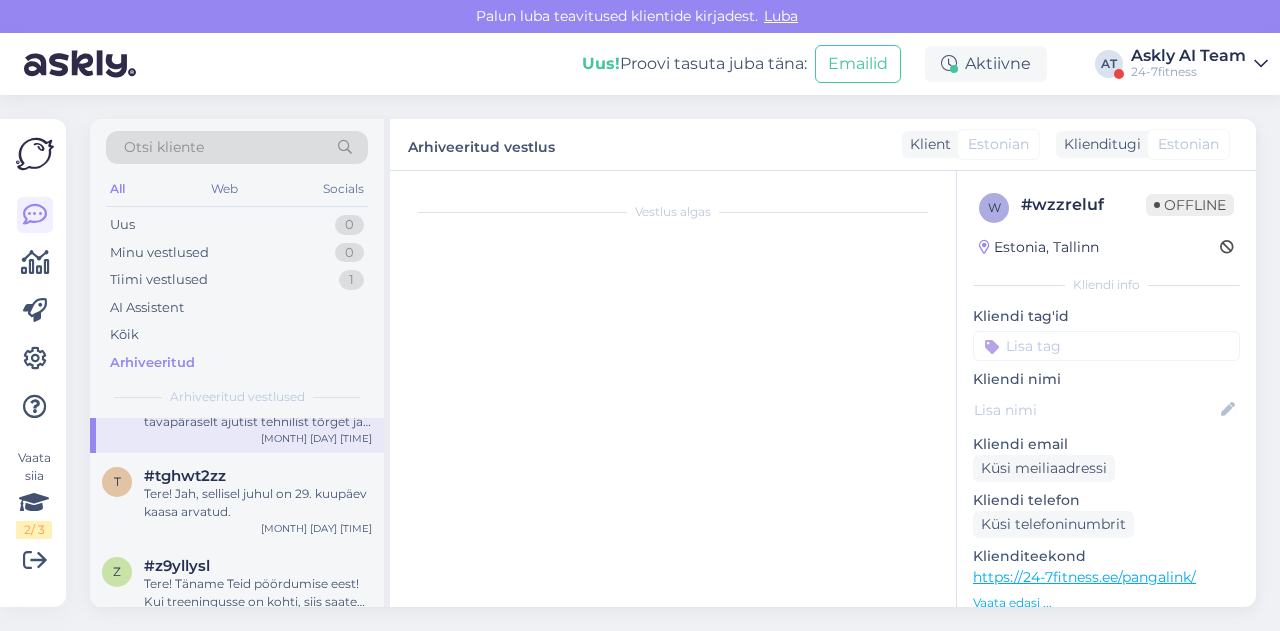 scroll, scrollTop: 180, scrollLeft: 0, axis: vertical 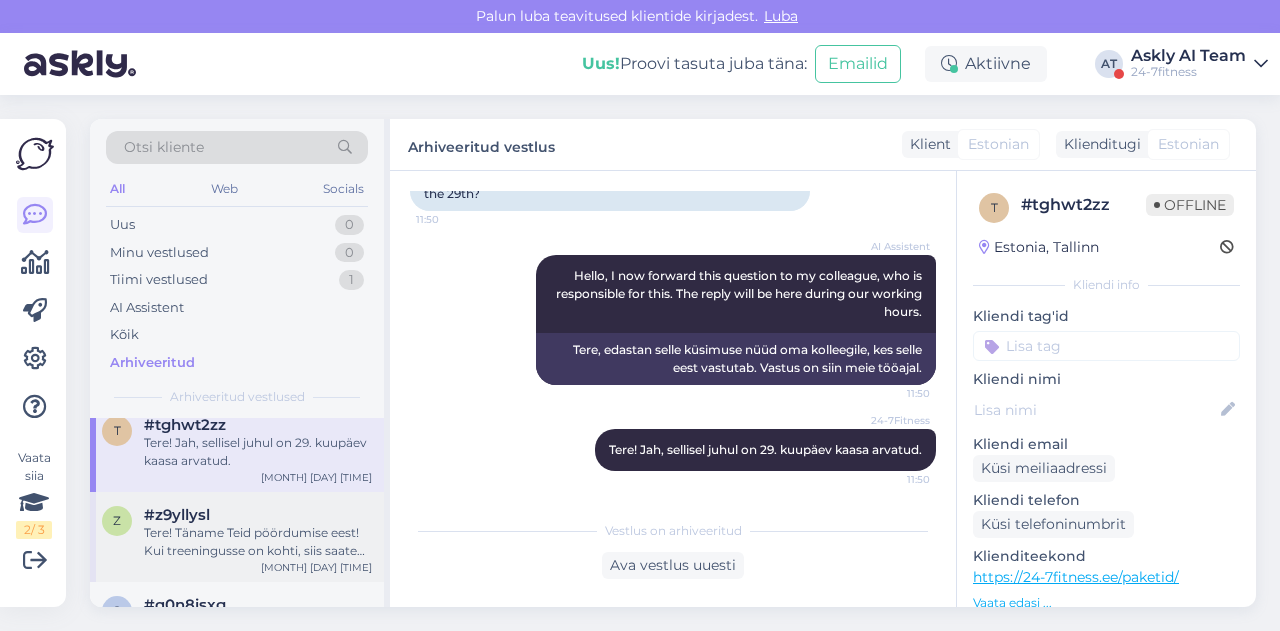 click on "Tere! Täname Teid pöördumise eest! Kui treeningusse on kohti, siis saate osaleda. Kui olete spordiklubi liige, siis saate koha broneerida spordiklubist kohapealt iseteeninduskassast. Rühmatreeningus osalemiseks peab Teil olema lisaks põhipaketile ostetud ka rühmatreeningute pakett.  Rühmatrennide nimekiri pannakse lukku üks tund enne trenni toimumist. Trenn toimub kui ennast on registreerinud vähemalt kolm inimest. Kui soovite siseneda spordiklubisse ühekorrapääsmega, siis  Teie saate trennist osa võtta vabade kohtade olemasolul. Ühekordse pääsmega külastaja saab rühmatreeningus osaleda ühekordse pääsme ostu tõendamise korral, näidates treenerile telefonist maksekinnitust. Ilma ostu tõendamata rühmatreeningus osaleda ei saa." at bounding box center [258, 542] 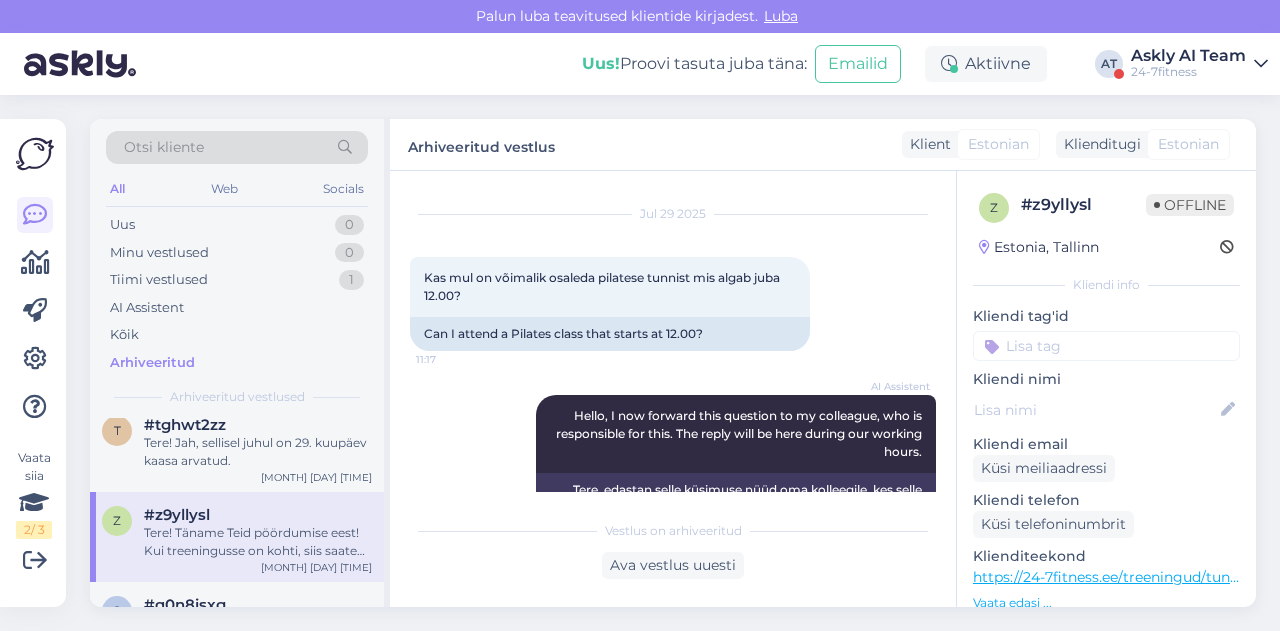 scroll, scrollTop: 41, scrollLeft: 0, axis: vertical 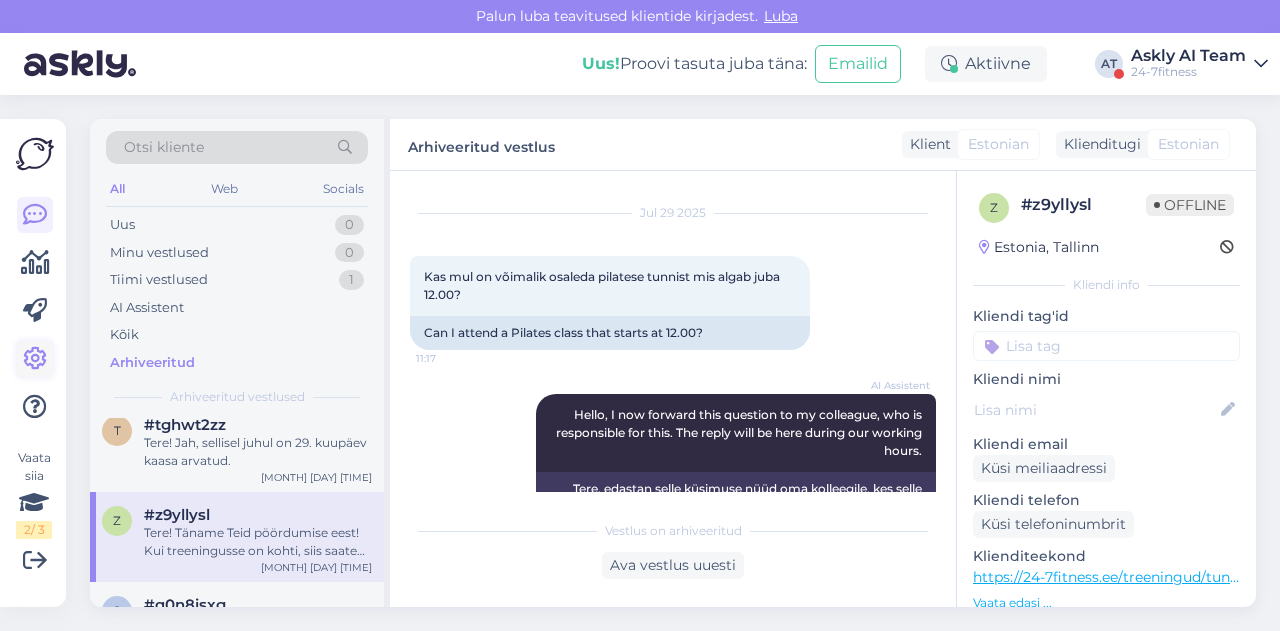click at bounding box center (35, 359) 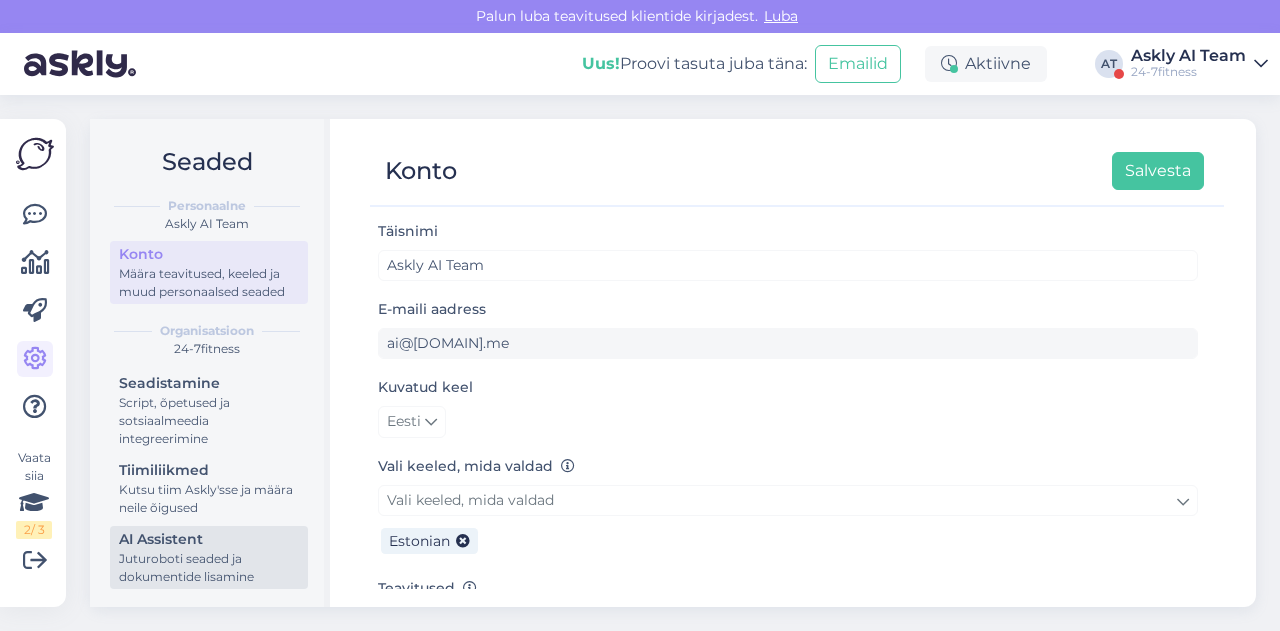 click on "Juturoboti seaded ja dokumentide lisamine" at bounding box center (209, 568) 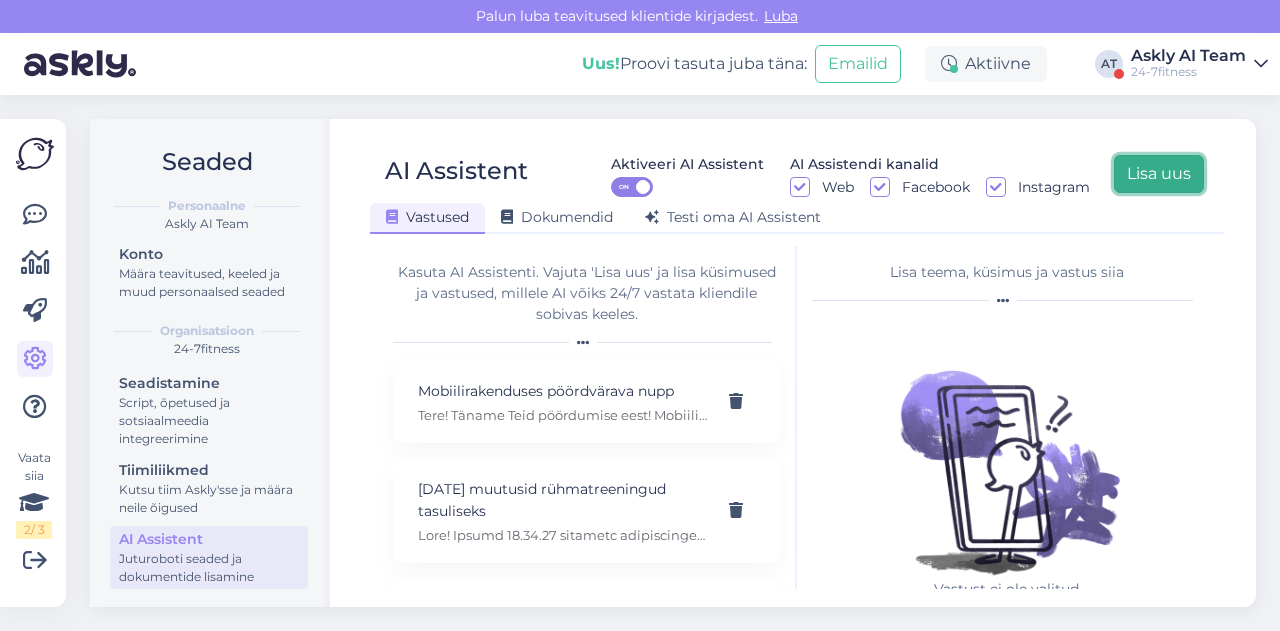click on "Lisa uus" at bounding box center [1159, 174] 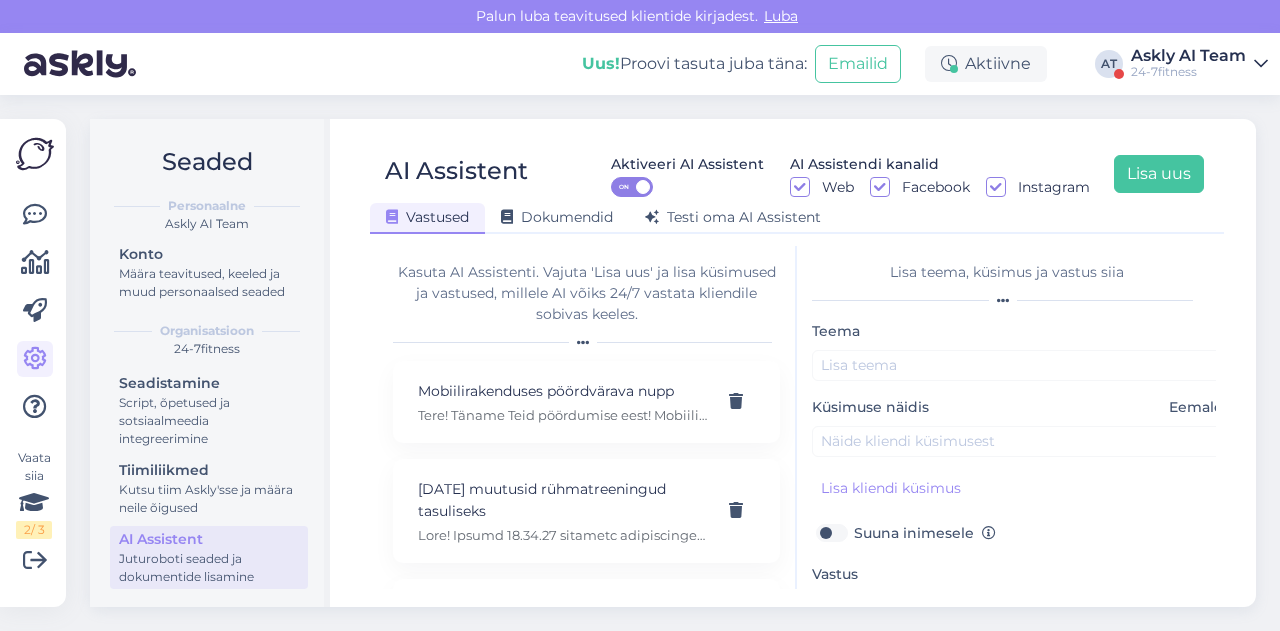 click on "Küsimuse näidis Eemalda" at bounding box center [1022, 427] 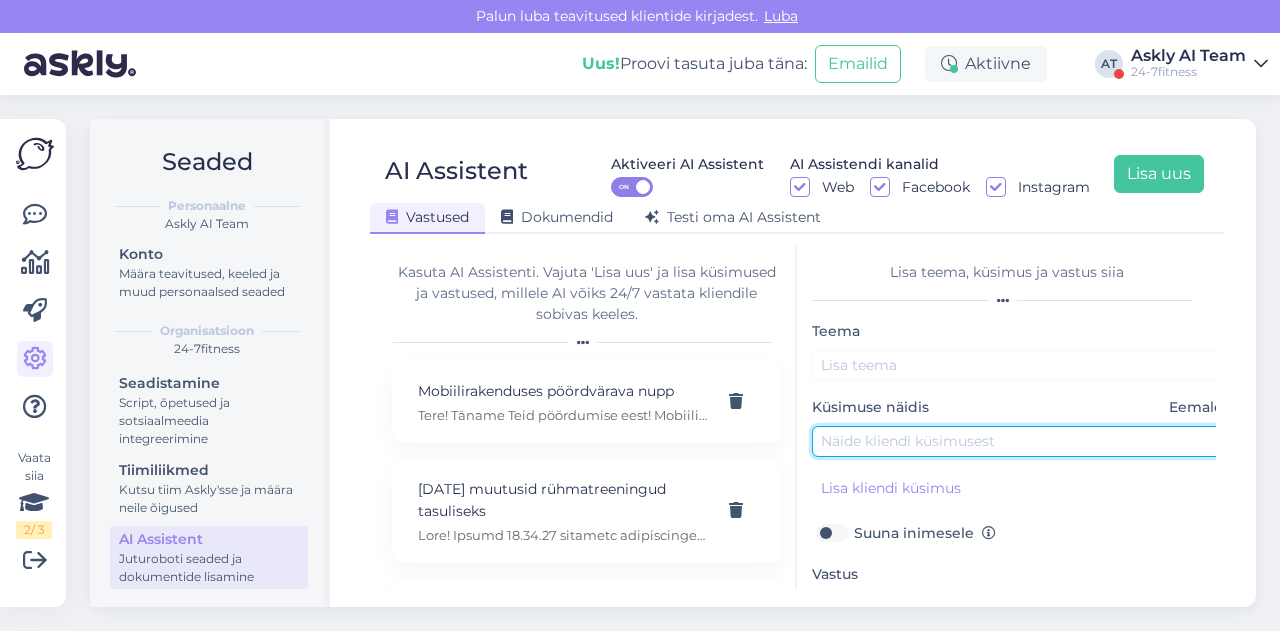 click at bounding box center [1022, 441] 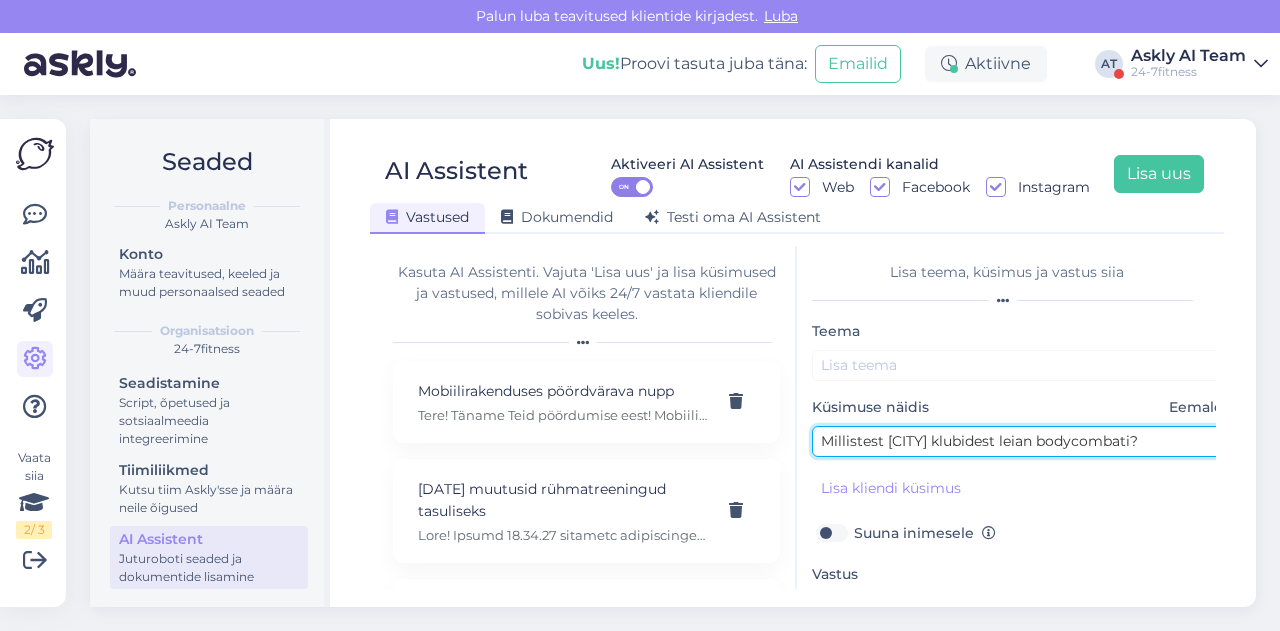 type on "Millistest [CITY] klubidest leian bodycombati?" 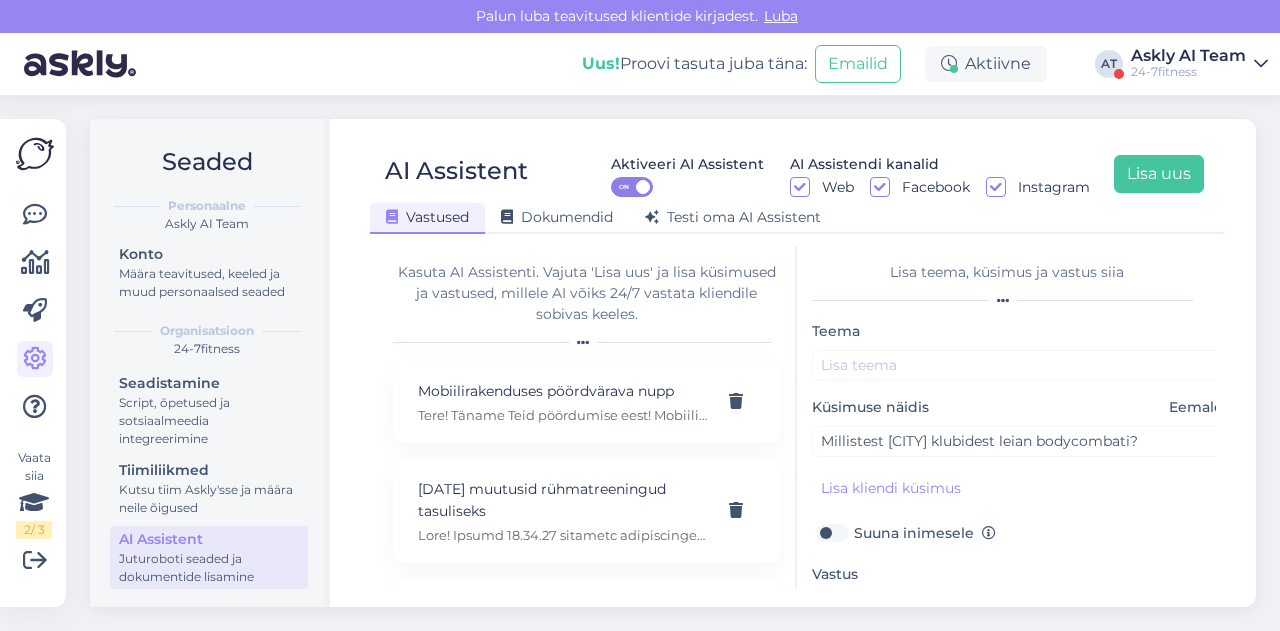 scroll, scrollTop: 175, scrollLeft: 0, axis: vertical 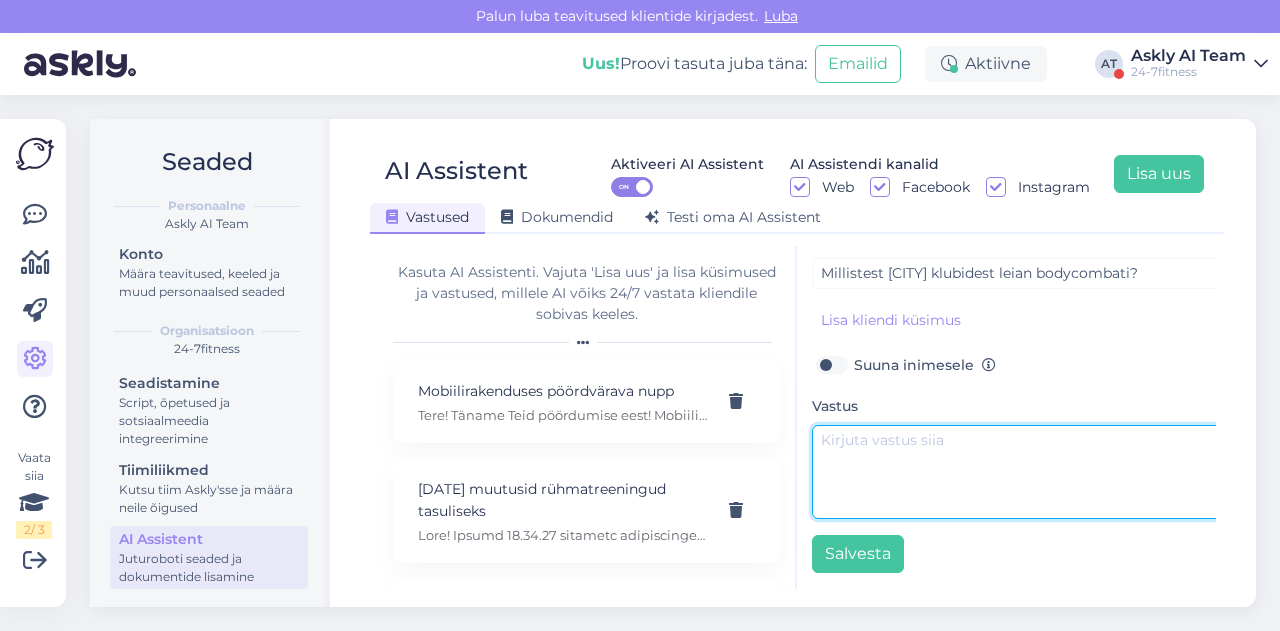 click at bounding box center [1022, 472] 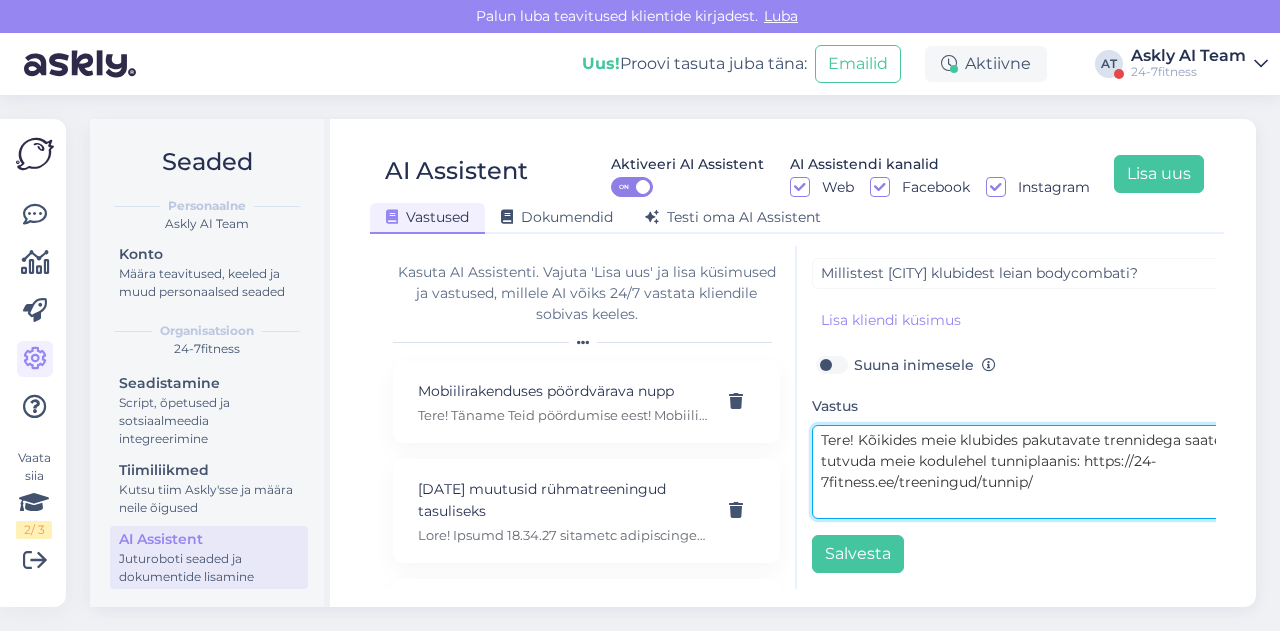 drag, startPoint x: 1130, startPoint y: 450, endPoint x: 1132, endPoint y: 466, distance: 16.124516 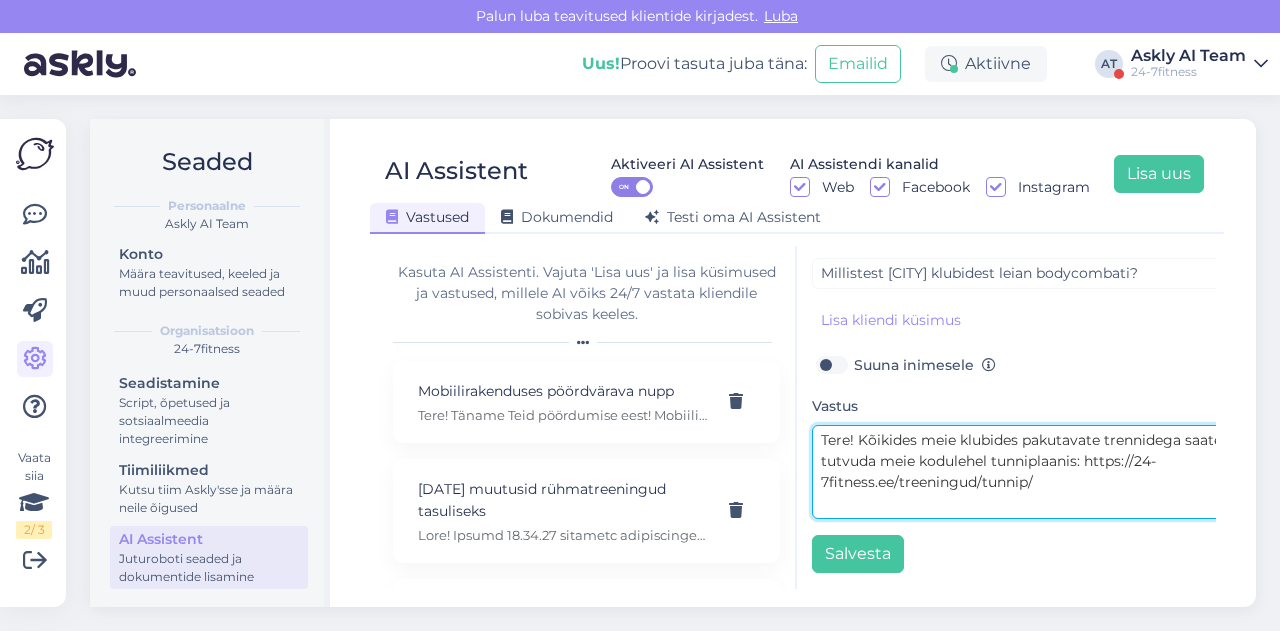 type on "Tere! Kõikides meie klubides pakutavate trennidega saate tutvuda meie kodulehel tunniplaanis: https://24-7fitness.ee/treeningud/tunnip/" 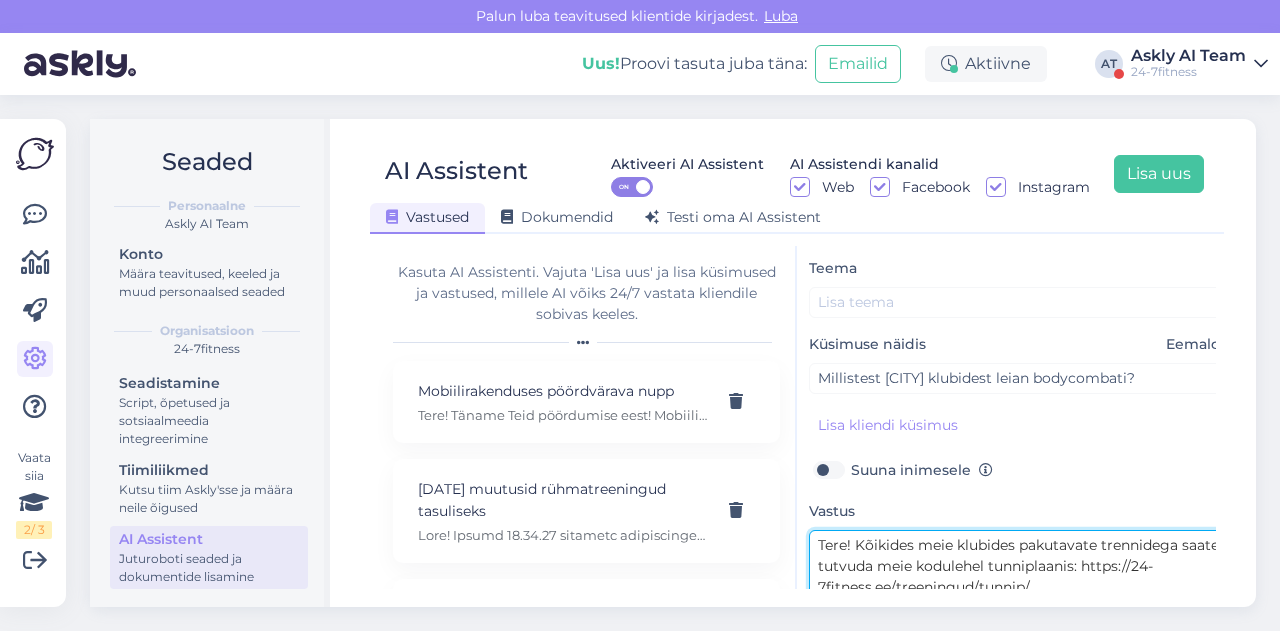 scroll, scrollTop: 0, scrollLeft: 3, axis: horizontal 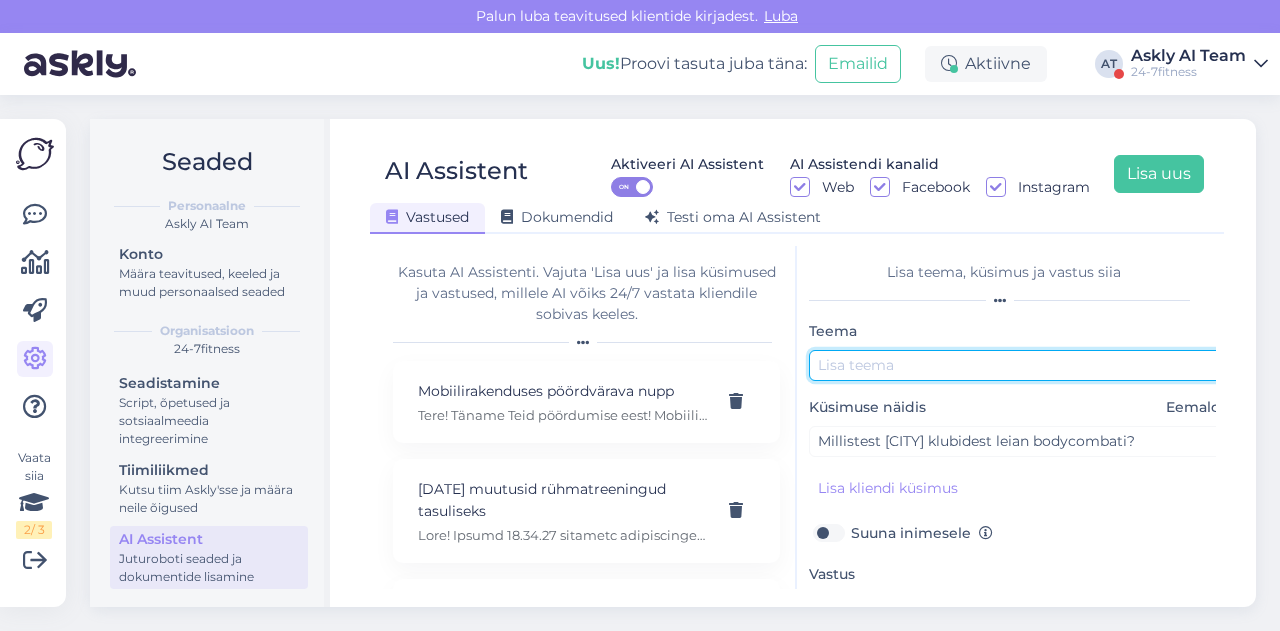 click at bounding box center [1019, 365] 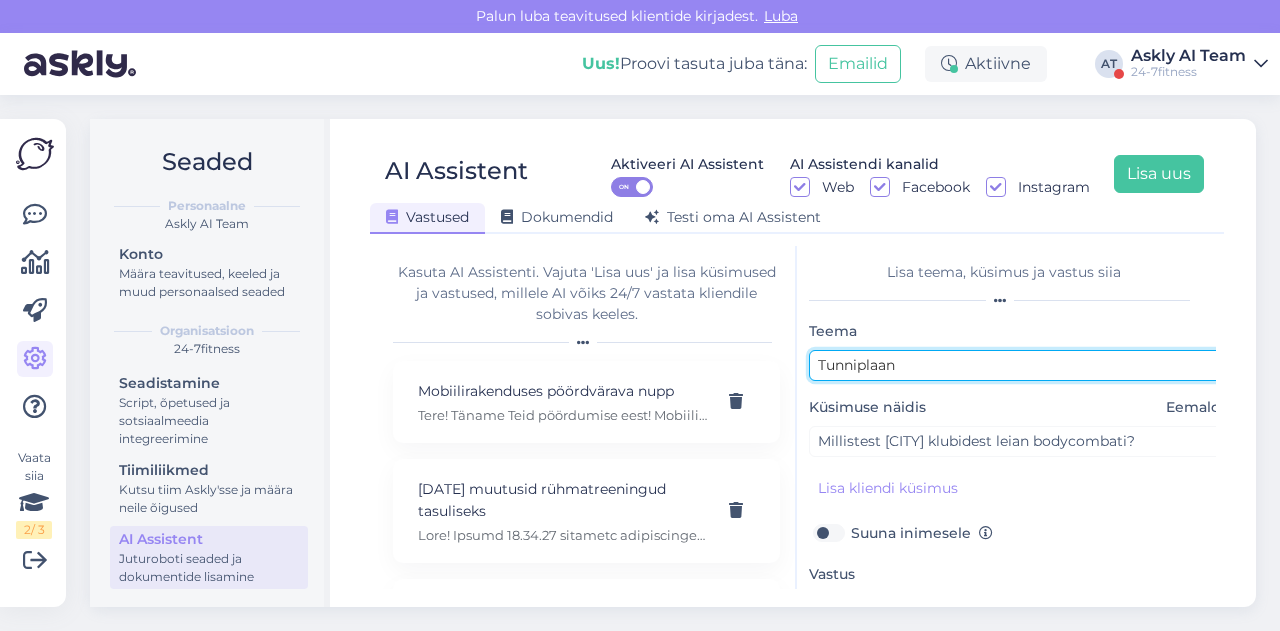 scroll, scrollTop: 179, scrollLeft: 3, axis: both 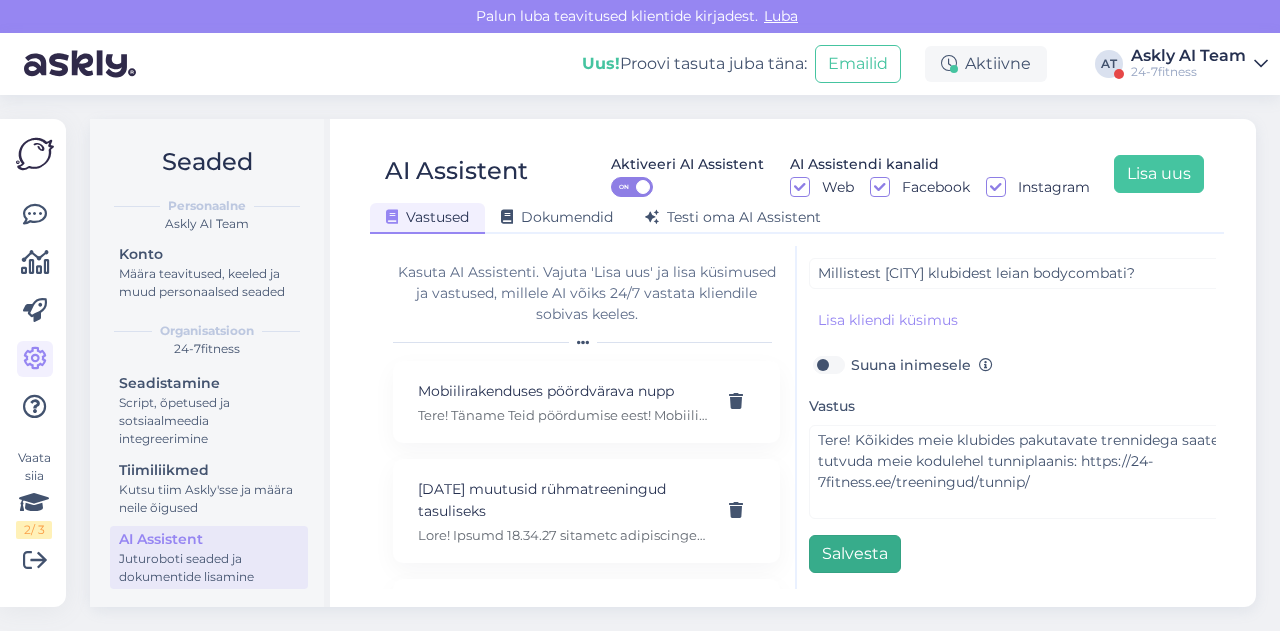 type on "Tunniplaan" 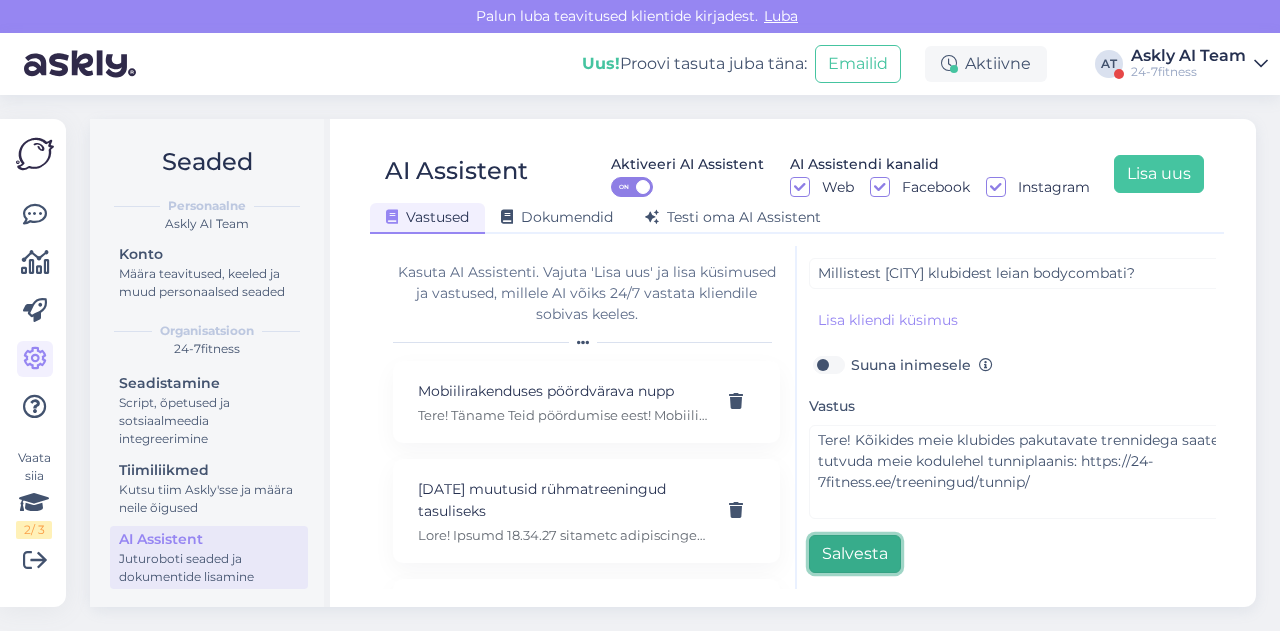 click on "Salvesta" at bounding box center [855, 554] 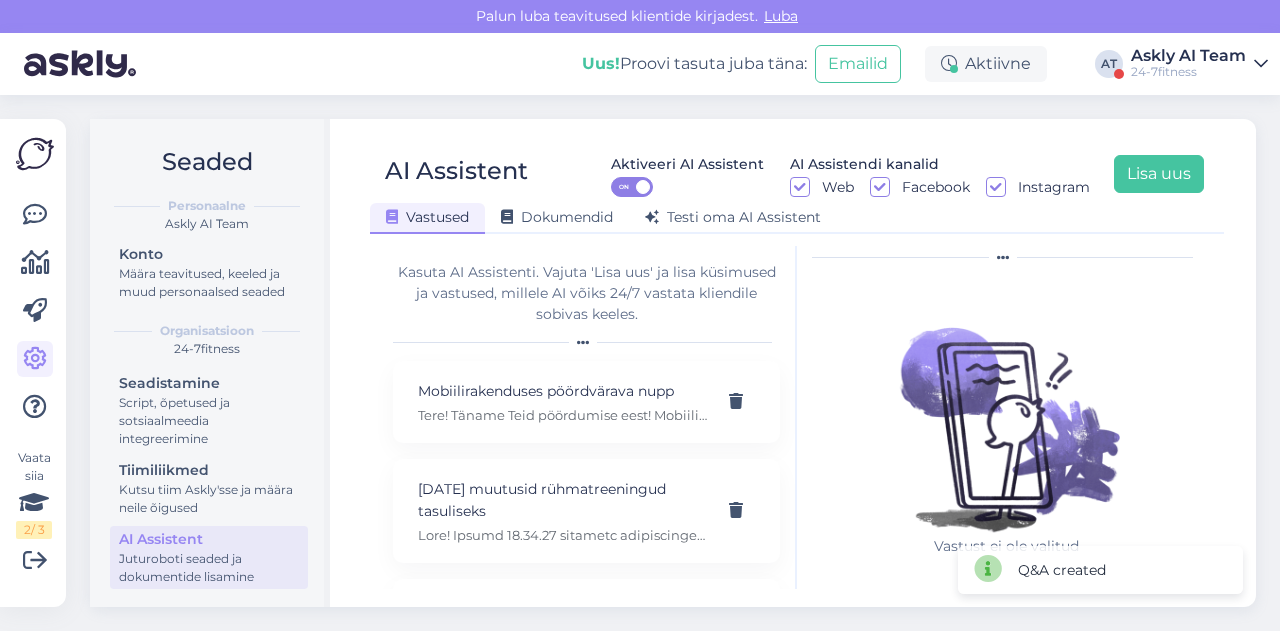 scroll, scrollTop: 0, scrollLeft: 0, axis: both 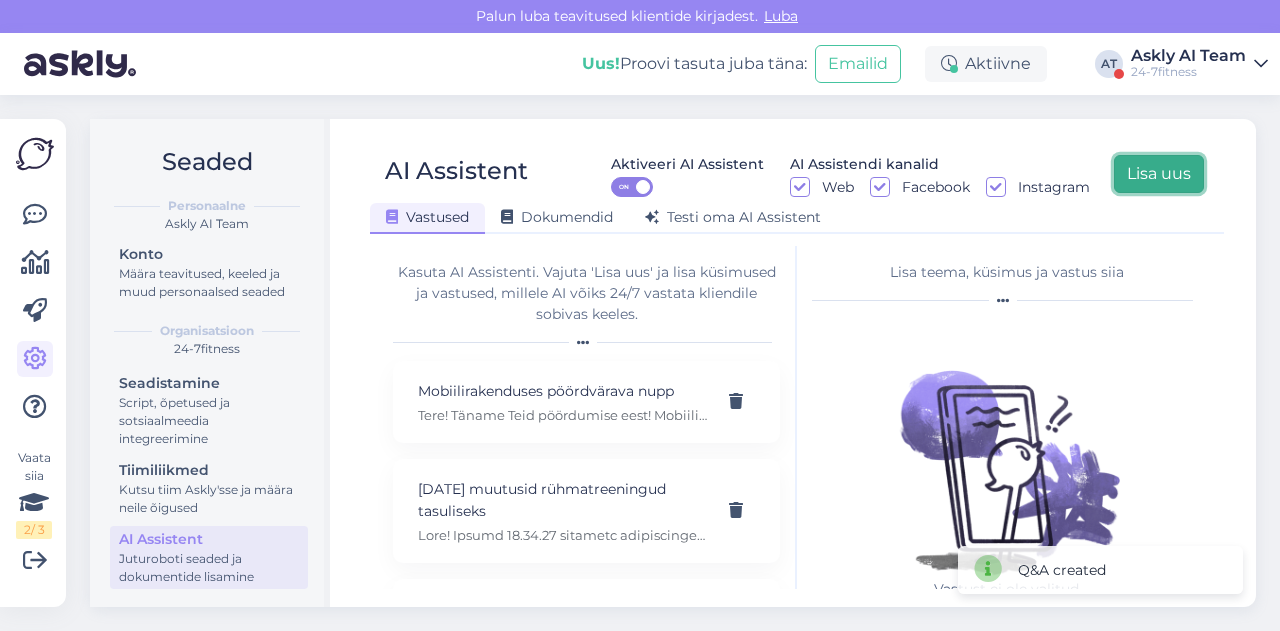 click on "Lisa uus" at bounding box center [1159, 174] 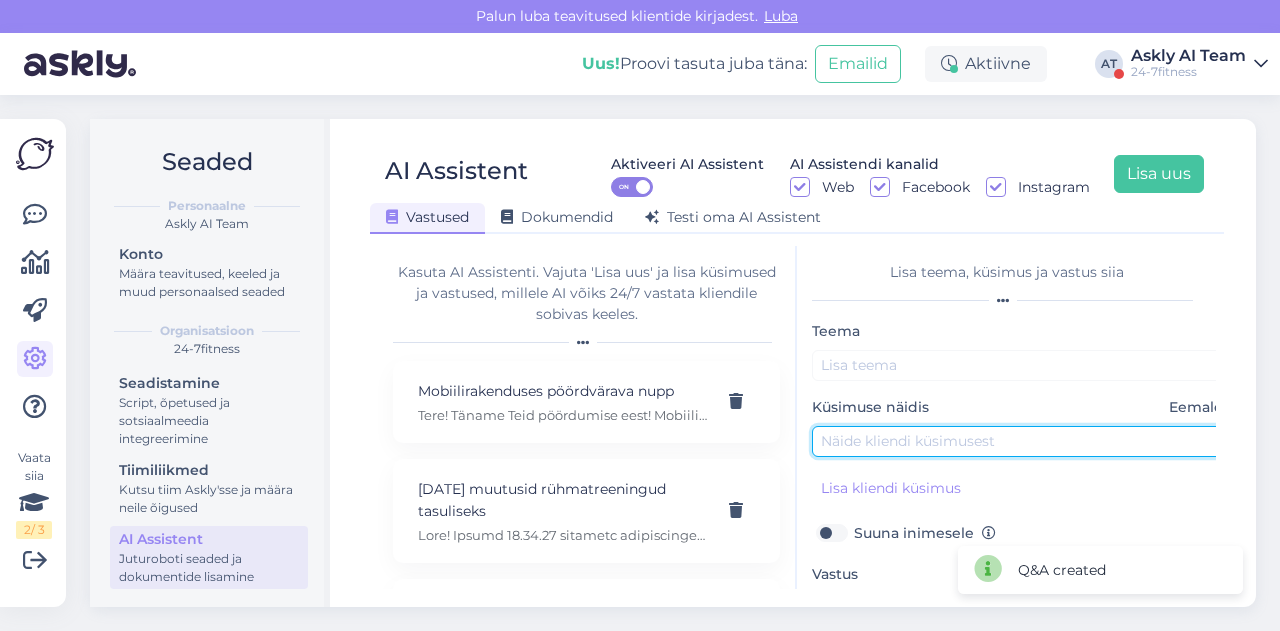 click at bounding box center (1022, 441) 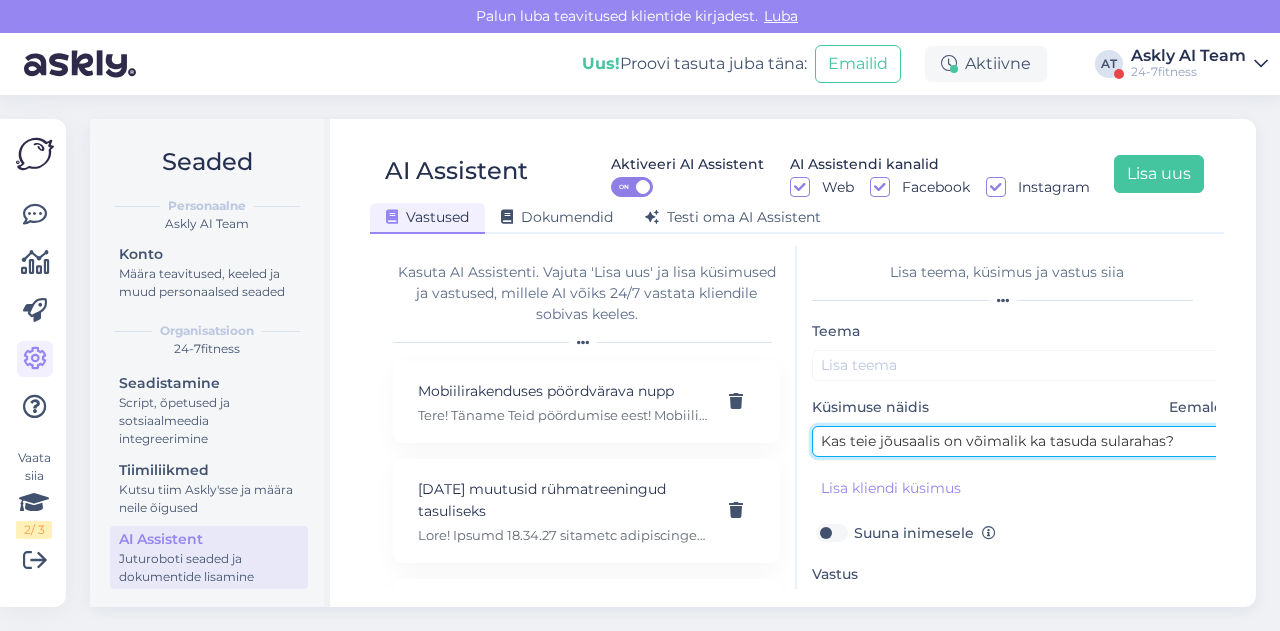 type on "Kas teie jõusaalis on võimalik ka tasuda sularahas?" 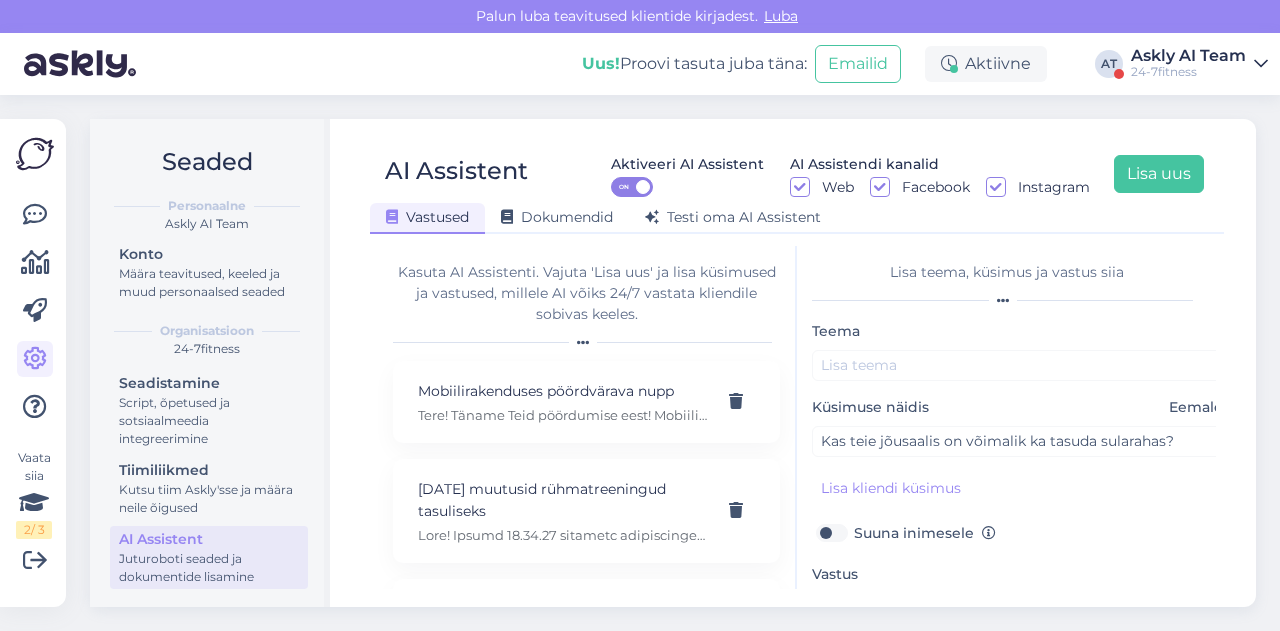 scroll, scrollTop: 179, scrollLeft: 0, axis: vertical 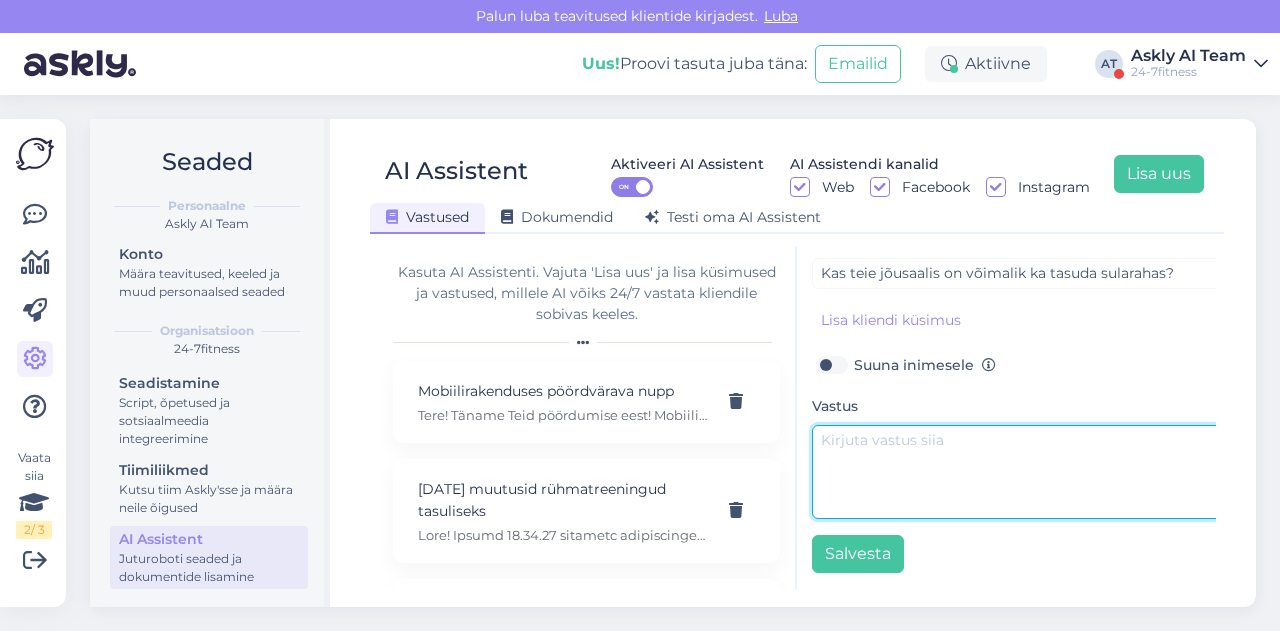 click at bounding box center [1022, 472] 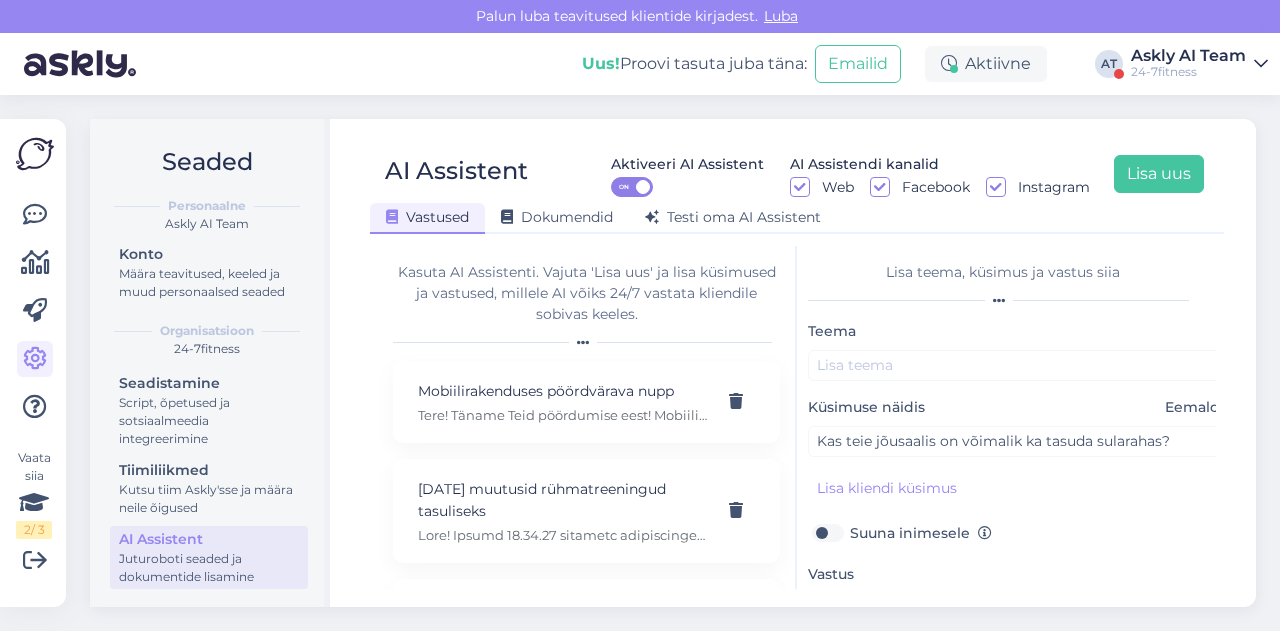 scroll, scrollTop: 0, scrollLeft: 5, axis: horizontal 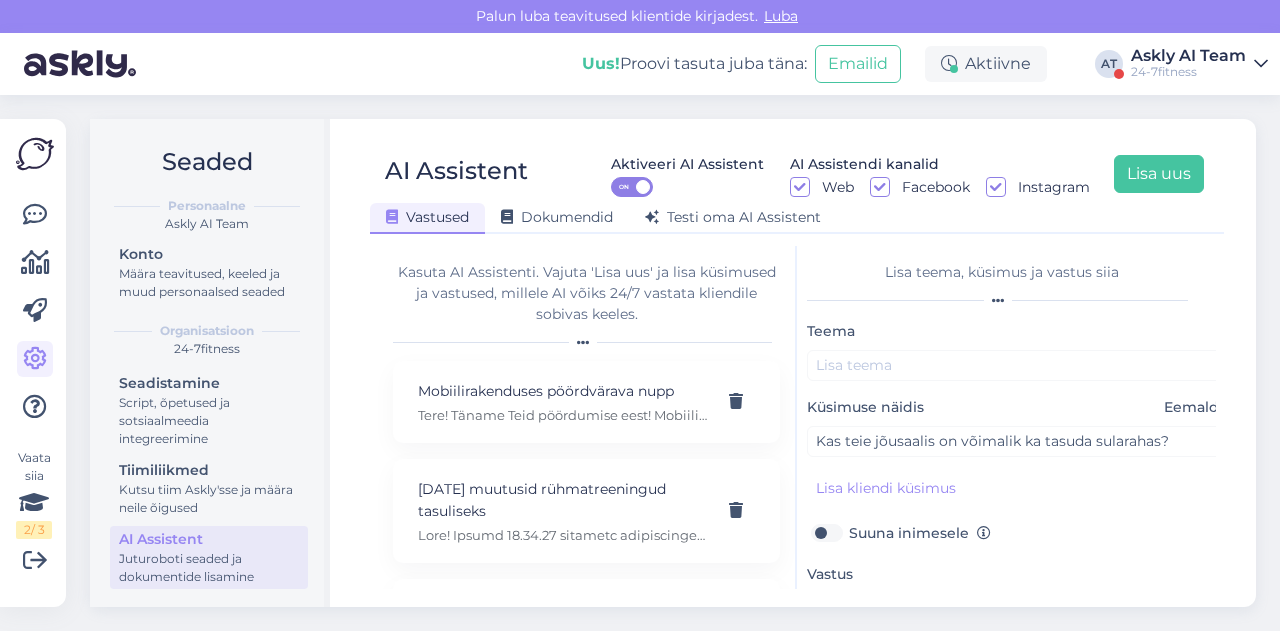 type on "Meie spordiklubides kohapeal ei ole personali. Kahjuks sularahas kohapeal tasuda ei ole võimalik." 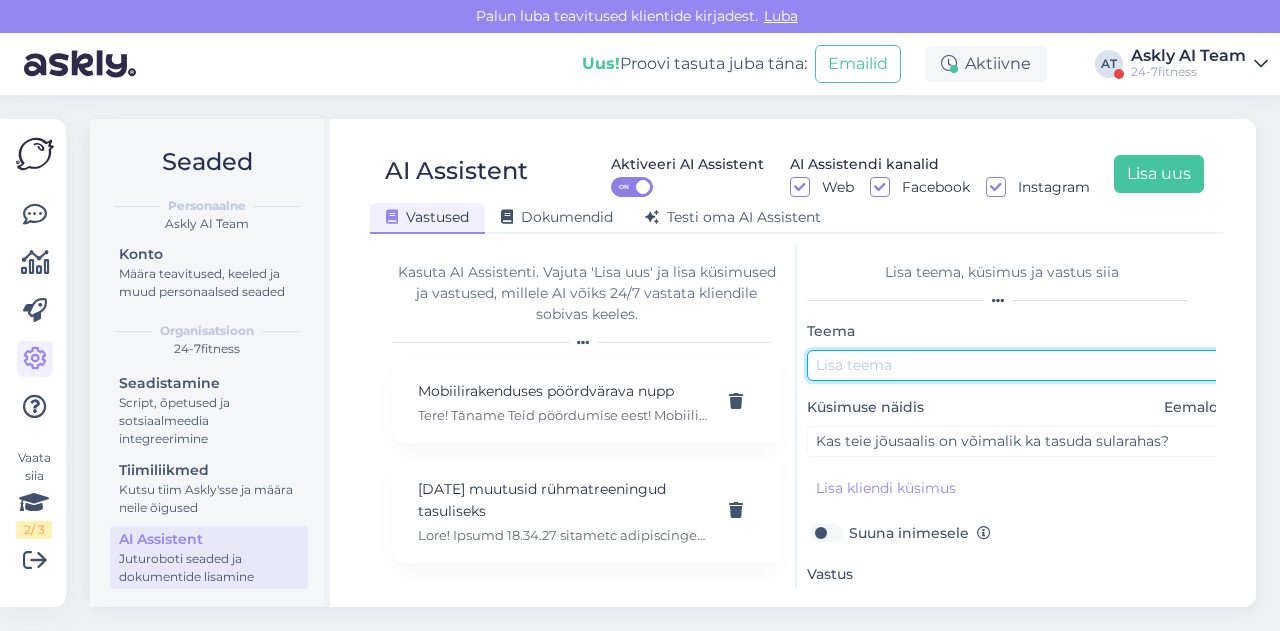 click at bounding box center [1017, 365] 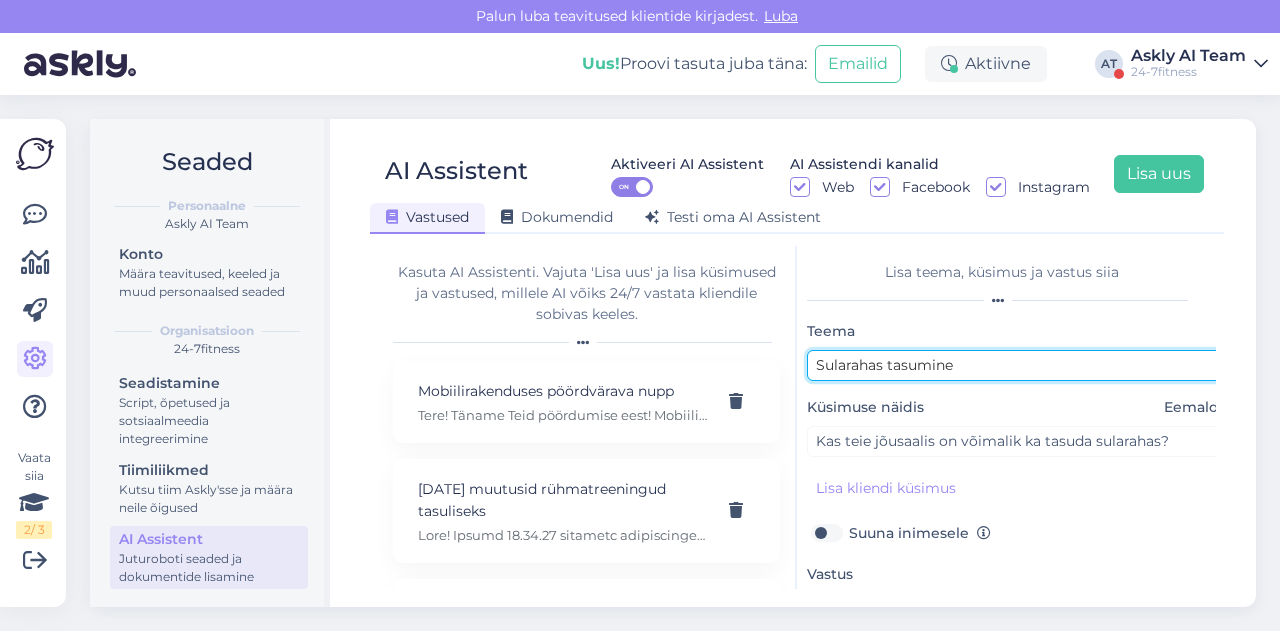 scroll, scrollTop: 179, scrollLeft: 5, axis: both 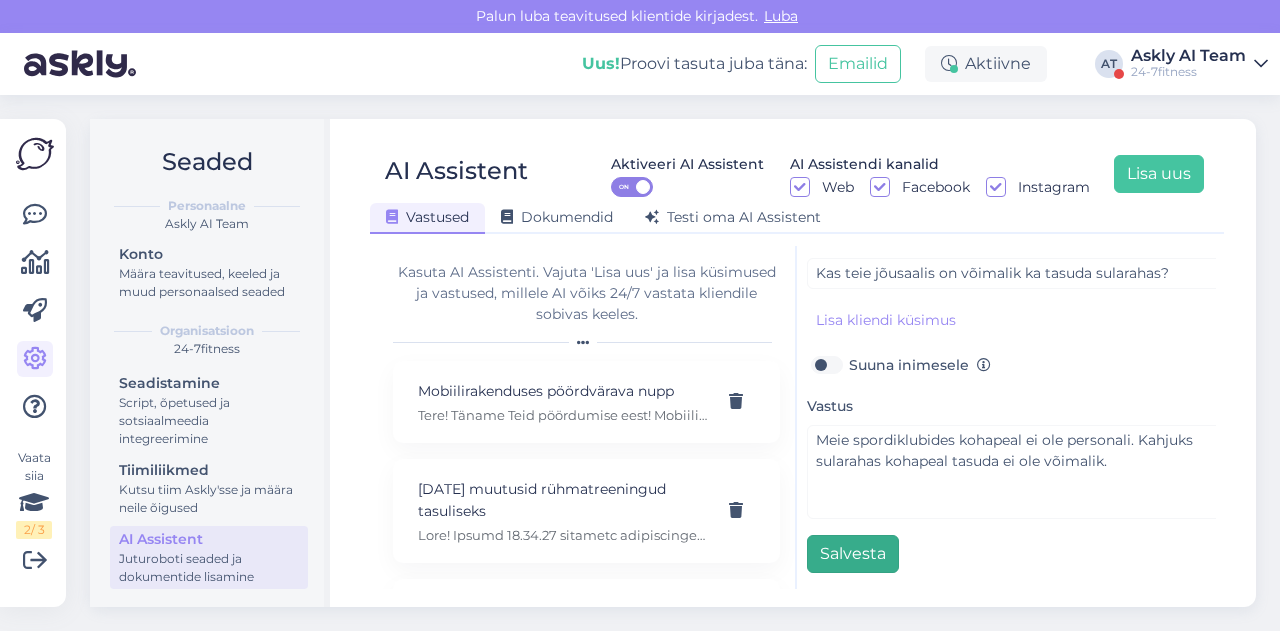type on "Sularahas tasumine" 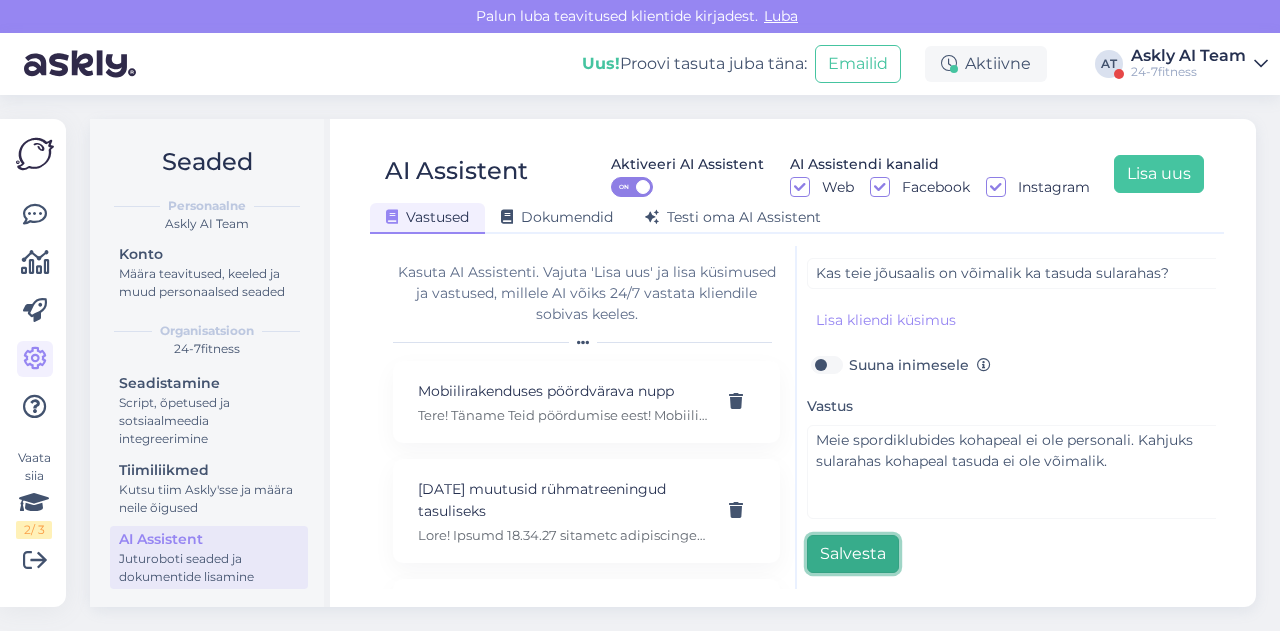 click on "Salvesta" at bounding box center [853, 554] 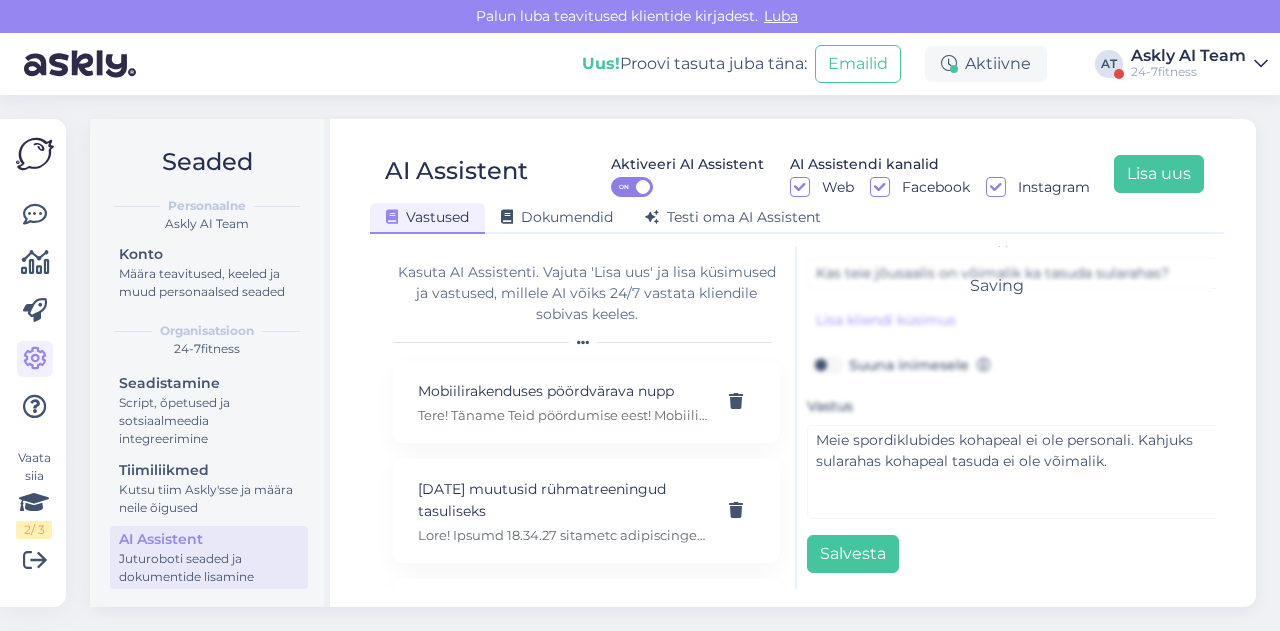 scroll, scrollTop: 0, scrollLeft: 0, axis: both 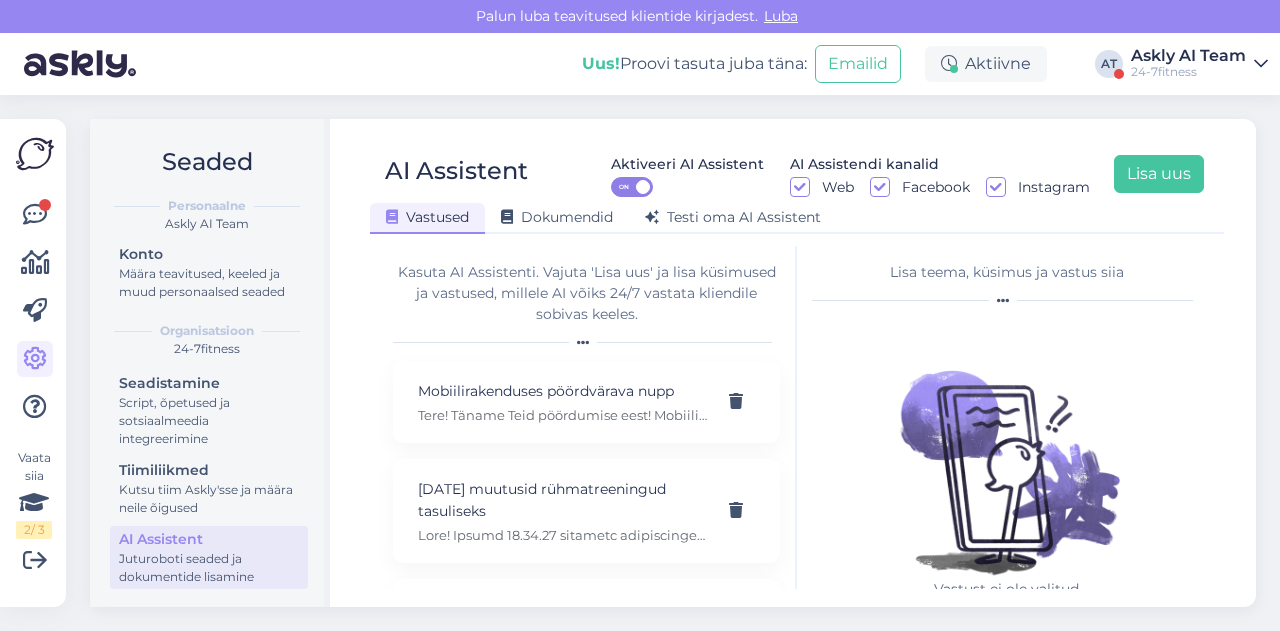 click on "AI Assistent Aktiveeri AI Assistent ON AI Assistendi kanalid Web Facebook Instagram Lisa uus Vastused Dokumendid Testi oma AI Assistent Kasuta AI Assistenti. Vajuta 'Lisa uus' ja lisa küsimused ja vastused, millele AI võiks 24/7 vastata kliendile sobivas keeles.   Mobiilirakenduses pöördvärava nupp Tere! Täname Teid pöördumise eest! Mobiilirakenduses pöördvärava nuppu kuvatakse Teile, kui olete spordiklubi läheduses. Selleks, et mobiilirakendus toimiks on vajalik telefonis internetiühendus ning rakendusel peab olema lubatud GPSile ligipääs.  16.04.25 muutusid rühmatreeningud tasuliseks  3 päeva pakett Tere! Kui soovite osta 3 päeva paketi 11.99 + esmase liitujana lisandub 10 eur liitumistasu, siis põhipaketi eest tasute 21,99. Kui soovite lisaks osta 3 päeva eest rühmatreeningute paketti juurde siis arvutab süsteem lisasumma 3 päeva eest.
30 paketi ostmine kuupäeval Aastane vs 365 pakett Aastane vs 365 päevane pakett Aastase lepinguga maksetähtpäev Aastase paketi maksumus Abi Saun" at bounding box center (797, 363) 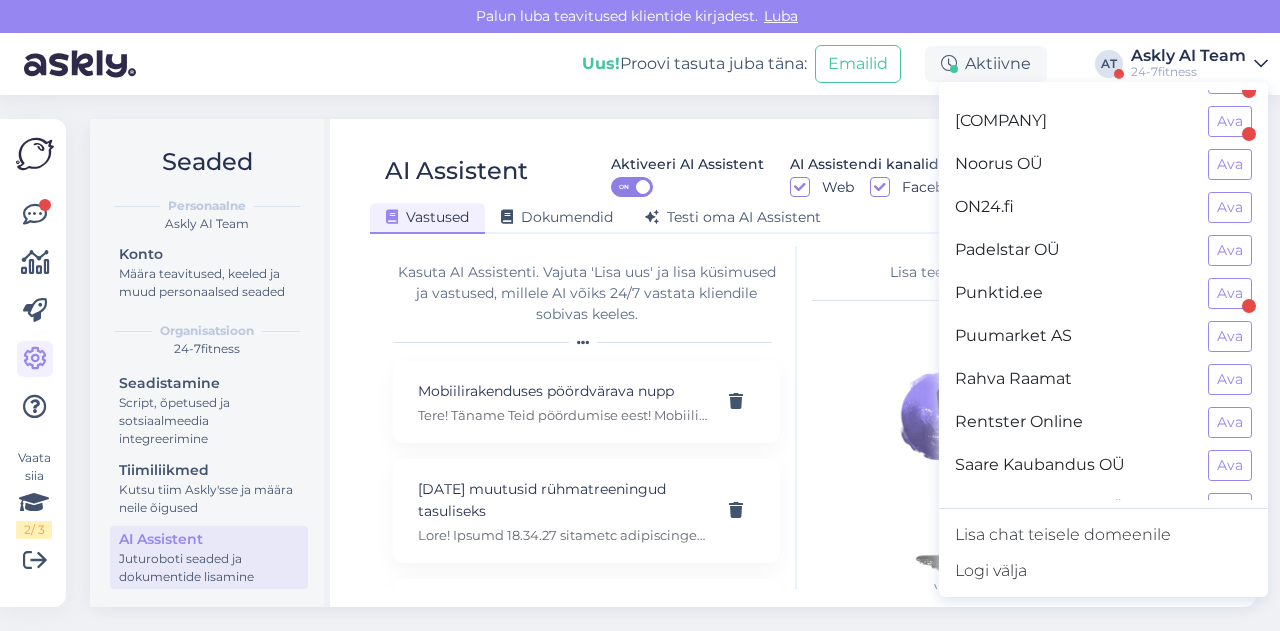 scroll, scrollTop: 1153, scrollLeft: 0, axis: vertical 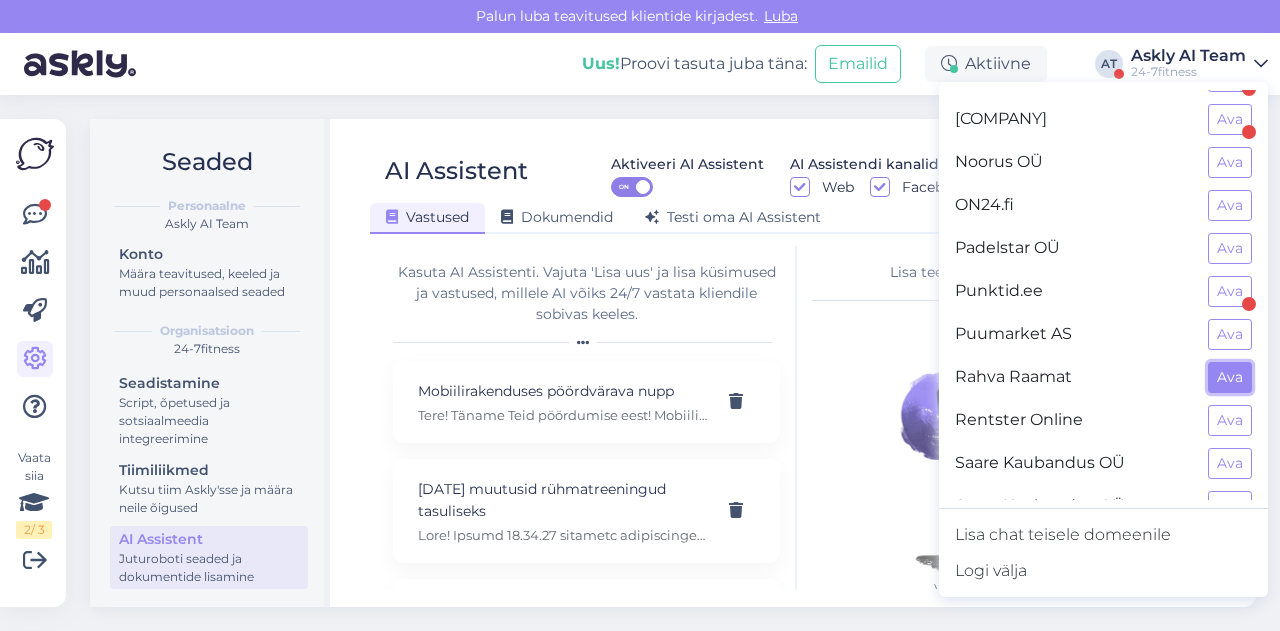 click on "Ava" at bounding box center (1230, 377) 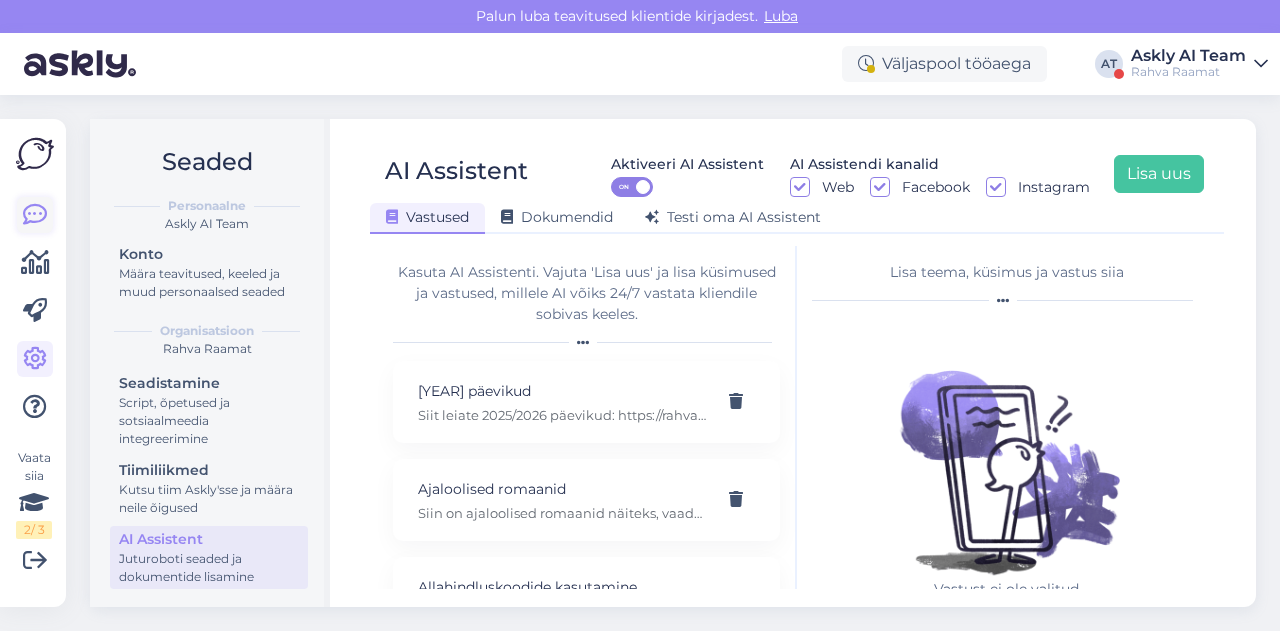 click at bounding box center [35, 215] 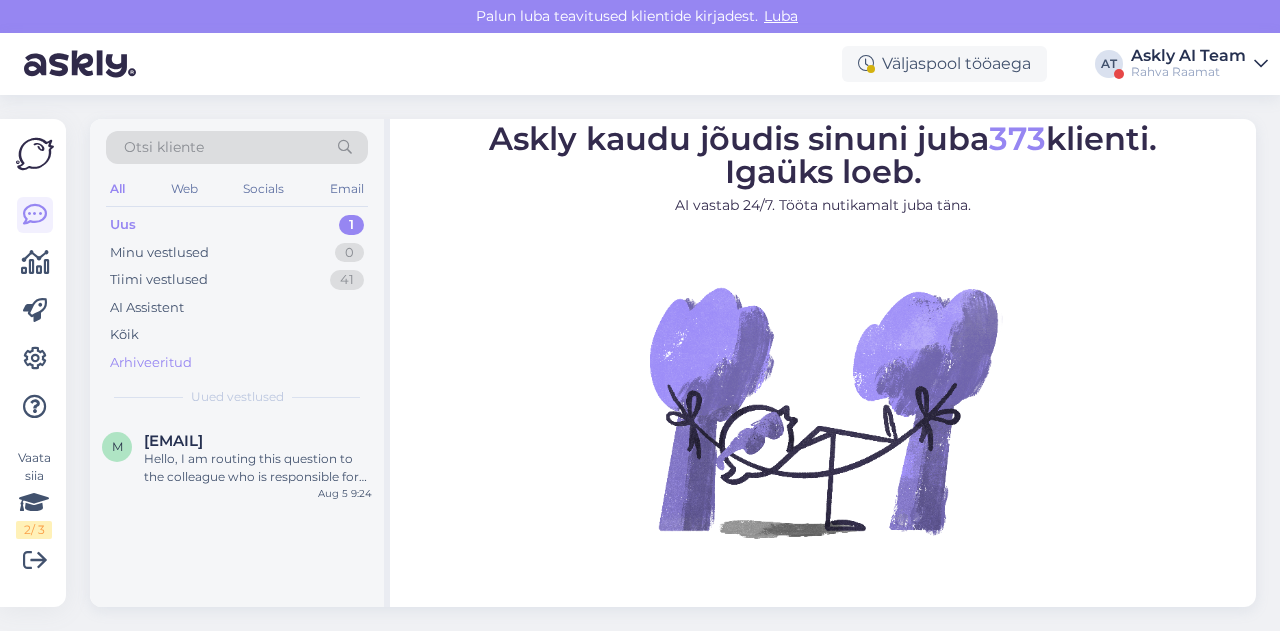 click on "Arhiveeritud" at bounding box center (237, 363) 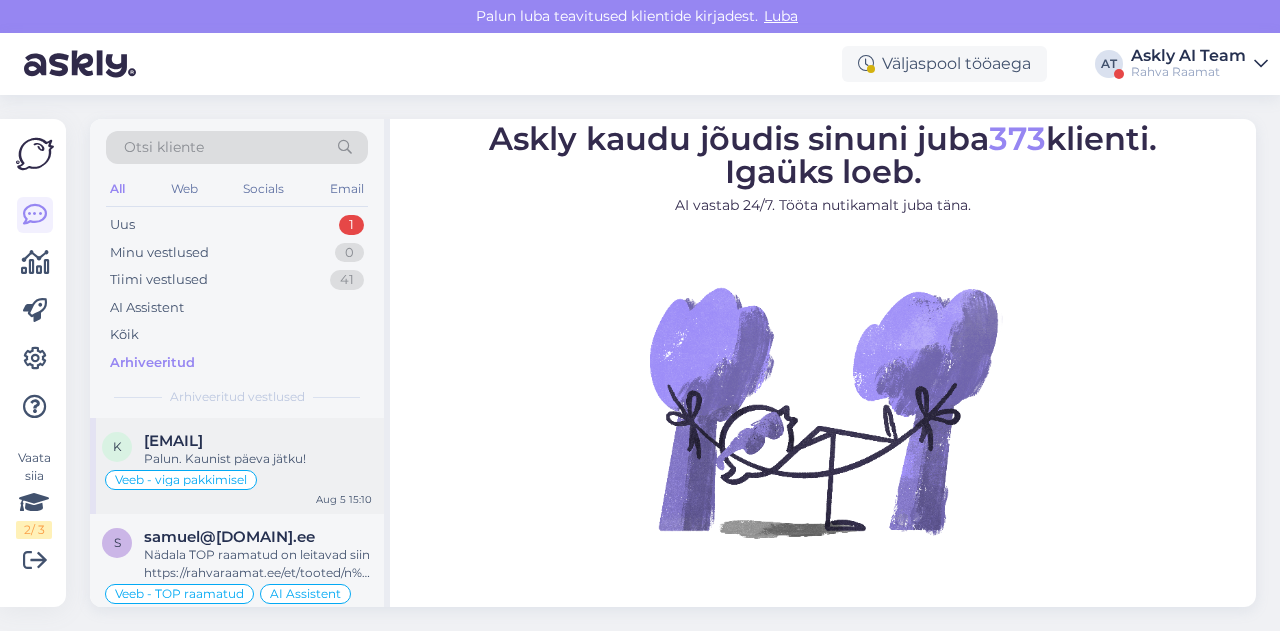 click on "[EMAIL]" at bounding box center (173, 441) 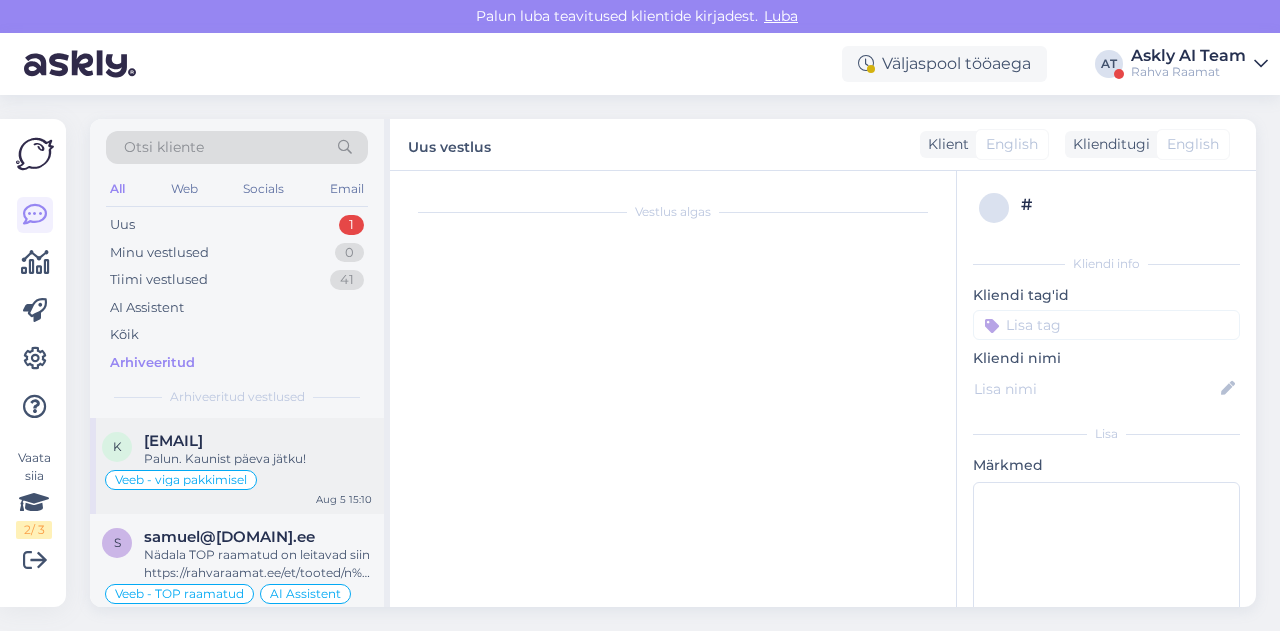 scroll, scrollTop: 688, scrollLeft: 0, axis: vertical 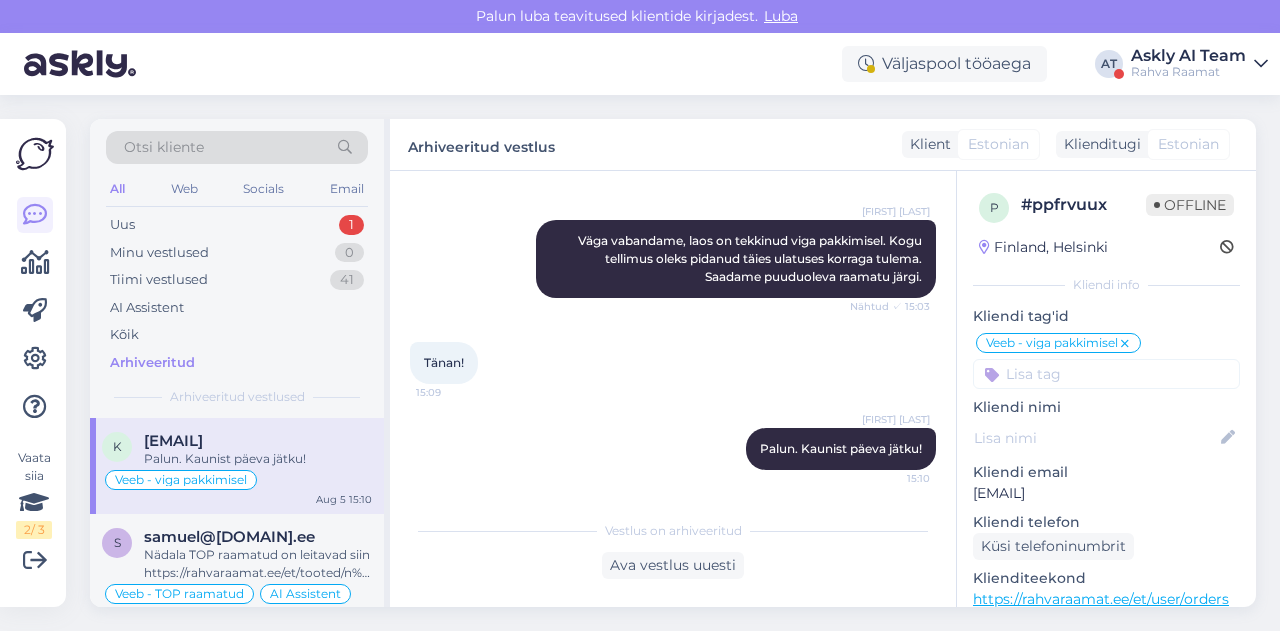 click on "Tänan! 15:09" at bounding box center [673, 363] 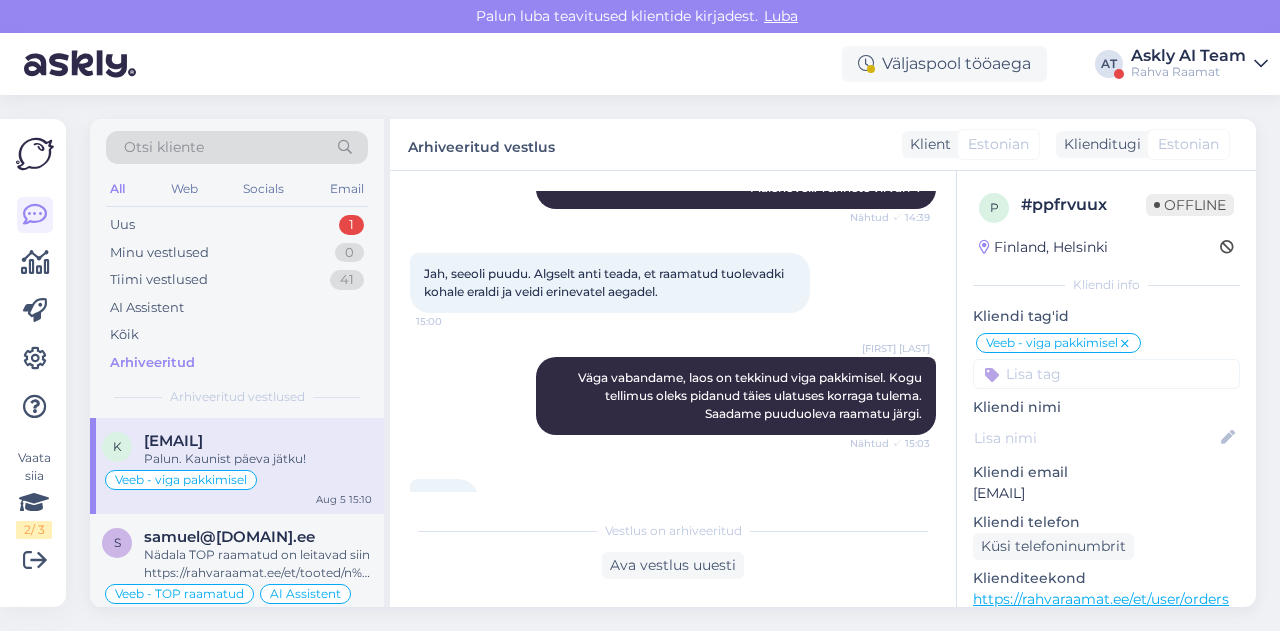 scroll, scrollTop: 532, scrollLeft: 0, axis: vertical 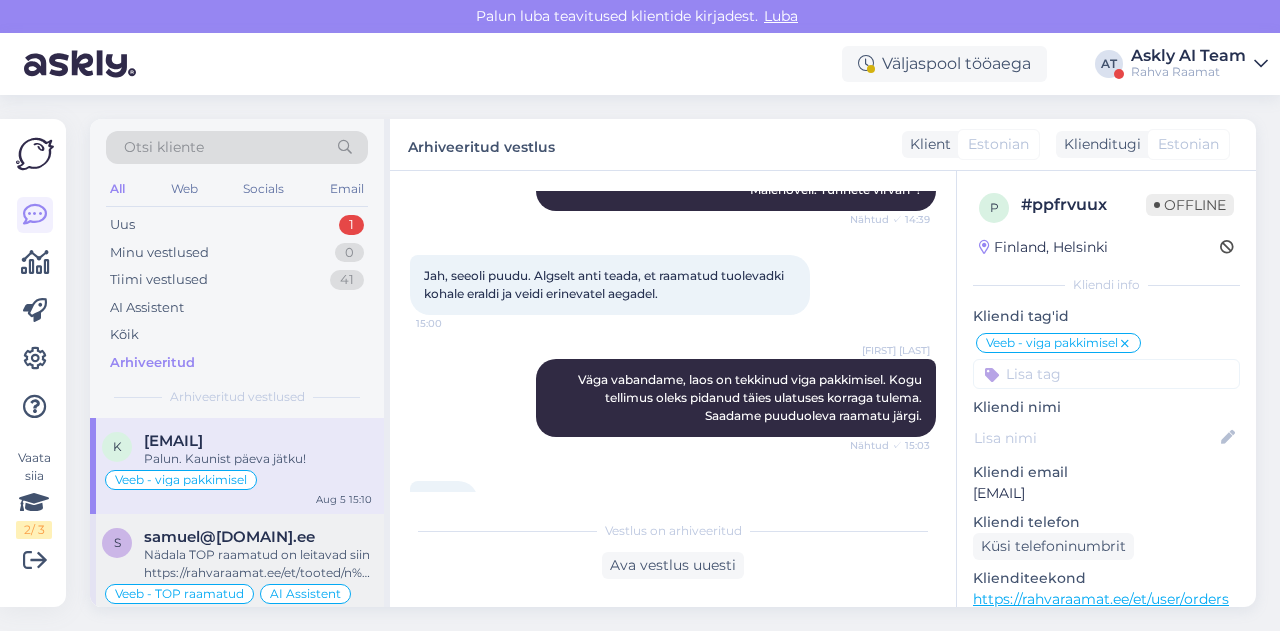 click on "samuel@[DOMAIN].ee" at bounding box center (229, 537) 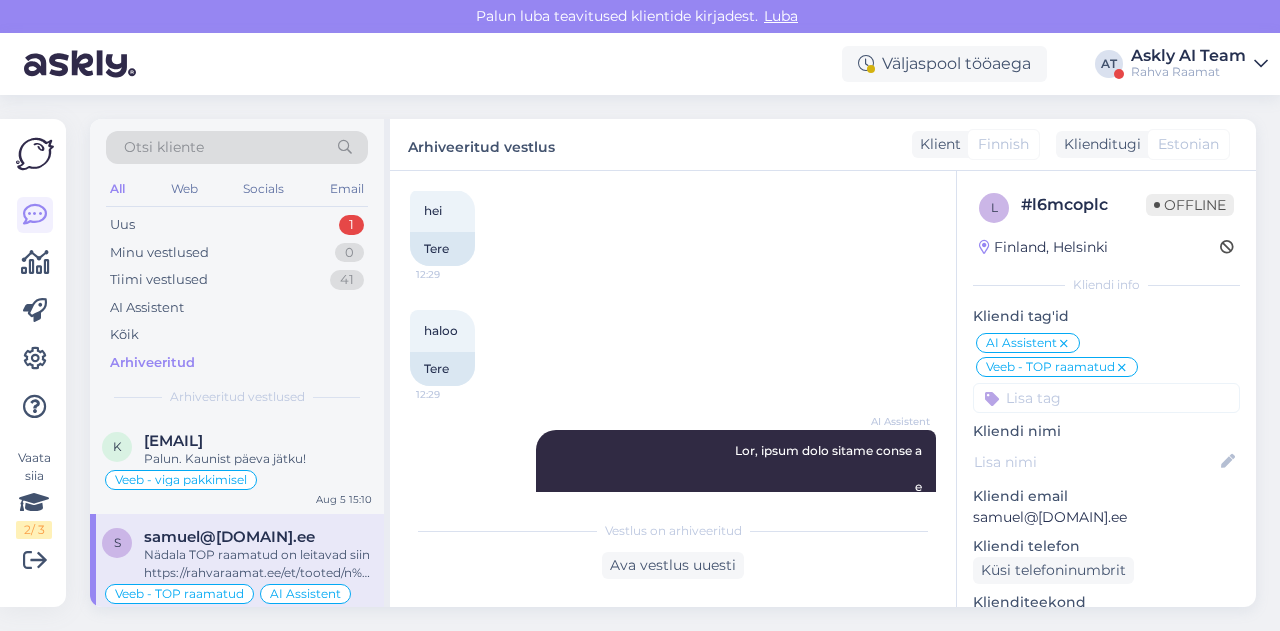 scroll, scrollTop: 106, scrollLeft: 0, axis: vertical 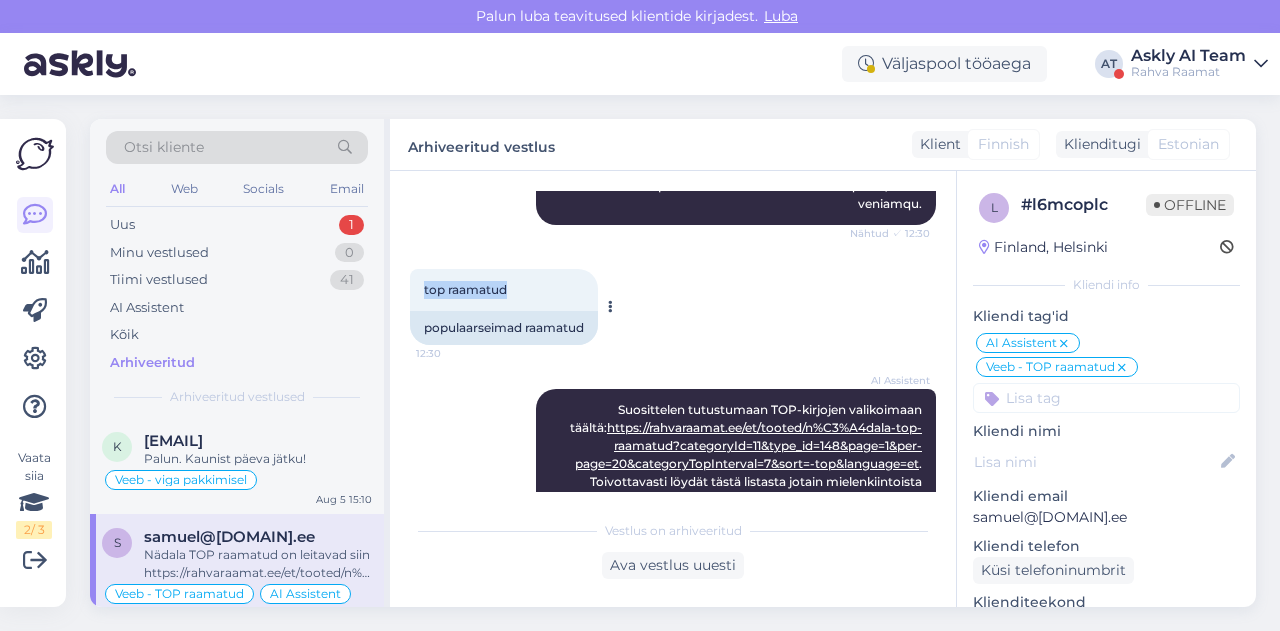 drag, startPoint x: 416, startPoint y: 290, endPoint x: 538, endPoint y: 293, distance: 122.03688 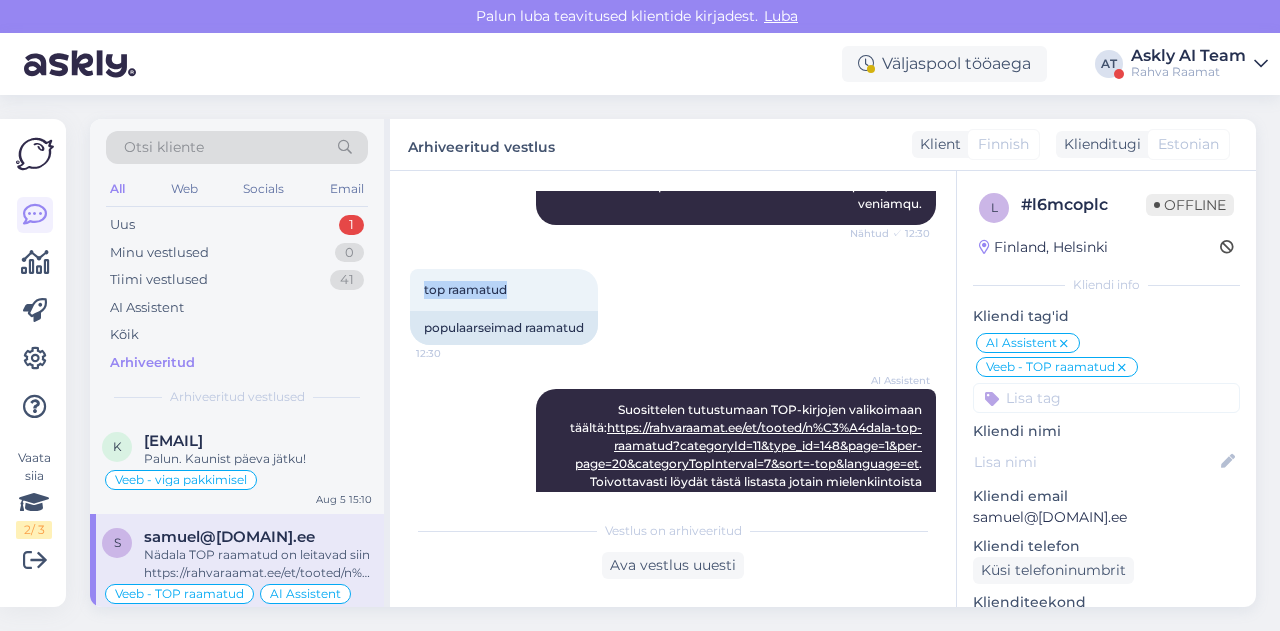 click on "top raamatud [TIME] populaarseimad raamatud" at bounding box center (673, 307) 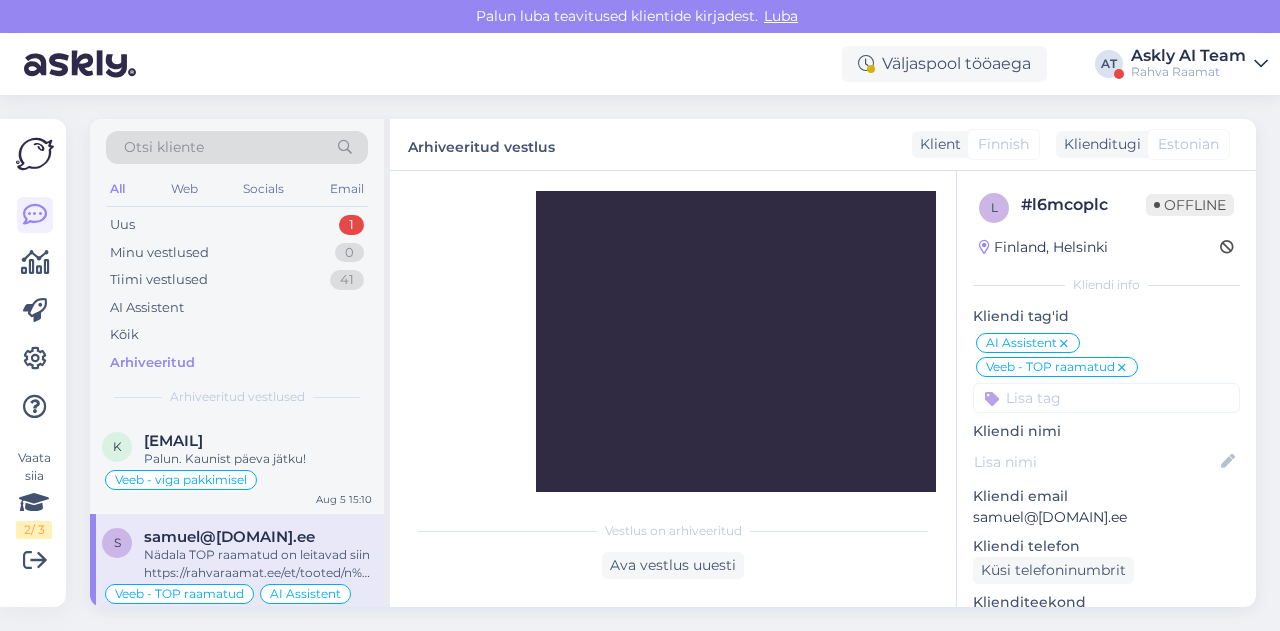 scroll, scrollTop: 93236, scrollLeft: 0, axis: vertical 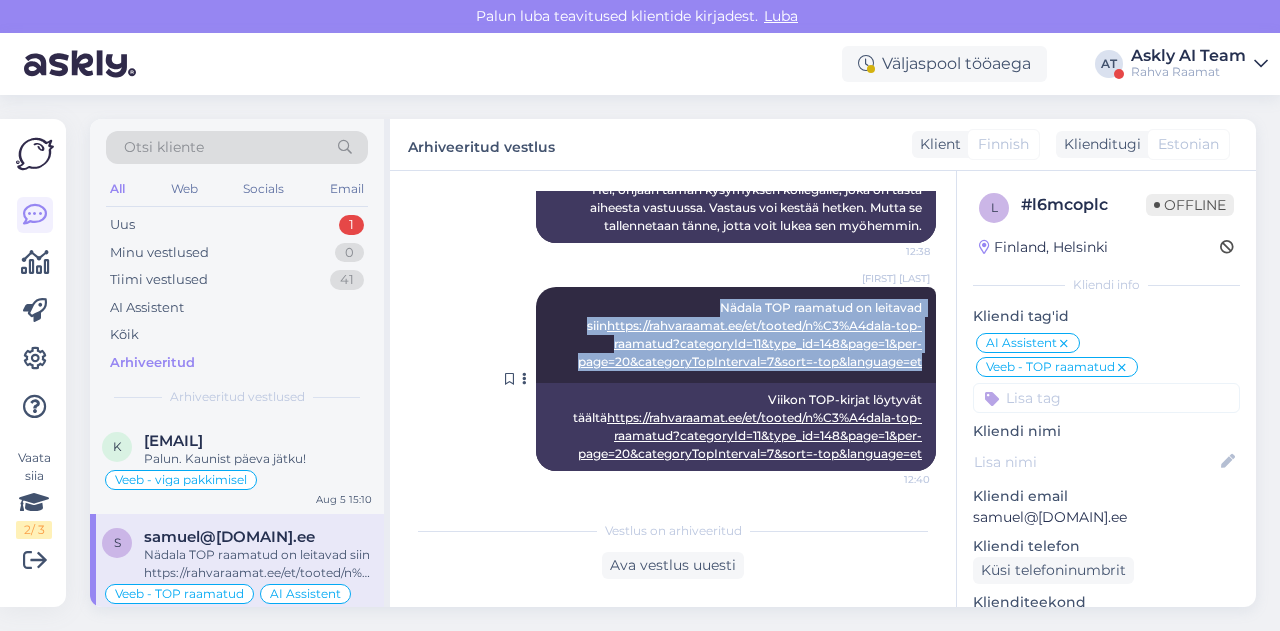 drag, startPoint x: 675, startPoint y: 310, endPoint x: 914, endPoint y: 372, distance: 246.91092 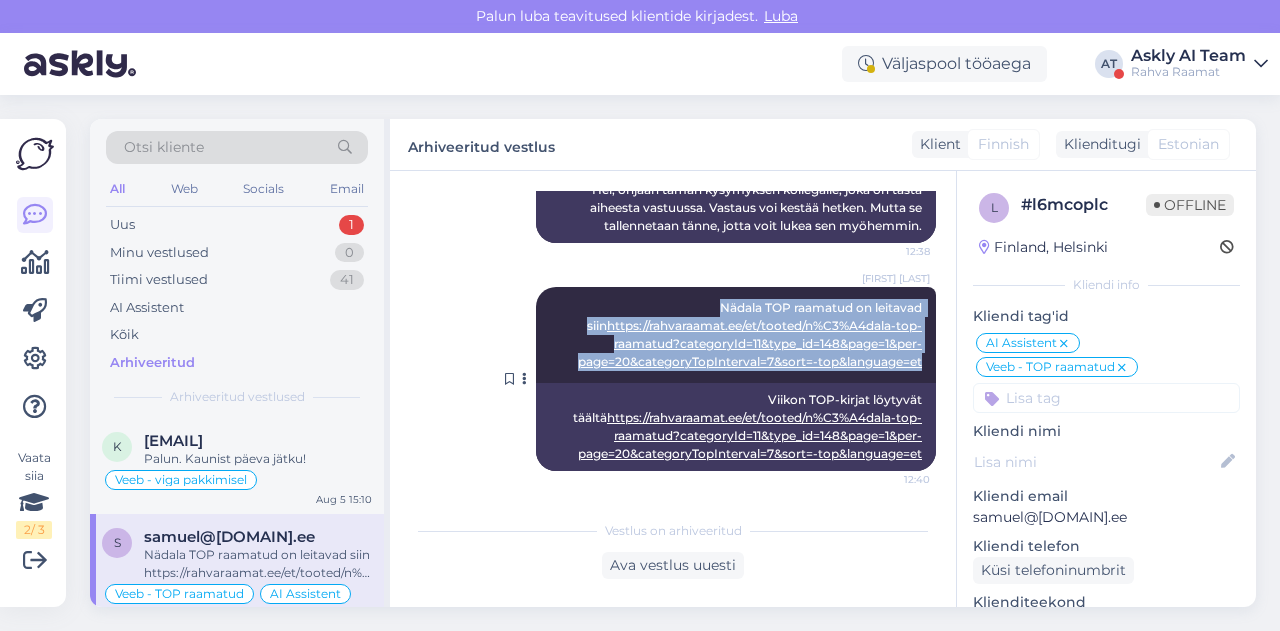 click on "Kristiina Vanari Nädala TOP raamatud on leitavad siin  https://rahvaraamat.ee/et/tooted/n%C3%A4dala-top-raamatud?categoryId=11&type_id=148&page=1&per-page=20&categoryTopInterval=7&sort=-top&language=et 12:40" at bounding box center (736, 335) 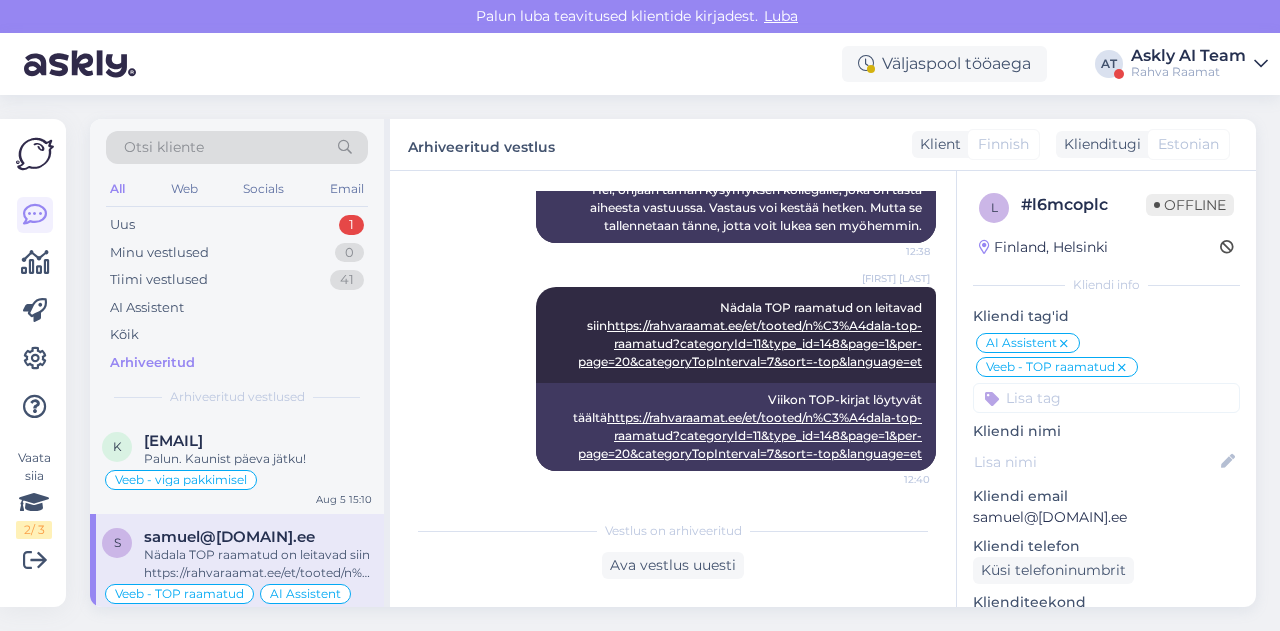 click on "[NAME] Nädala TOP raamatud on leitavad siin https://rahvaraamat.ee/et/tooted/n%C3%A4dala-top-raamatud?categoryId=11&type_id=148&page=1&per-page=20&categoryTopInterval=7&sort=-top&language=et [TIME] Viikon TOP-kirjat löytyvät täältä https://rahvaraamat.ee/et/tooted/n%C3%A4dala-top-raamatud?categoryId=11&type_id=148&page=1&per-page=20&categoryTopInterval=7&sort=-top&language=et" at bounding box center [673, 379] 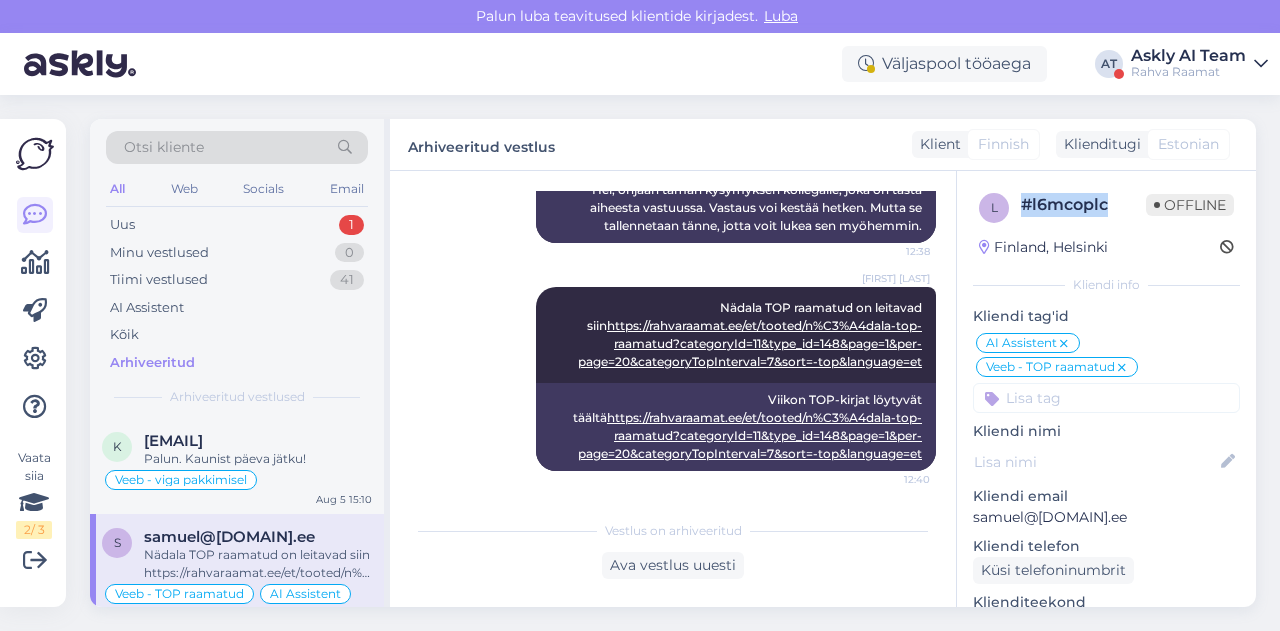 drag, startPoint x: 1112, startPoint y: 206, endPoint x: 1025, endPoint y: 202, distance: 87.0919 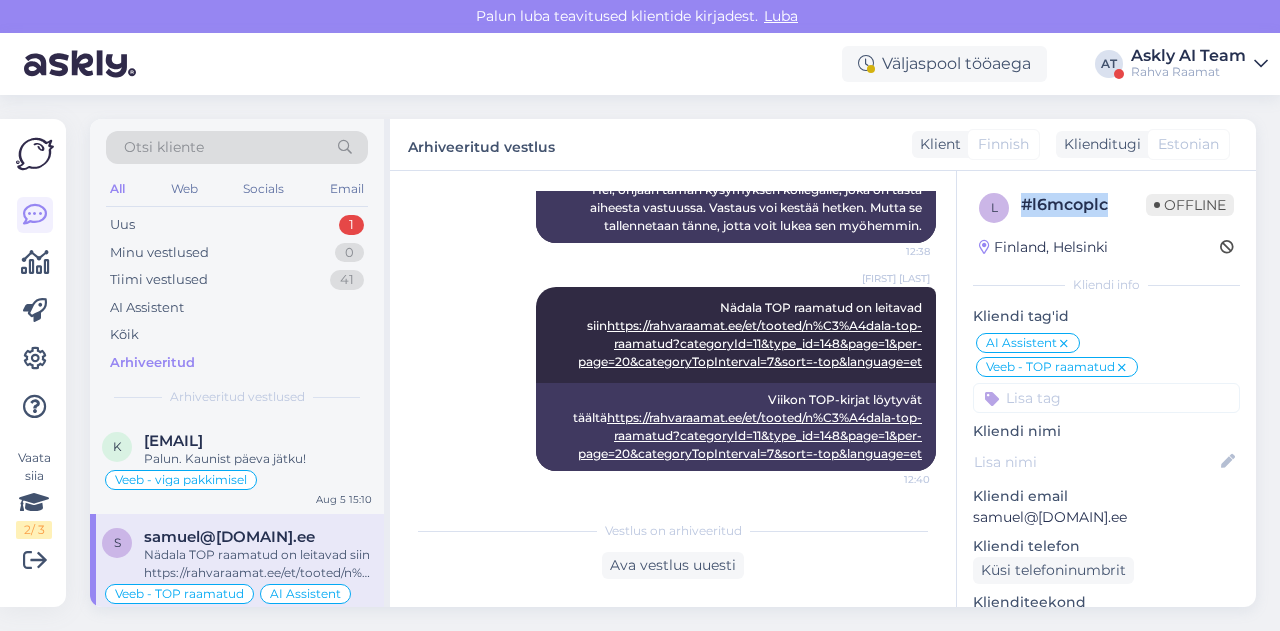 click on "# l6mcoplc" at bounding box center (1083, 205) 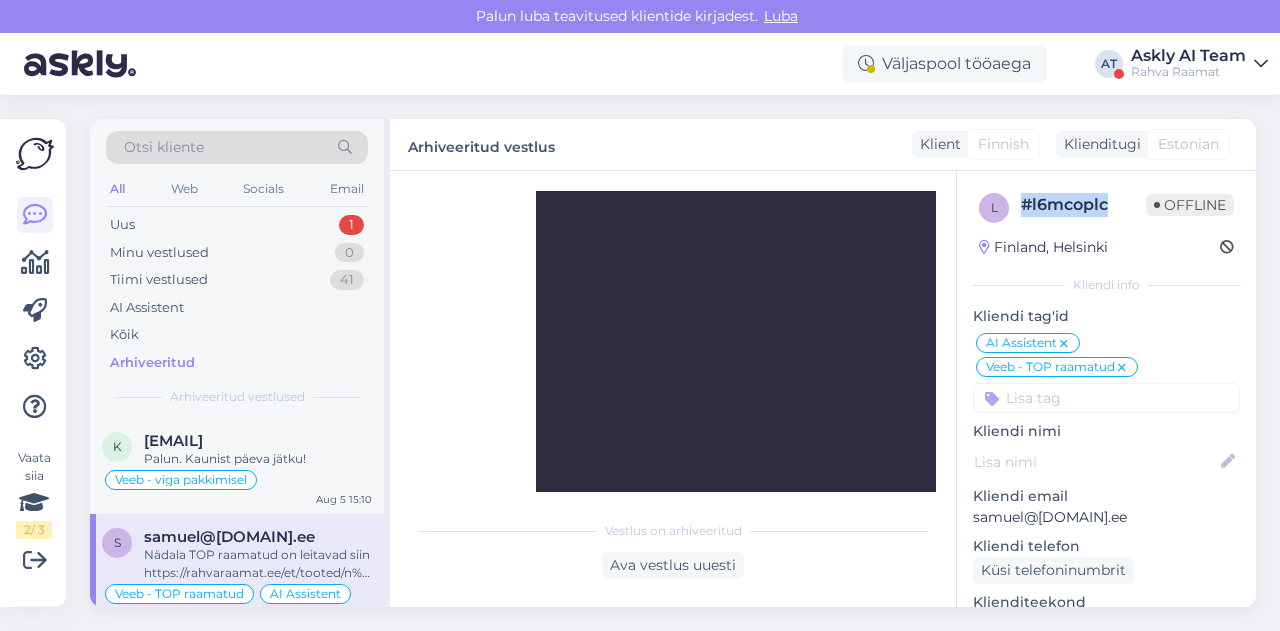 scroll, scrollTop: 90314, scrollLeft: 0, axis: vertical 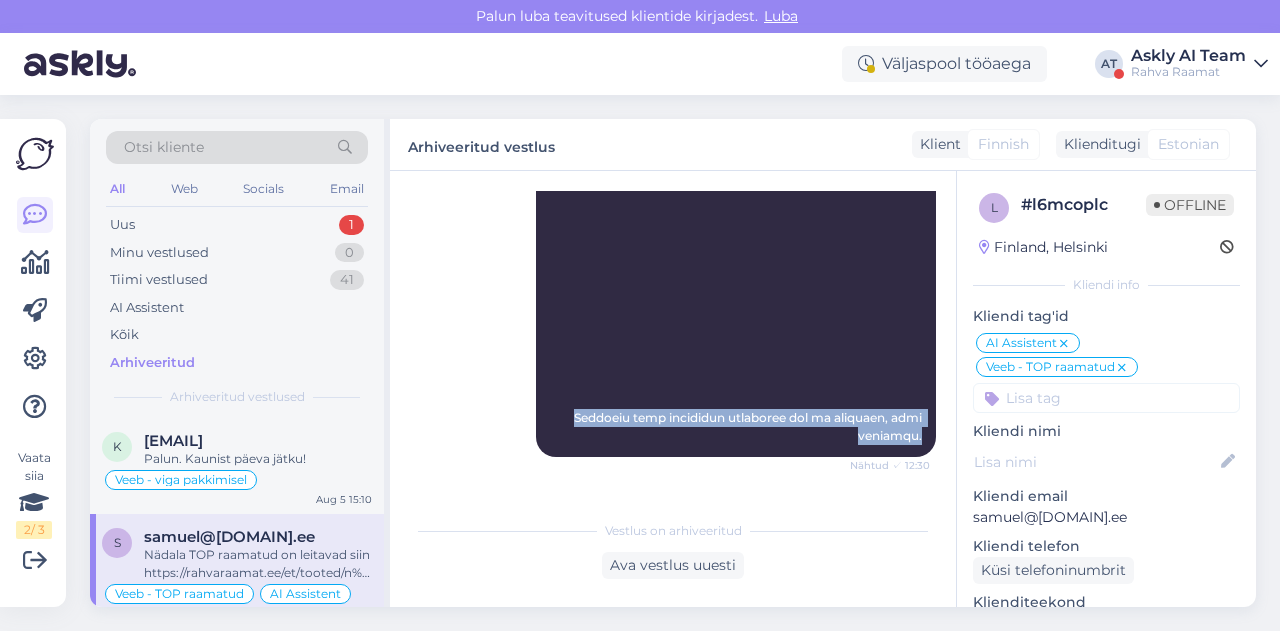 drag, startPoint x: 589, startPoint y: 415, endPoint x: 924, endPoint y: 433, distance: 335.48325 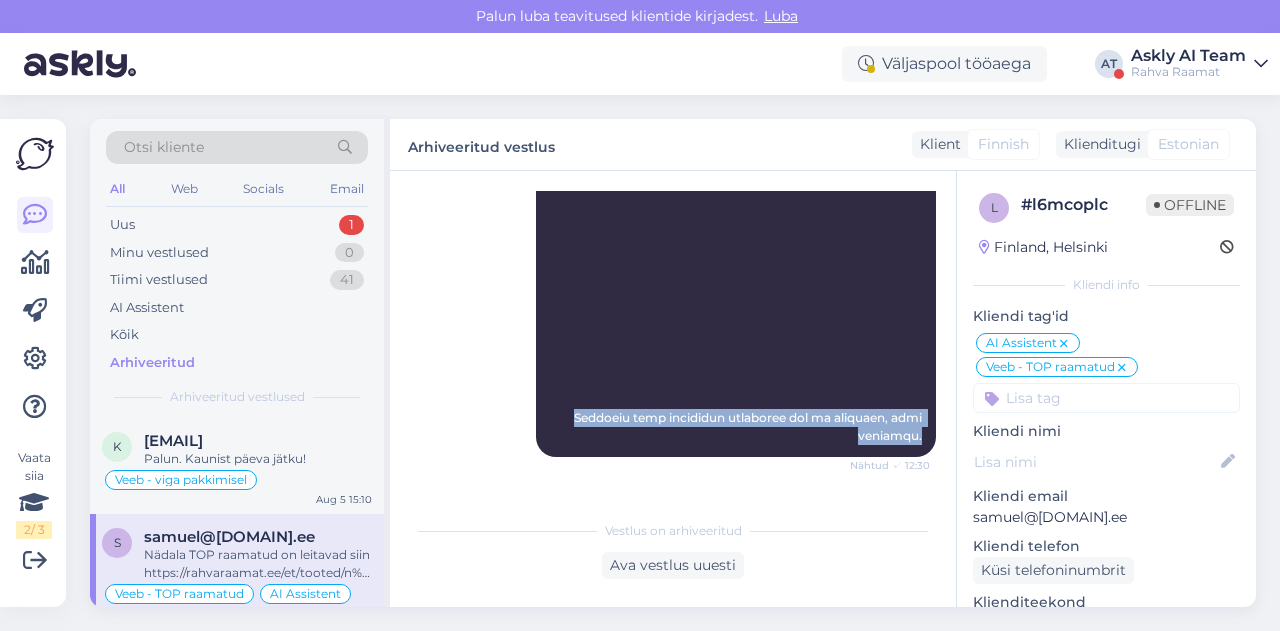 click on "Vestlus algas Aug 5 2025 hei 12:29  Tere haloo 12:29  Tere AI Assistent Nähtud ✓ 12:30  top raamatud 12:30  populaarseimad raamatud AI Assistent Suosittelen tutustumaan TOP-kirjojen valikoimaan täältä:  https://rahvaraamat.ee/et/tooted/n%C3%A4dala-top-raamatud?categoryId=11&type_id=148&page=1&per-page=20&categoryTopInterval=7&sort=-top&language=et . Toivottavasti löydät tästä listasta jotain mielenkiintoista luettavaa. 12:30  AI Assistent Hello, I am routing this question to the colleague who is responsible for this topic. The reply might take a bit. But it’ll be saved here for you to read later. 12:38  Hei, ohjaan tämän kysymyksen kollegalle, joka on tästä aiheesta vastuussa. Vastaus voi kestää hetken. Mutta se tallennetaan tänne, jotta voit lukea sen myöhemmin. [NAME] Nädala TOP raamatud on leitavad siin  https://rahvaraamat.ee/et/tooted/n%C3%A4dala-top-raamatud?categoryId=11&type_id=148&page=1&per-page=20&categoryTopInterval=7&sort=-top&language=et 12:40" at bounding box center [682, 341] 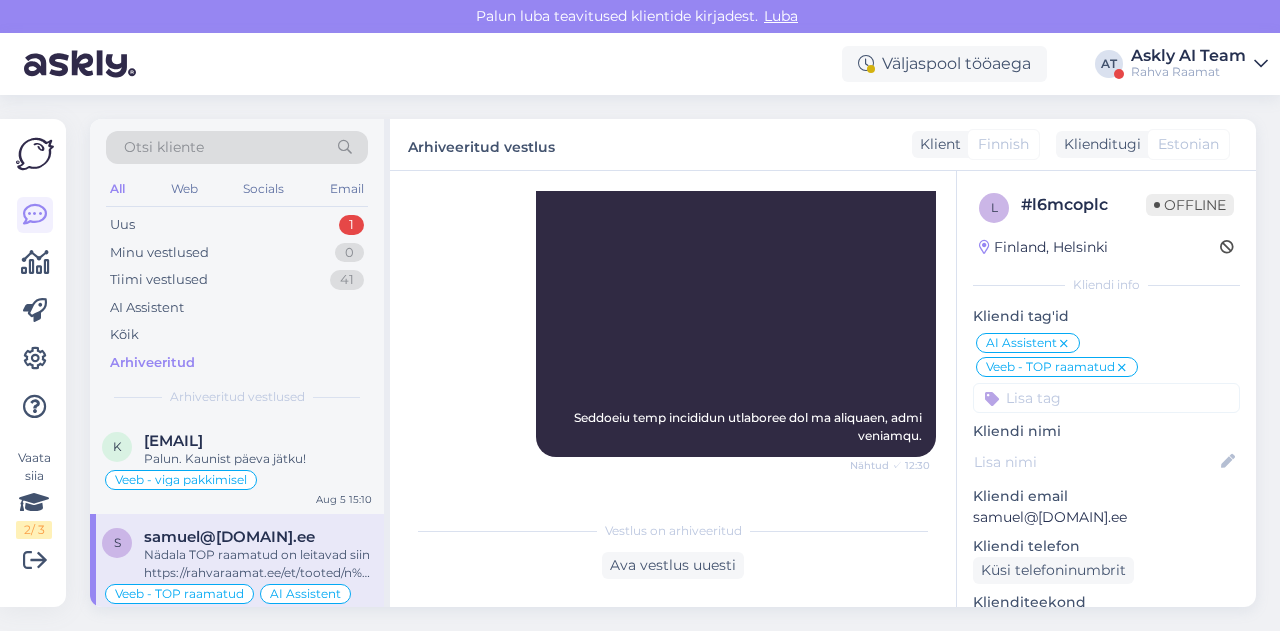 click on "AI Assistent Nähtud ✓ 12:30" at bounding box center (673, -45770) 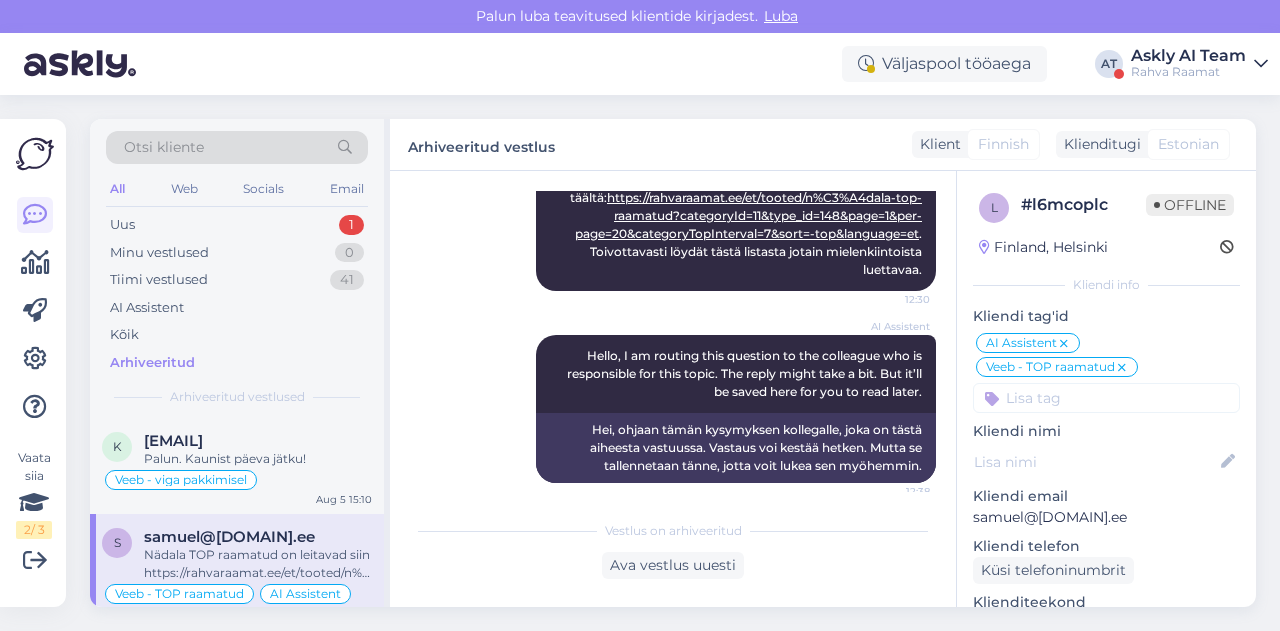 scroll, scrollTop: 93236, scrollLeft: 0, axis: vertical 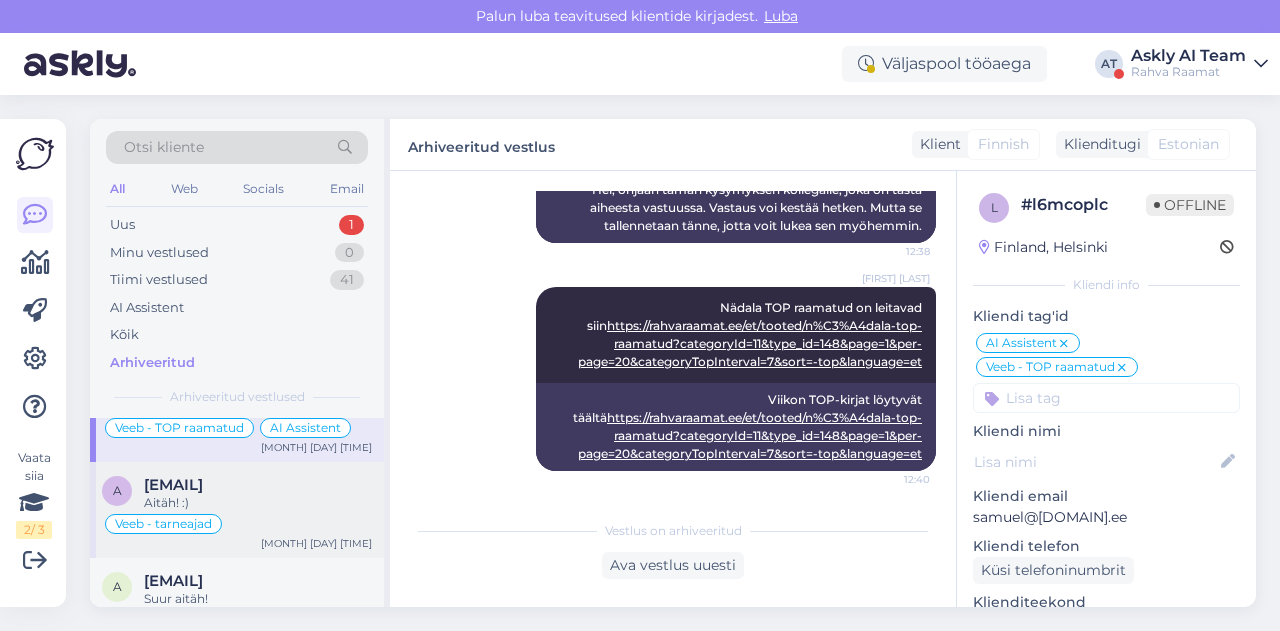 click on "Aitäh! :)" at bounding box center [258, 503] 